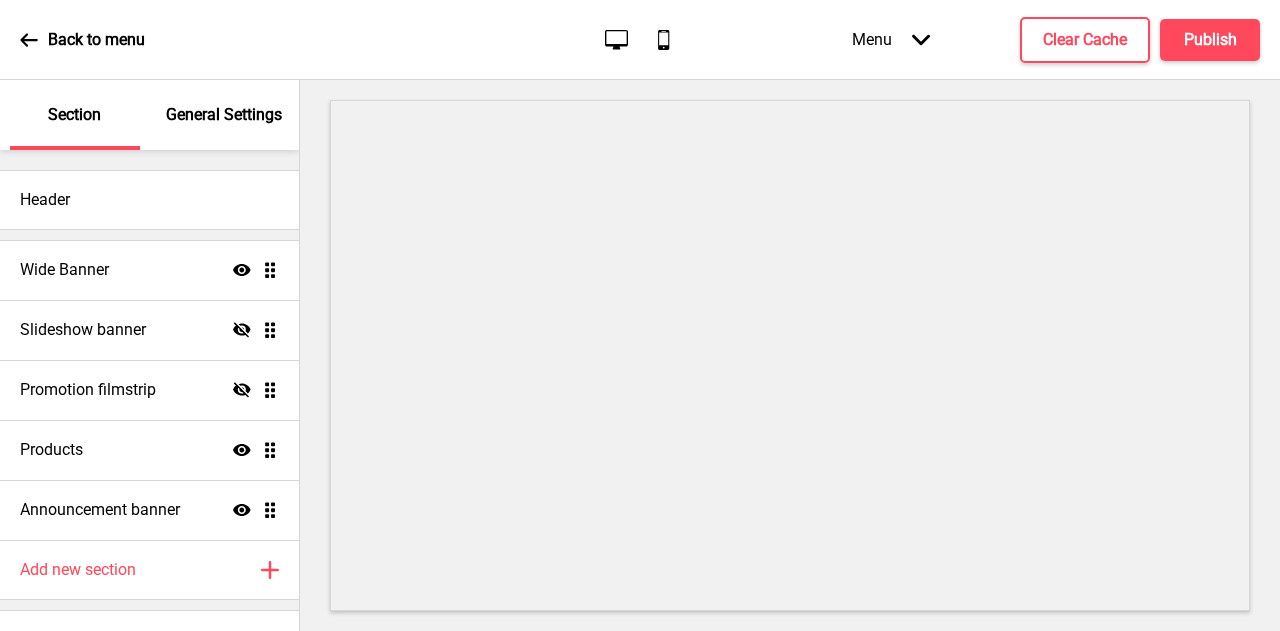 scroll, scrollTop: 0, scrollLeft: 0, axis: both 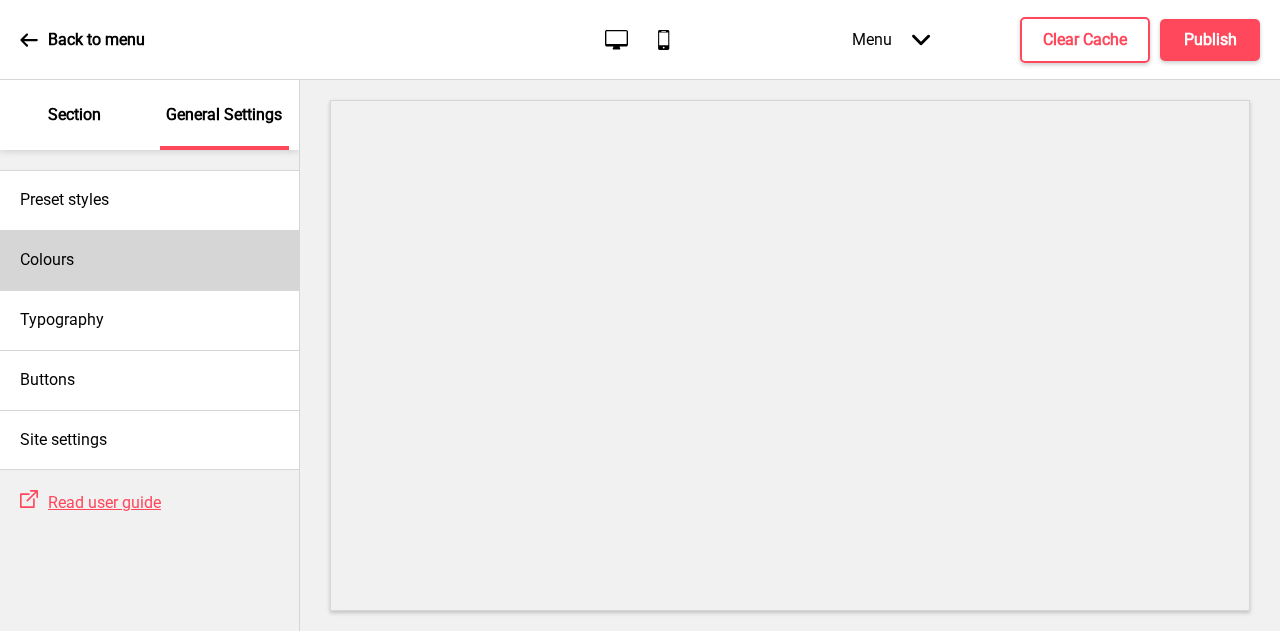 click on "Colours" at bounding box center (149, 260) 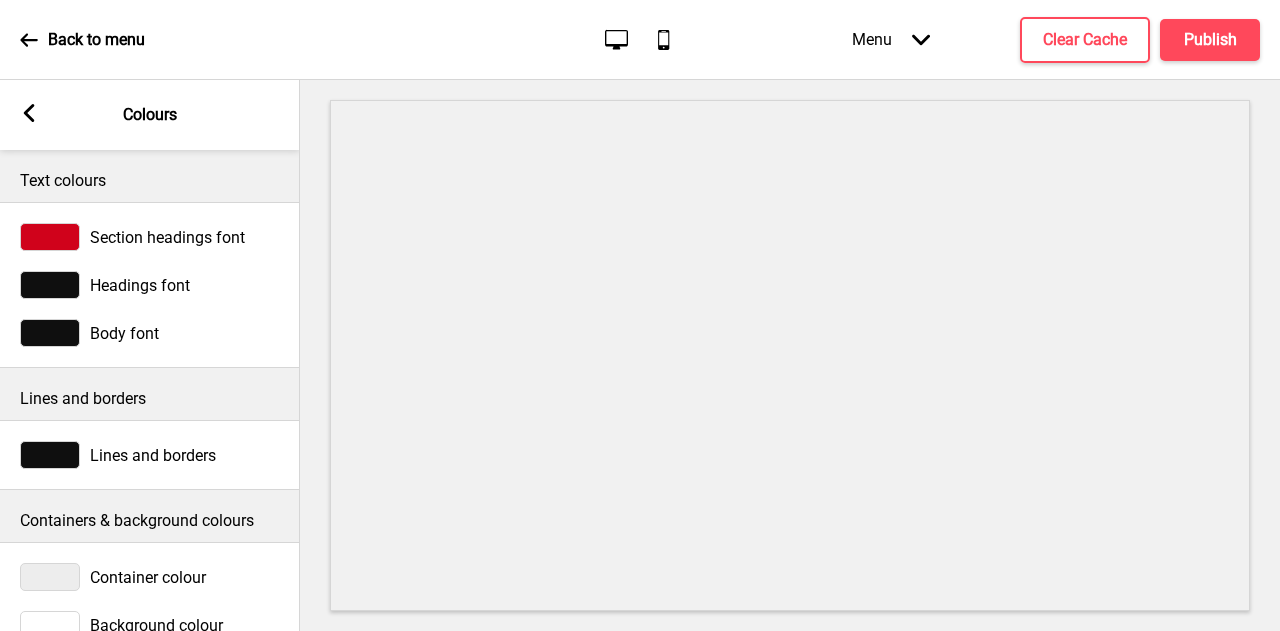click on "Section headings font" at bounding box center [167, 237] 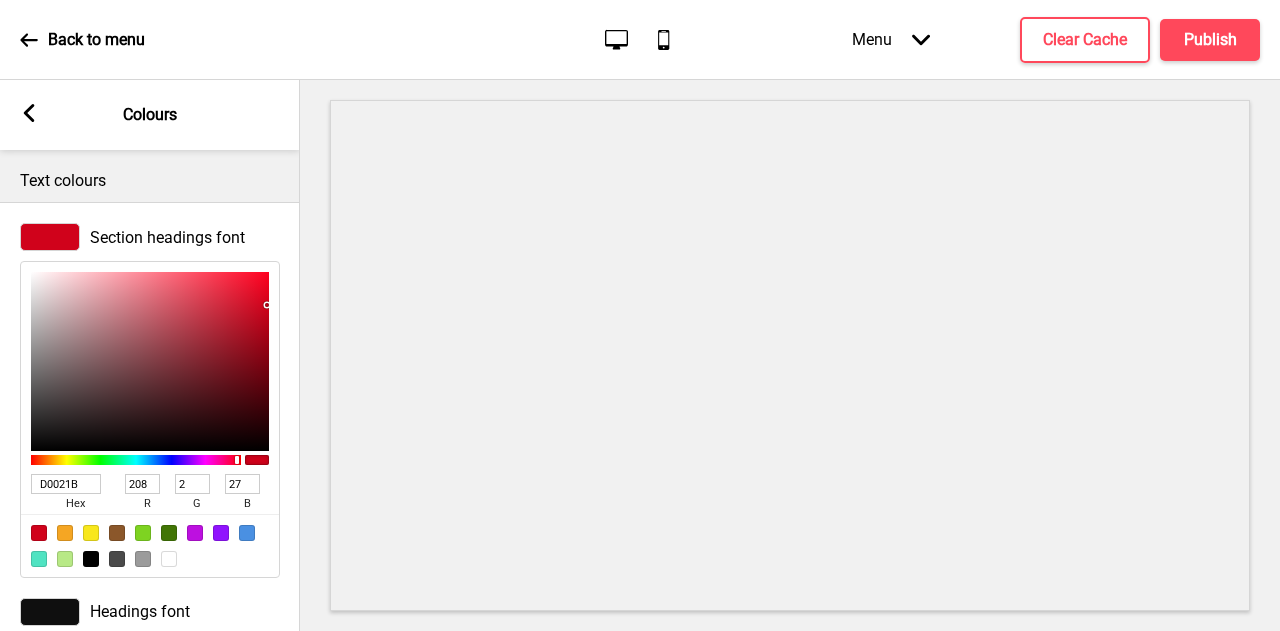click on "Section headings font" at bounding box center [167, 237] 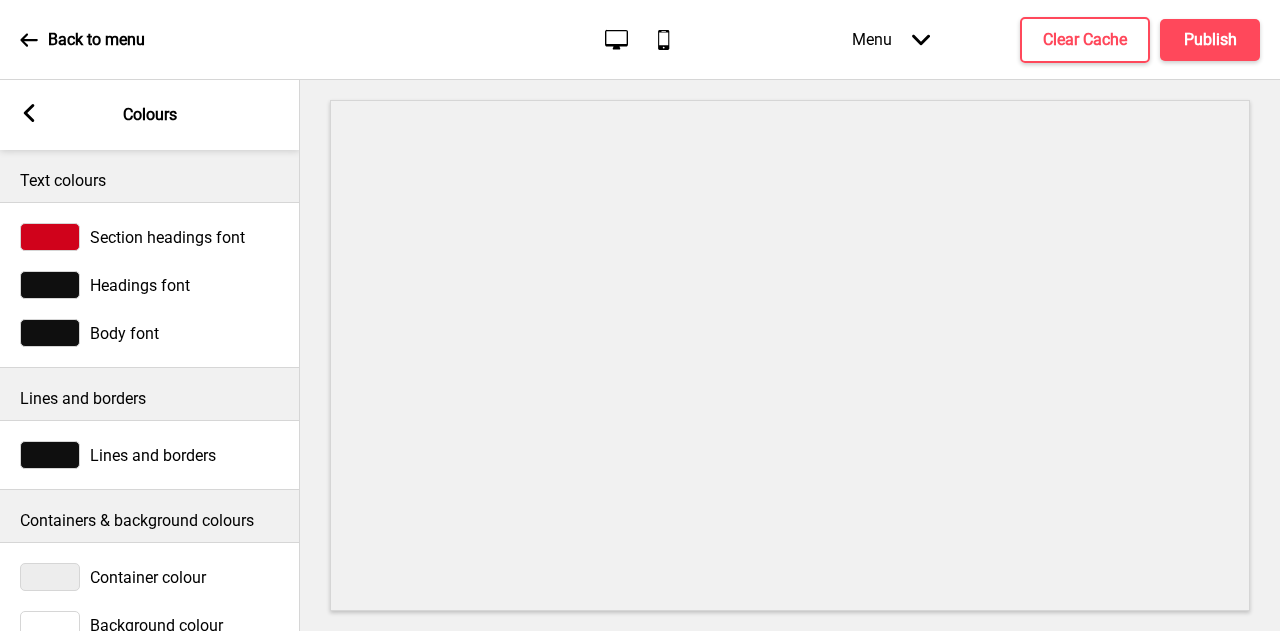 click on "Headings font" at bounding box center [140, 285] 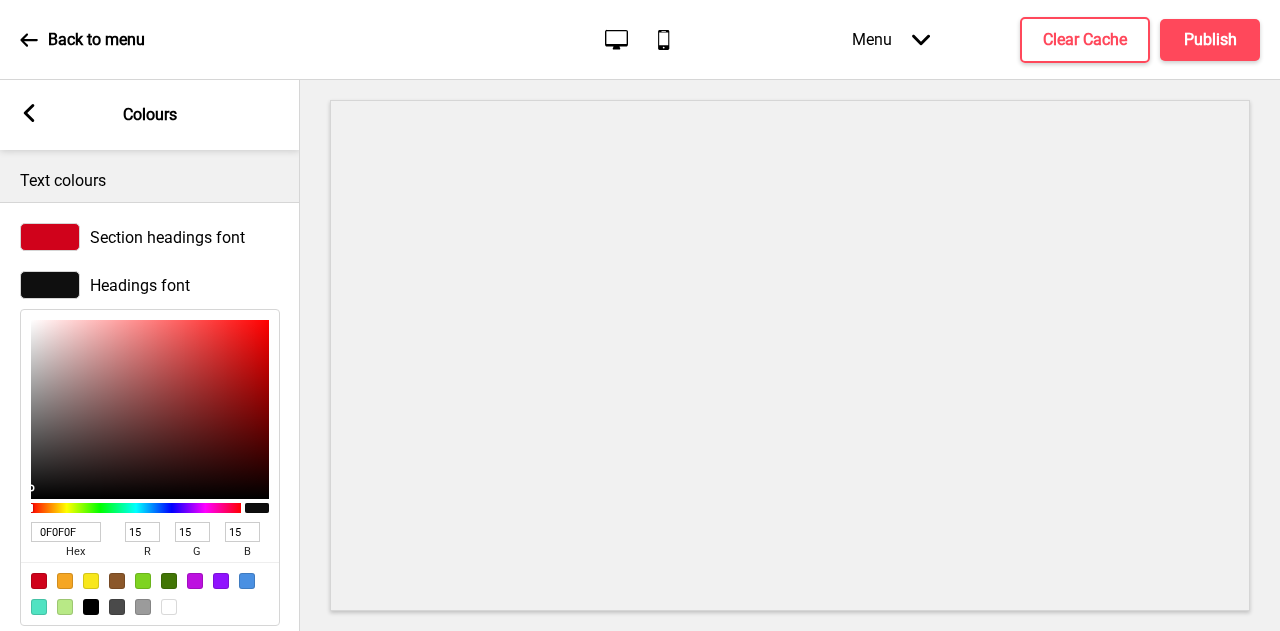 click on "Headings font" at bounding box center (140, 285) 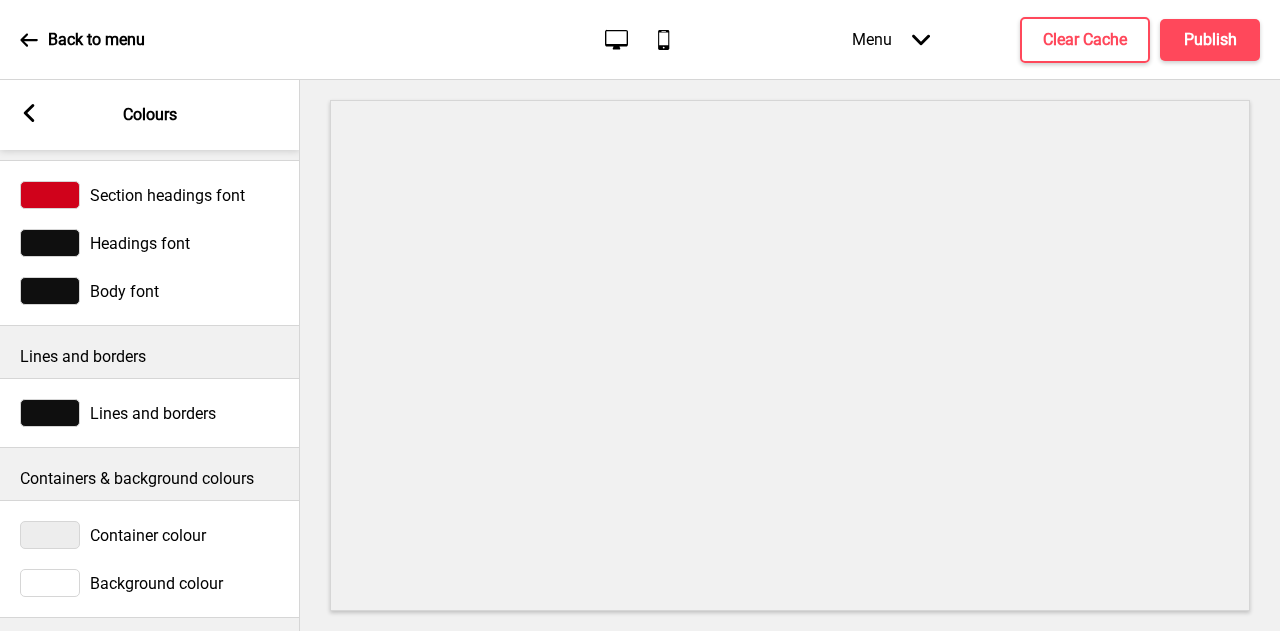 scroll, scrollTop: 64, scrollLeft: 0, axis: vertical 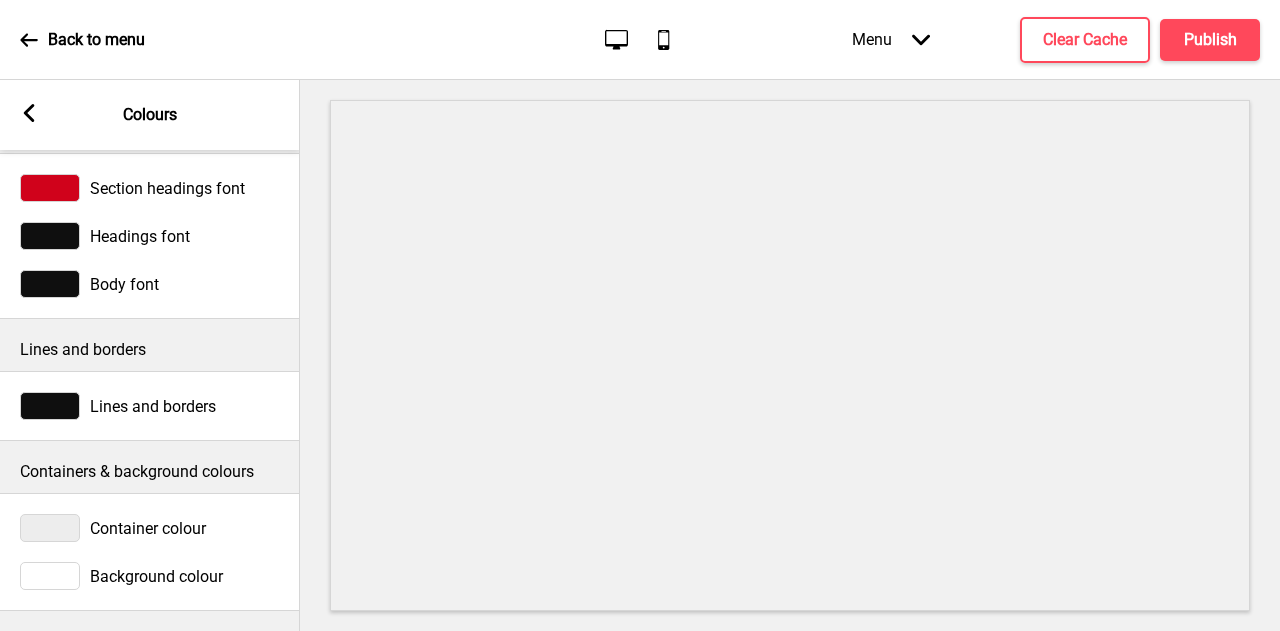 click on "Background colour" at bounding box center (156, 576) 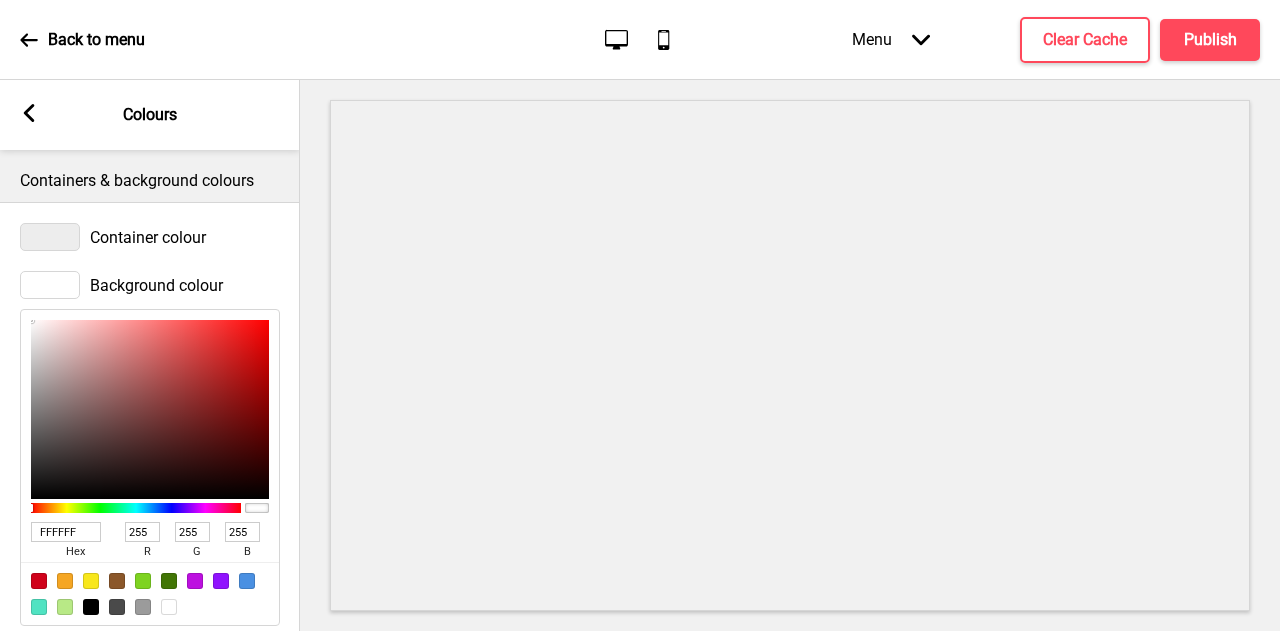 scroll, scrollTop: 395, scrollLeft: 0, axis: vertical 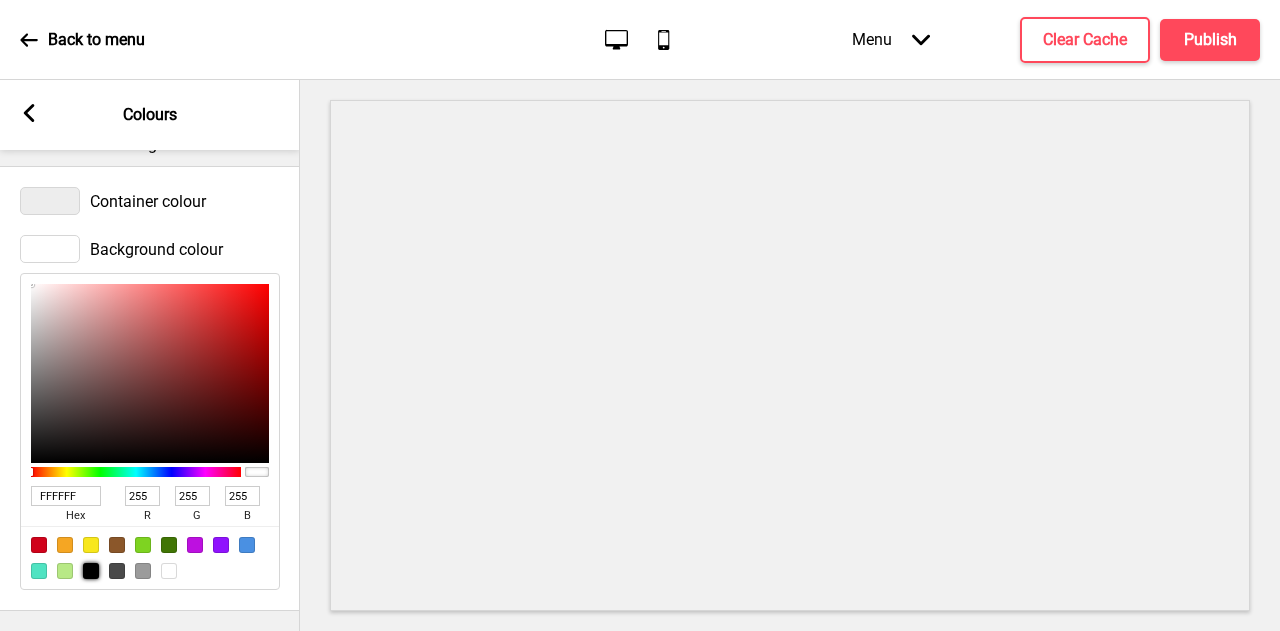click at bounding box center (91, 571) 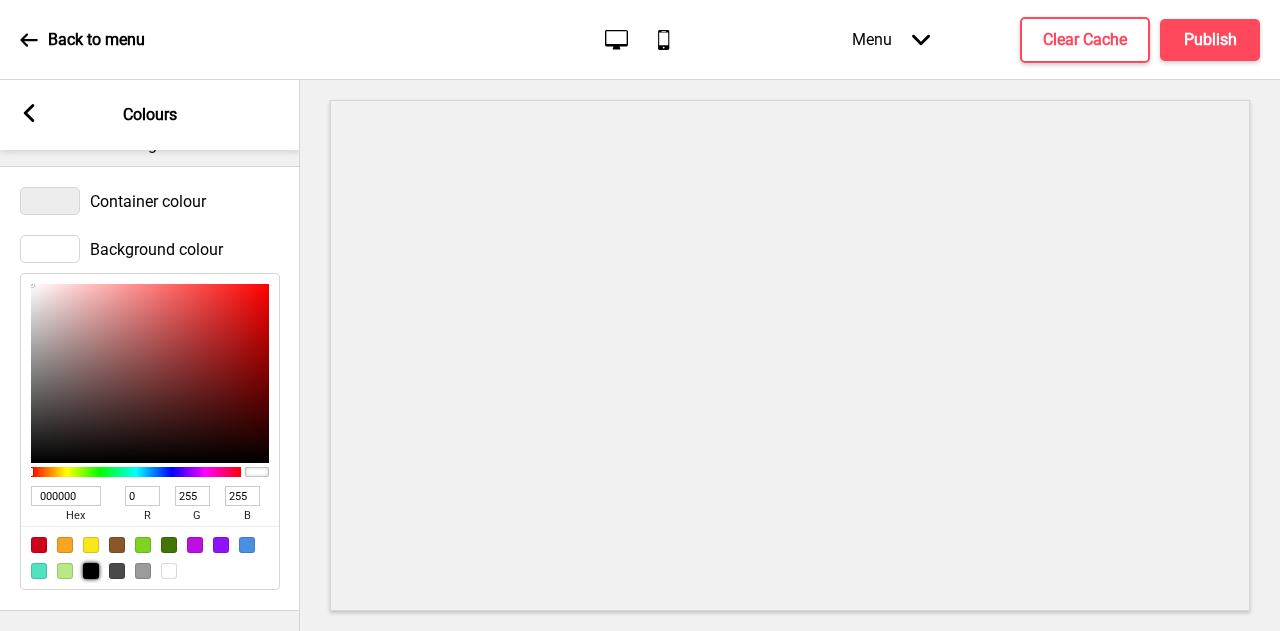 type on "0" 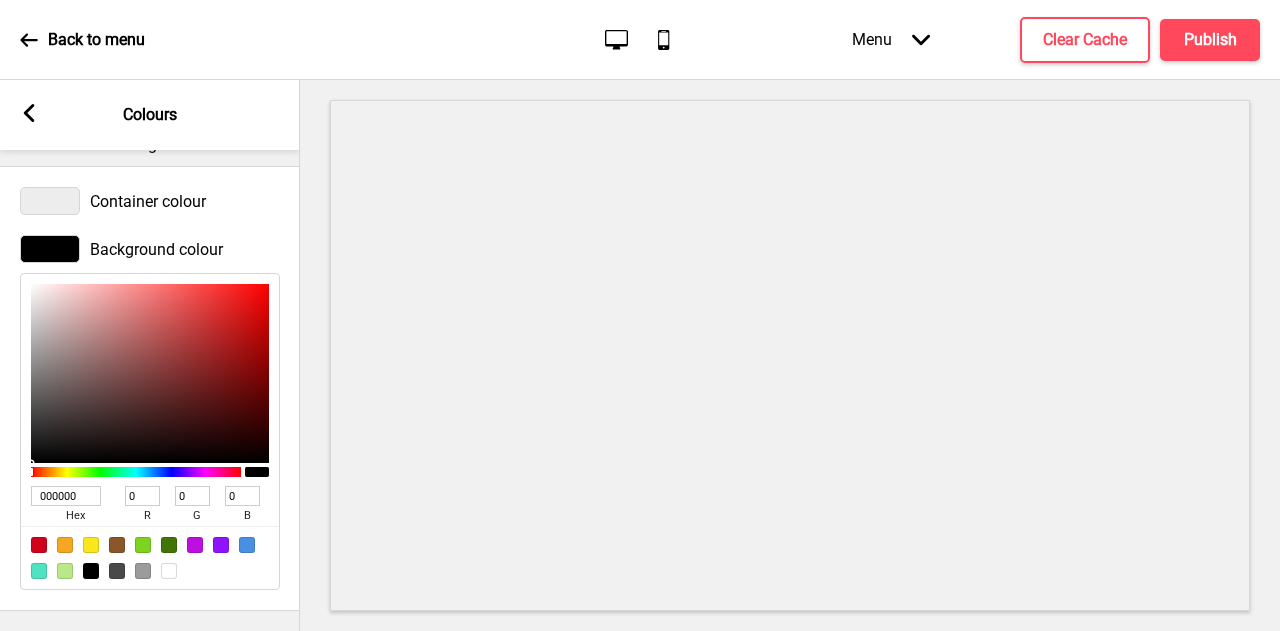 click on "Container colour" at bounding box center [150, 201] 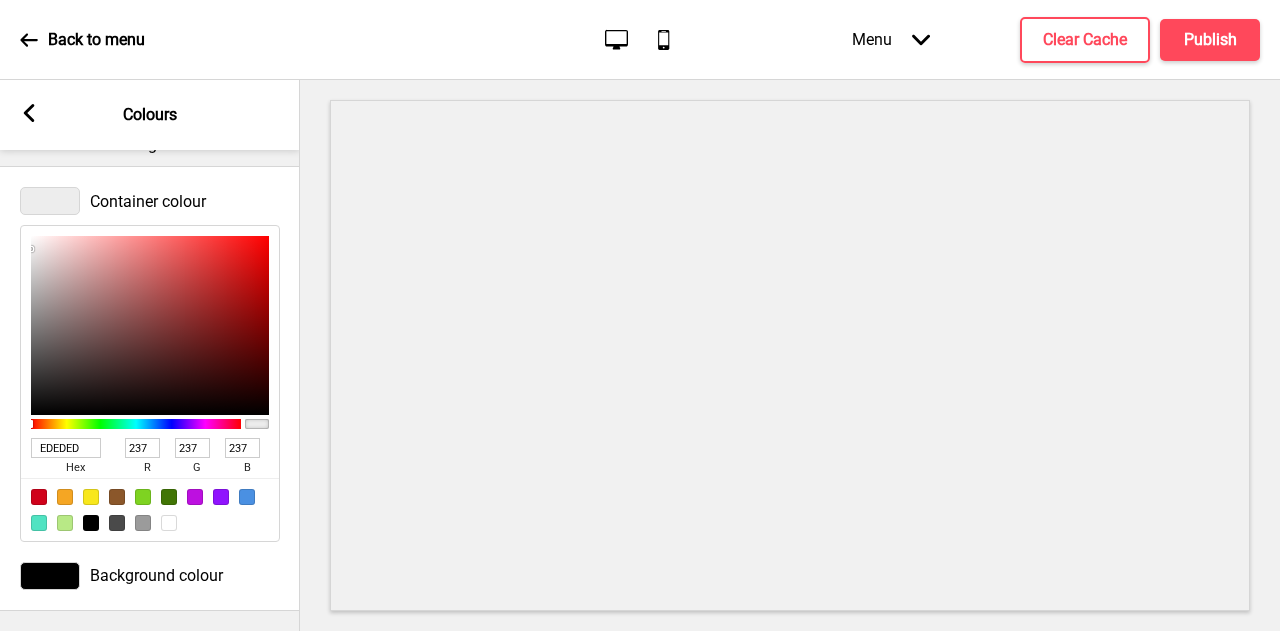 click at bounding box center [91, 523] 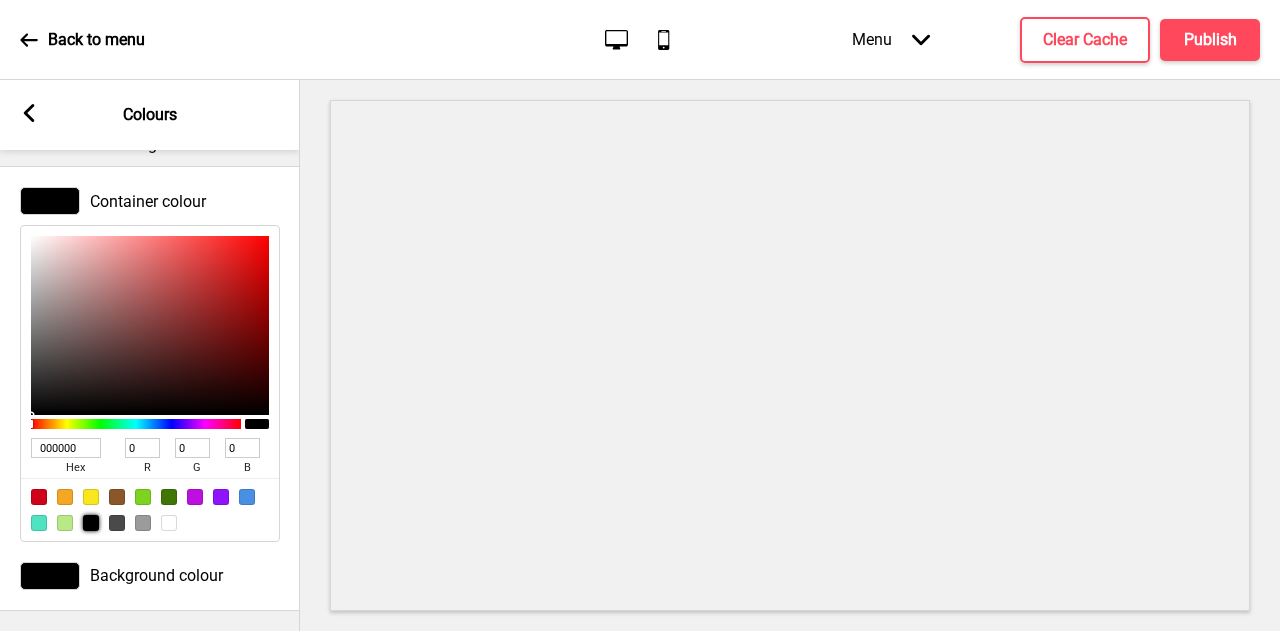 click on "Arrow left Colours" at bounding box center [150, 115] 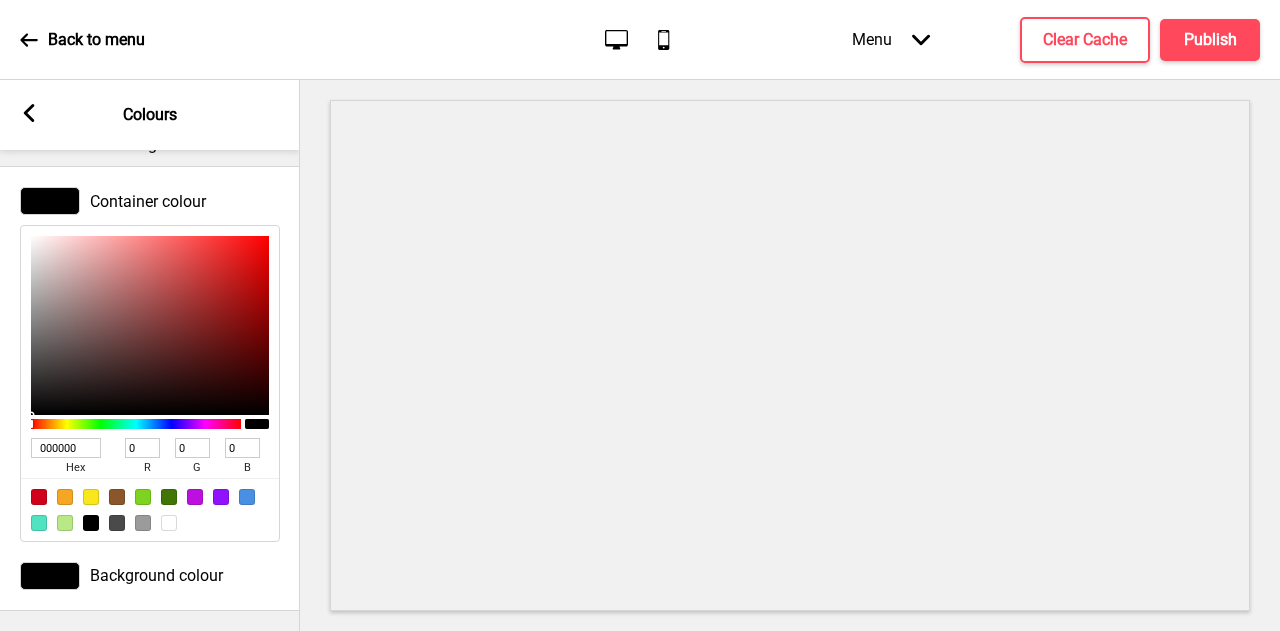 click on "Arrow left Colours" at bounding box center [150, 115] 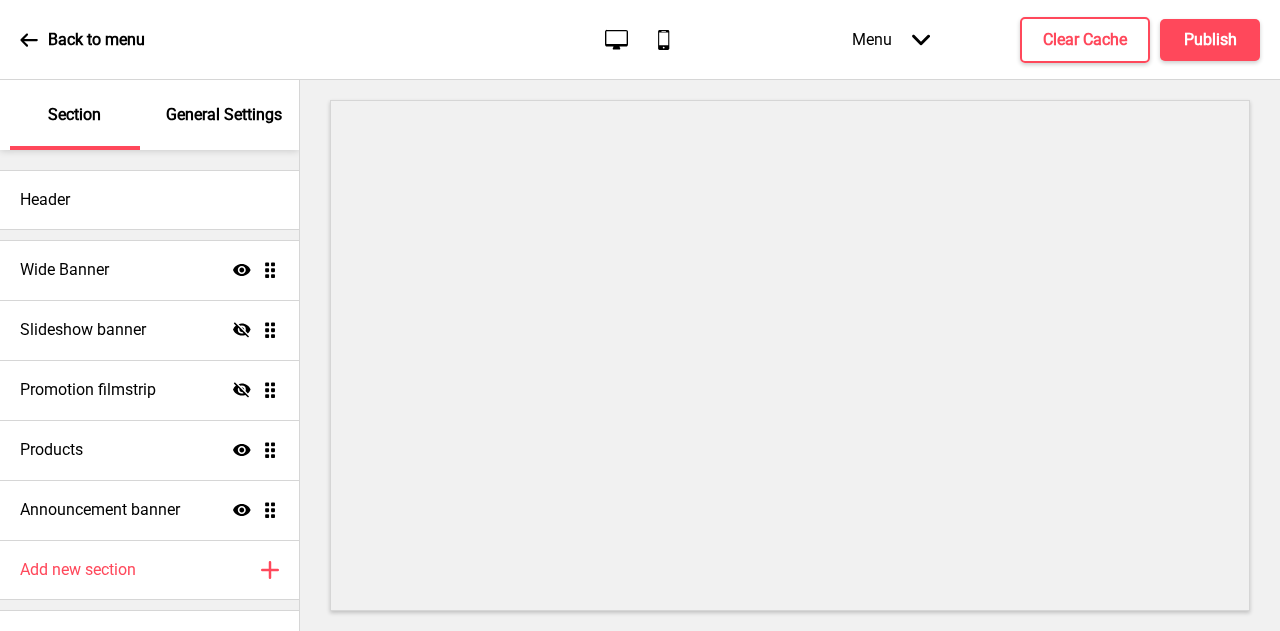 scroll, scrollTop: 0, scrollLeft: 0, axis: both 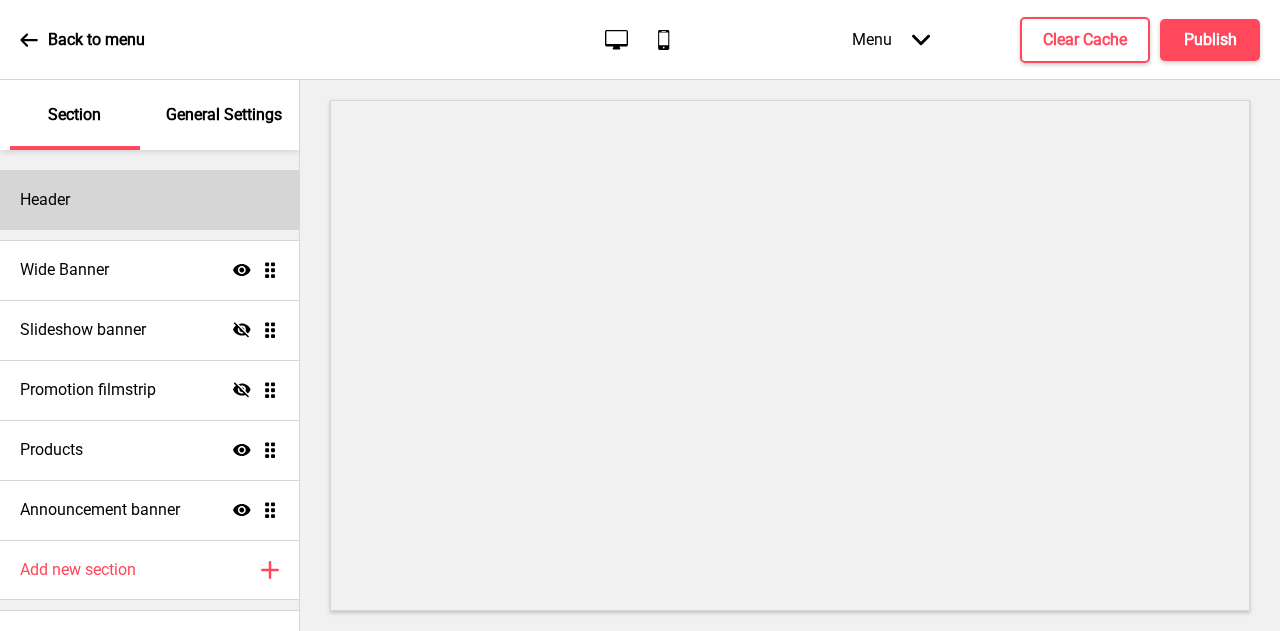 click on "Header" at bounding box center (149, 200) 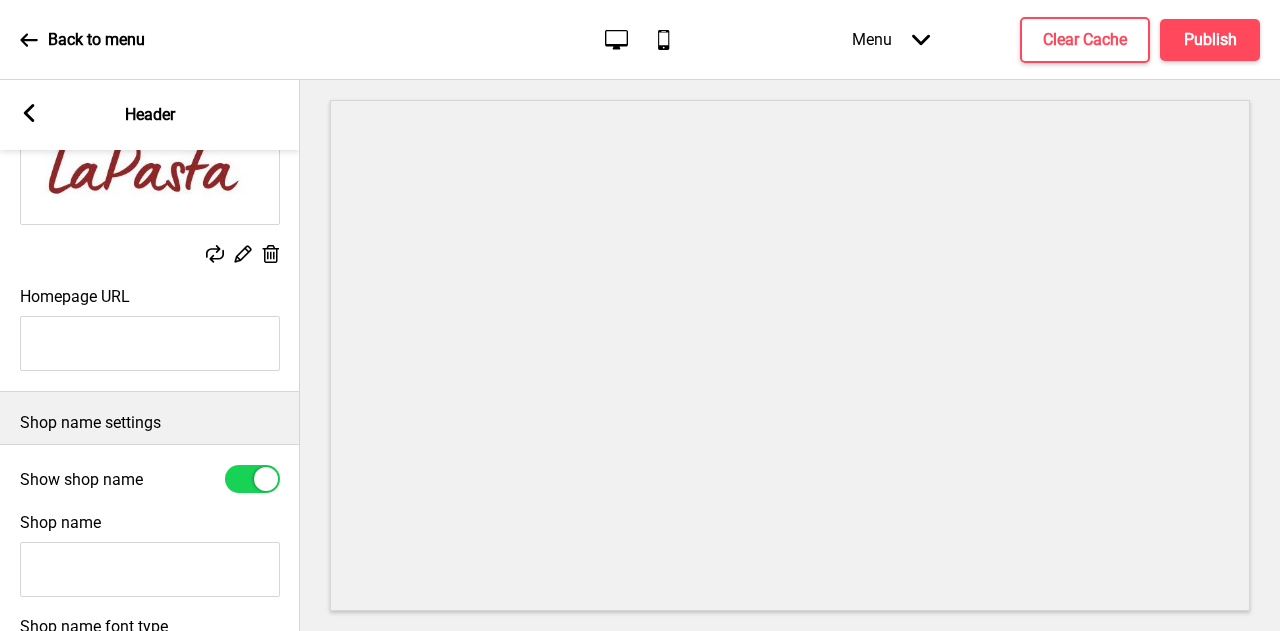 scroll, scrollTop: 400, scrollLeft: 0, axis: vertical 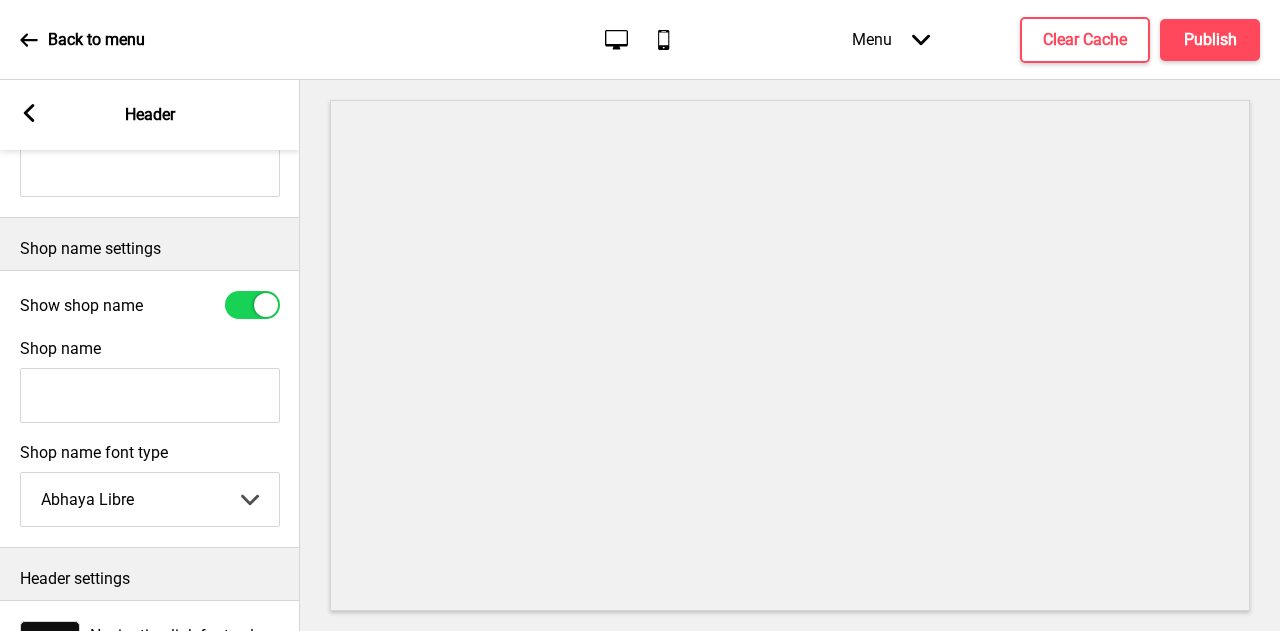 click on "Shop name" at bounding box center [150, 395] 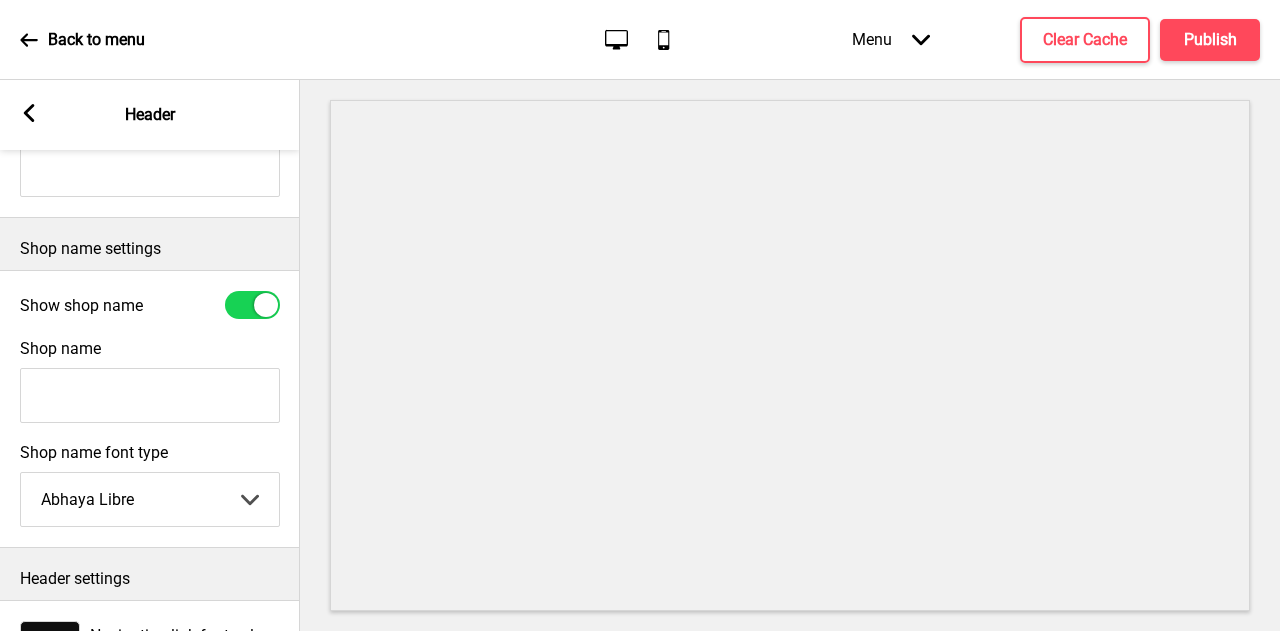 click on "Abhaya Libre Abhaya Libre Abril Fatface Adobe Garamond Pro Arimo Arsenal Arvo Berkshire Swash Be Vietnam Pro Bitter Bree Serif Cantora One Cabin Courgette Coustard Glegoo Hammersmith One Hind Guntur Josefin Sans Jost Kalam Lato Libre Baskerville Libre Franklin Lora Merriweather Nunito Sans Oregano Oswald Pacifico Playfair Display Prata Quattrocento Quicksand Roboto Roboto Slab Rye Sanchez Signika Trocchi Ubuntu Vollkorn Yeseva One 王漢宗細黑體繁 王漢宗細圓體繁 王漢宗粗明體繁 小米兰亭简 腾翔嘉丽细圆简 腾祥睿黑简 王漢宗波卡體繁一空陰 王漢宗粗圓體繁一雙空 瀨戶字體繁 田氏方筆刷體繁 田氏细笔刷體繁 站酷快乐简体 站酷酷黑 站酷小薇字体简体 Aa晚风 Aa荷包鼓鼓 中文 STSong" at bounding box center (150, 499) 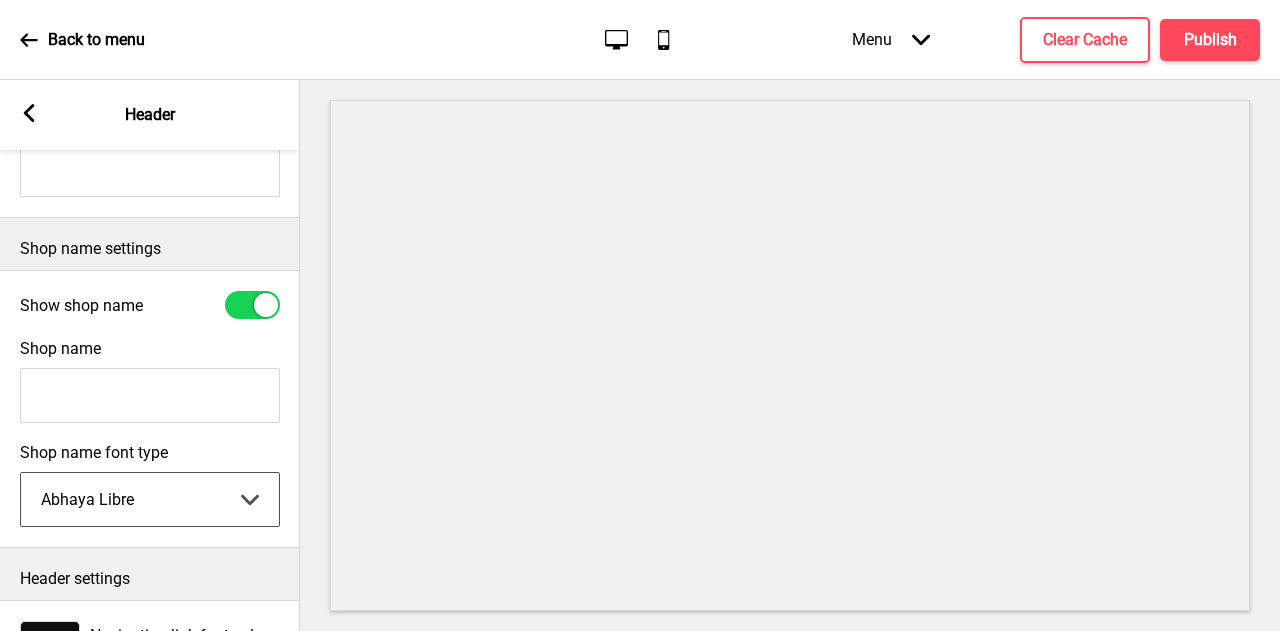 click on "Abhaya Libre Abhaya Libre Abril Fatface Adobe Garamond Pro Arimo Arsenal Arvo Berkshire Swash Be Vietnam Pro Bitter Bree Serif Cantora One Cabin Courgette Coustard Glegoo Hammersmith One Hind Guntur Josefin Sans Jost Kalam Lato Libre Baskerville Libre Franklin Lora Merriweather Nunito Sans Oregano Oswald Pacifico Playfair Display Prata Quattrocento Quicksand Roboto Roboto Slab Rye Sanchez Signika Trocchi Ubuntu Vollkorn Yeseva One 王漢宗細黑體繁 王漢宗細圓體繁 王漢宗粗明體繁 小米兰亭简 腾翔嘉丽细圆简 腾祥睿黑简 王漢宗波卡體繁一空陰 王漢宗粗圓體繁一雙空 瀨戶字體繁 田氏方筆刷體繁 田氏细笔刷體繁 站酷快乐简体 站酷酷黑 站酷小薇字体简体 Aa晚风 Aa荷包鼓鼓 中文 STSong" at bounding box center [150, 499] 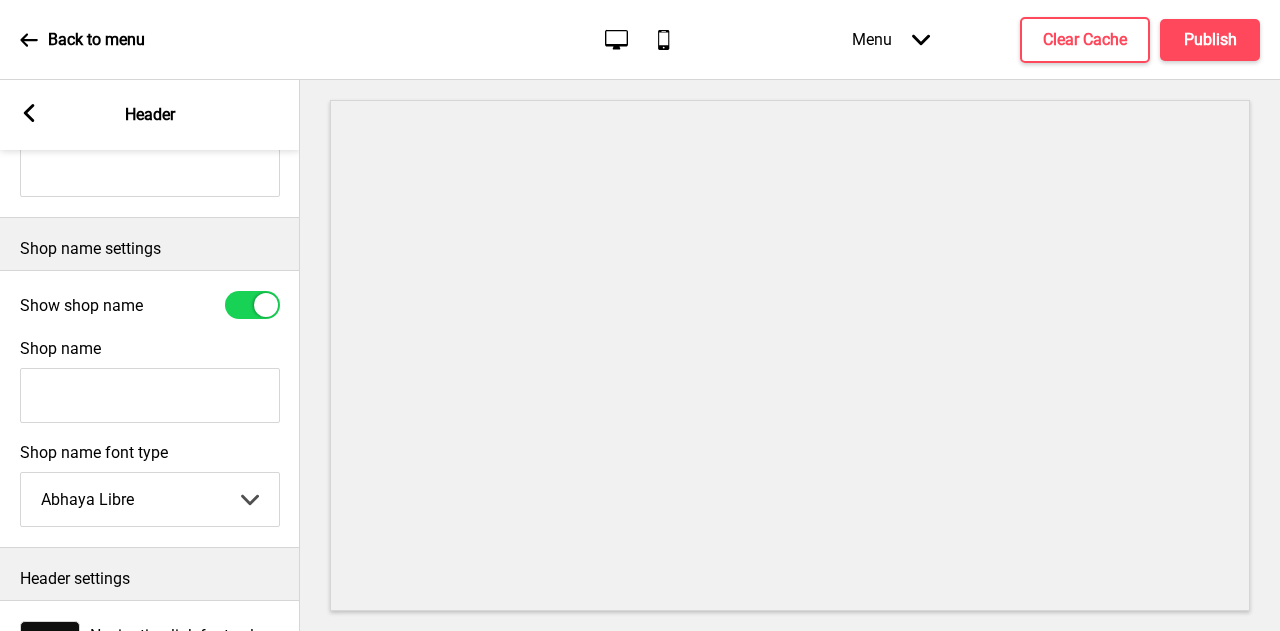 click on "Shop name" at bounding box center (150, 395) 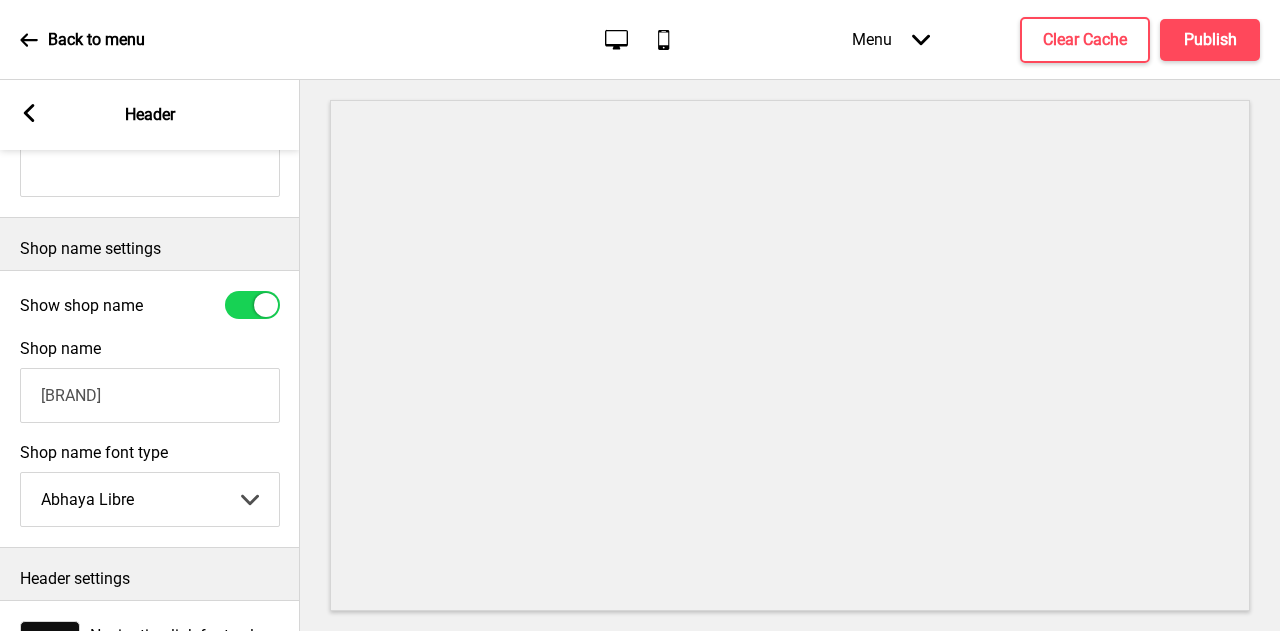 type on "[BRAND]" 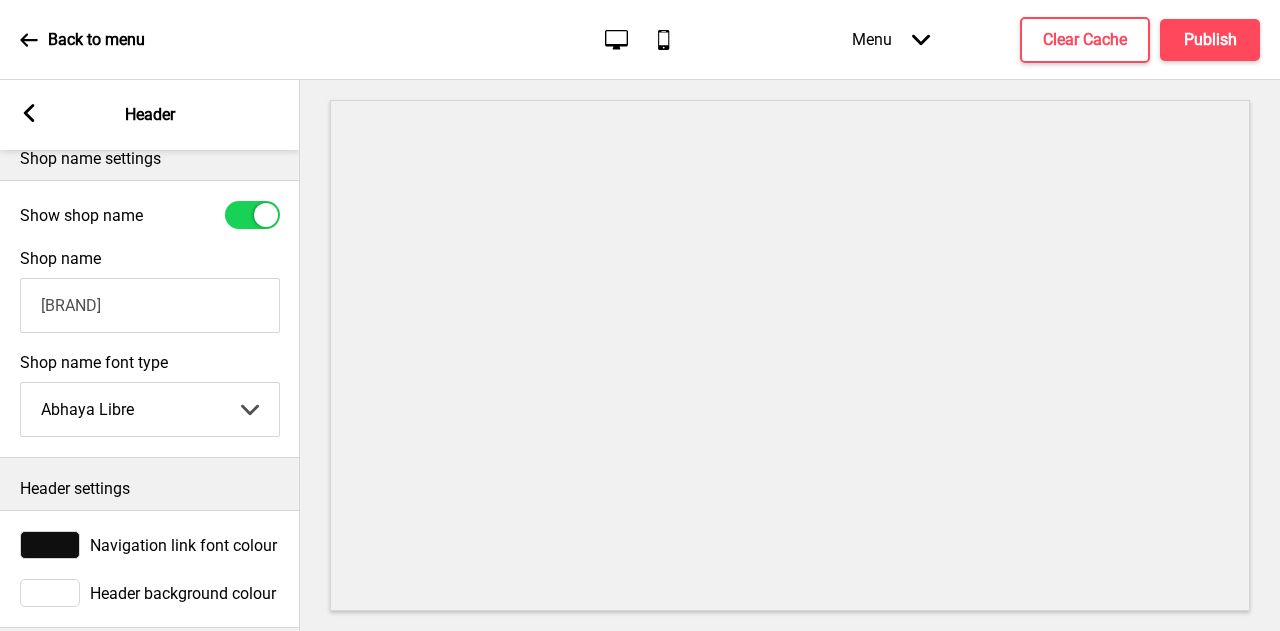 scroll, scrollTop: 527, scrollLeft: 0, axis: vertical 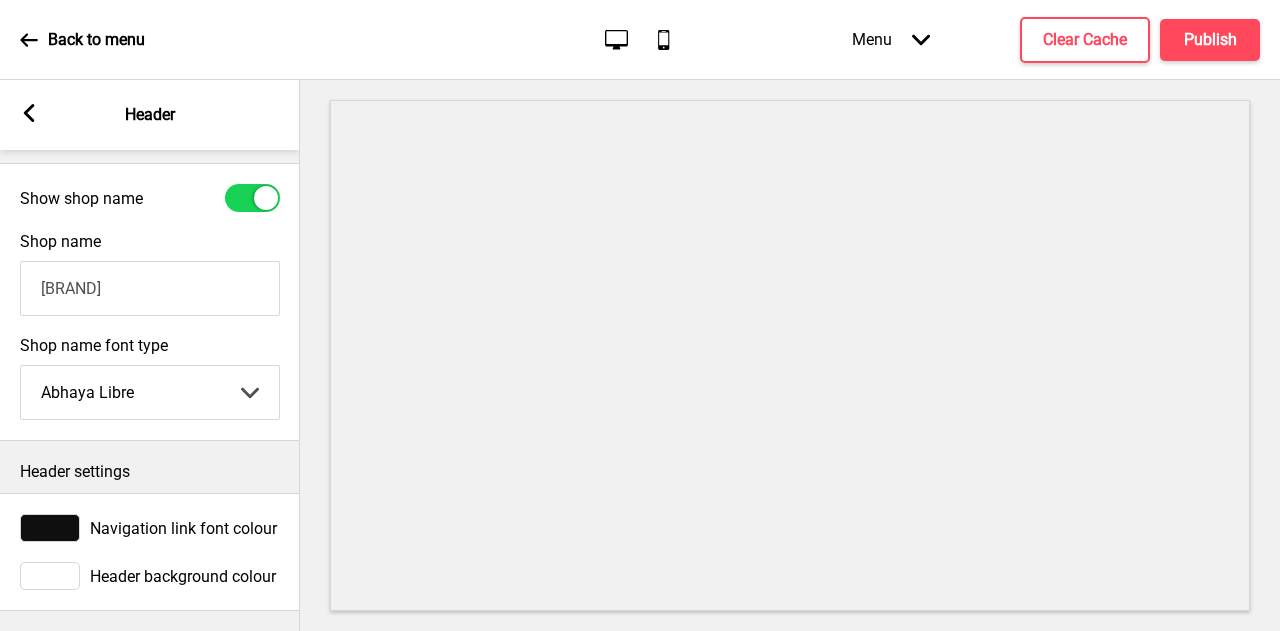 click at bounding box center (50, 576) 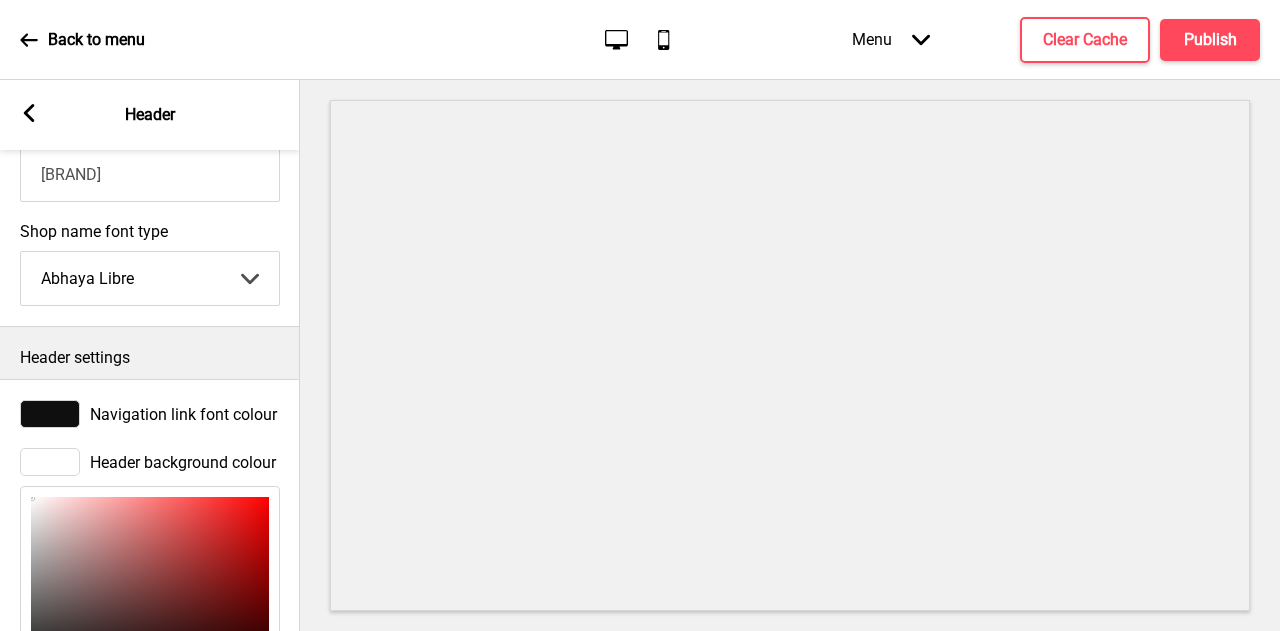 scroll, scrollTop: 727, scrollLeft: 0, axis: vertical 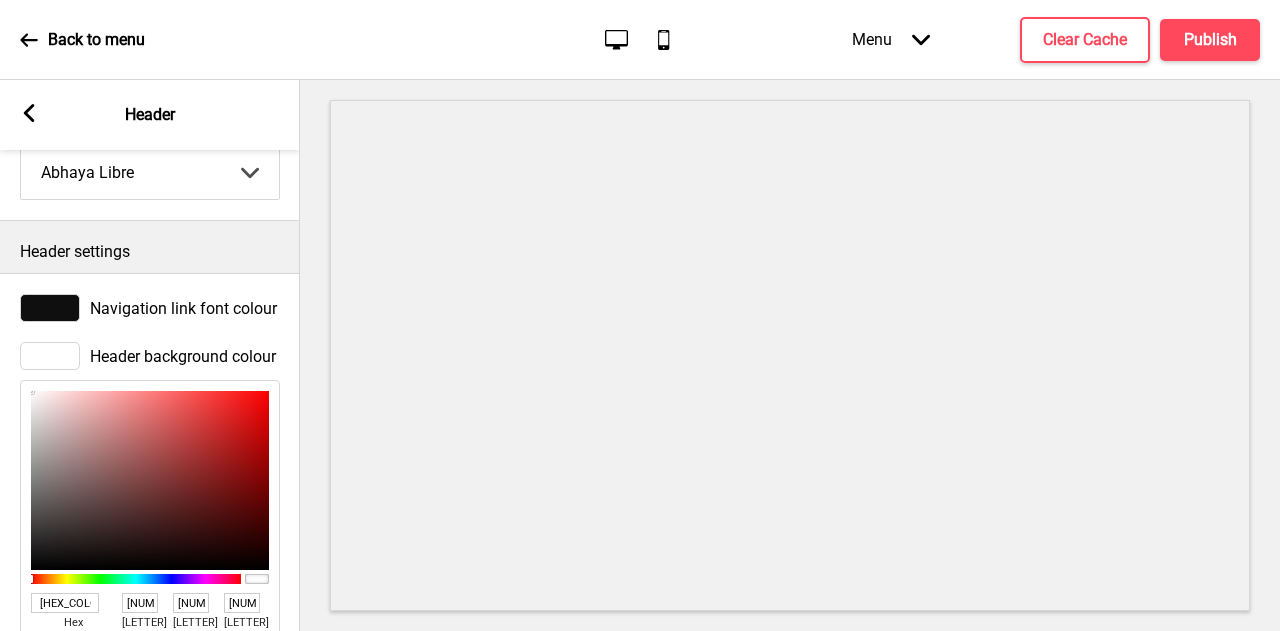 type on "[HEX_COLOR]" 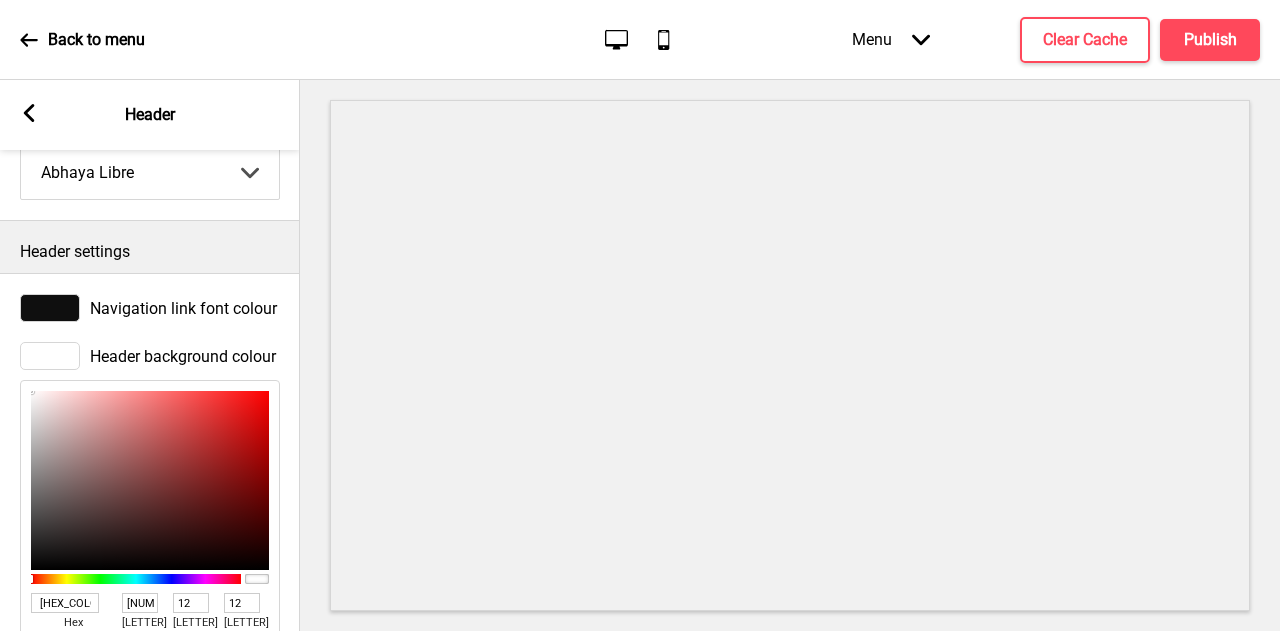 click at bounding box center (150, 480) 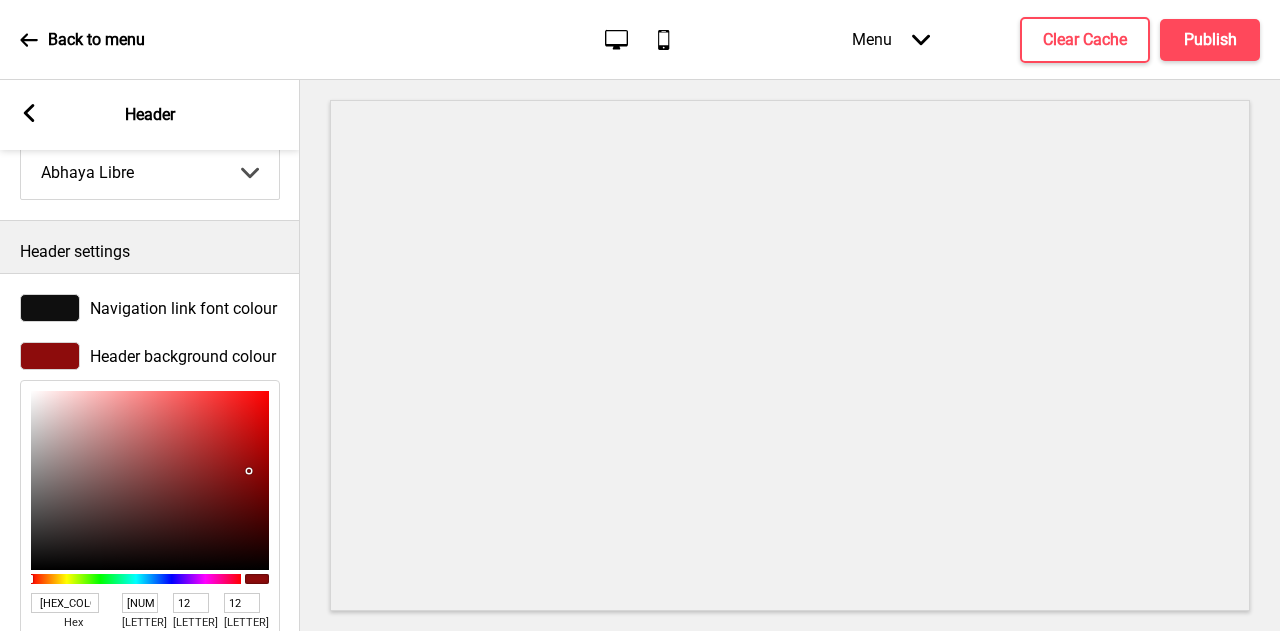 type on "[HEX_COLOR]" 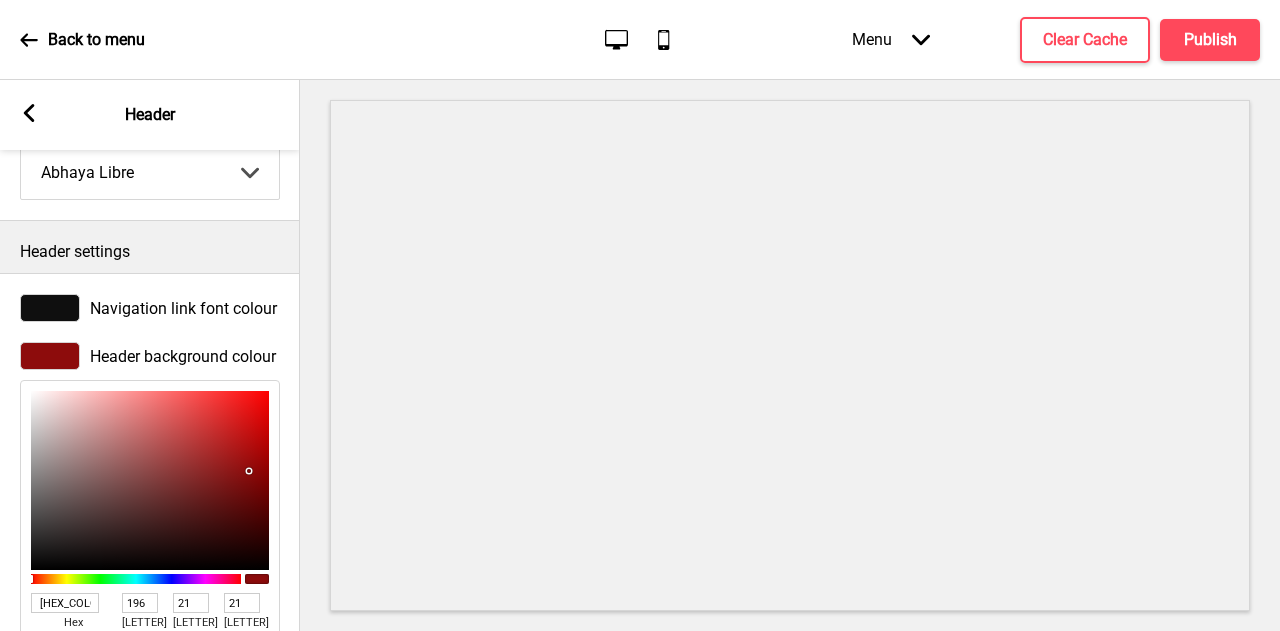 click at bounding box center (150, 480) 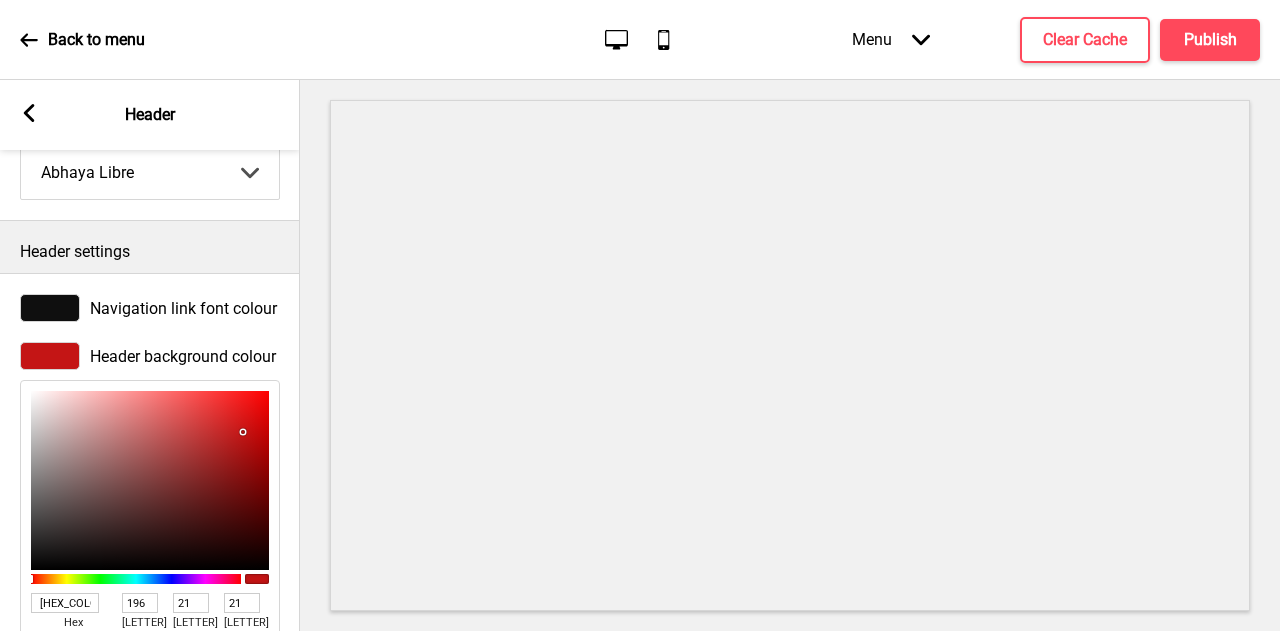 type on "[HEX_COLOR]" 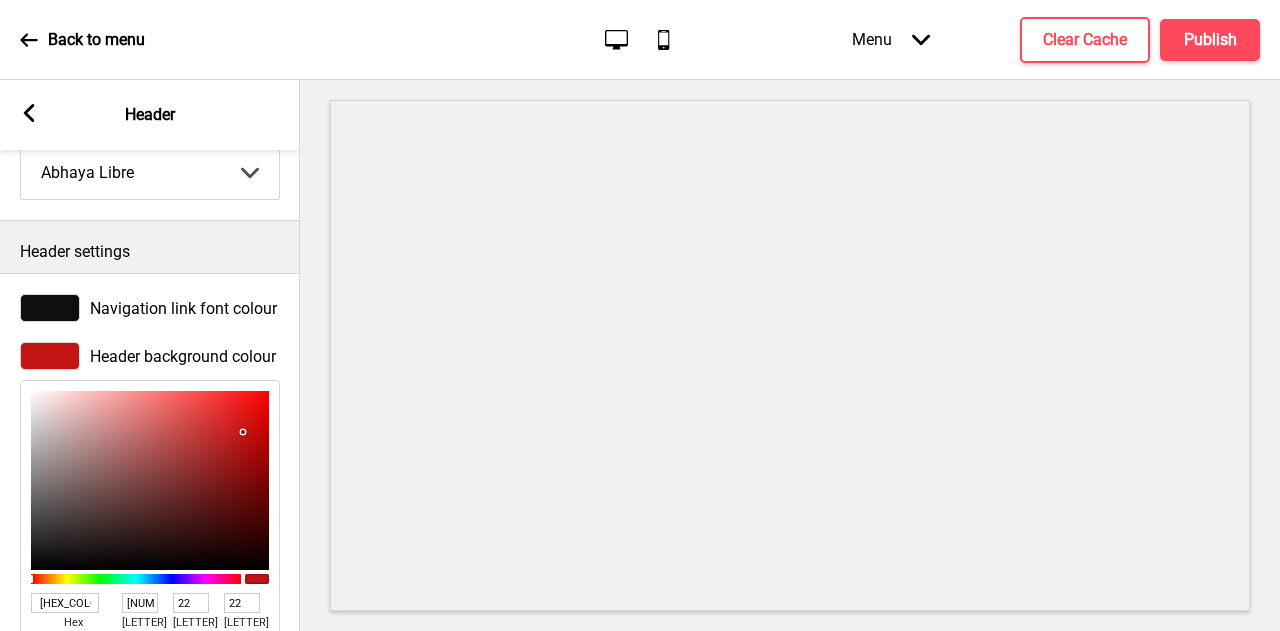 type on "[HEX_COLOR]" 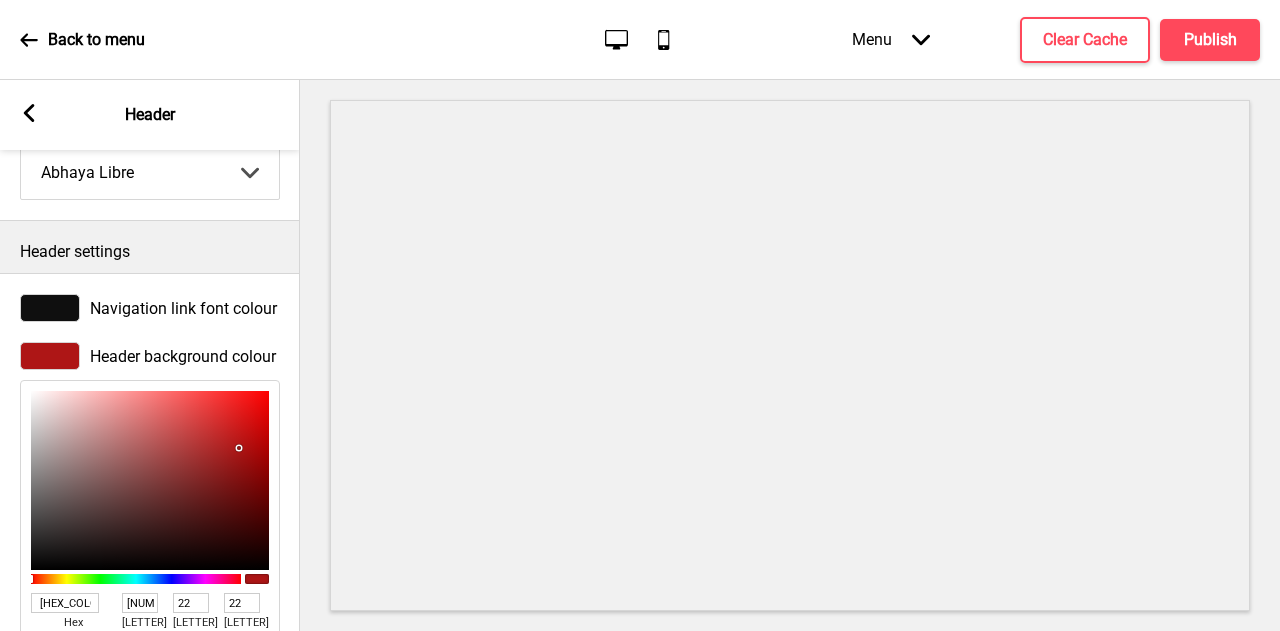 type on "[HEX_COLOR]" 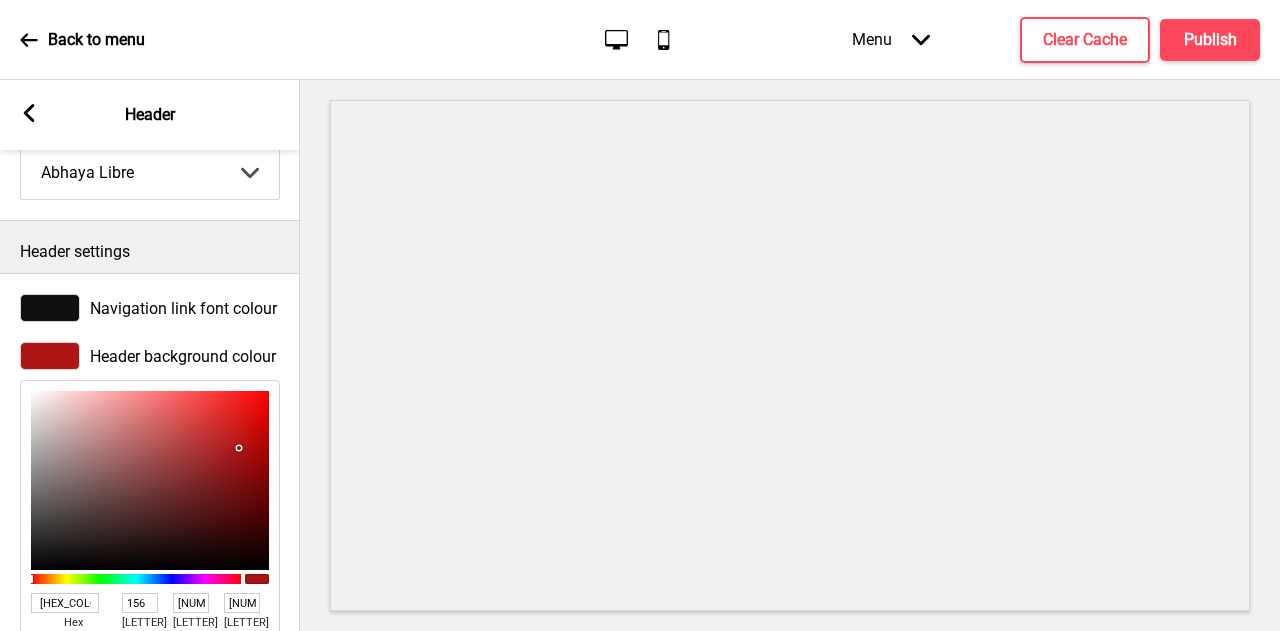 click at bounding box center (150, 480) 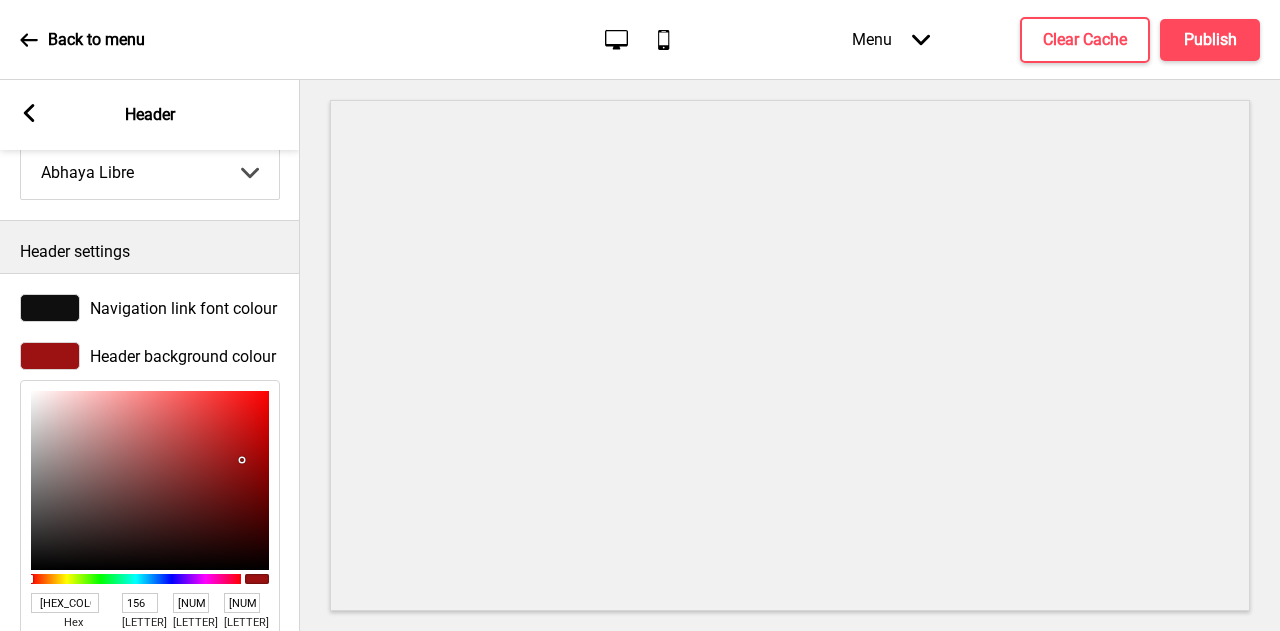 type on "[HEX_COLOR]" 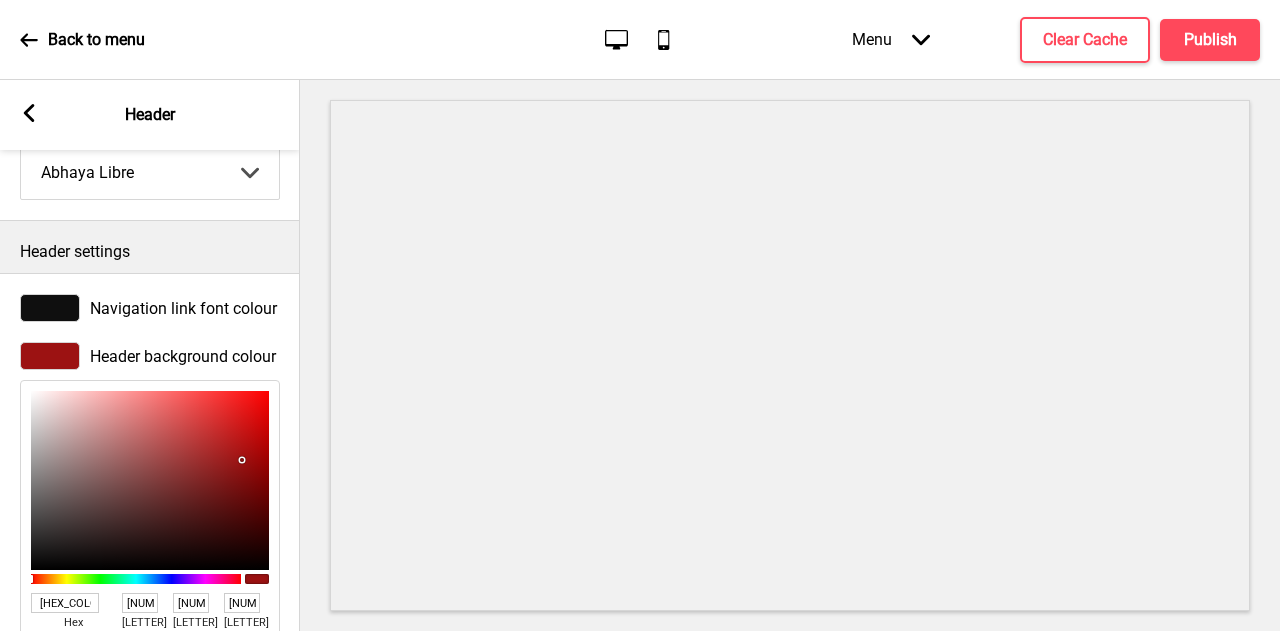 click at bounding box center [150, 480] 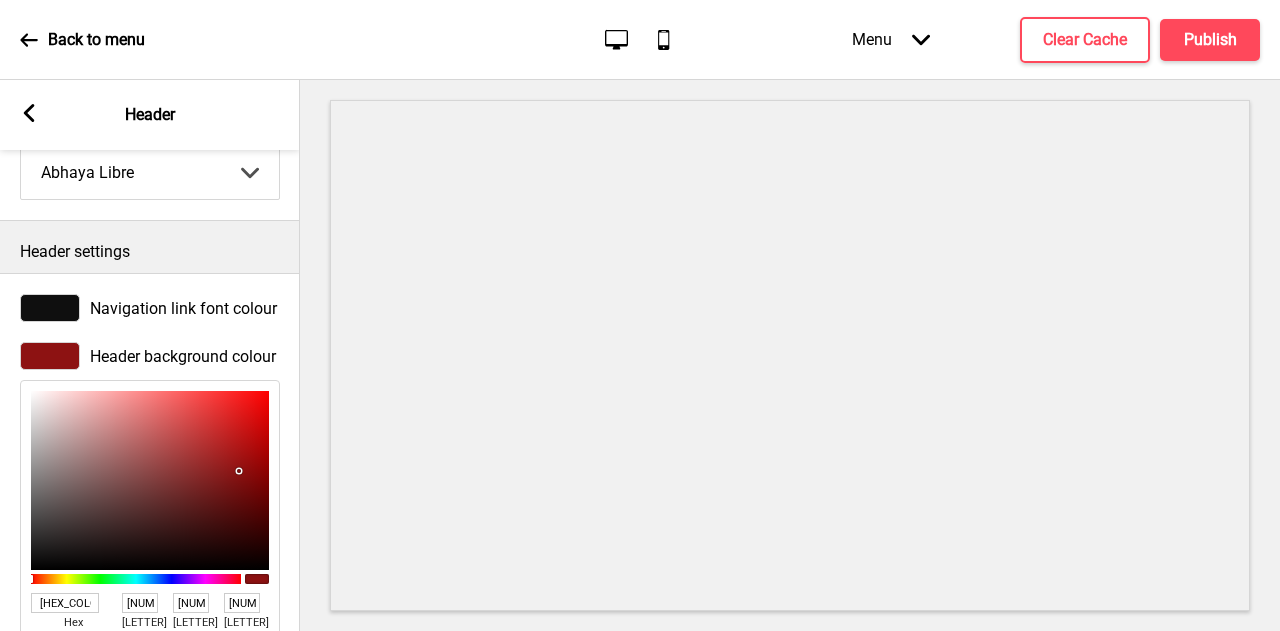 type on "[HEX_COLOR]" 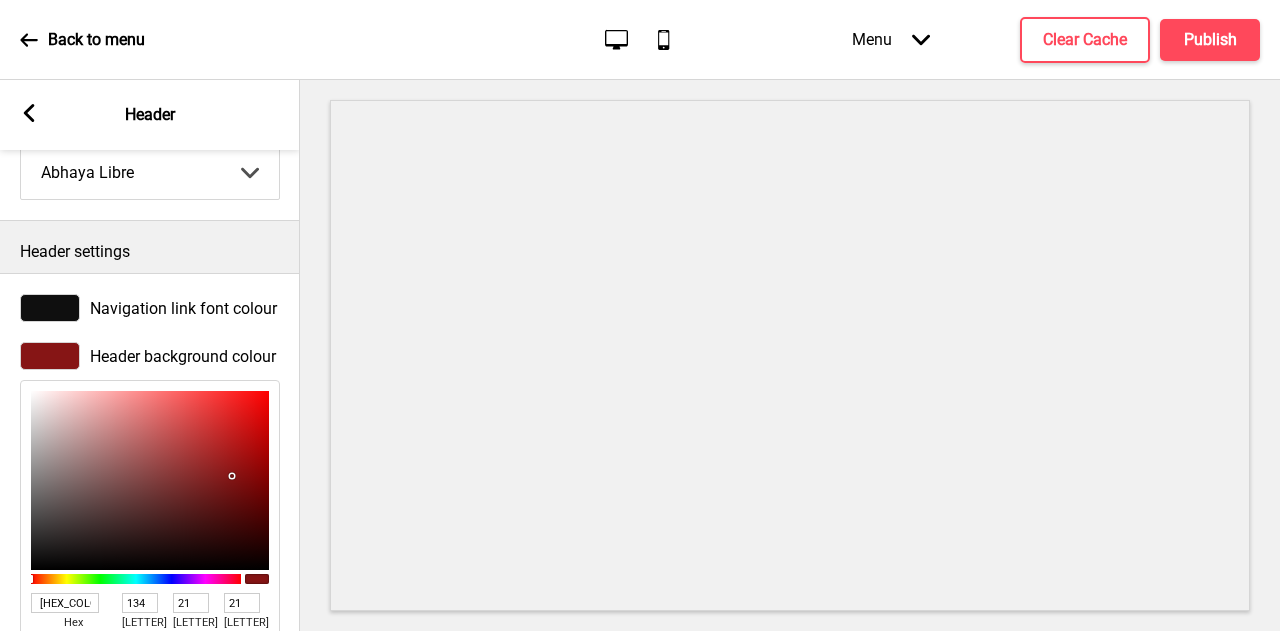 click at bounding box center (150, 480) 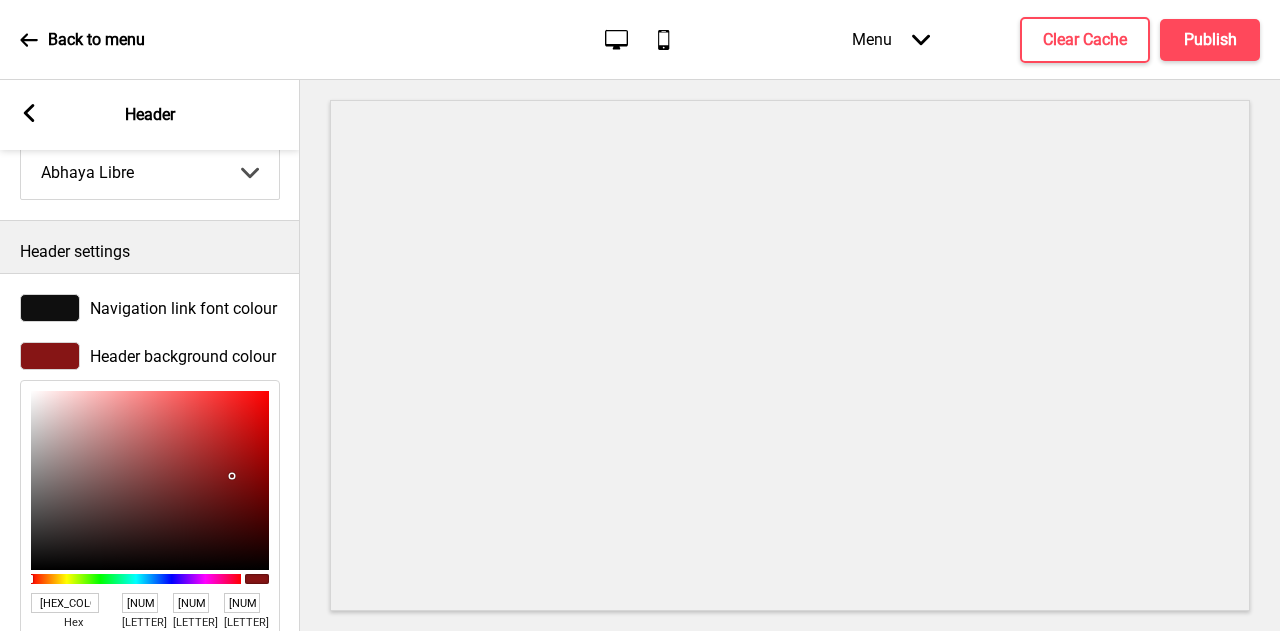 click at bounding box center [150, 480] 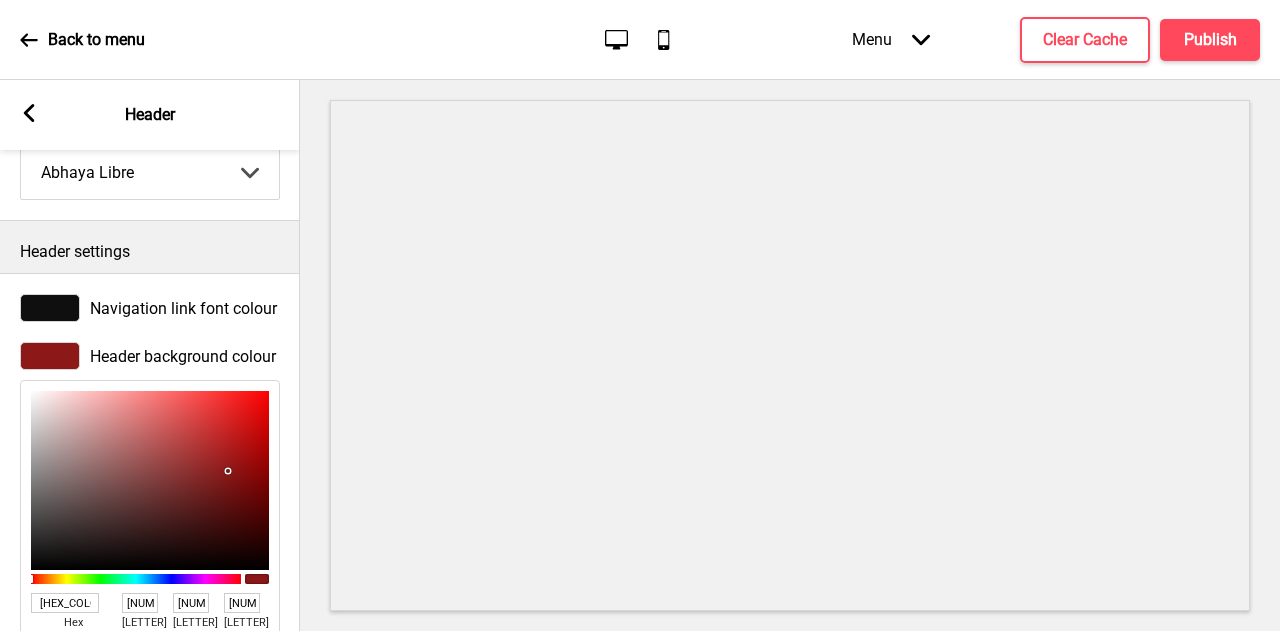 type on "[HEX_COLOR]" 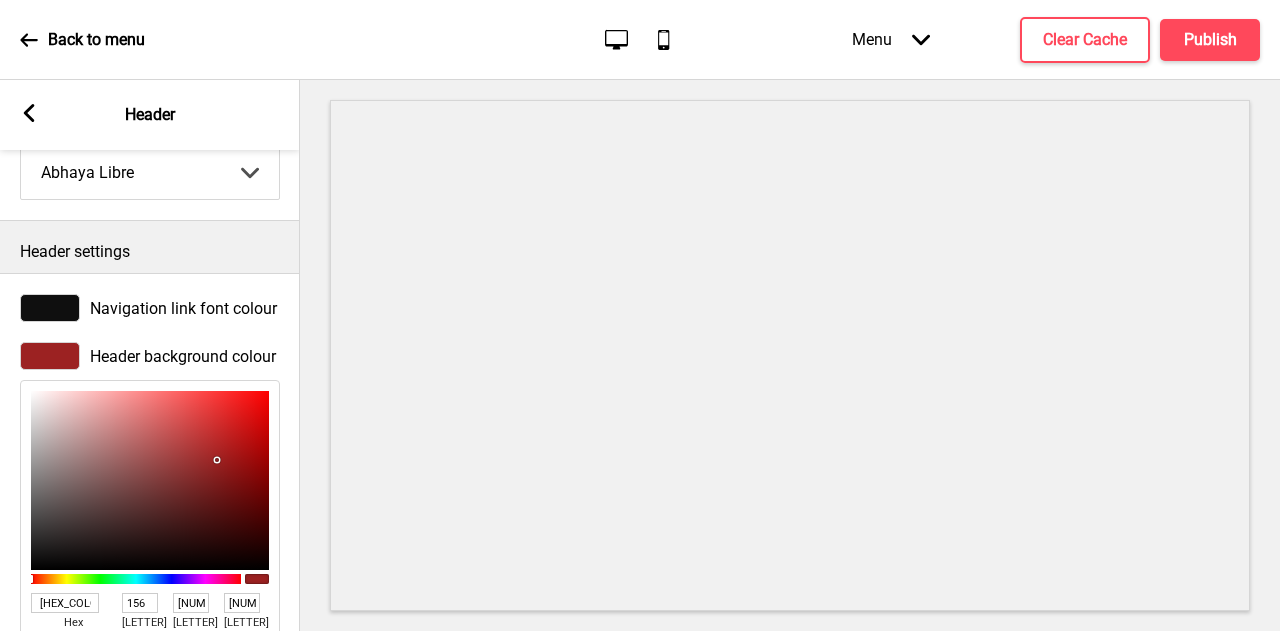 click at bounding box center (150, 480) 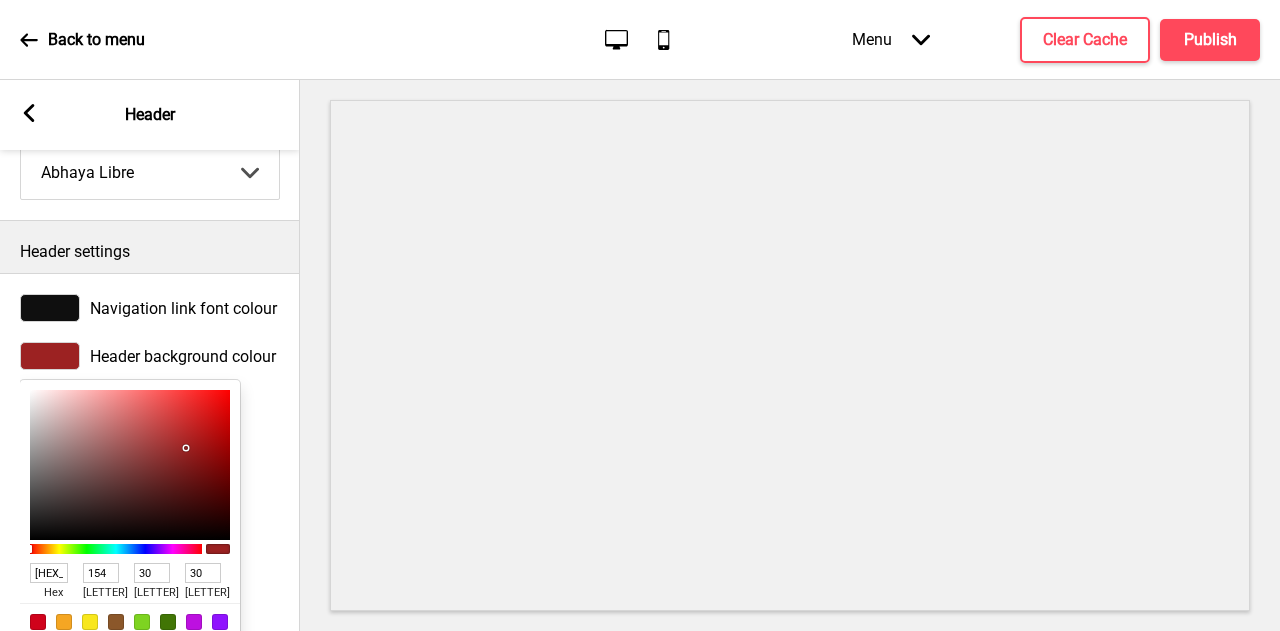 type on "[HEX_COLOR]" 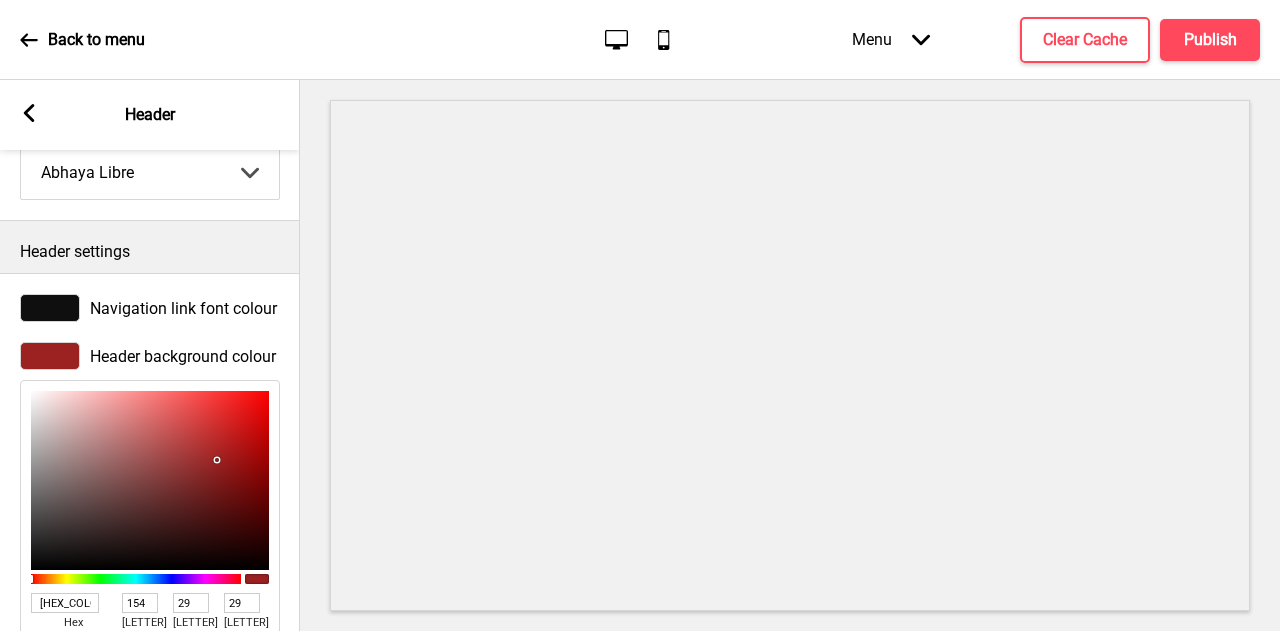 click at bounding box center [150, 480] 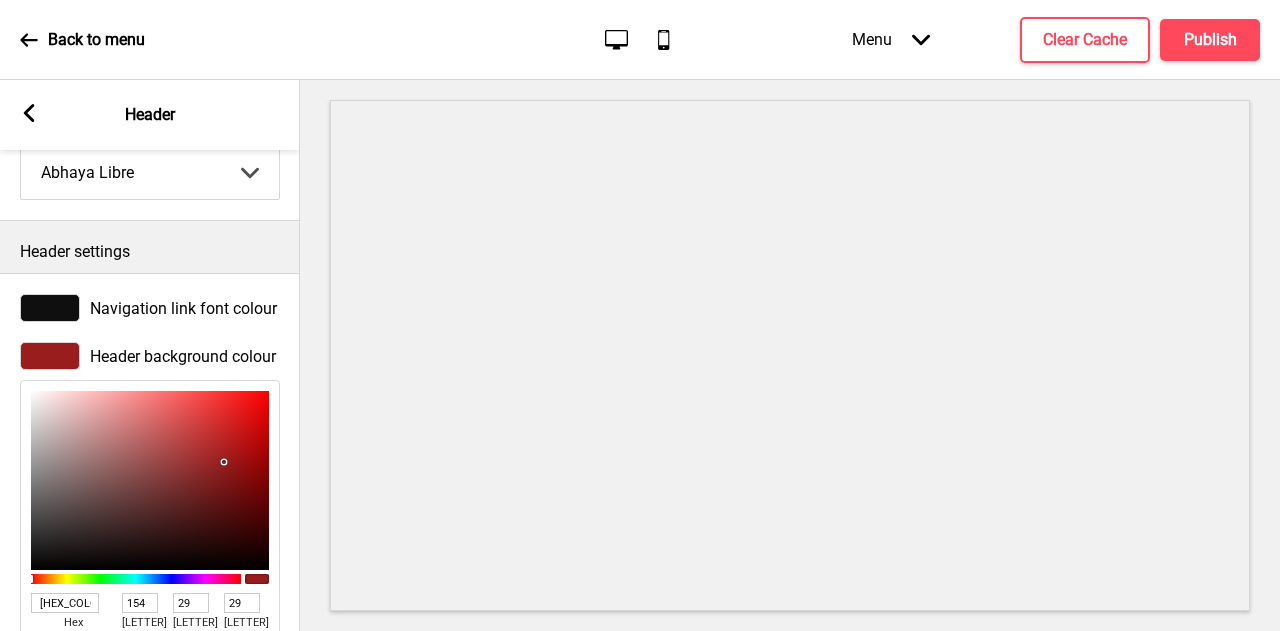type on "[HEX_COLOR]" 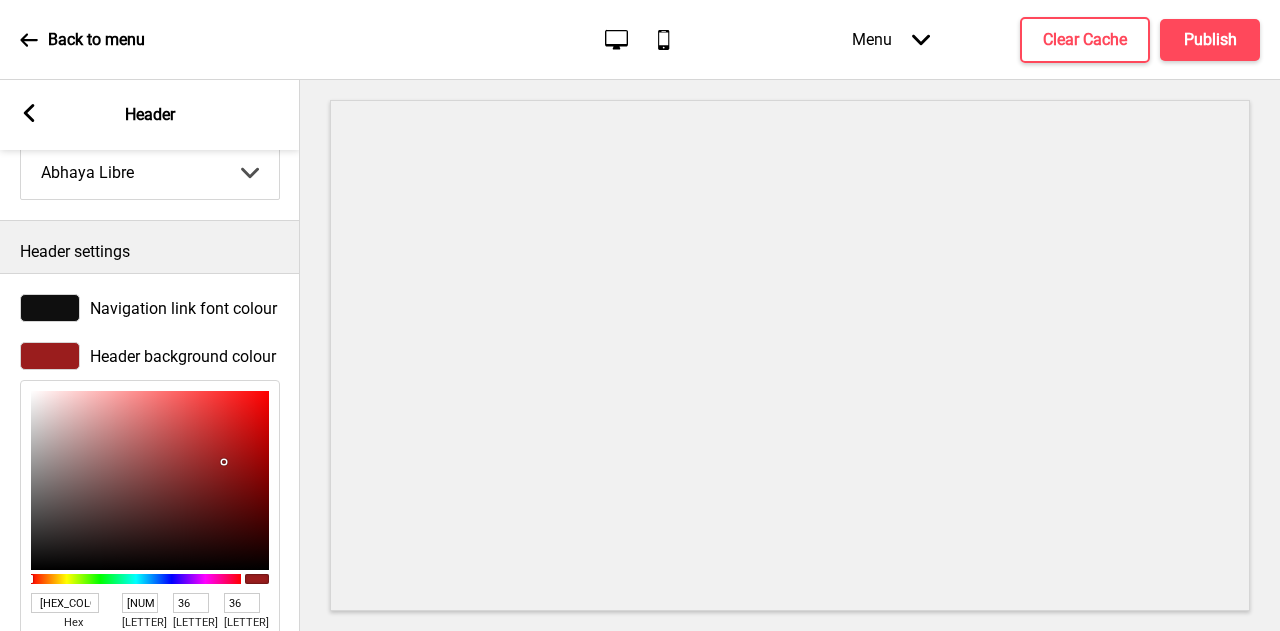 type on "[HEX_COLOR]" 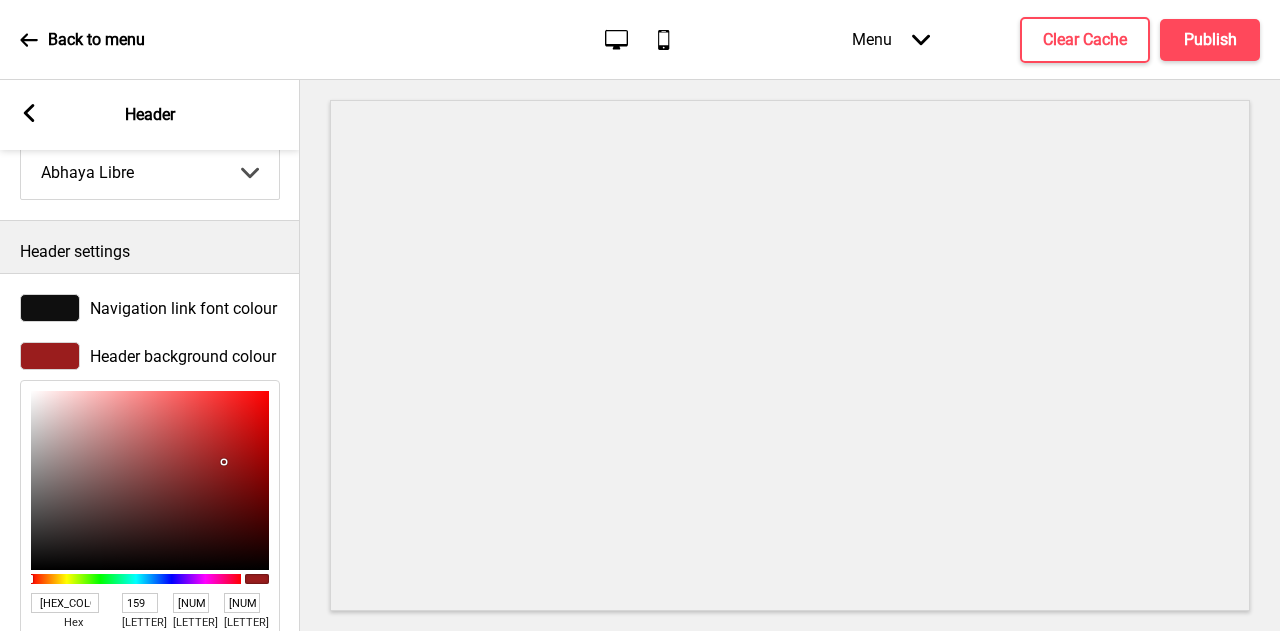click at bounding box center [150, 480] 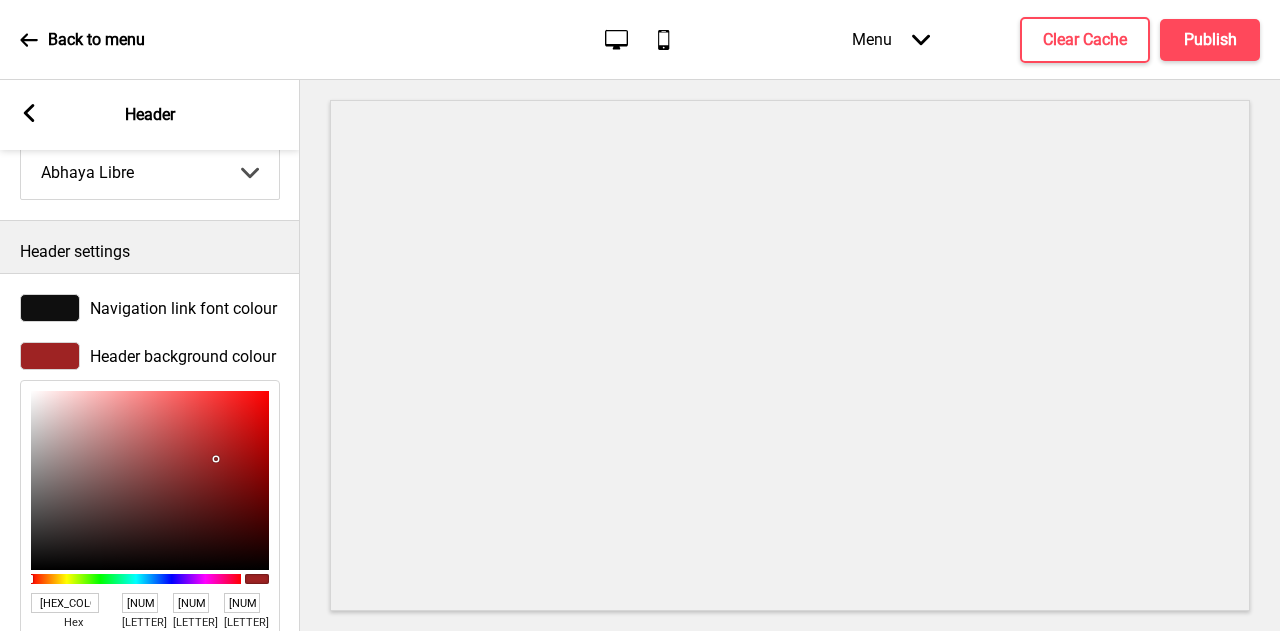 type on "[HEX_COLOR]" 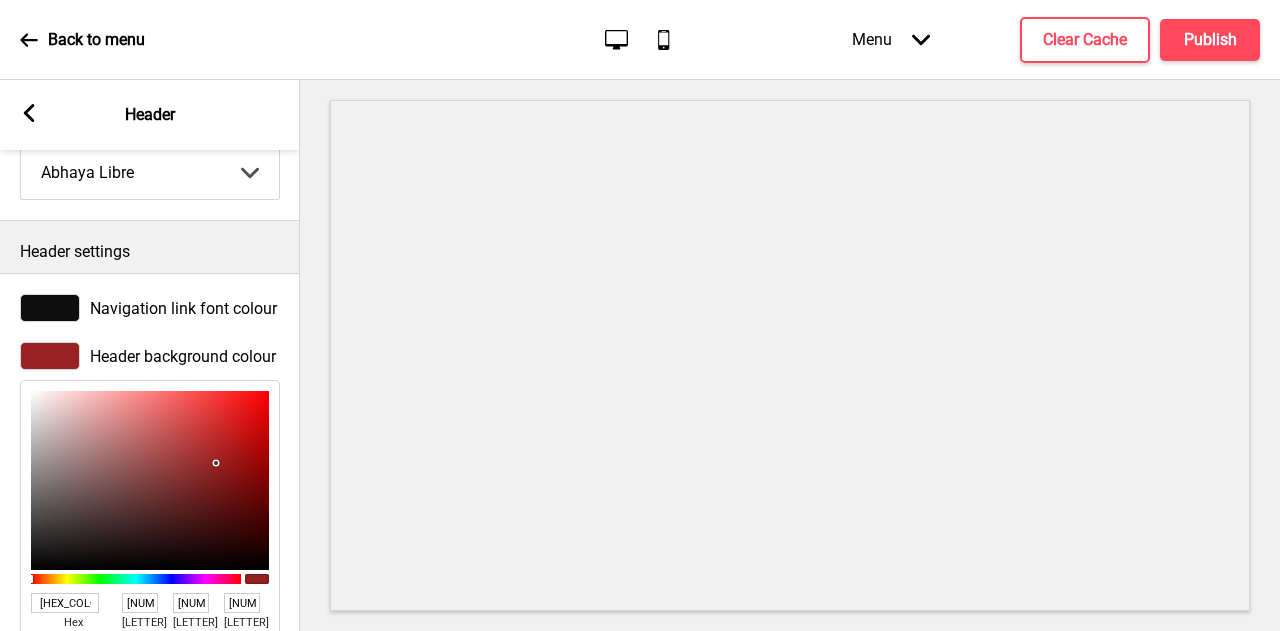 type on "[HEX_COLOR]" 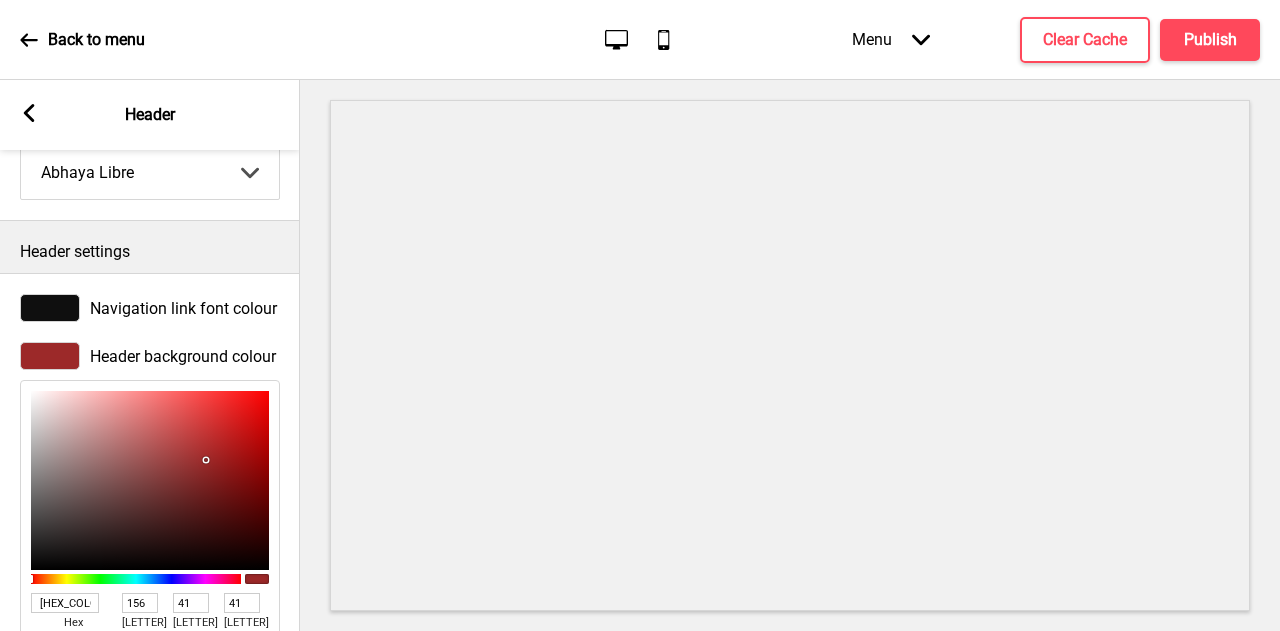 type on "[HEX_COLOR]" 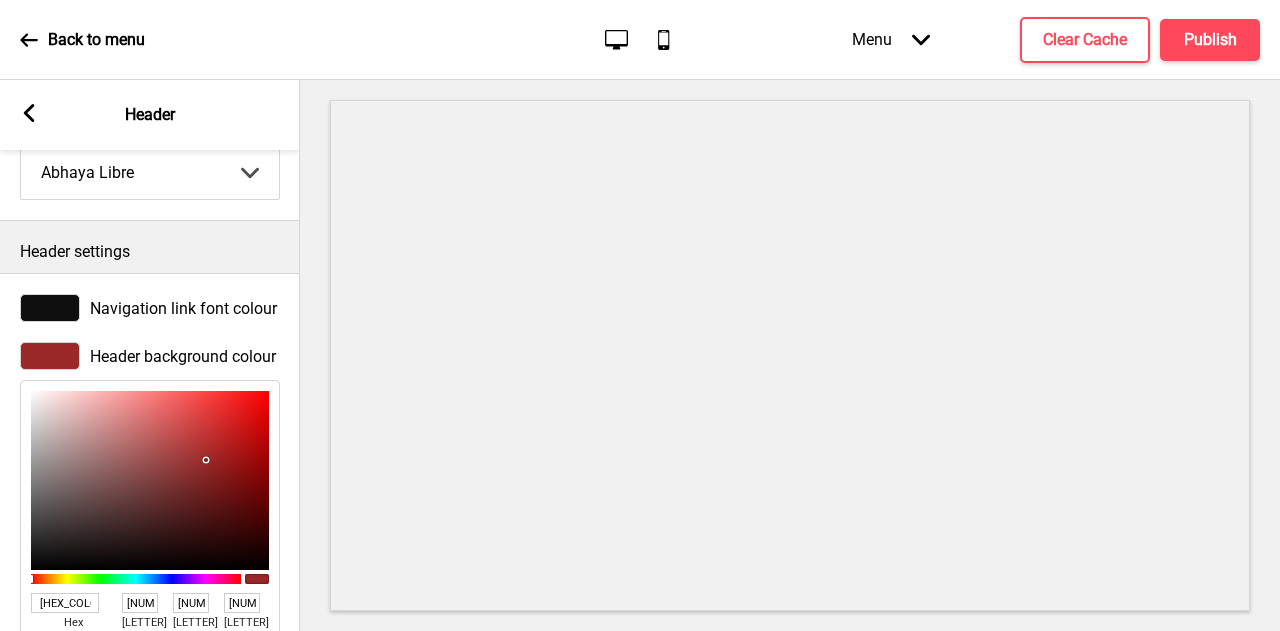 type on "[HEX_COLOR]" 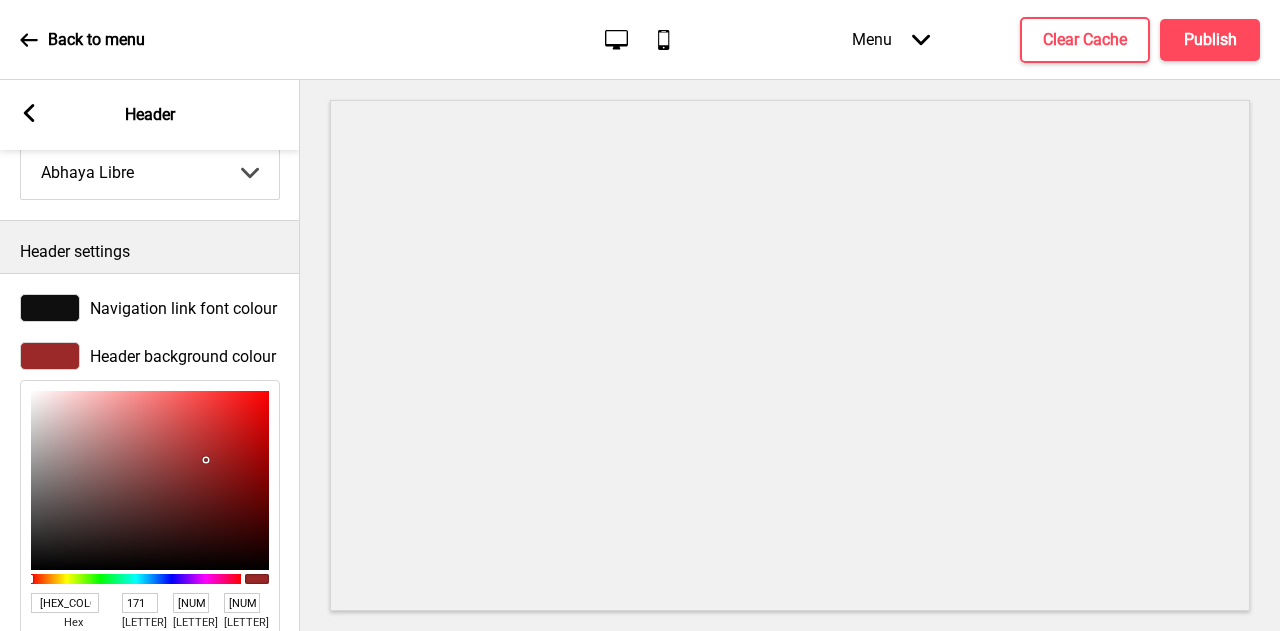 type on "[HEX_COLOR]" 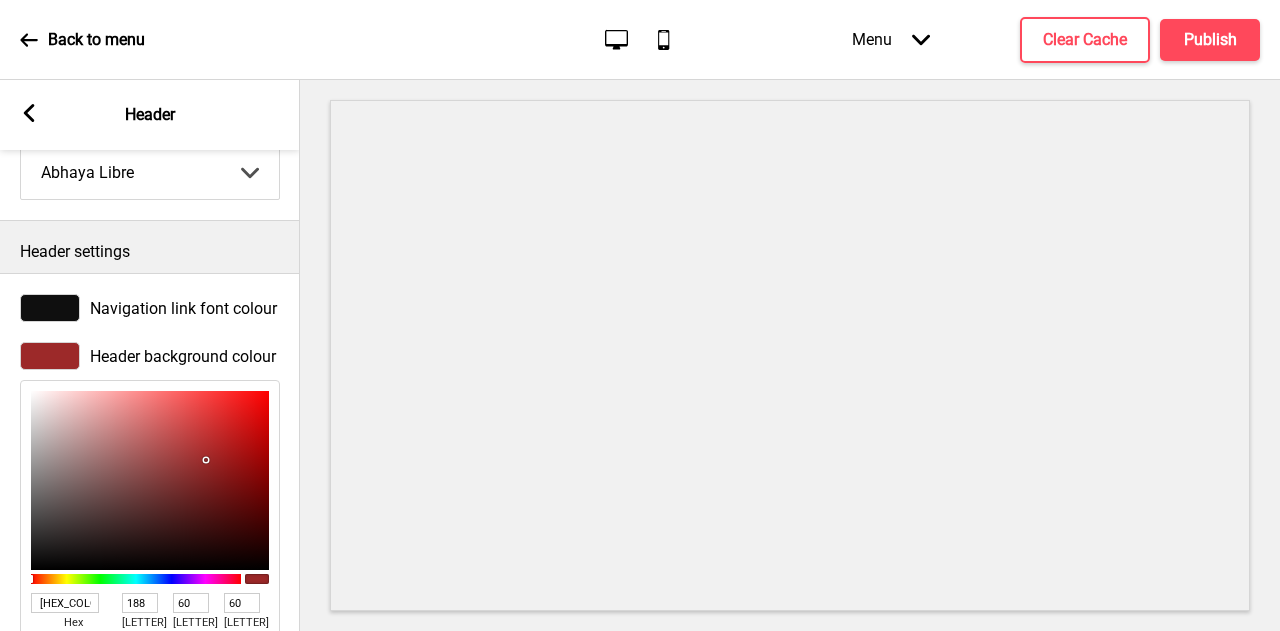 type on "[HEX_COLOR]" 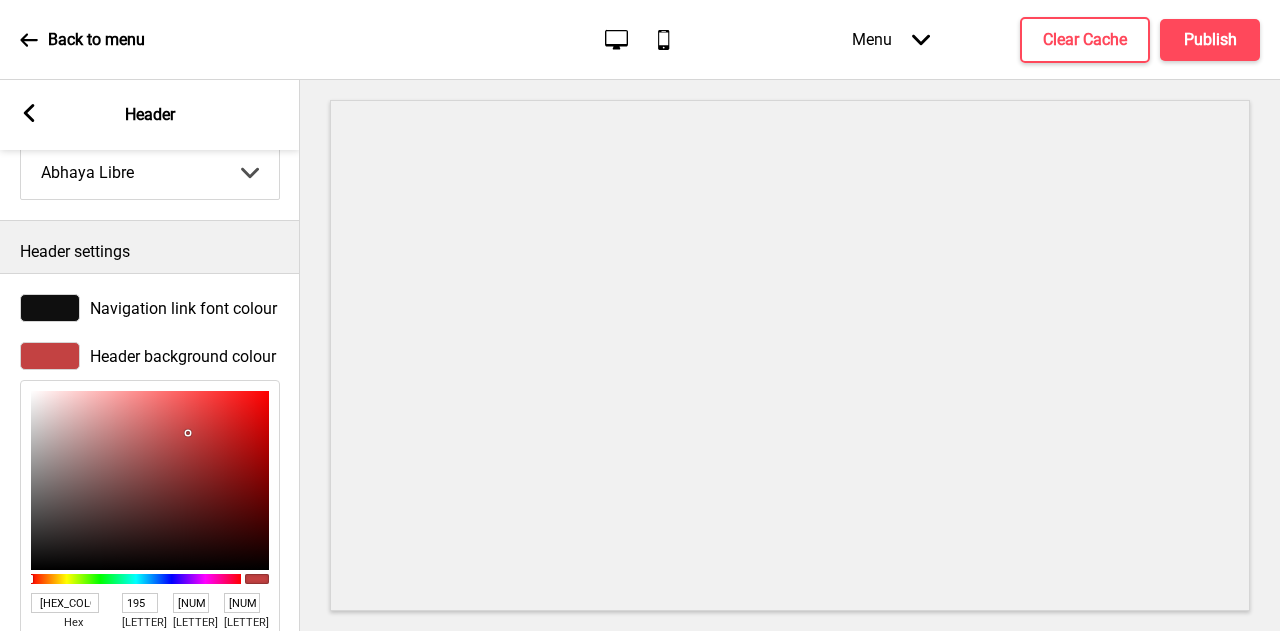 click at bounding box center (188, 433) 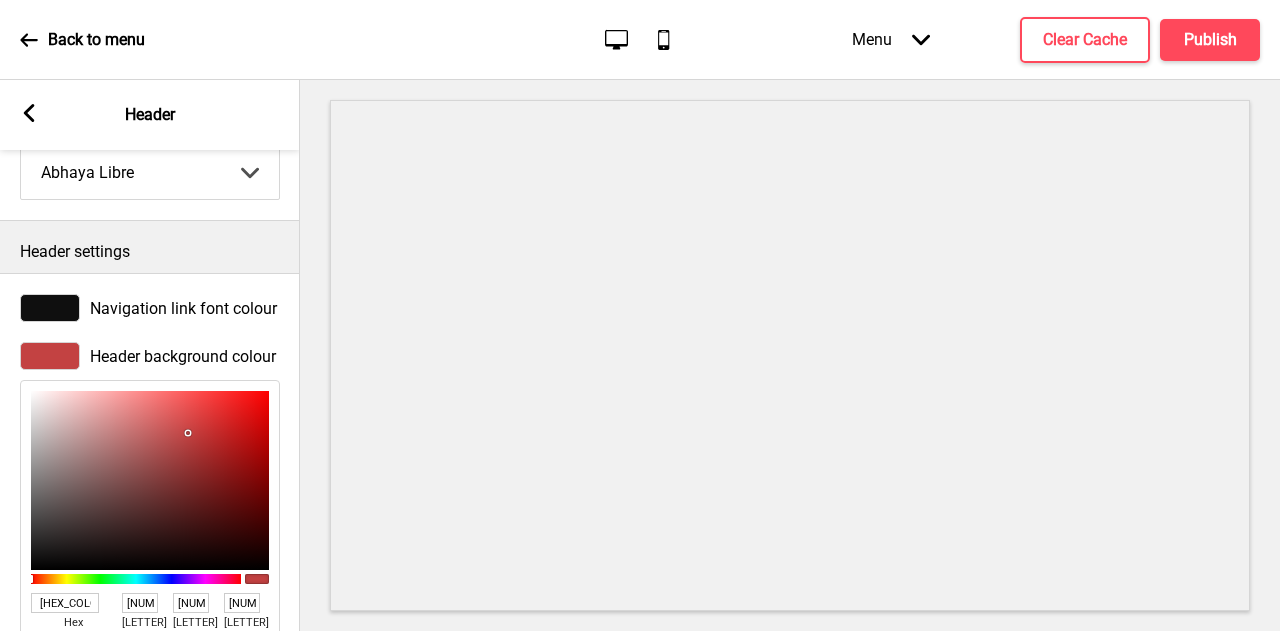 click at bounding box center [150, 480] 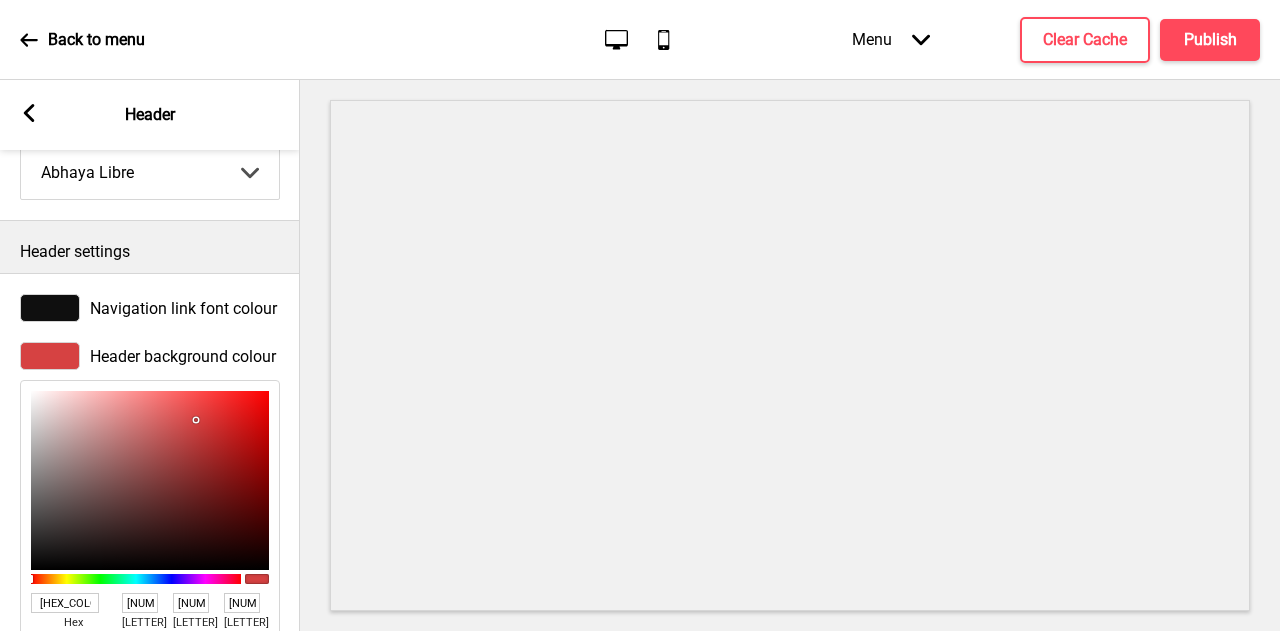 type on "[HEX_COLOR]" 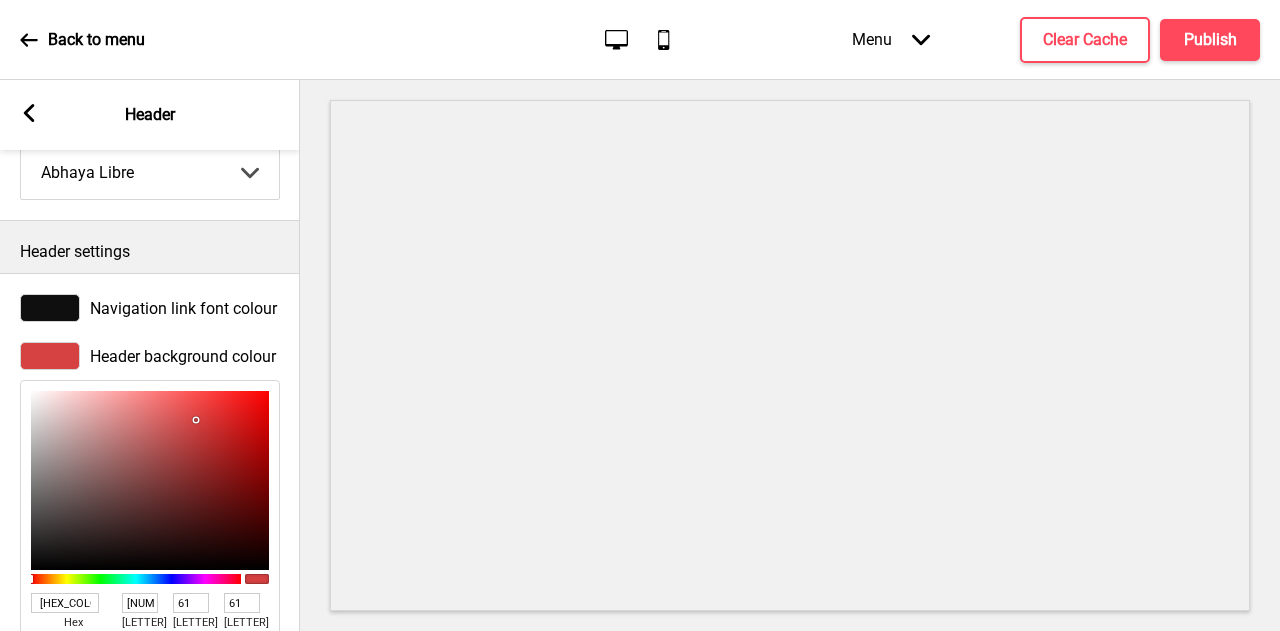 type on "[HEX_COLOR]" 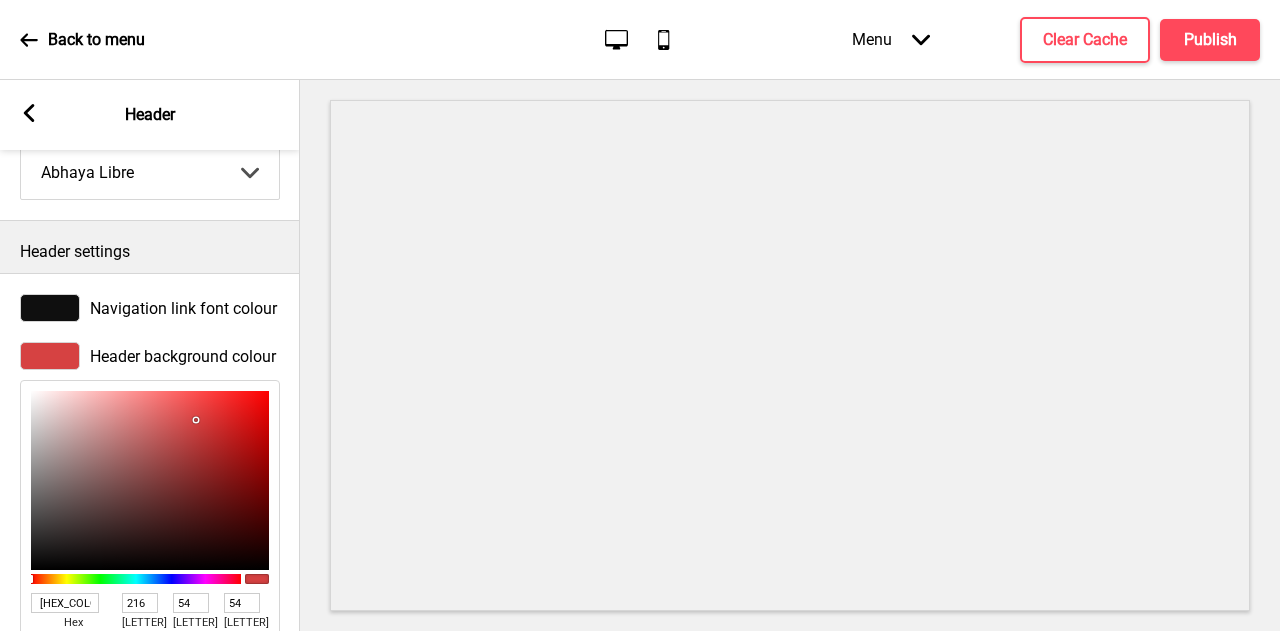 click at bounding box center (150, 480) 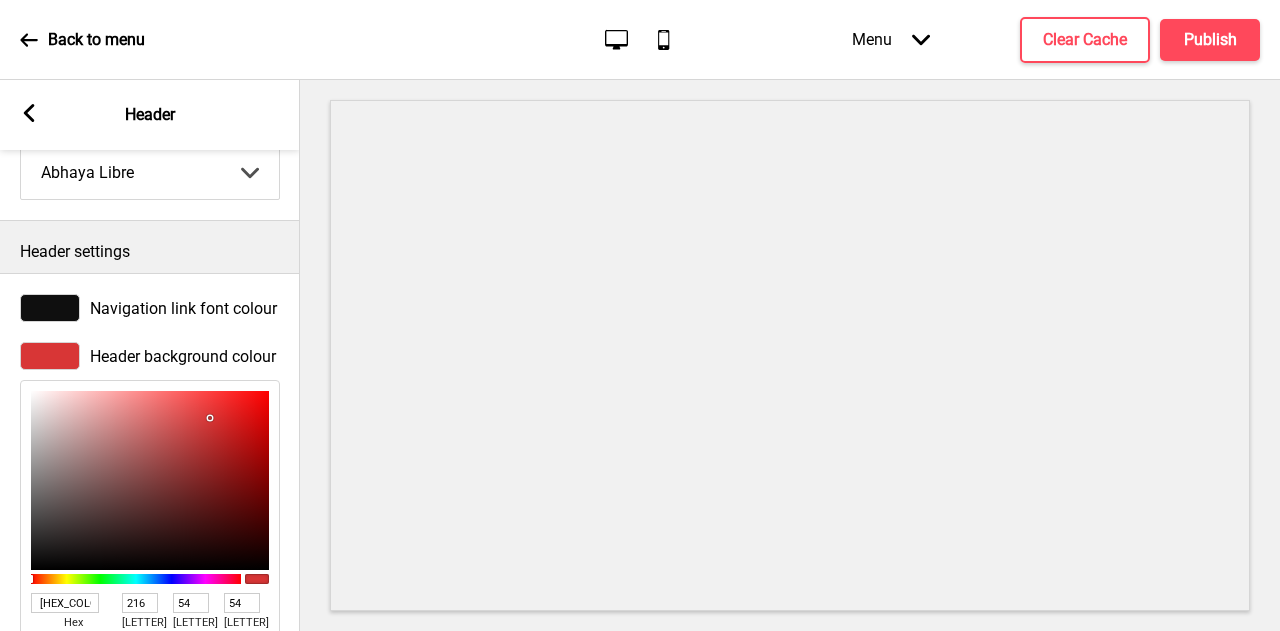 type on "[HEX_COLOR]" 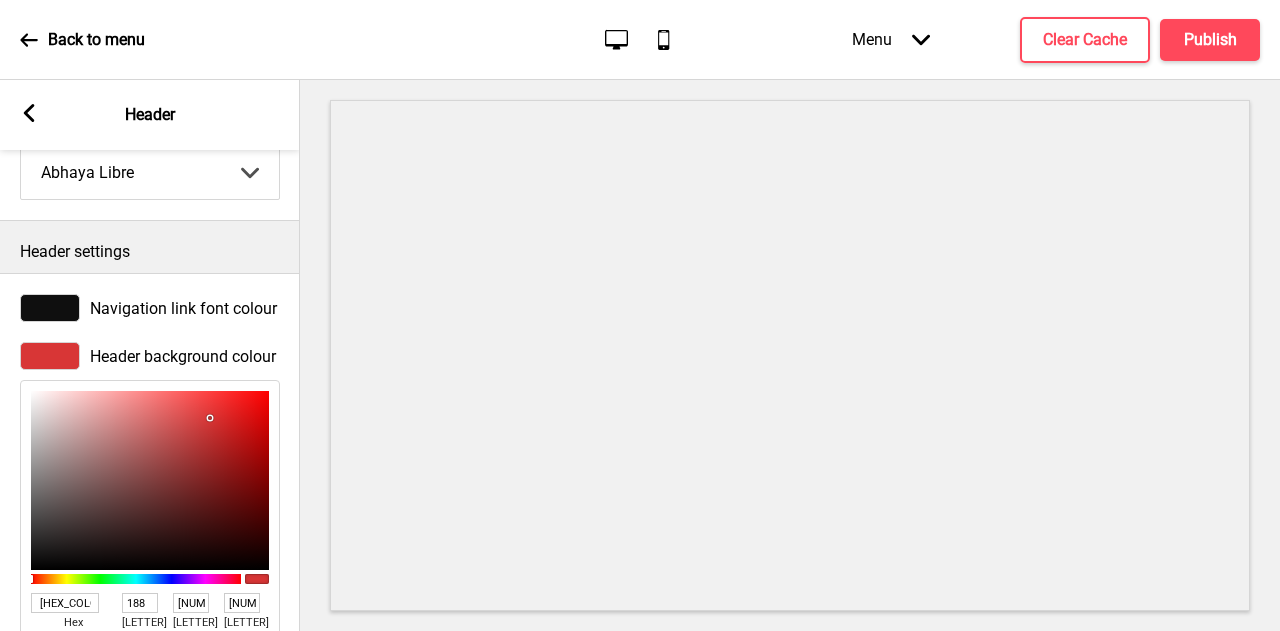 type on "[HEX_COLOR]" 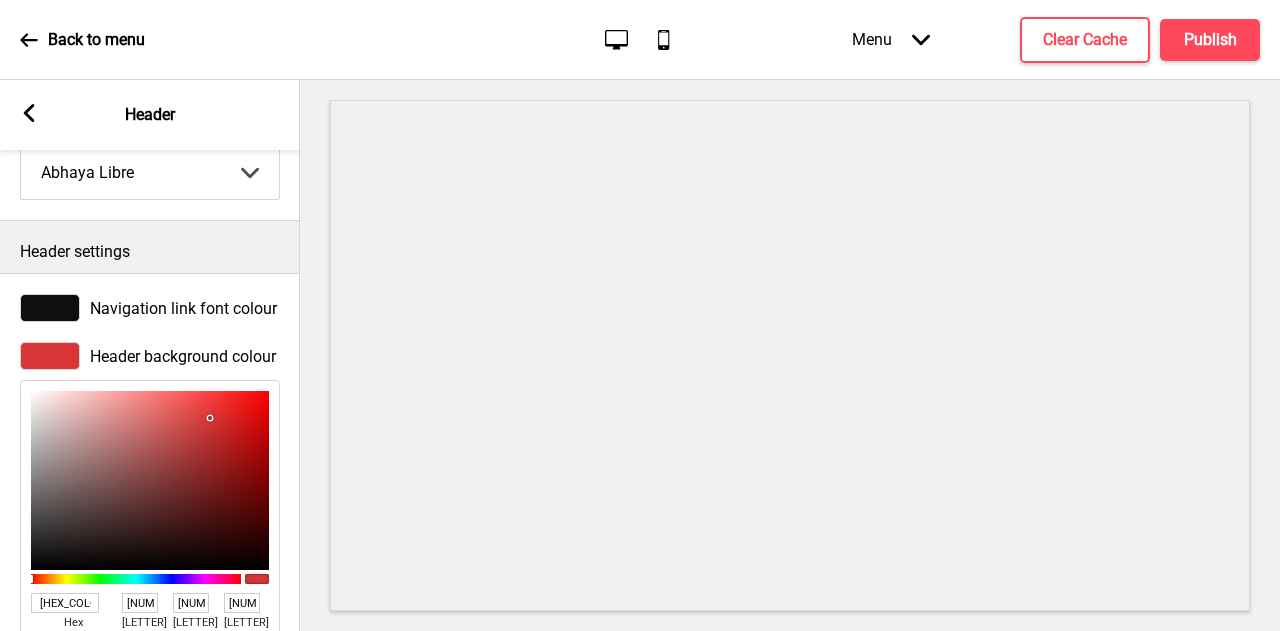 click at bounding box center (150, 480) 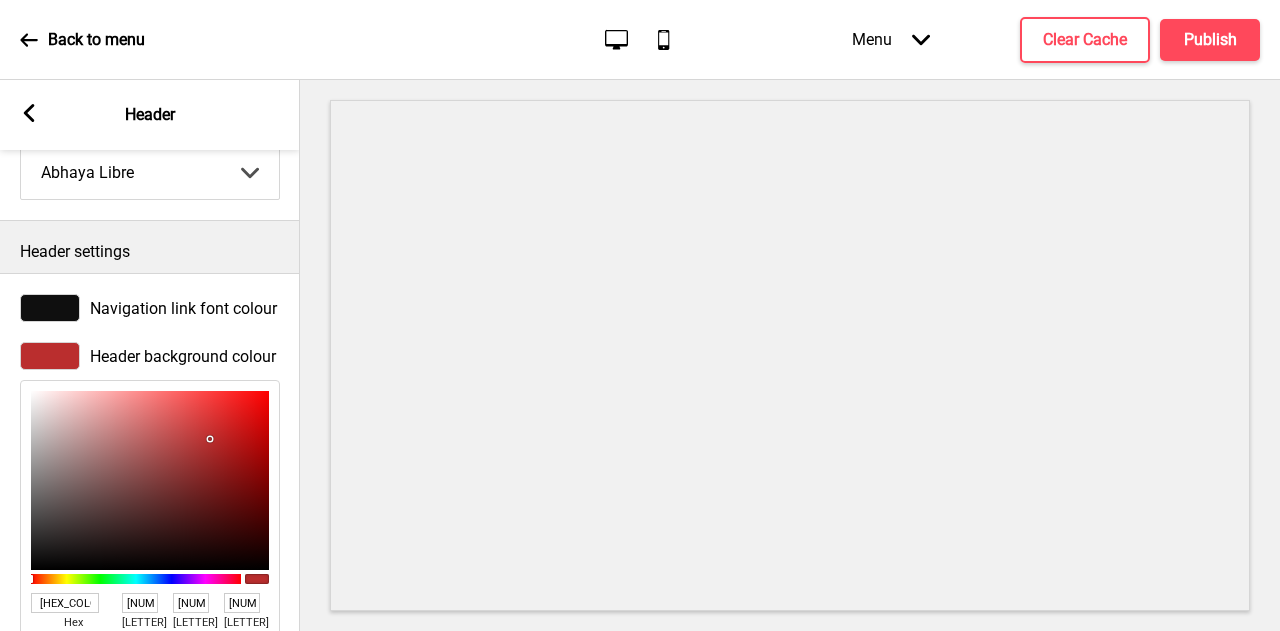 click at bounding box center (210, 439) 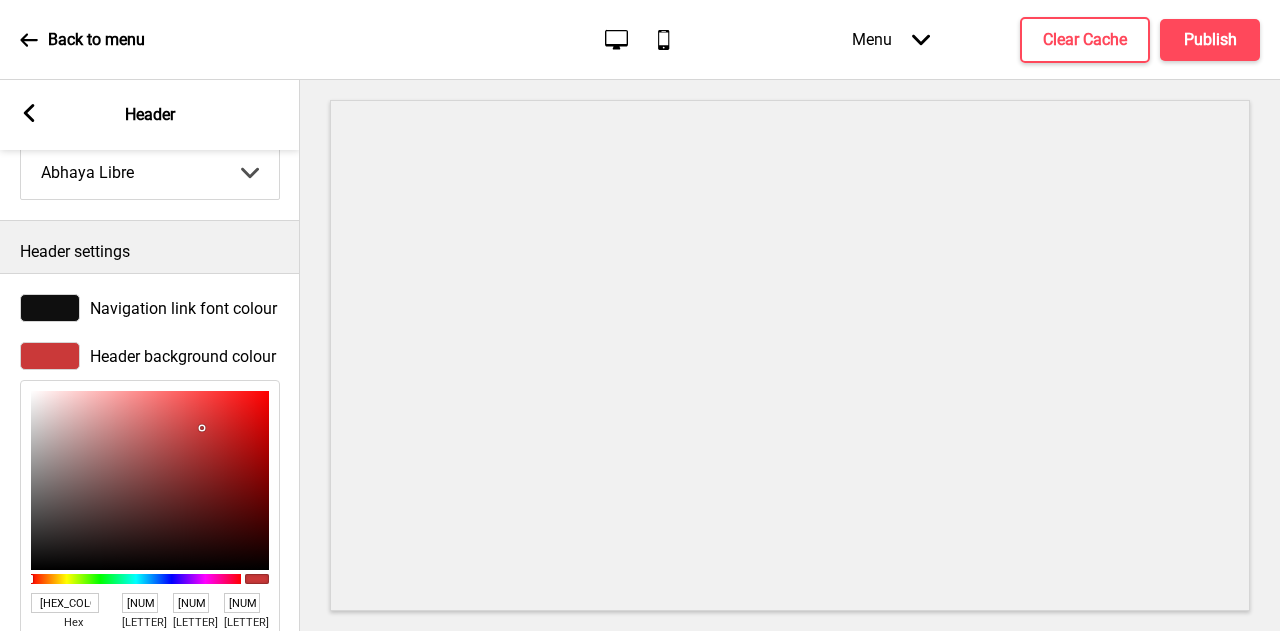 type on "[HEX_COLOR]" 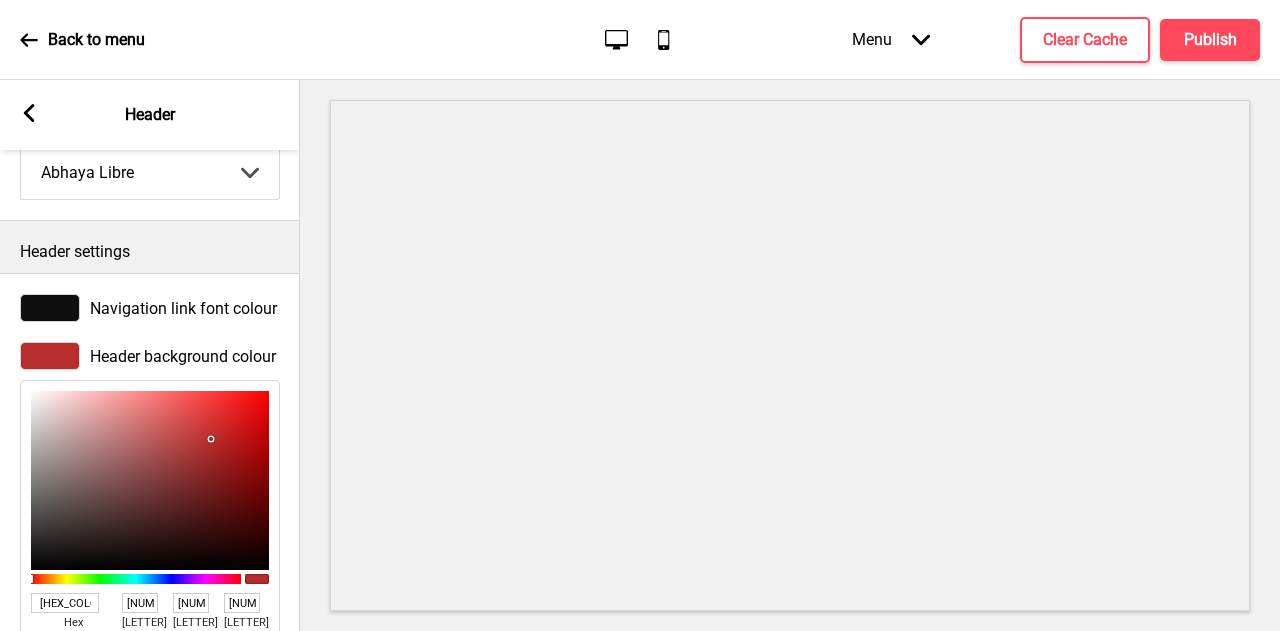 type on "[HEX_COLOR]" 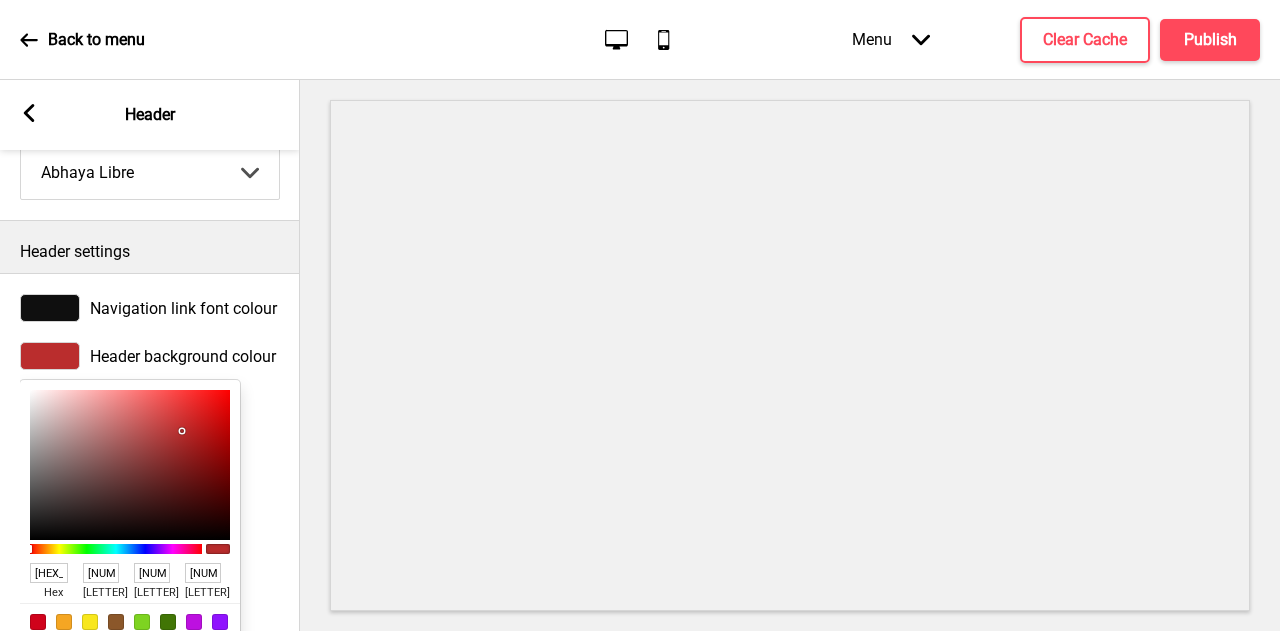 type on "[HEX_COLOR]" 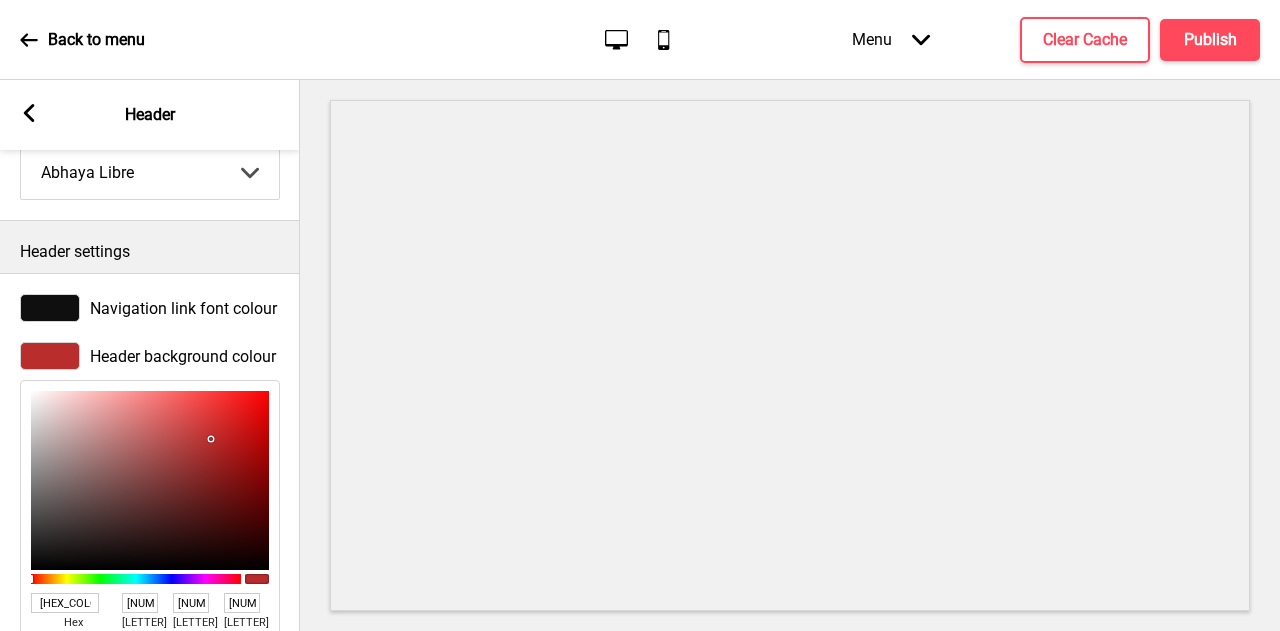 click at bounding box center (213, 441) 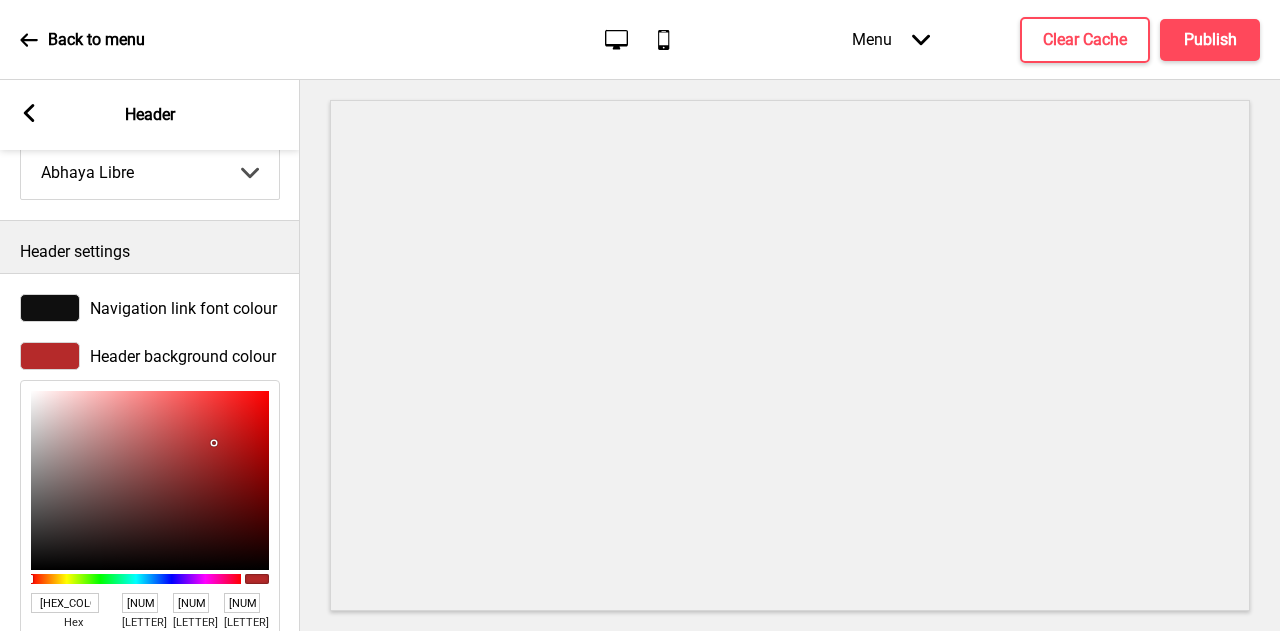 type on "[PRODUCT_CODE]" 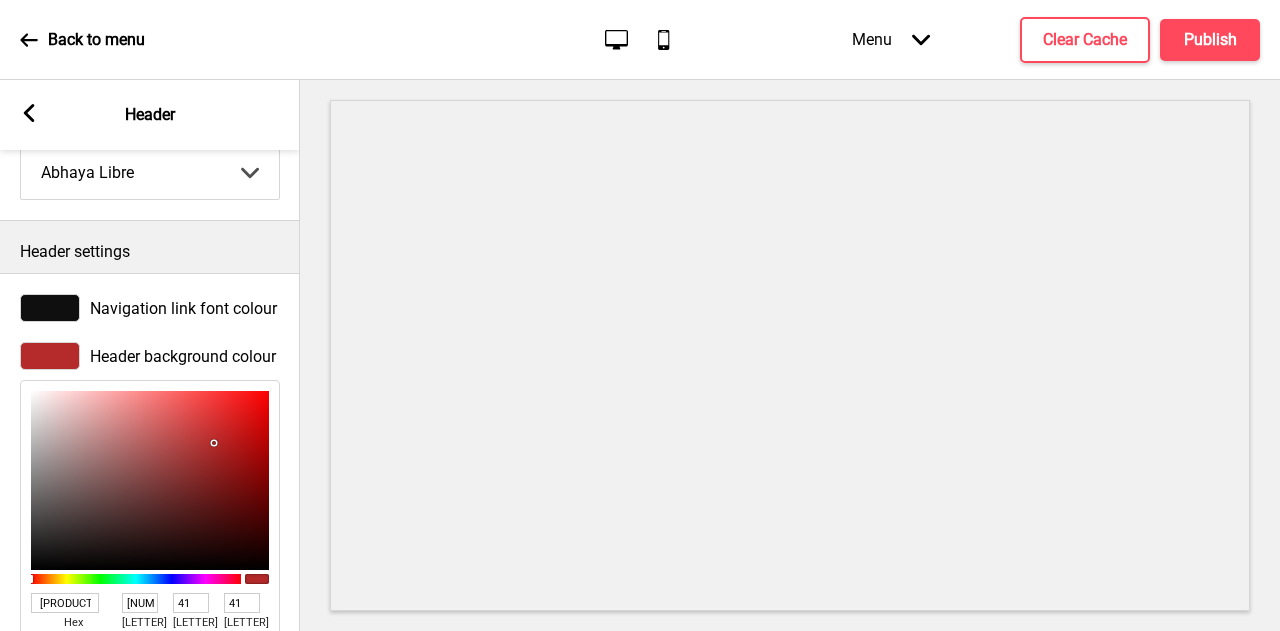click at bounding box center (214, 443) 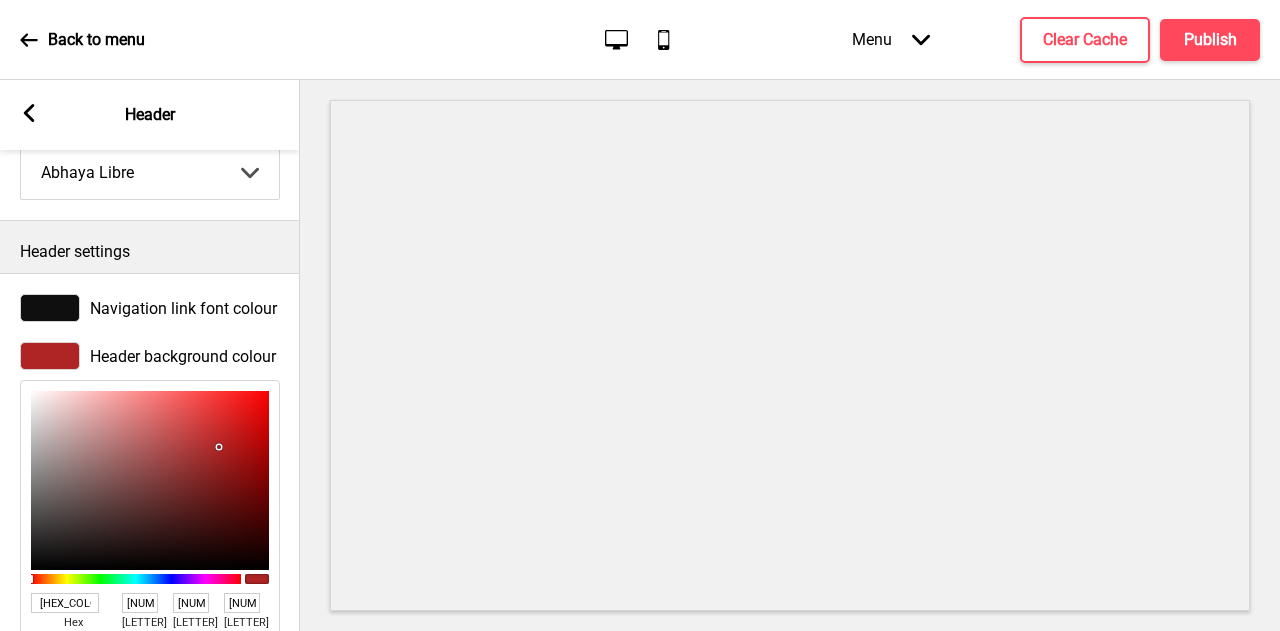 type on "[HEX_COLOR]" 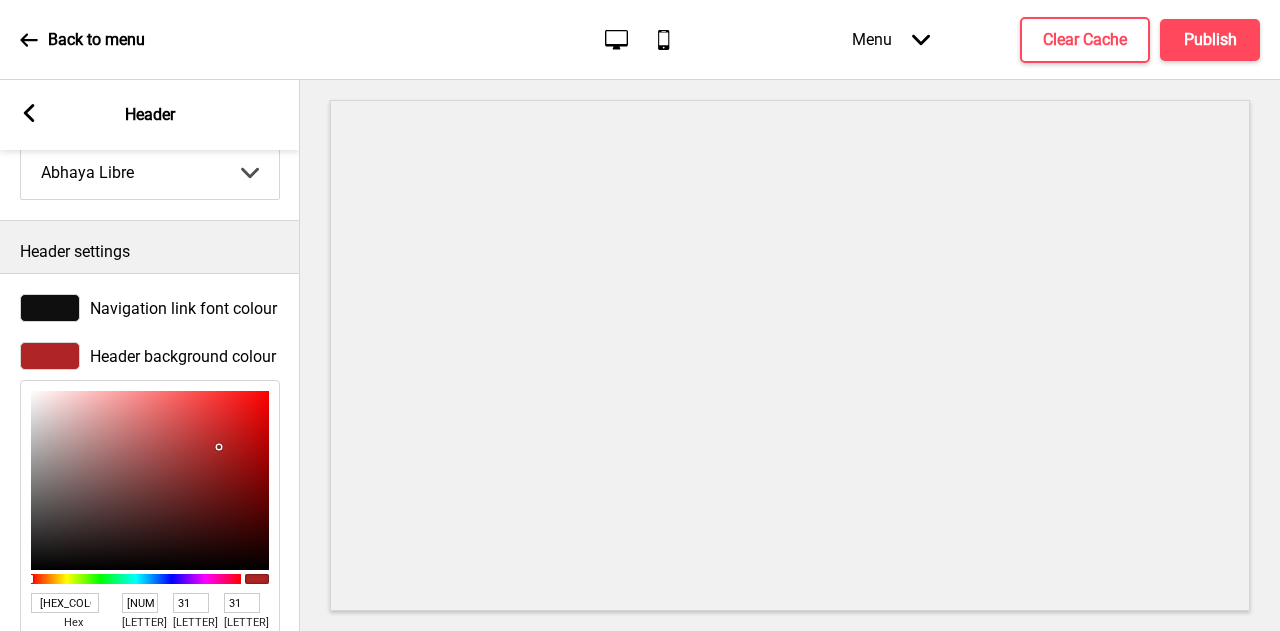 click at bounding box center [150, 480] 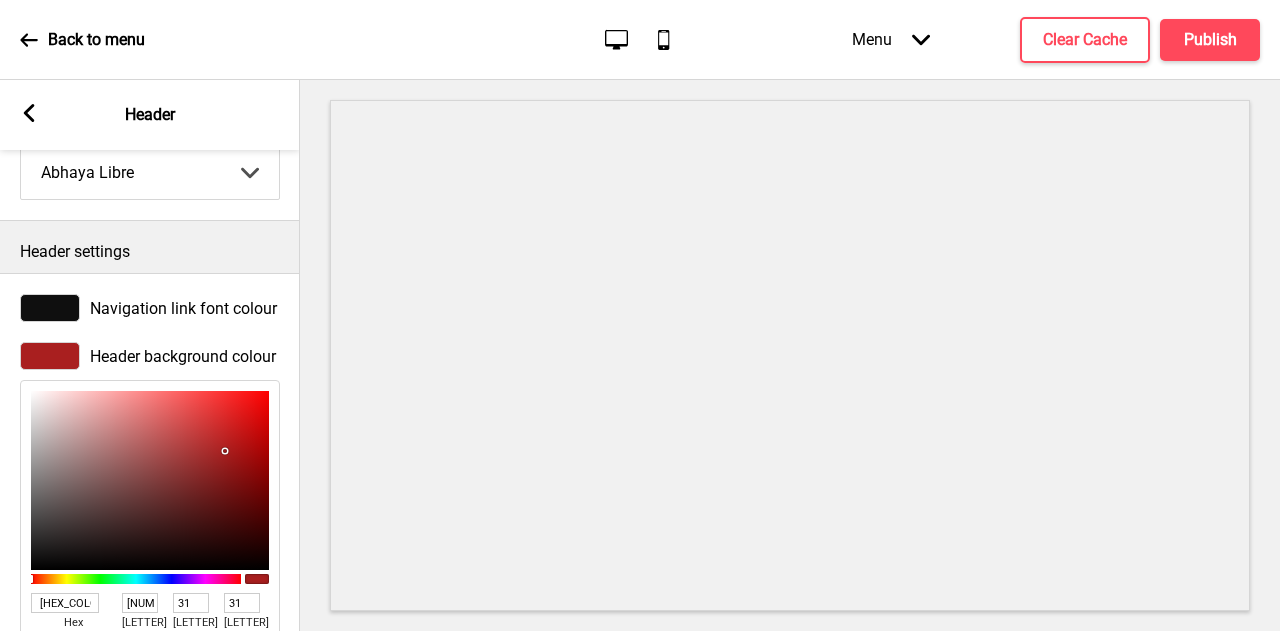 type on "[HEX_COLOR]" 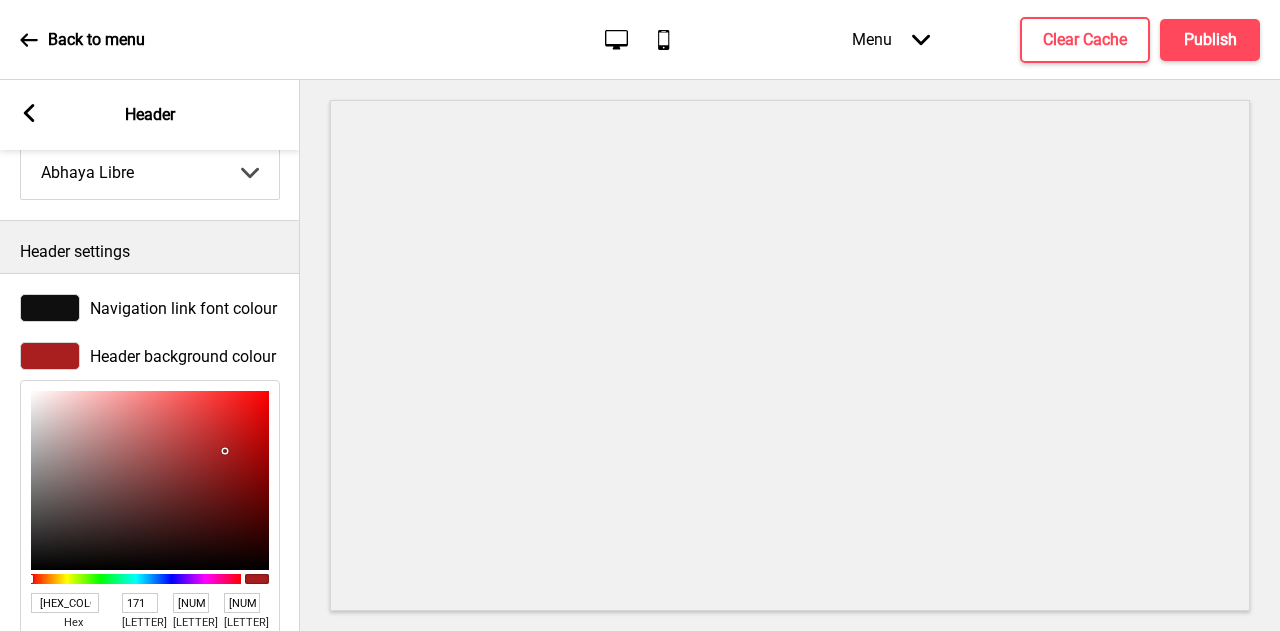 type on "[HEX_COLOR]" 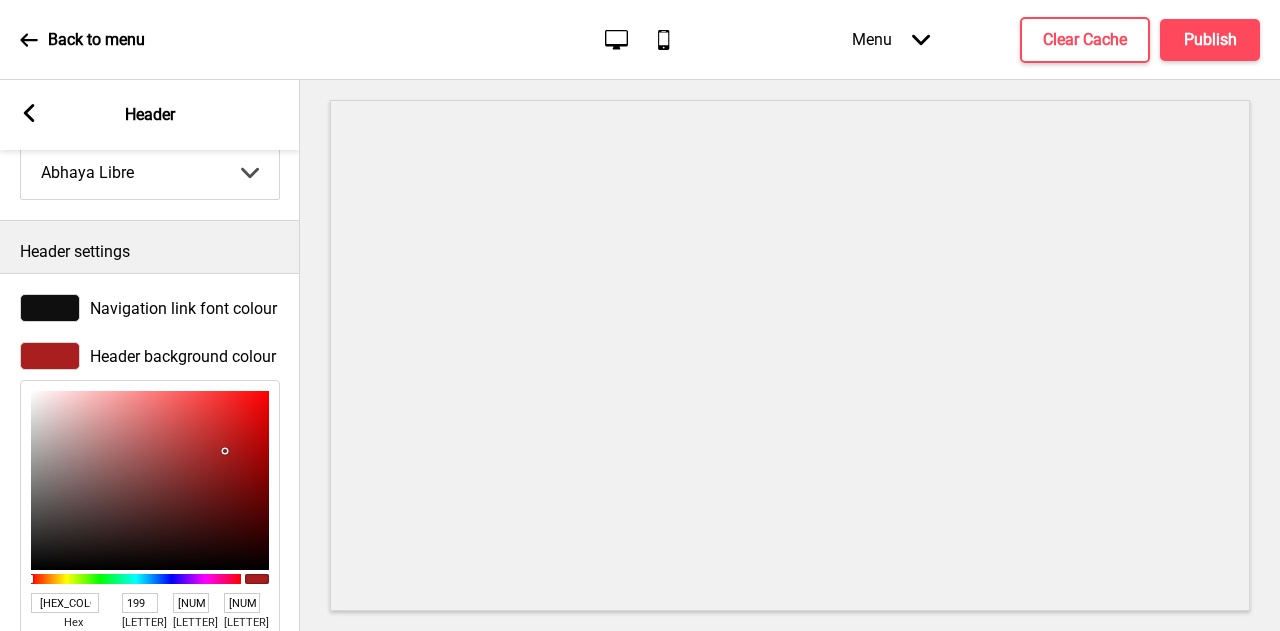 click at bounding box center (150, 480) 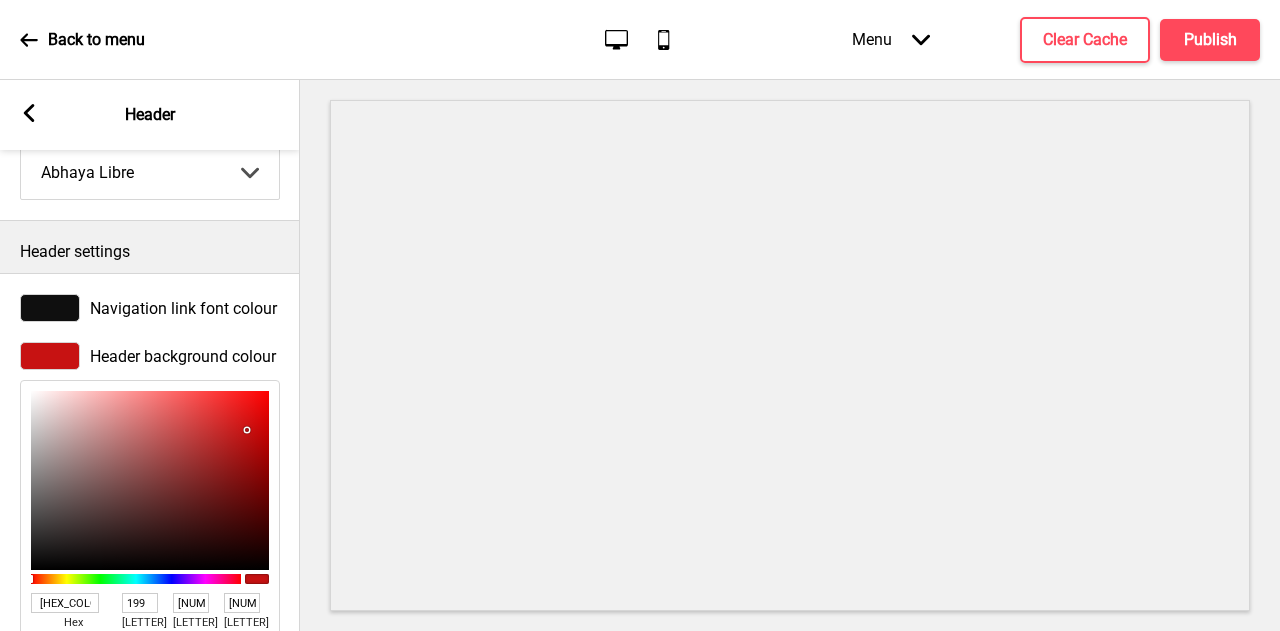 type on "[PRODUCT_CODE]" 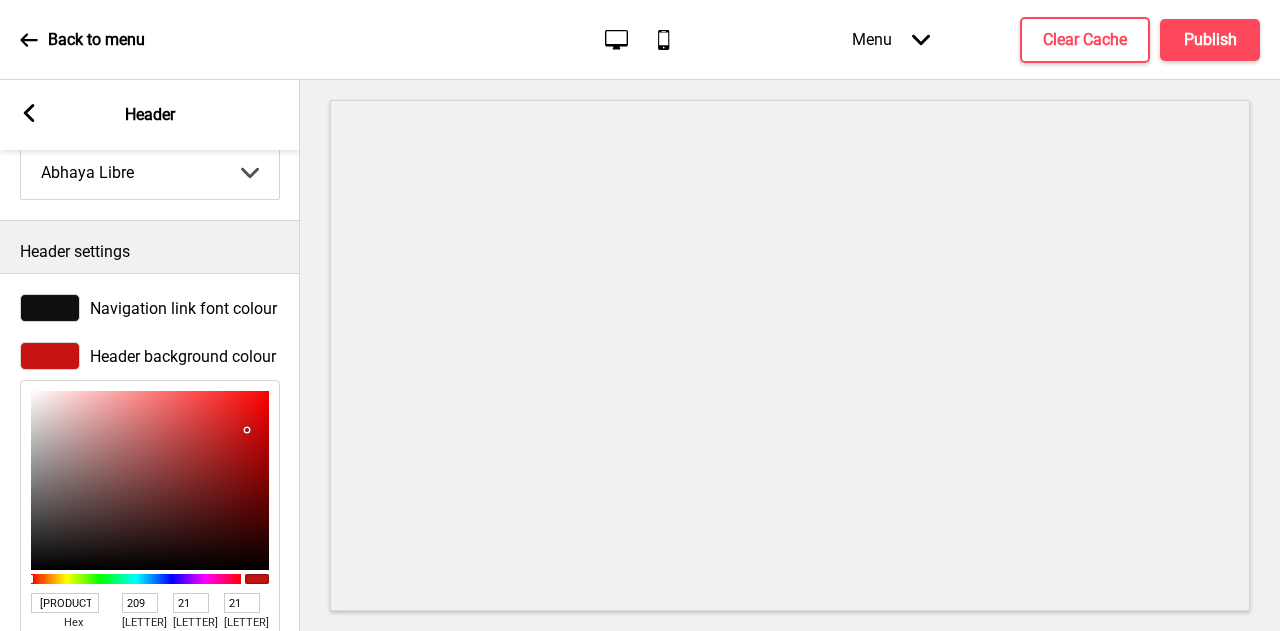 click at bounding box center [150, 480] 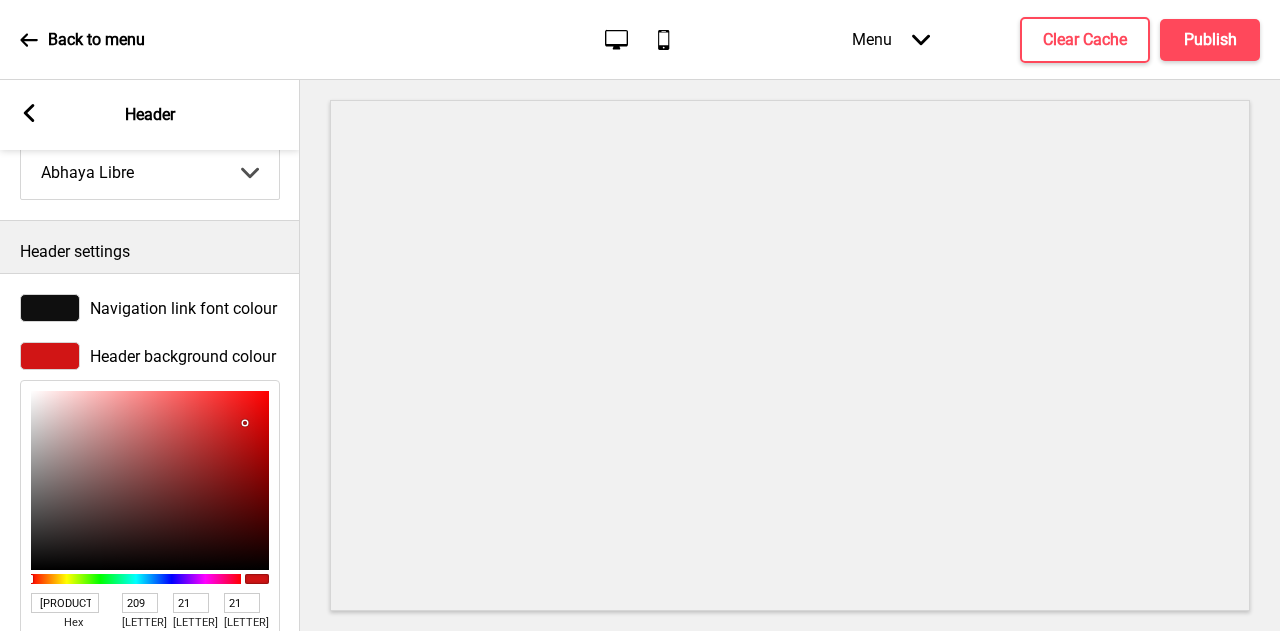 type on "[HEX_COLOR]" 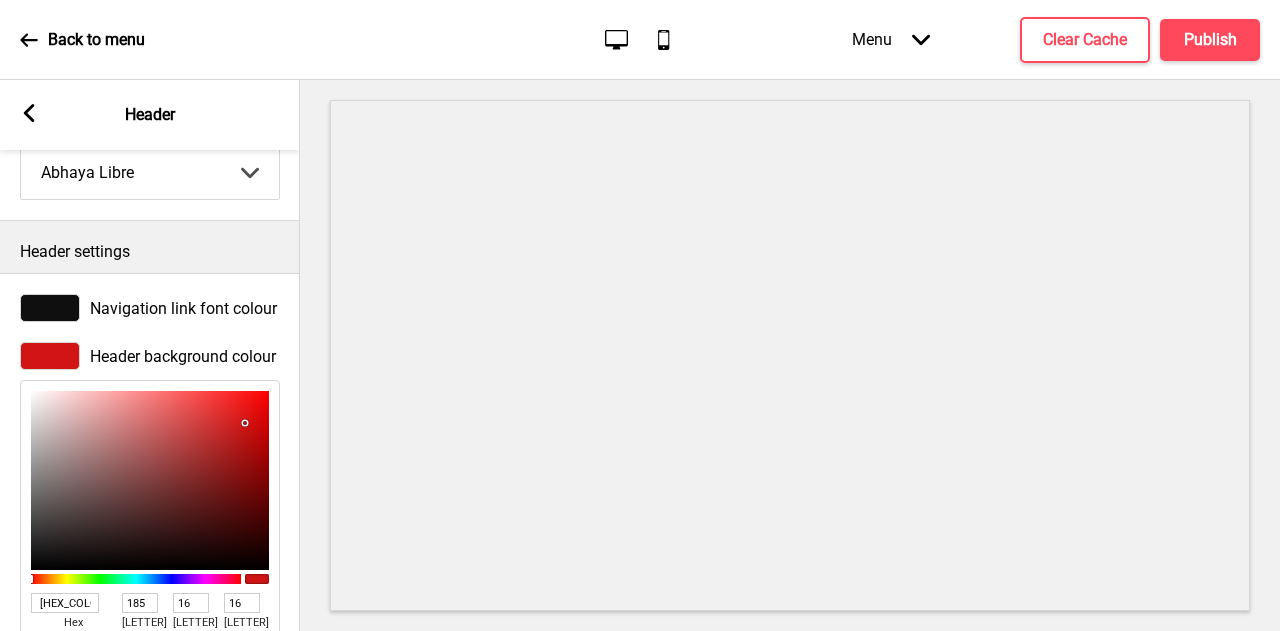 type on "[HEX_COLOR]" 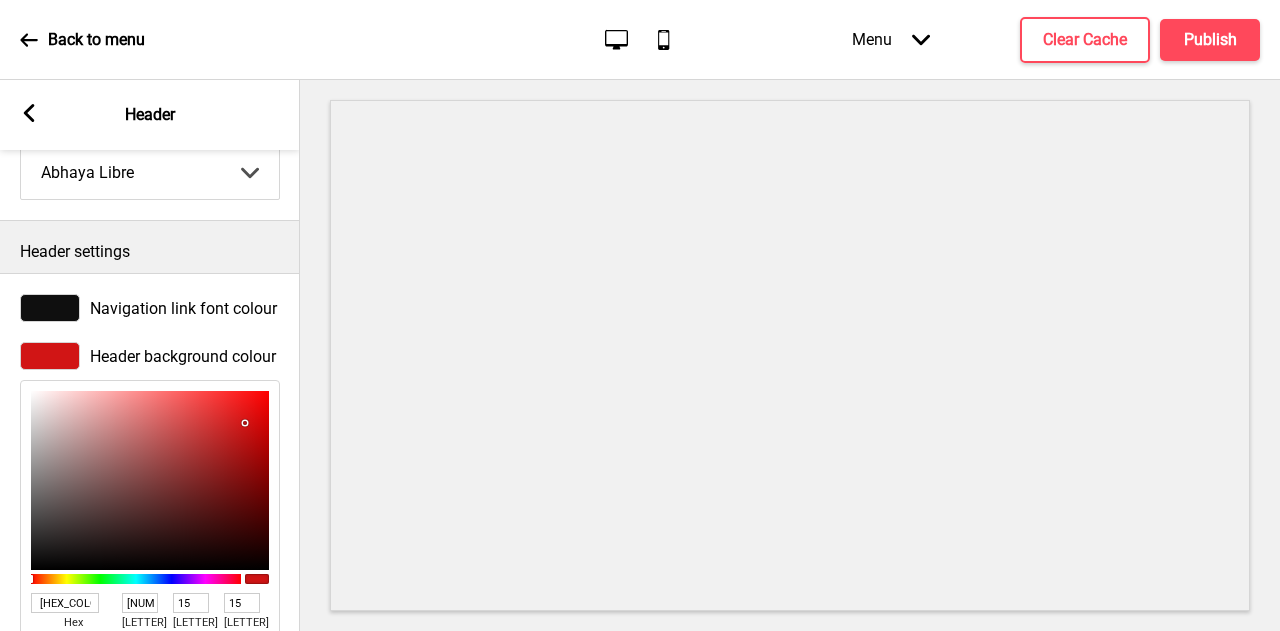 click at bounding box center [150, 480] 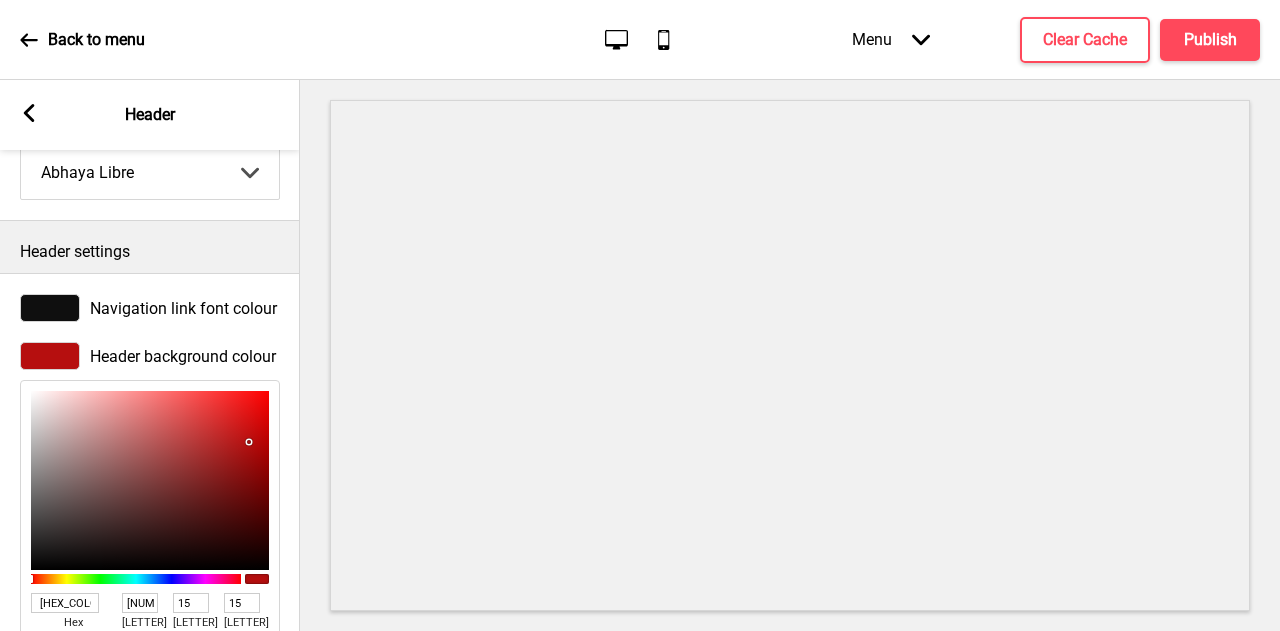 type on "[HEX_COLOR]" 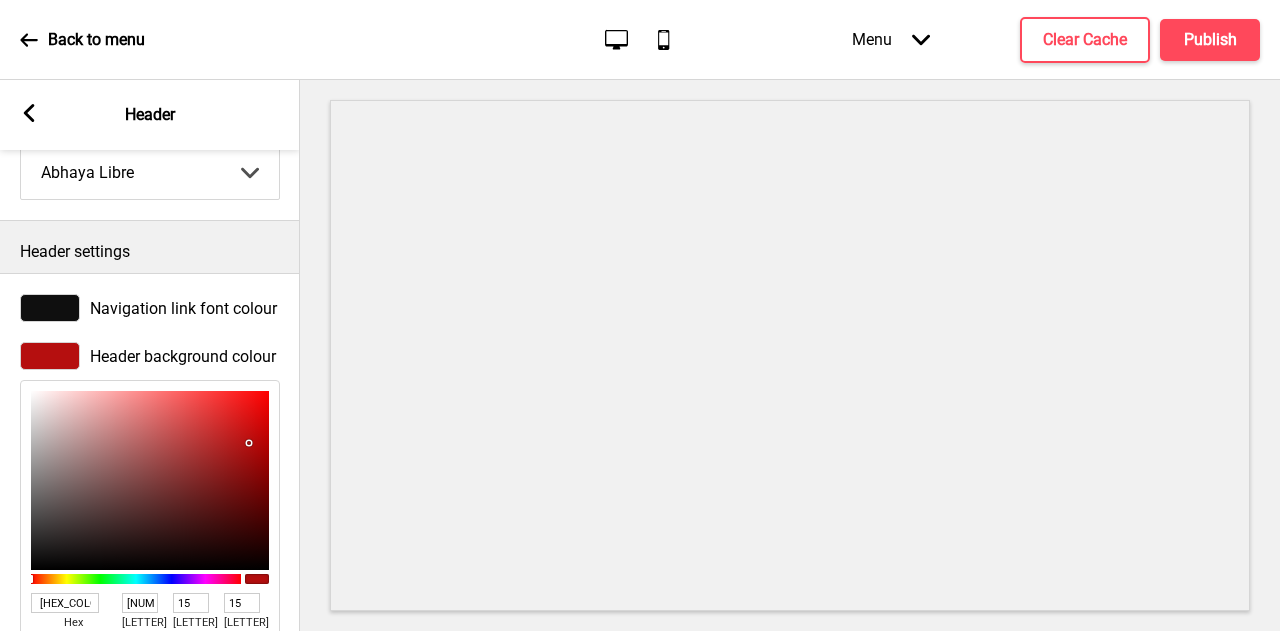 type on "[HEX_COLOR]" 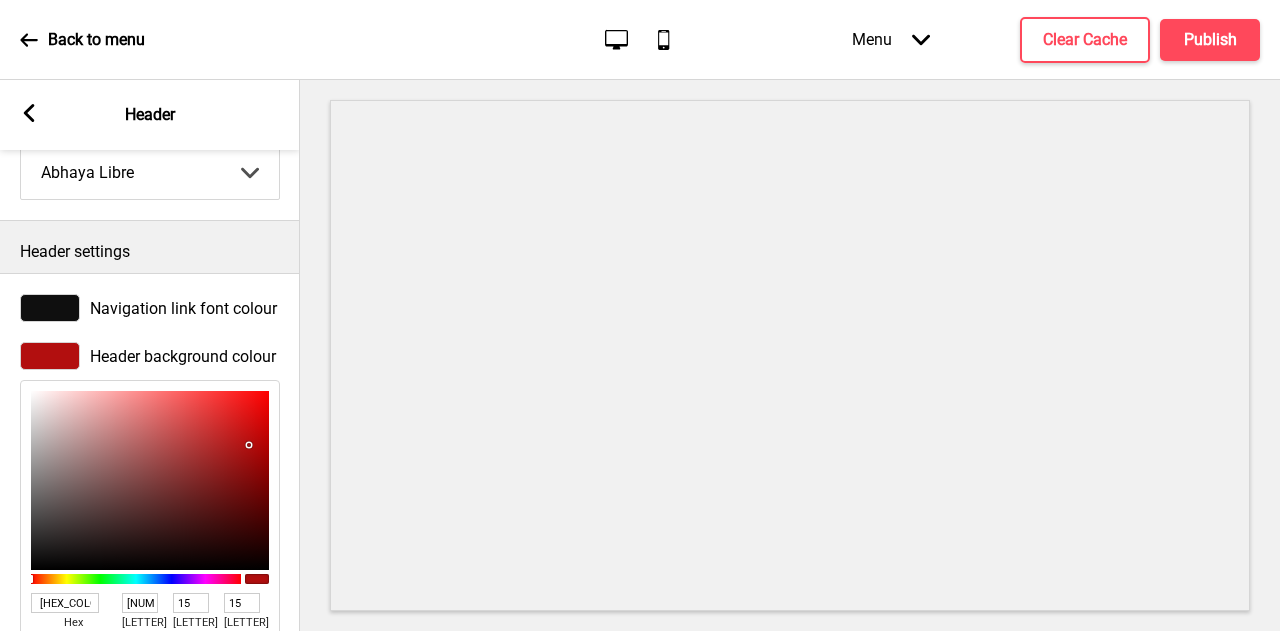 type on "[HEX_COLOR]" 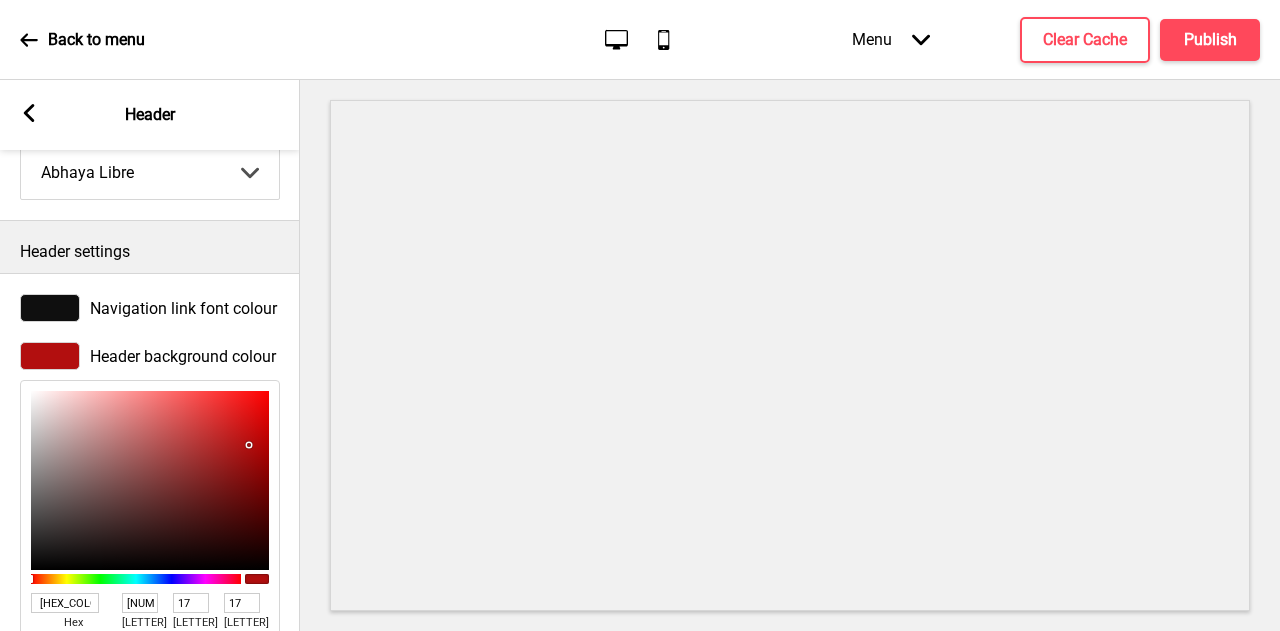 type on "[HEX_COLOR]" 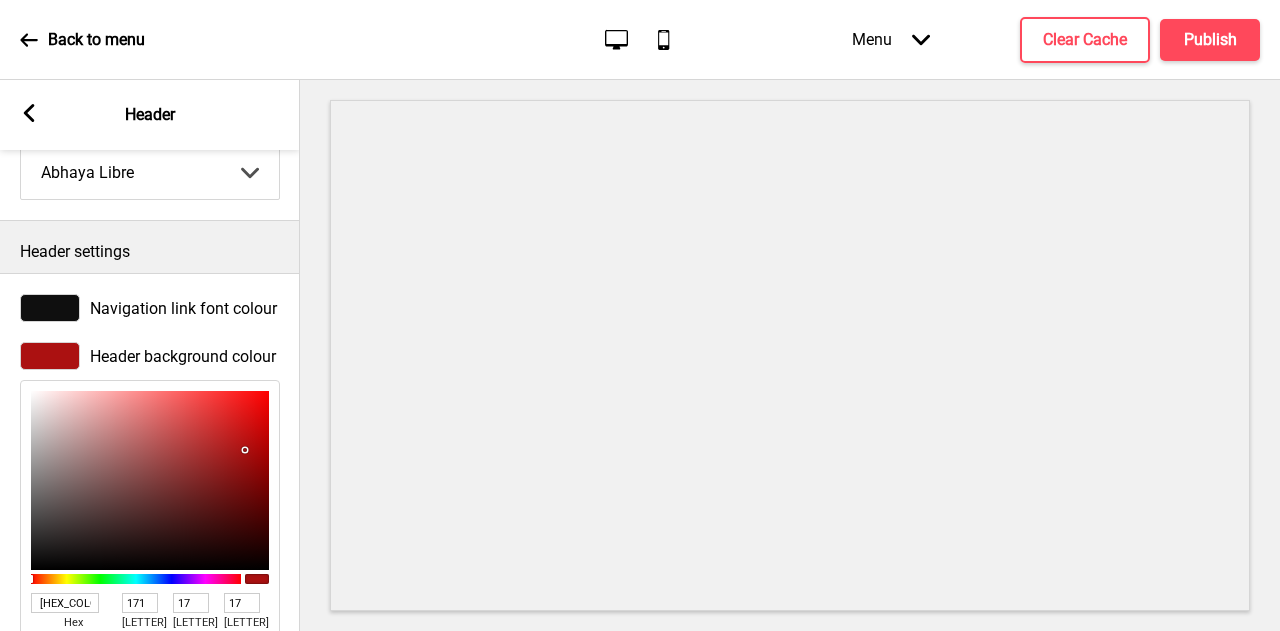 type on "[HEX_COLOR]" 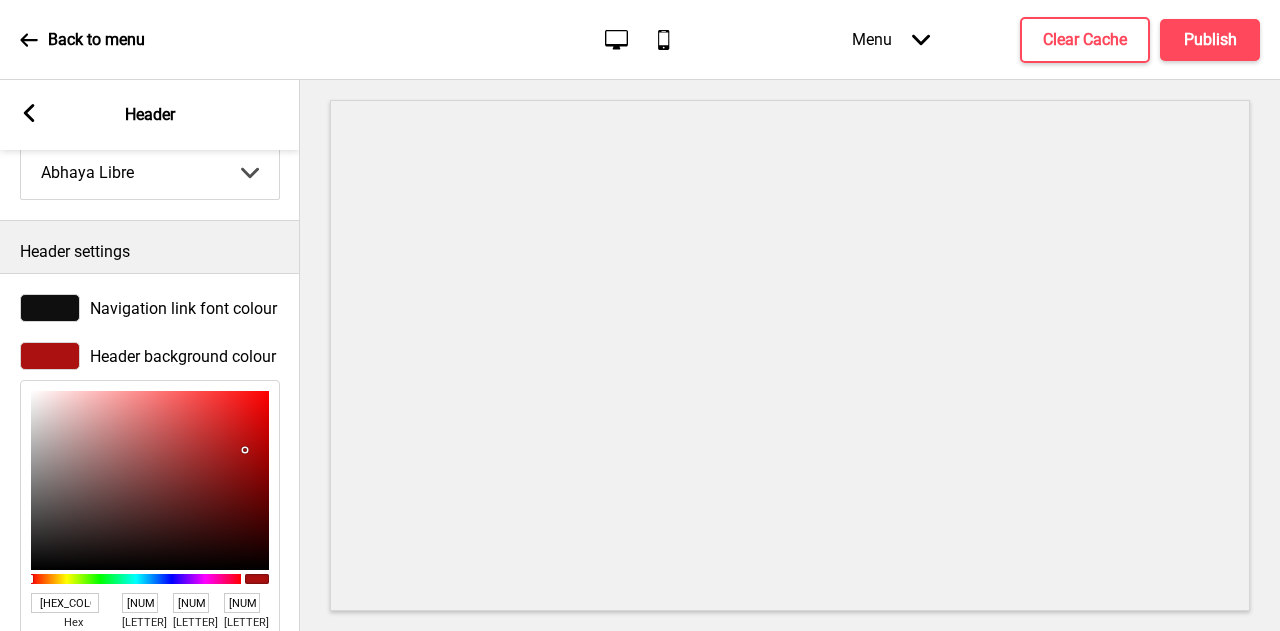 click at bounding box center [245, 450] 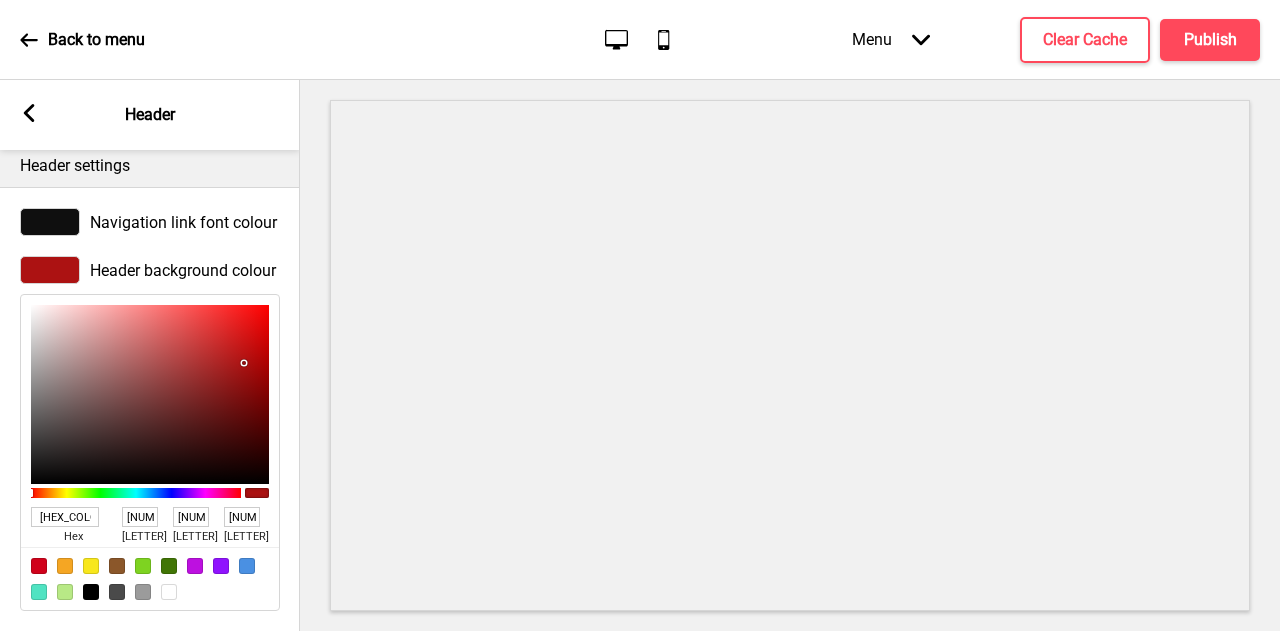scroll, scrollTop: 858, scrollLeft: 0, axis: vertical 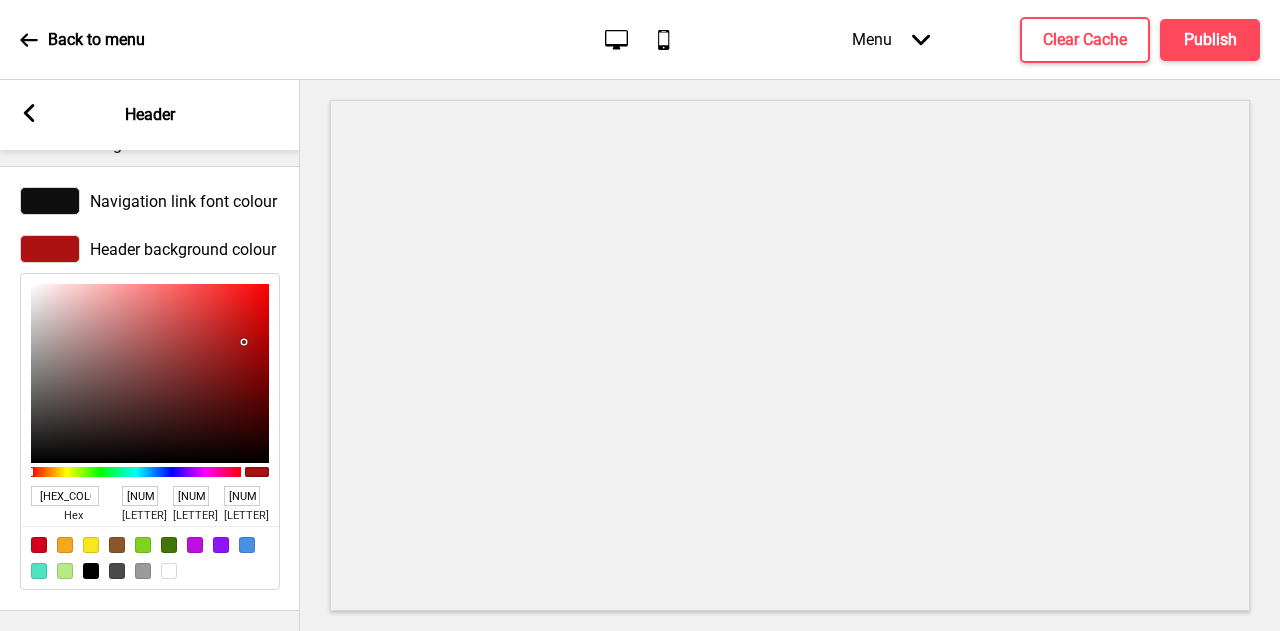 click at bounding box center [169, 571] 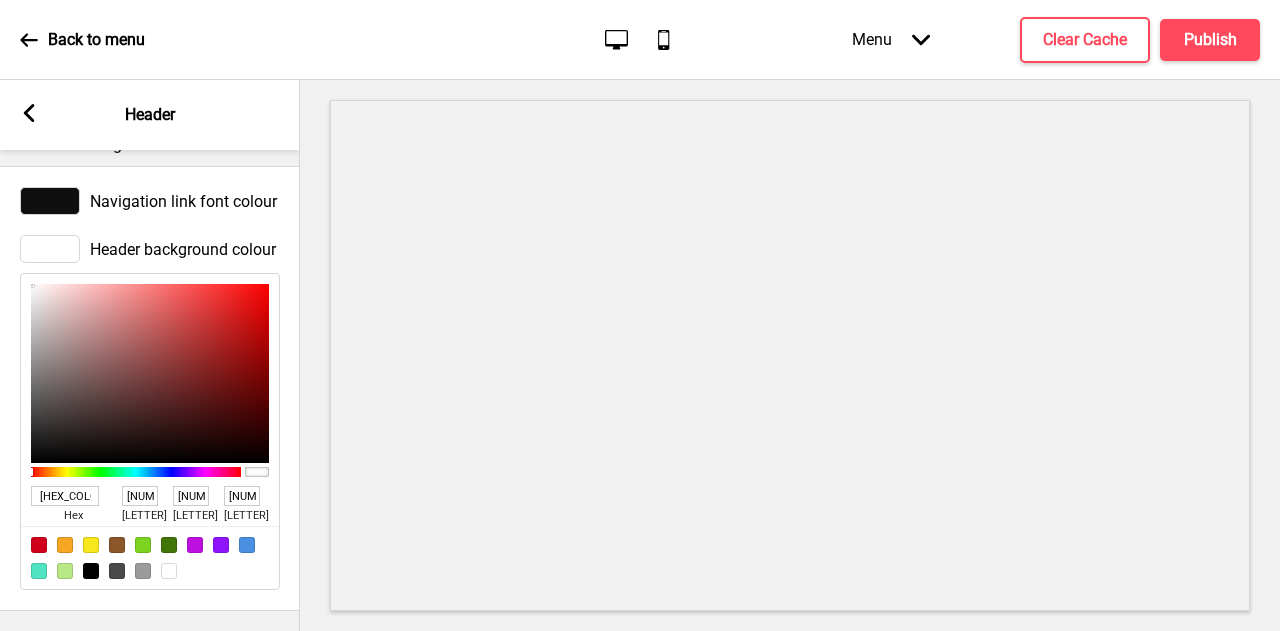 click at bounding box center [50, 201] 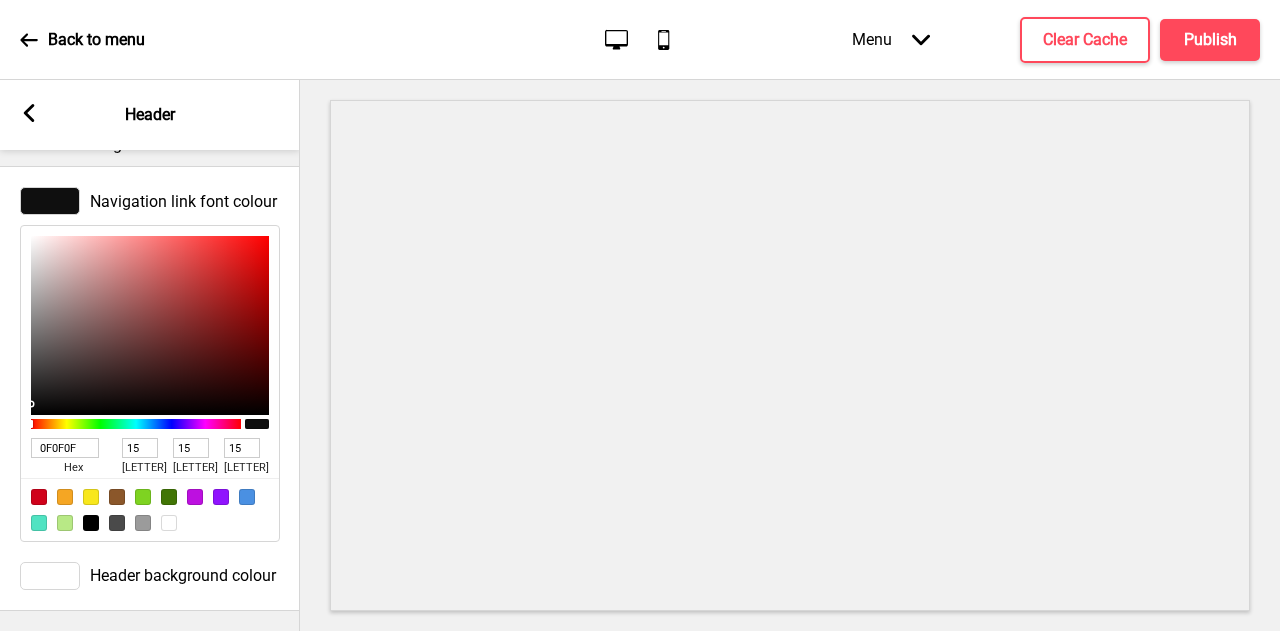 click at bounding box center [169, 523] 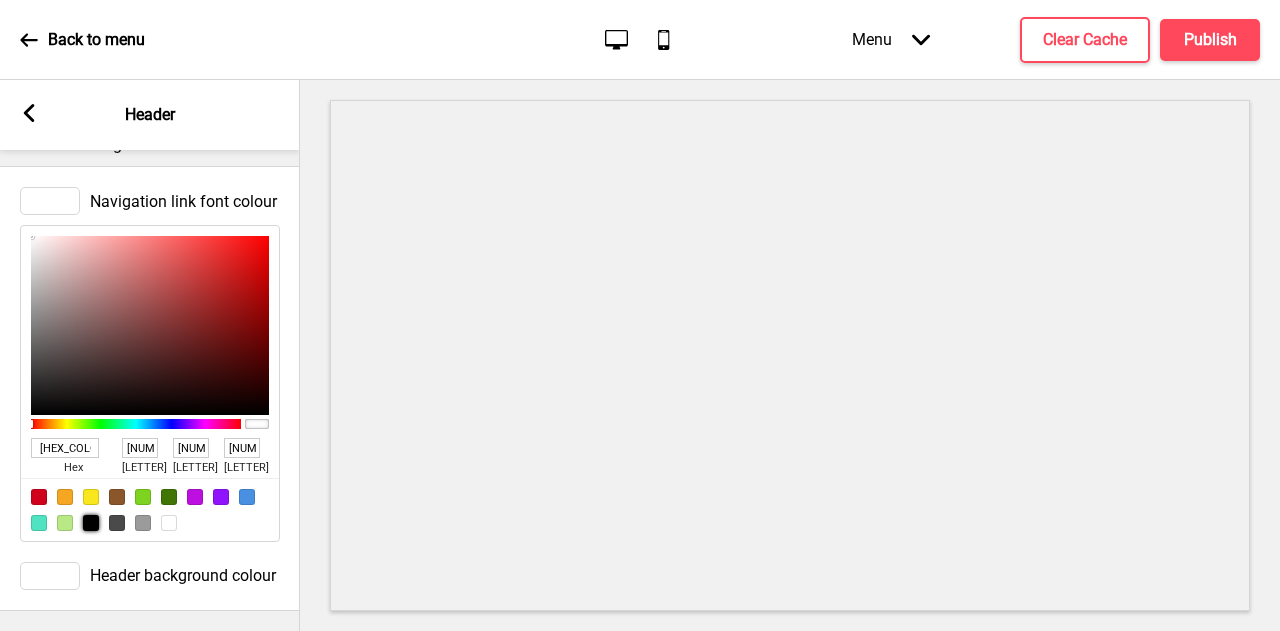 click at bounding box center [91, 523] 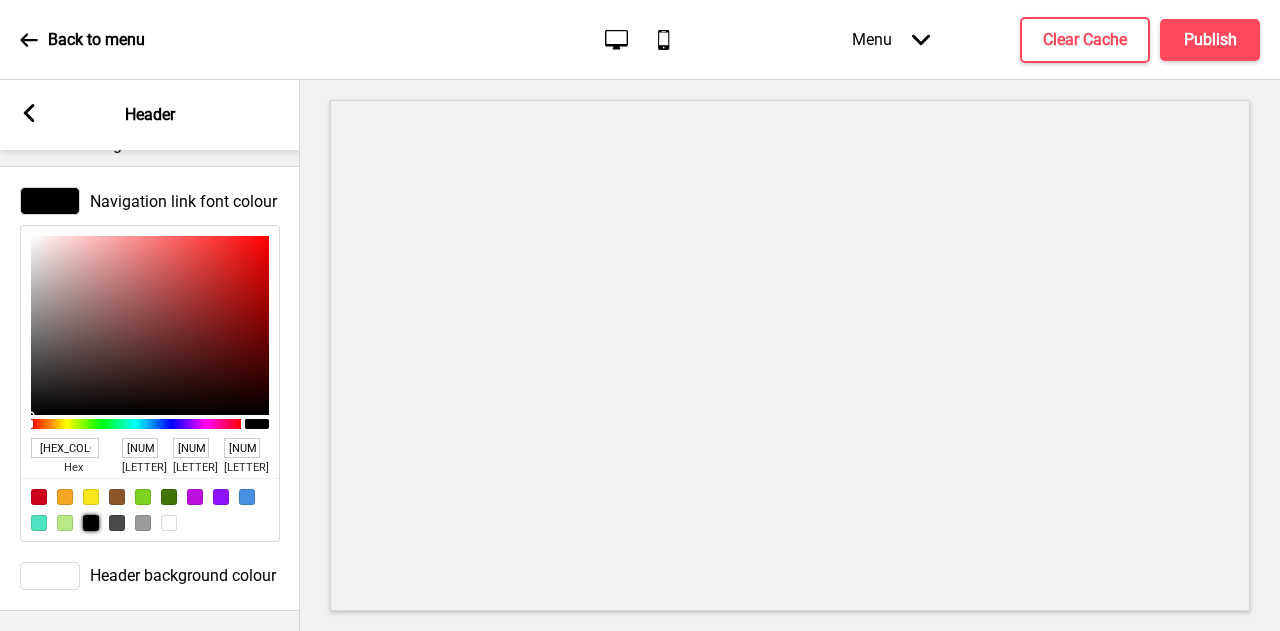 click on "Header background colour" at bounding box center [150, 576] 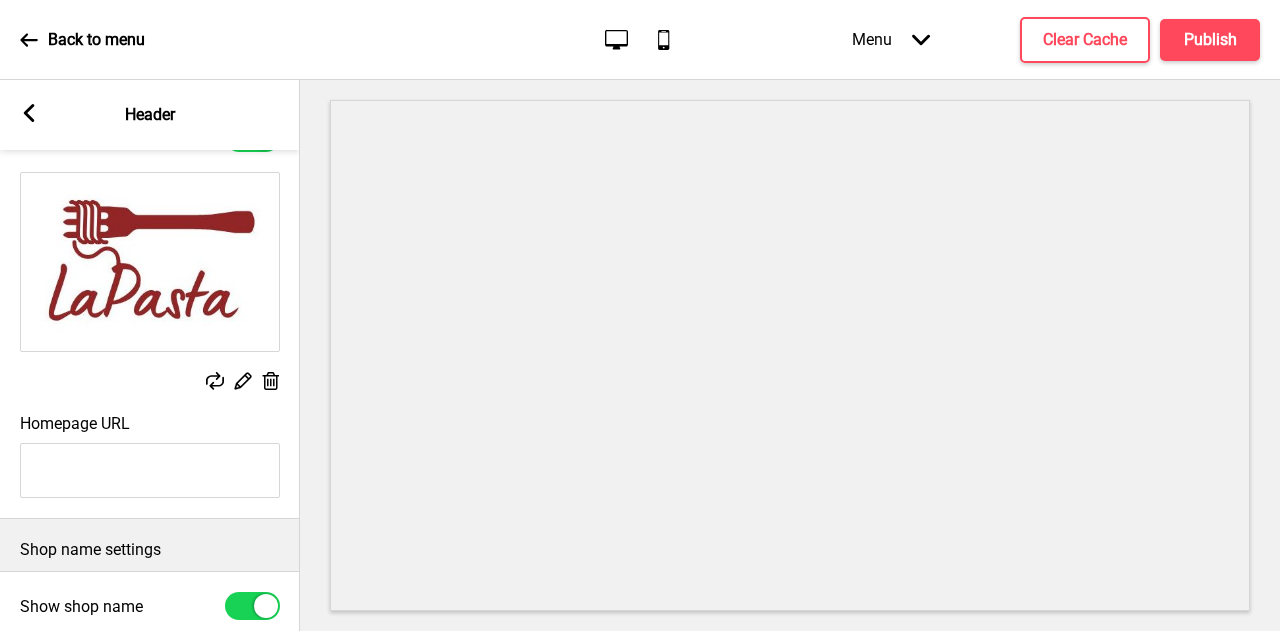scroll, scrollTop: 0, scrollLeft: 0, axis: both 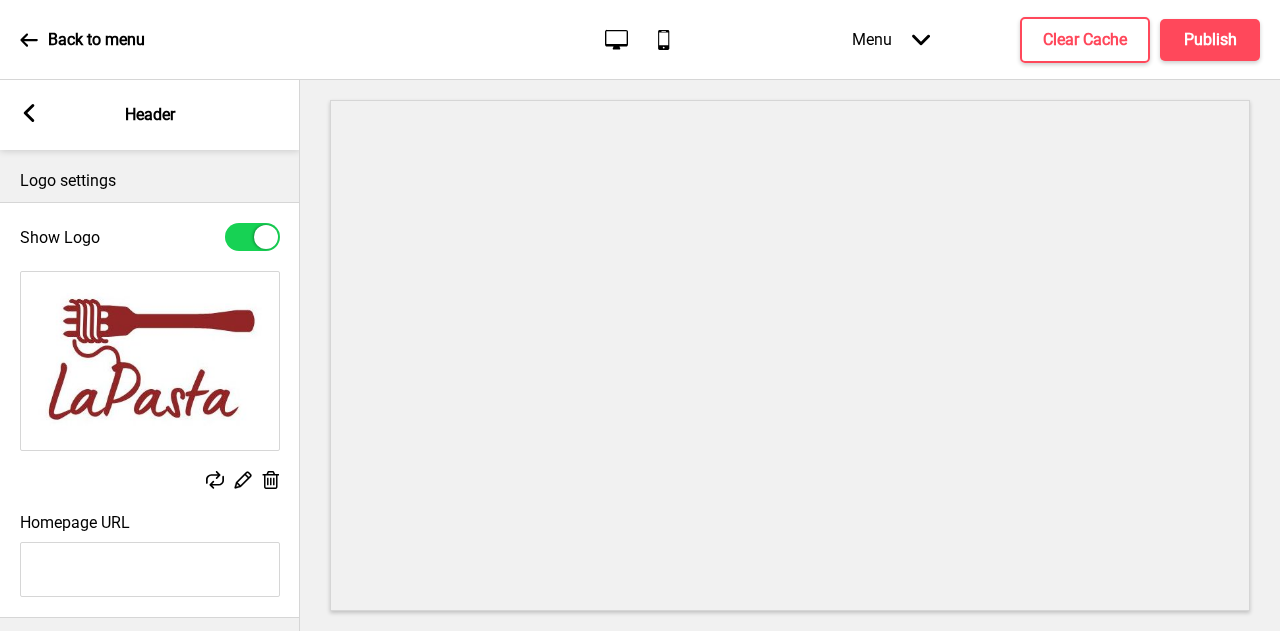 click 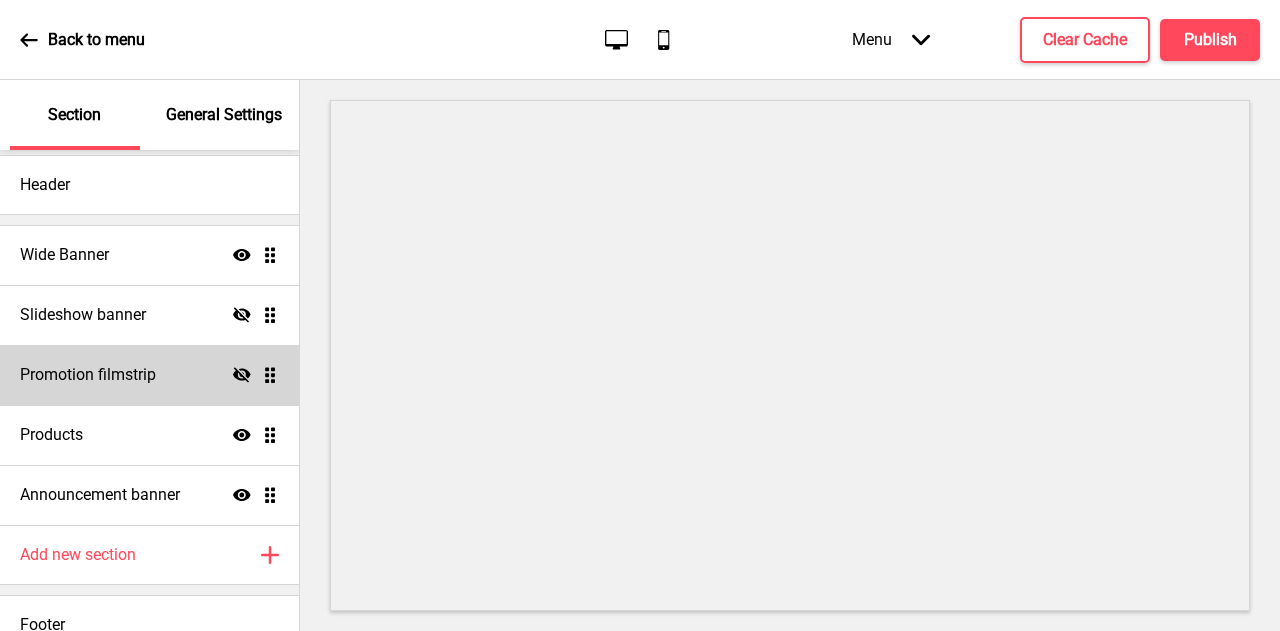 scroll, scrollTop: 39, scrollLeft: 0, axis: vertical 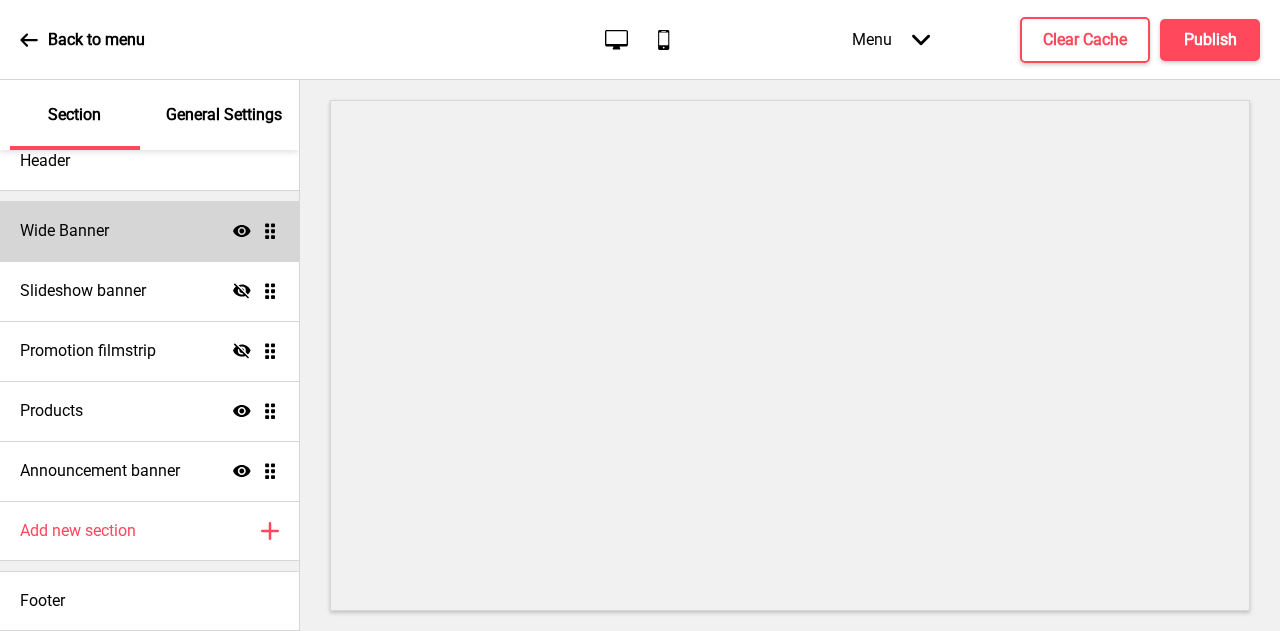 click on "Wide Banner Show Drag" at bounding box center (149, 231) 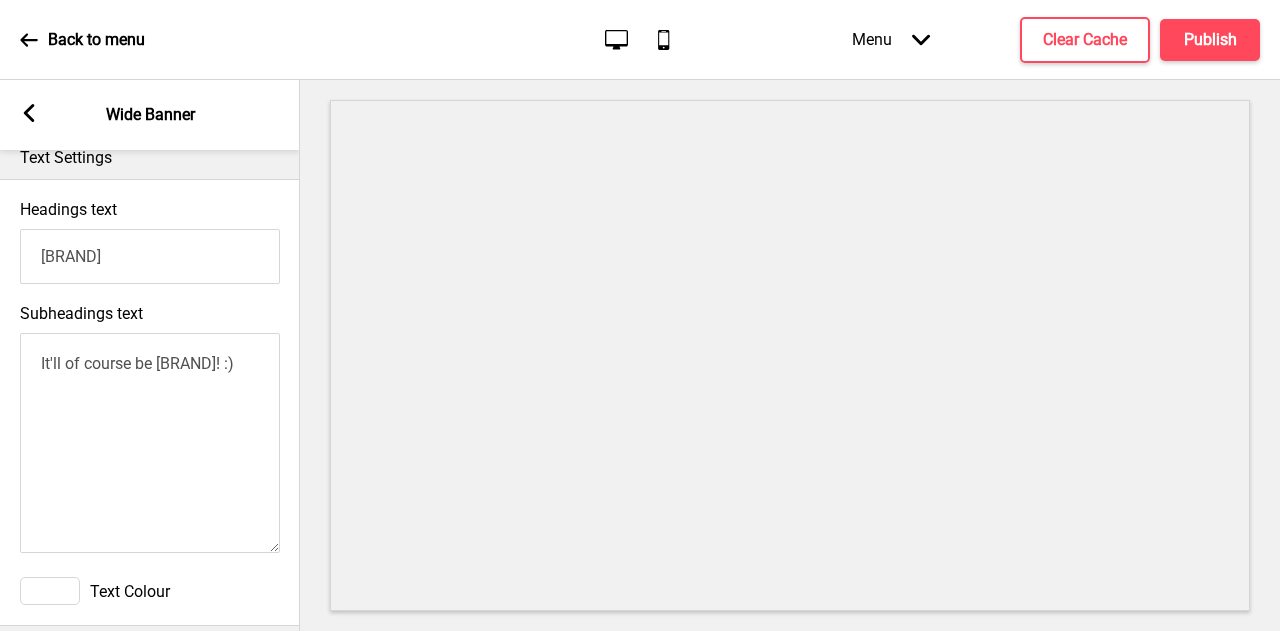 scroll, scrollTop: 500, scrollLeft: 0, axis: vertical 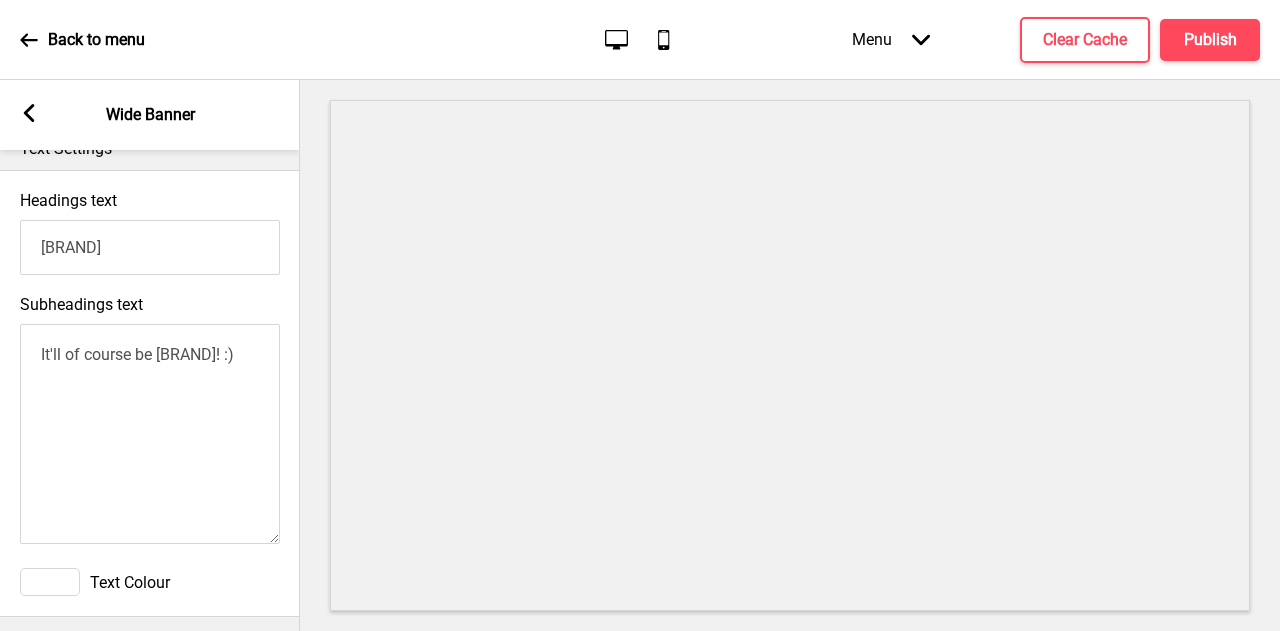 drag, startPoint x: 160, startPoint y: 350, endPoint x: 0, endPoint y: 344, distance: 160.11246 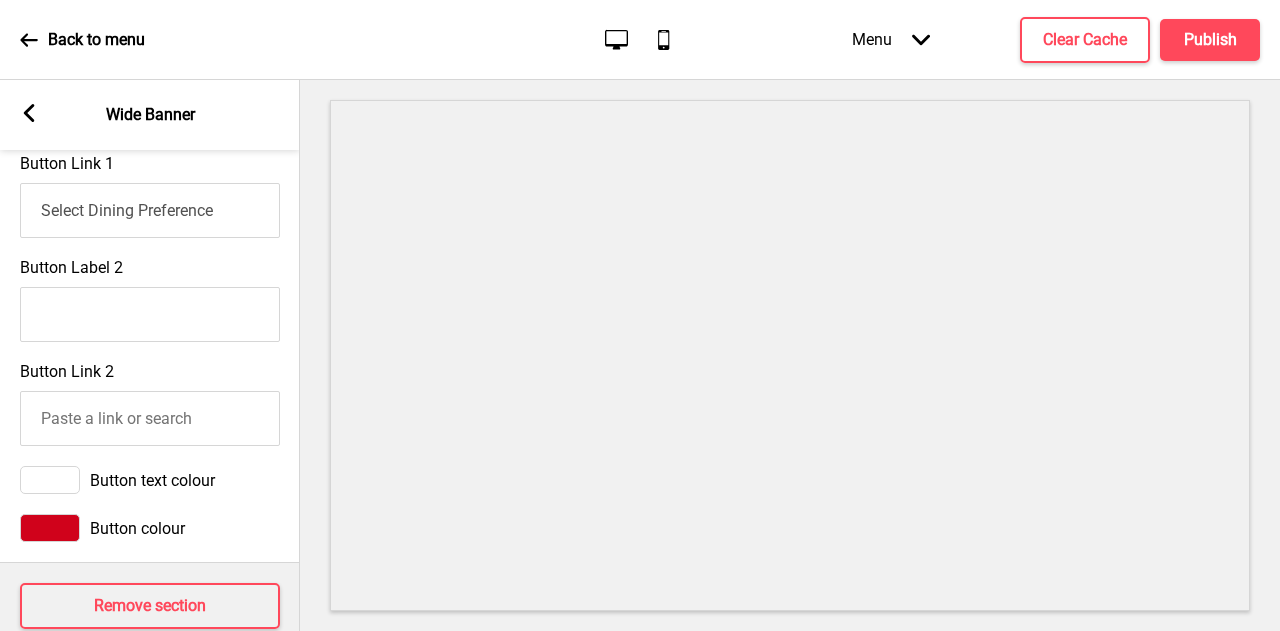 scroll, scrollTop: 1208, scrollLeft: 0, axis: vertical 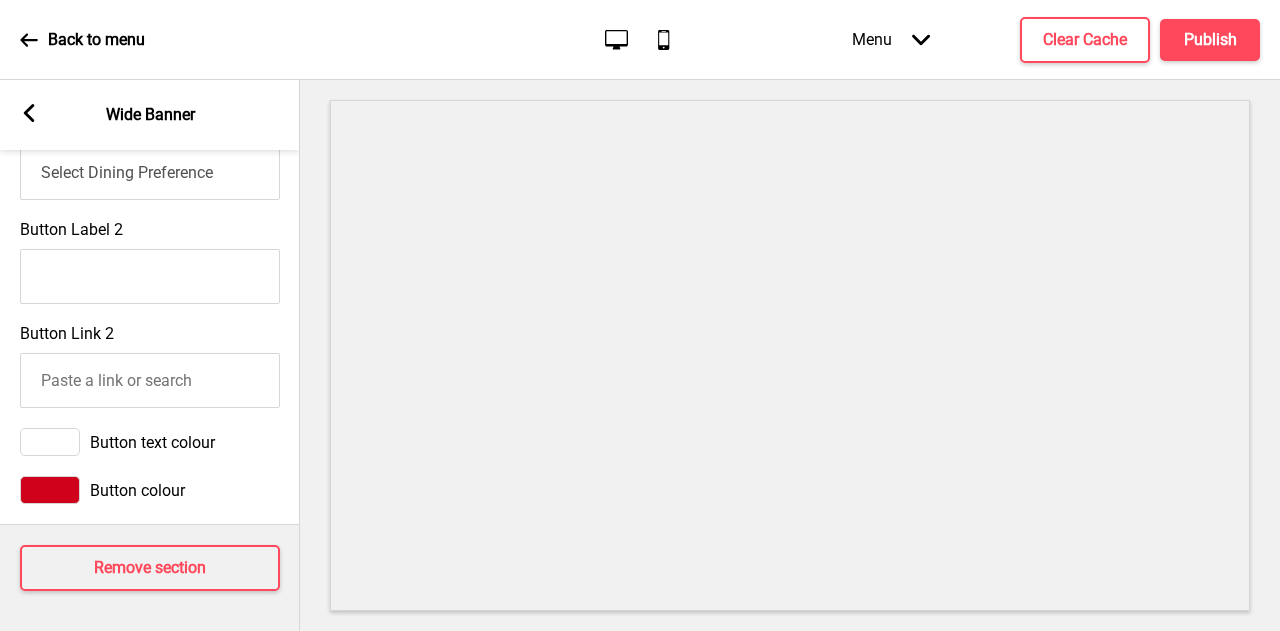 type on "[ADDRESS]" 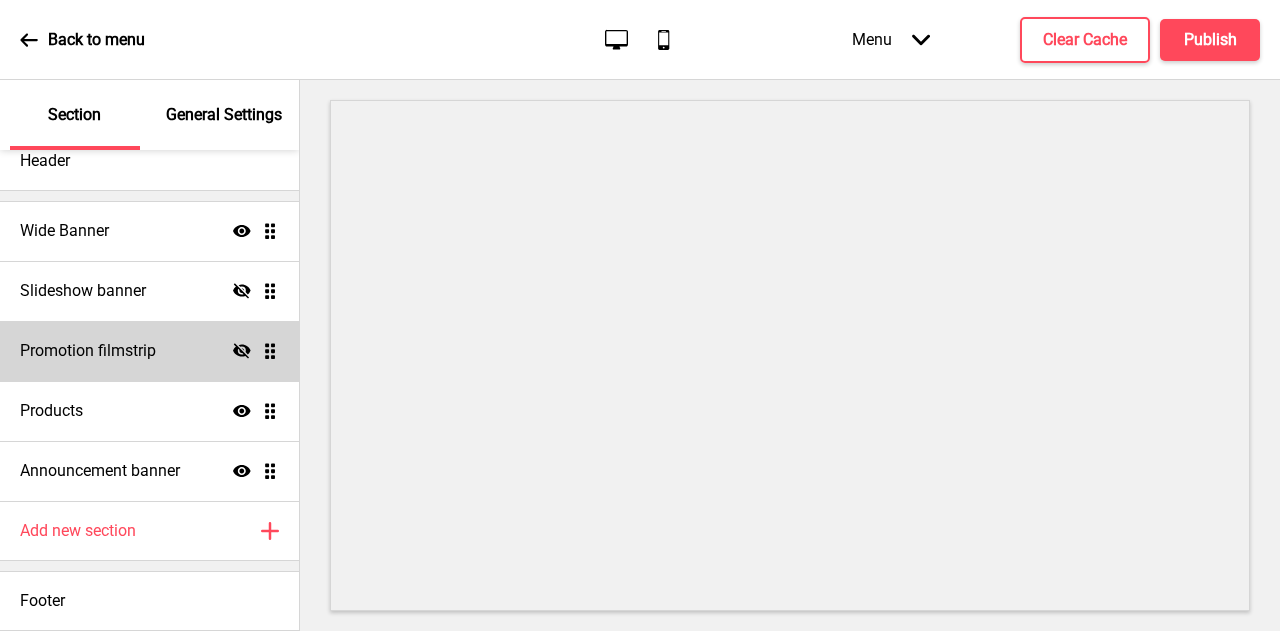 scroll, scrollTop: 0, scrollLeft: 0, axis: both 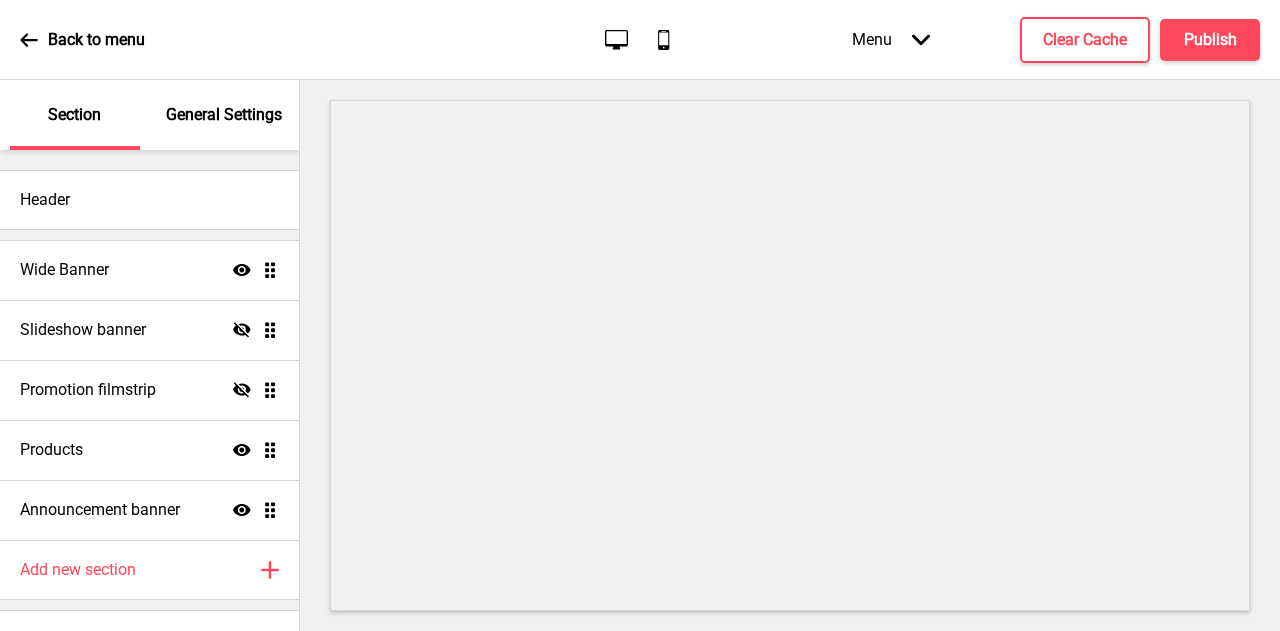 click on "General Settings" at bounding box center (224, 115) 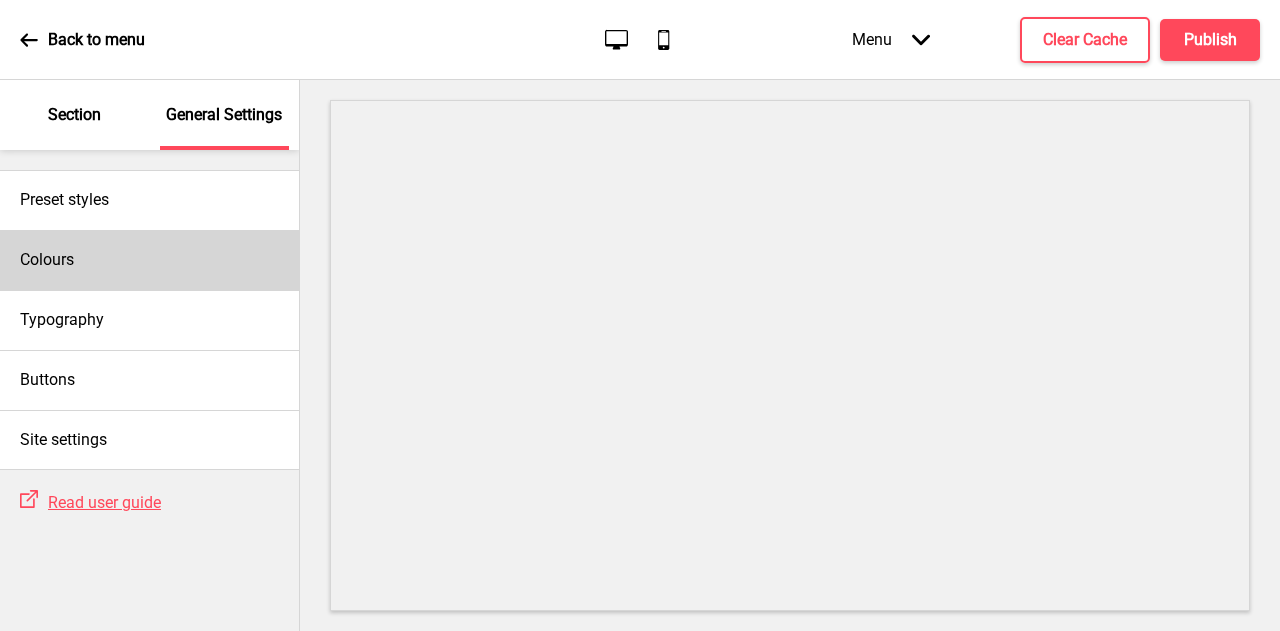 click on "Colours" at bounding box center [149, 260] 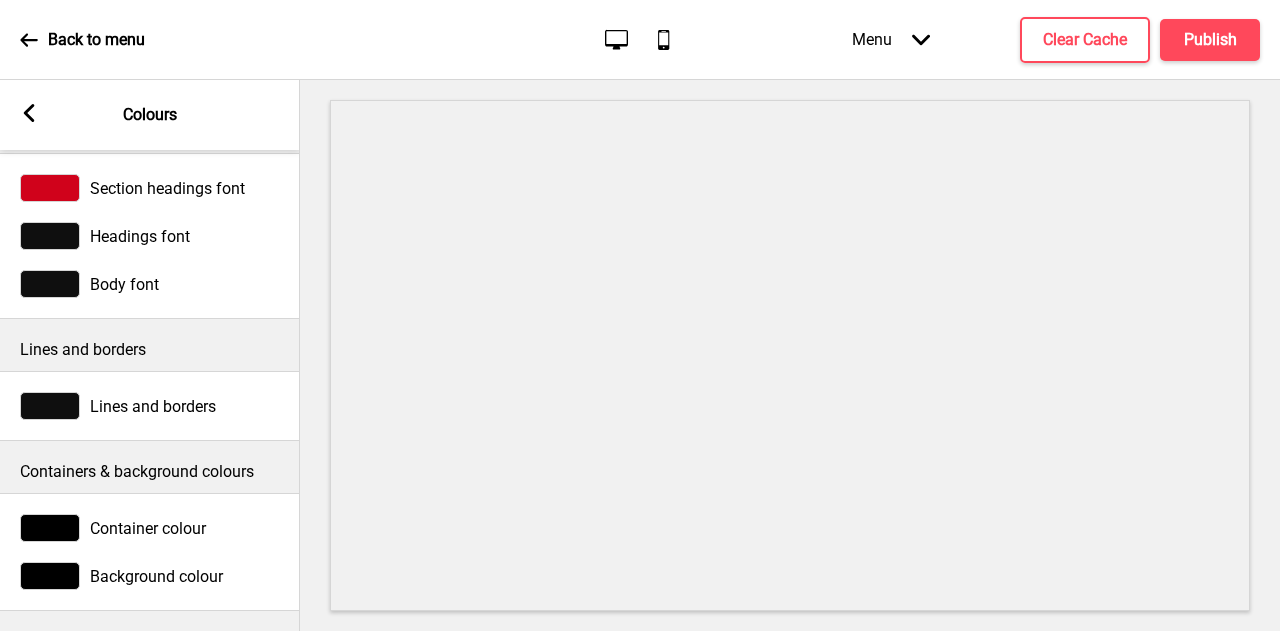 scroll, scrollTop: 0, scrollLeft: 0, axis: both 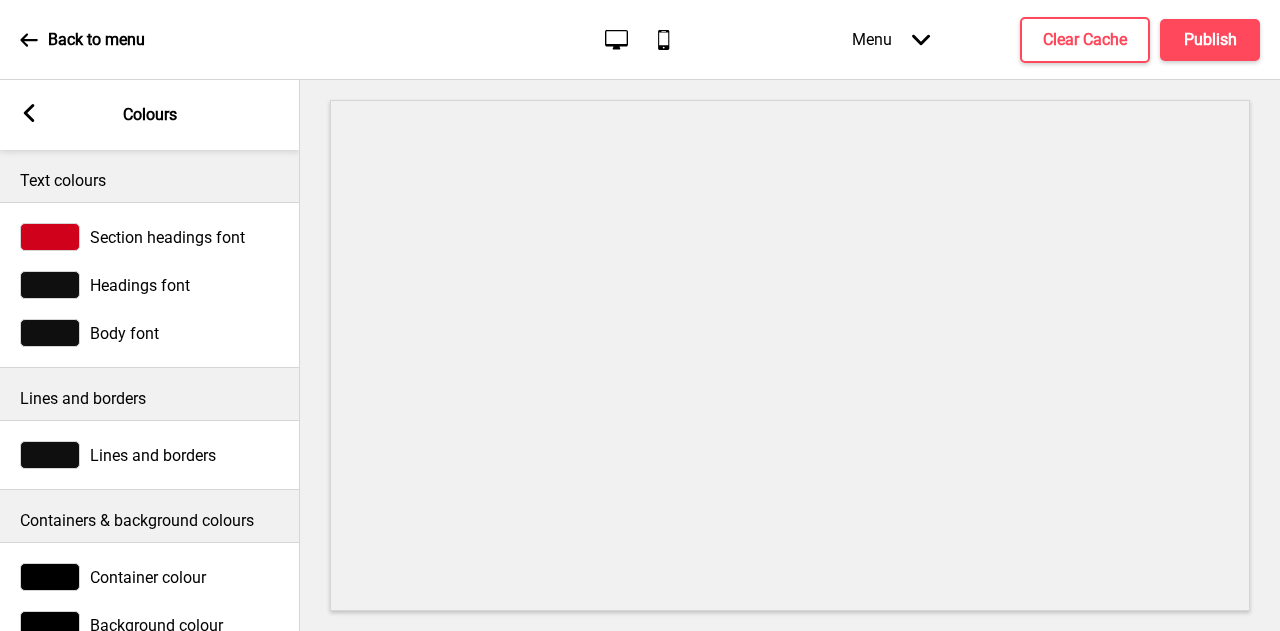 click at bounding box center (50, 285) 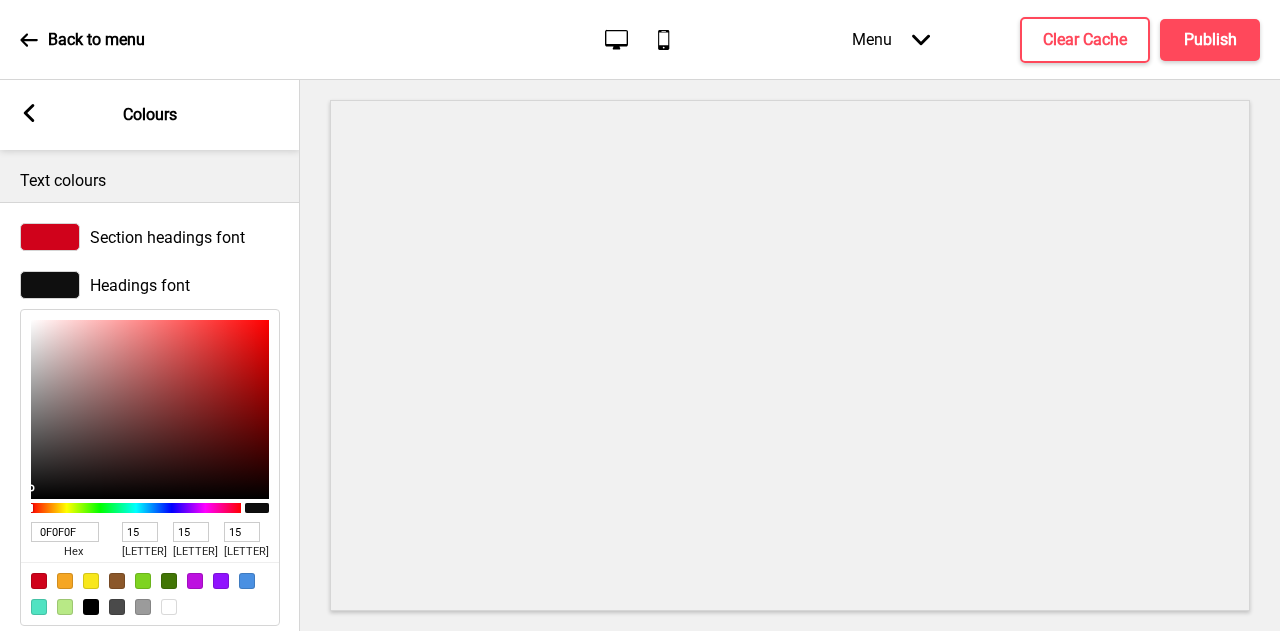 click at bounding box center [169, 607] 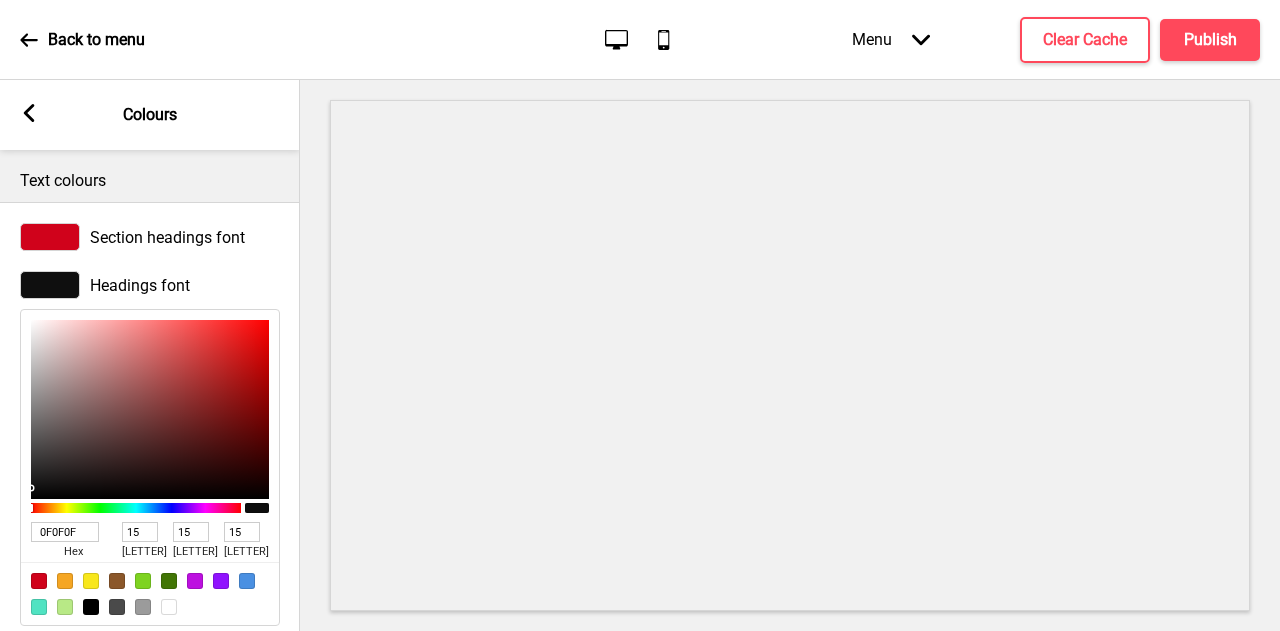 type on "[HEX_COLOR]" 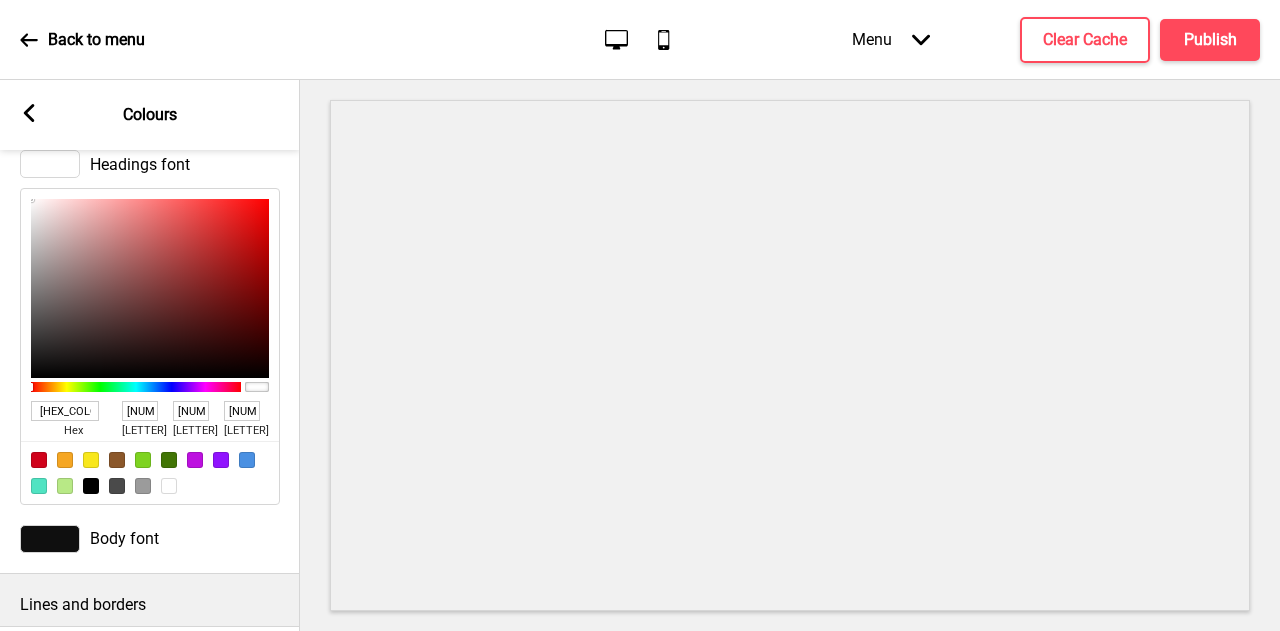 scroll, scrollTop: 300, scrollLeft: 0, axis: vertical 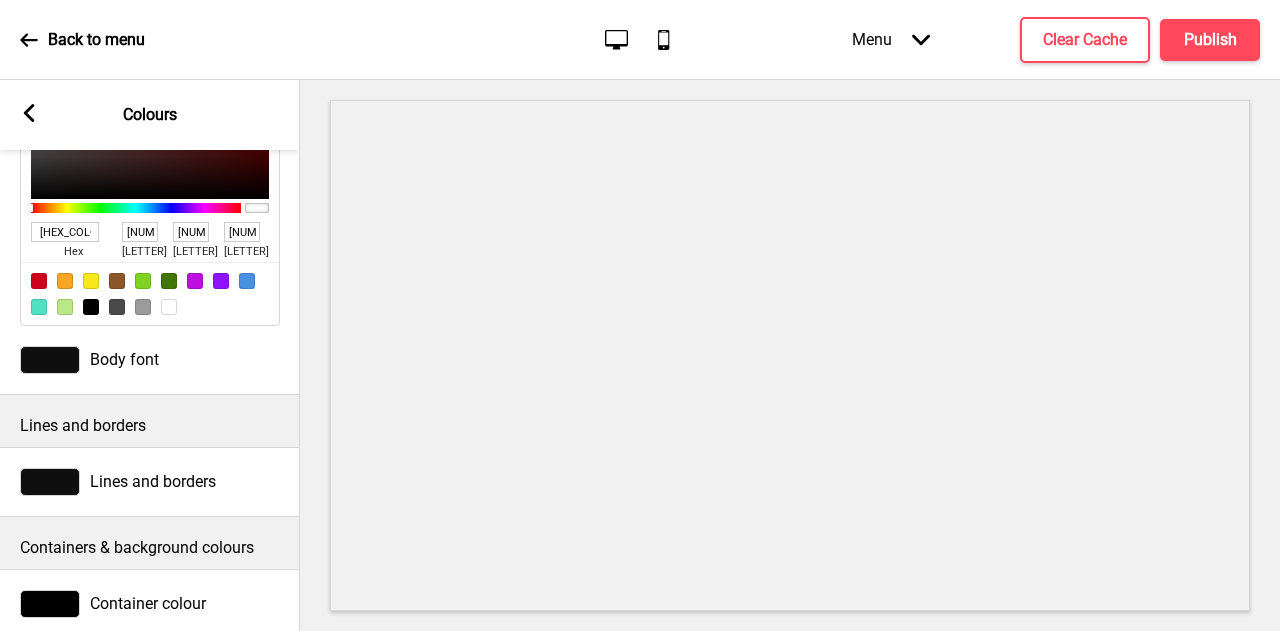click on "Body font" at bounding box center [124, 359] 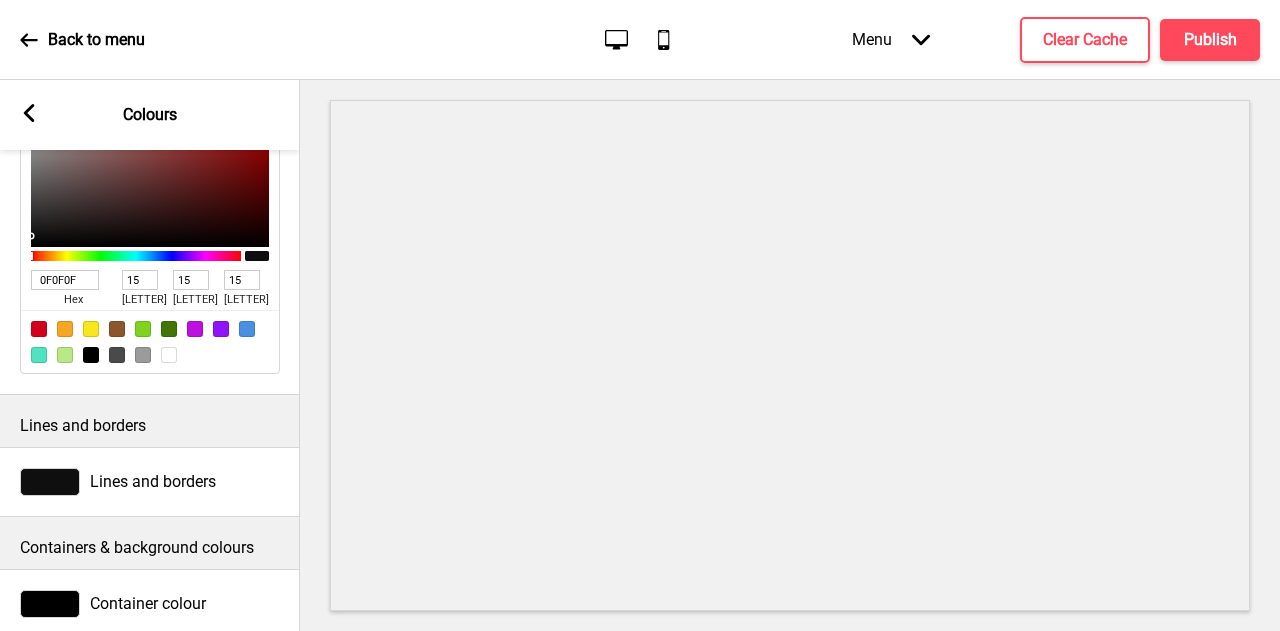 scroll, scrollTop: 299, scrollLeft: 0, axis: vertical 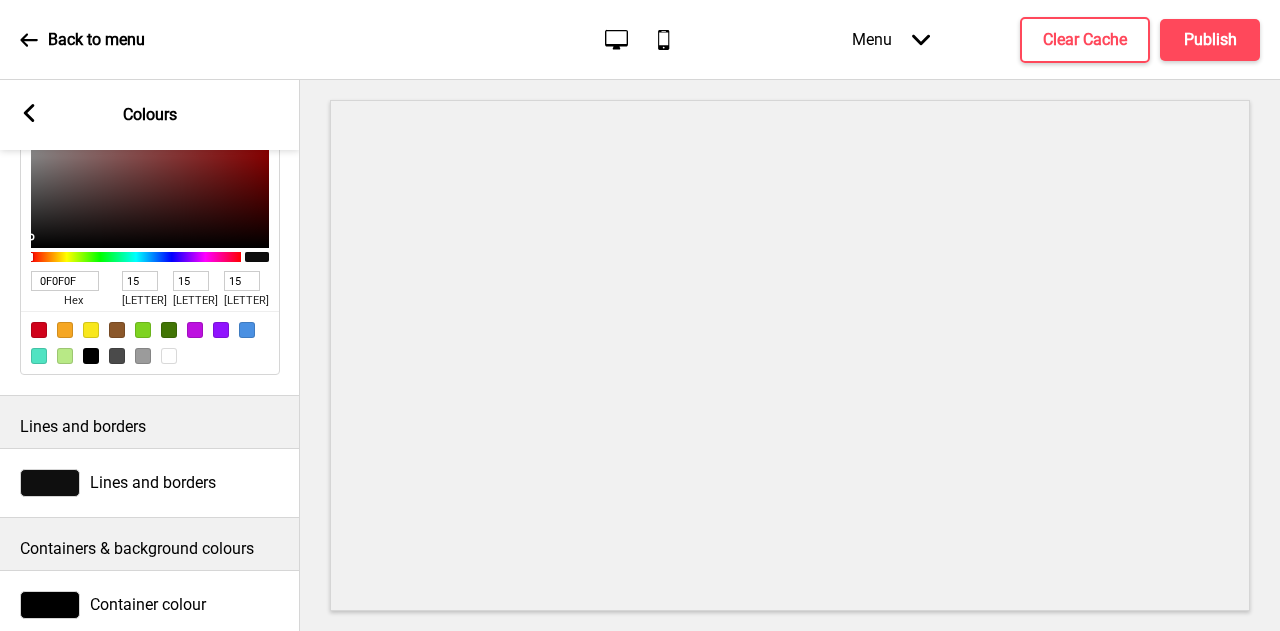 click at bounding box center (169, 356) 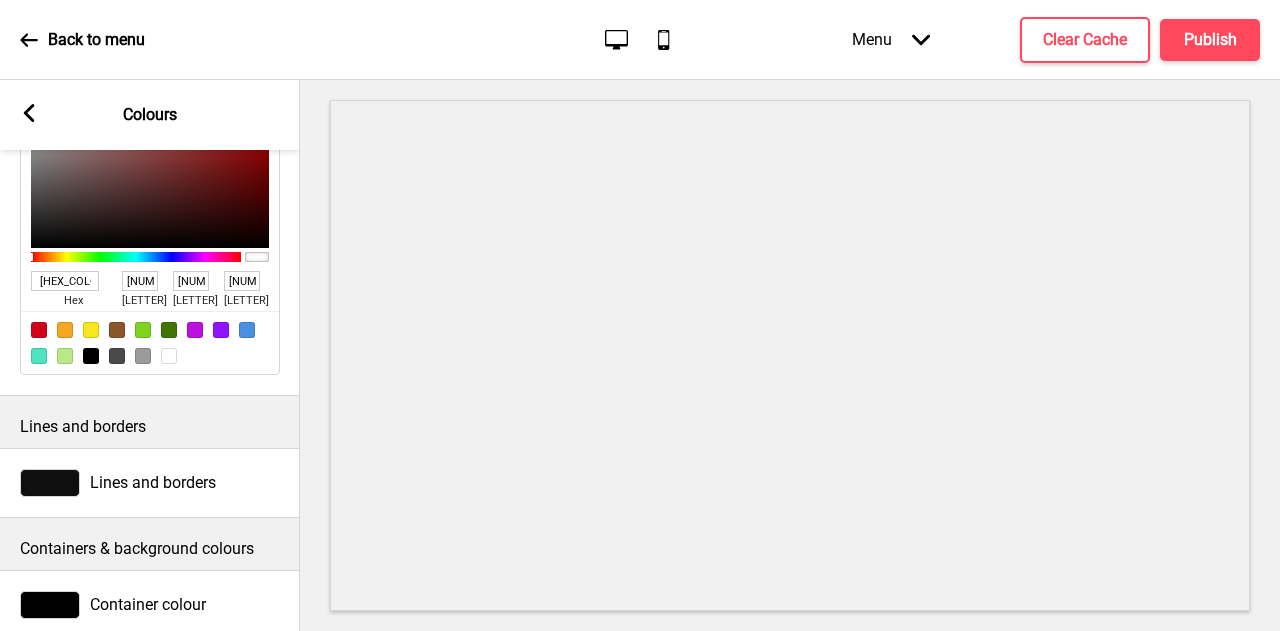 type on "[HEX_COLOR]" 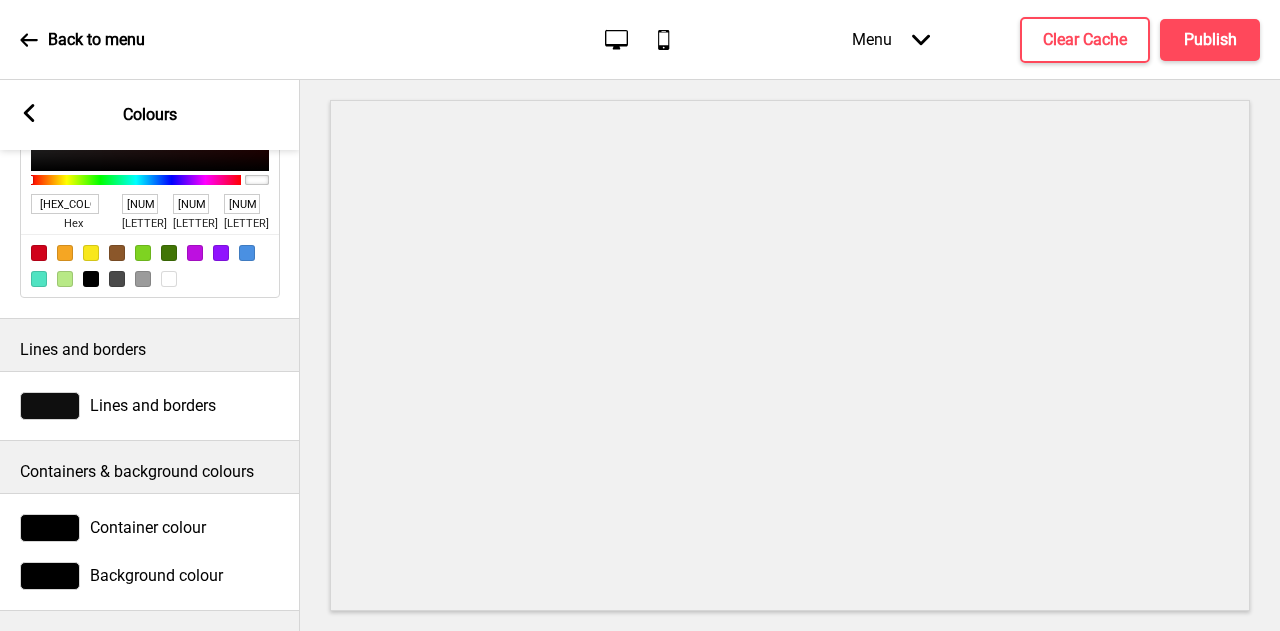 click on "Lines and borders" at bounding box center (153, 405) 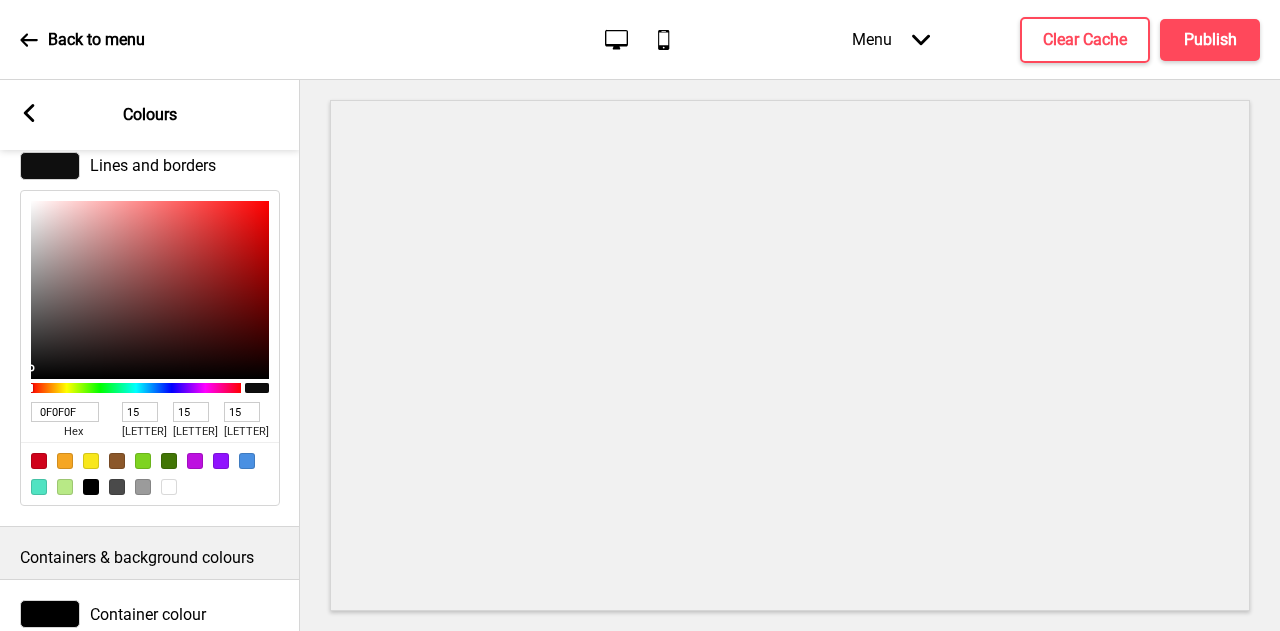 scroll, scrollTop: 726, scrollLeft: 0, axis: vertical 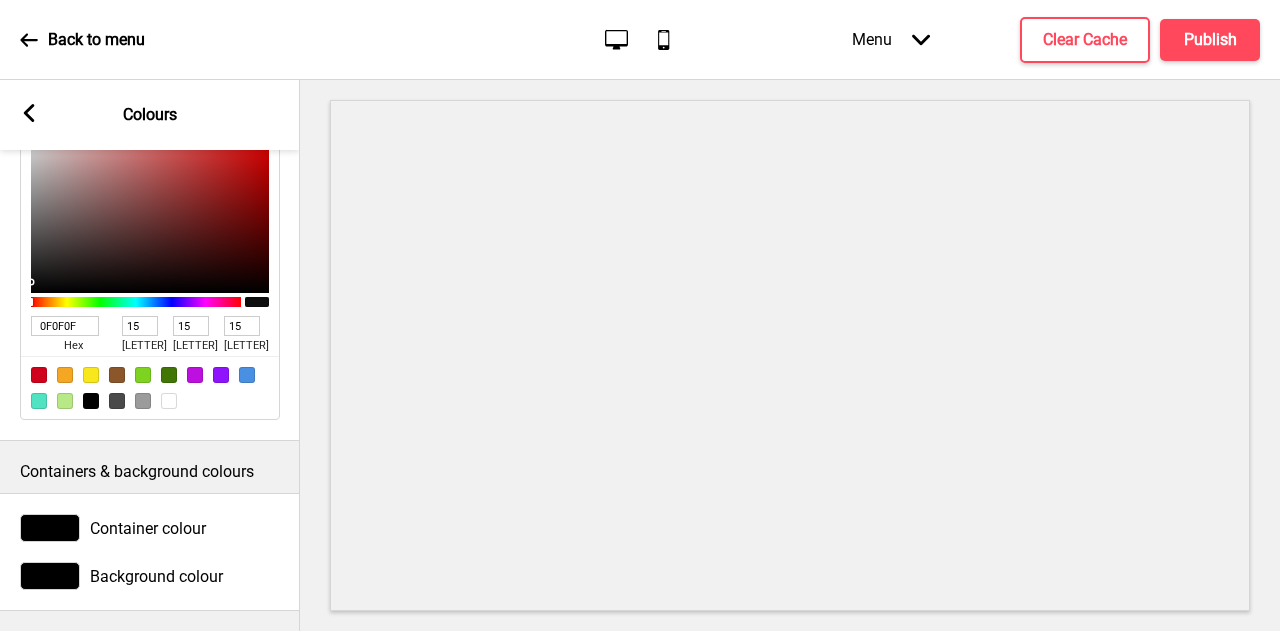 click at bounding box center [169, 401] 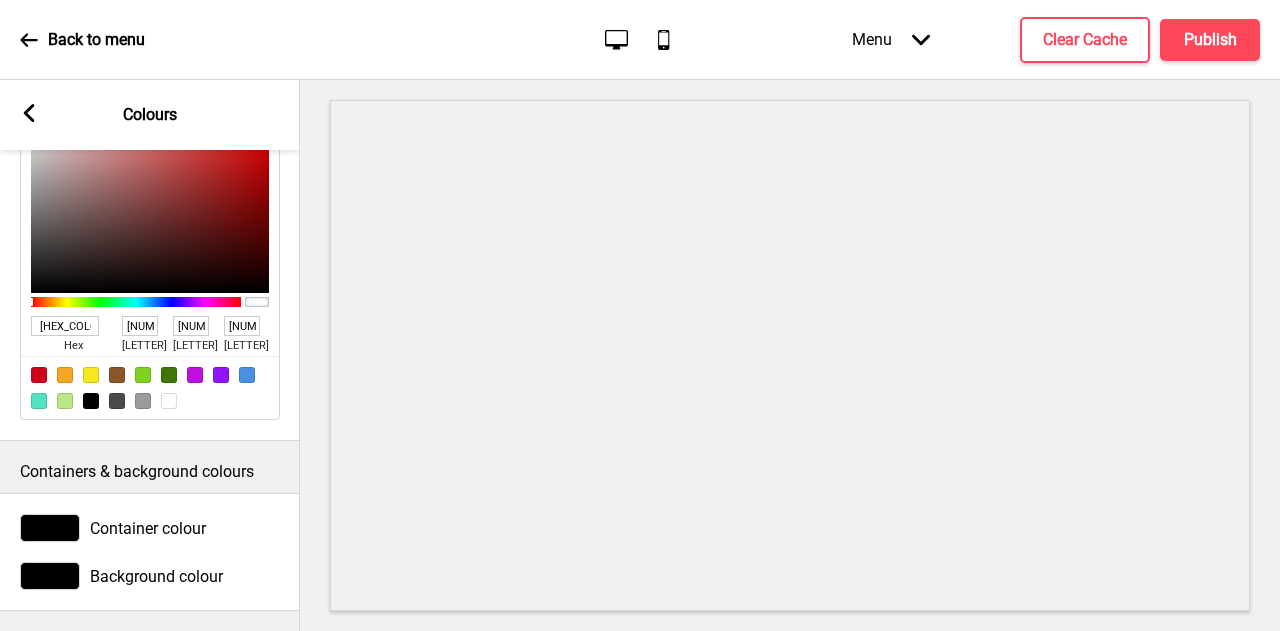 click on "Container colour" at bounding box center (150, 528) 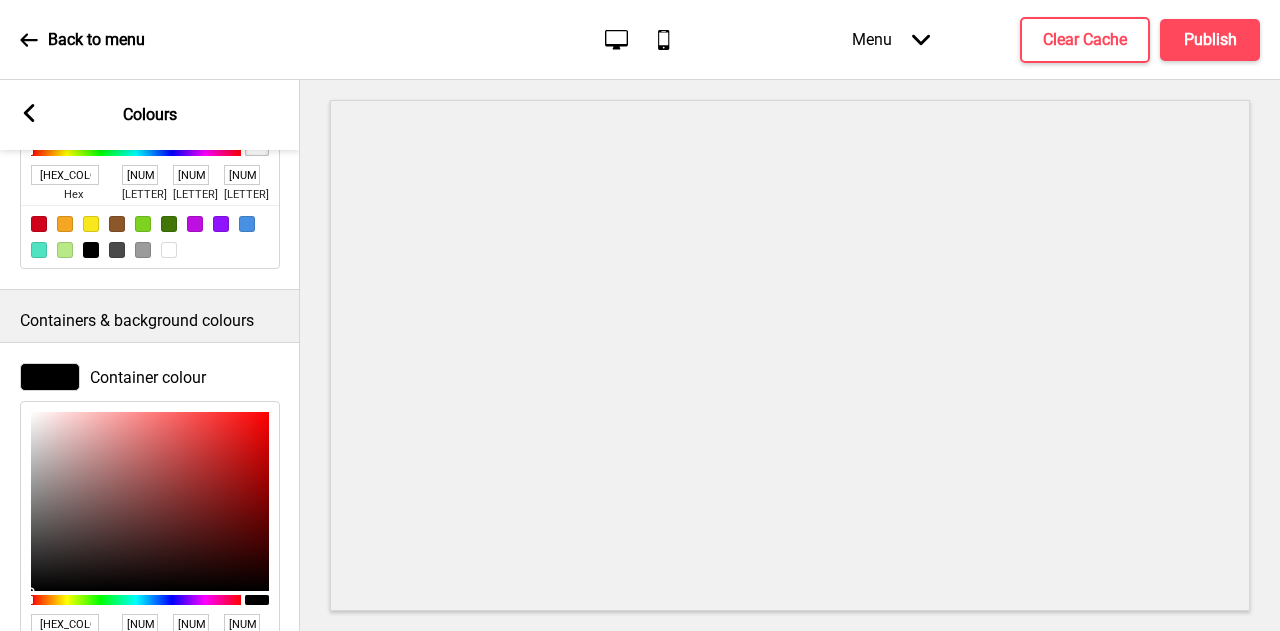 scroll, scrollTop: 1026, scrollLeft: 0, axis: vertical 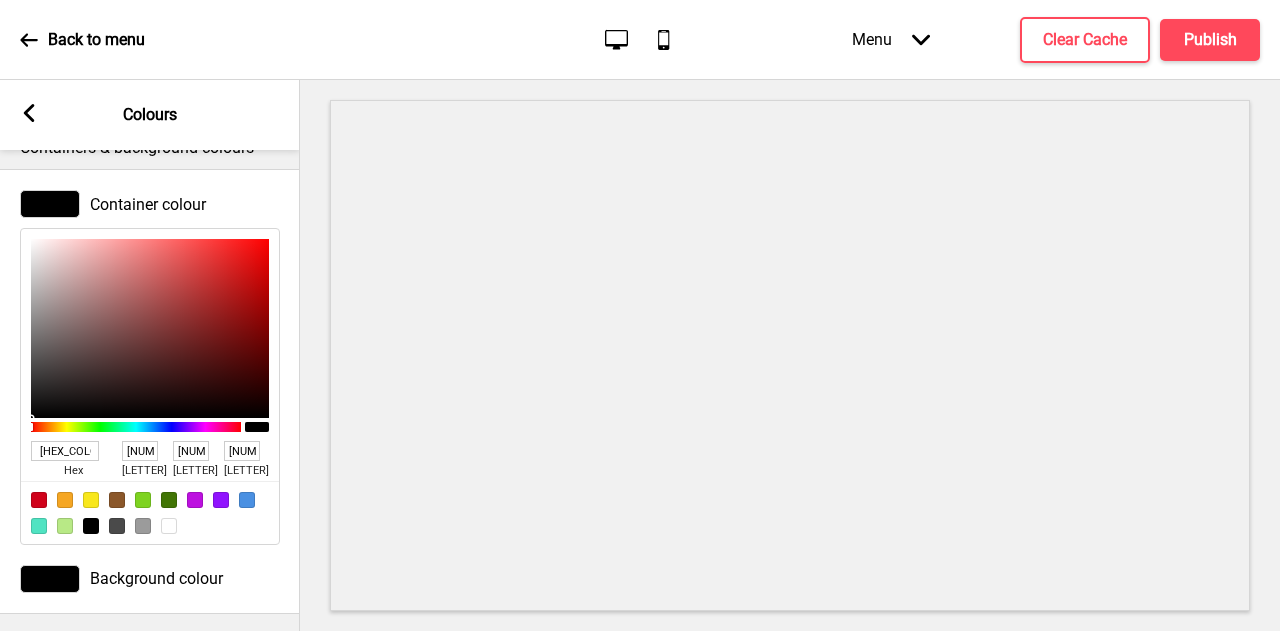 click at bounding box center [169, 526] 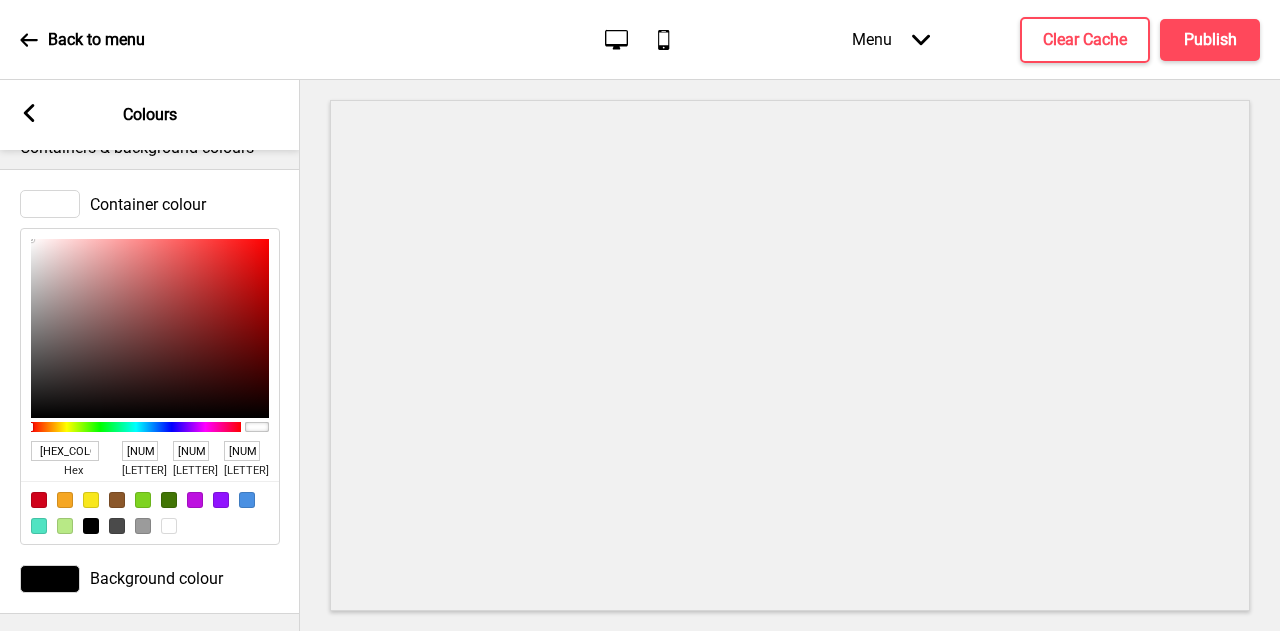 scroll, scrollTop: 1057, scrollLeft: 0, axis: vertical 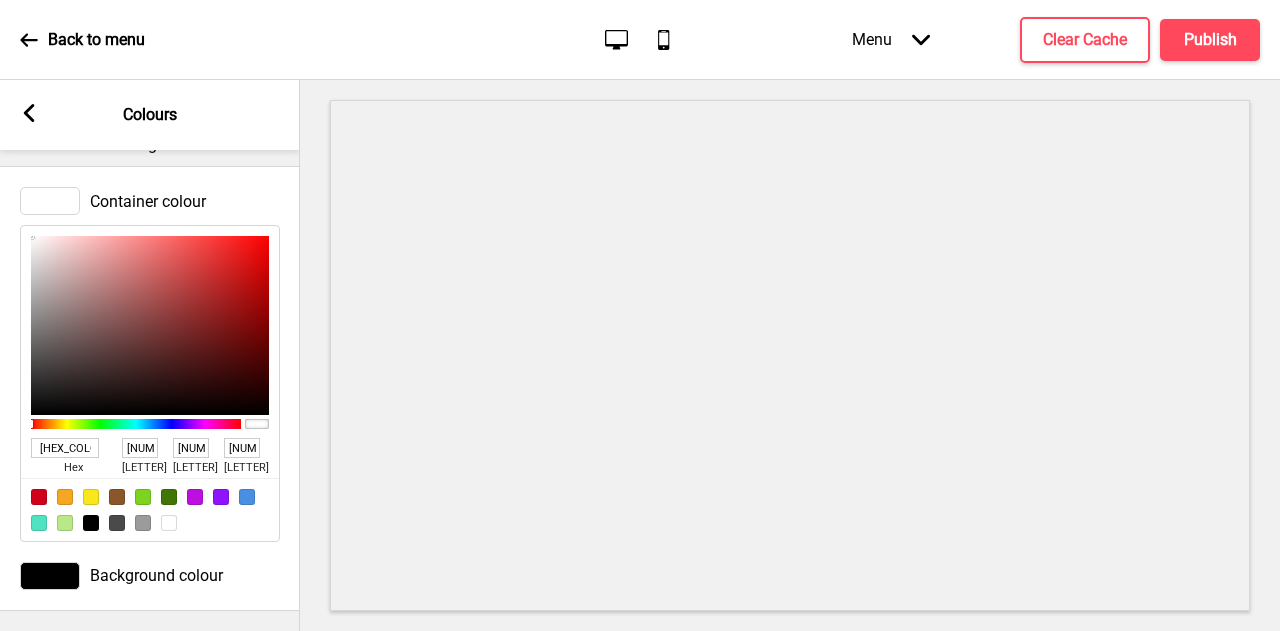 click on "Background colour" at bounding box center [156, 575] 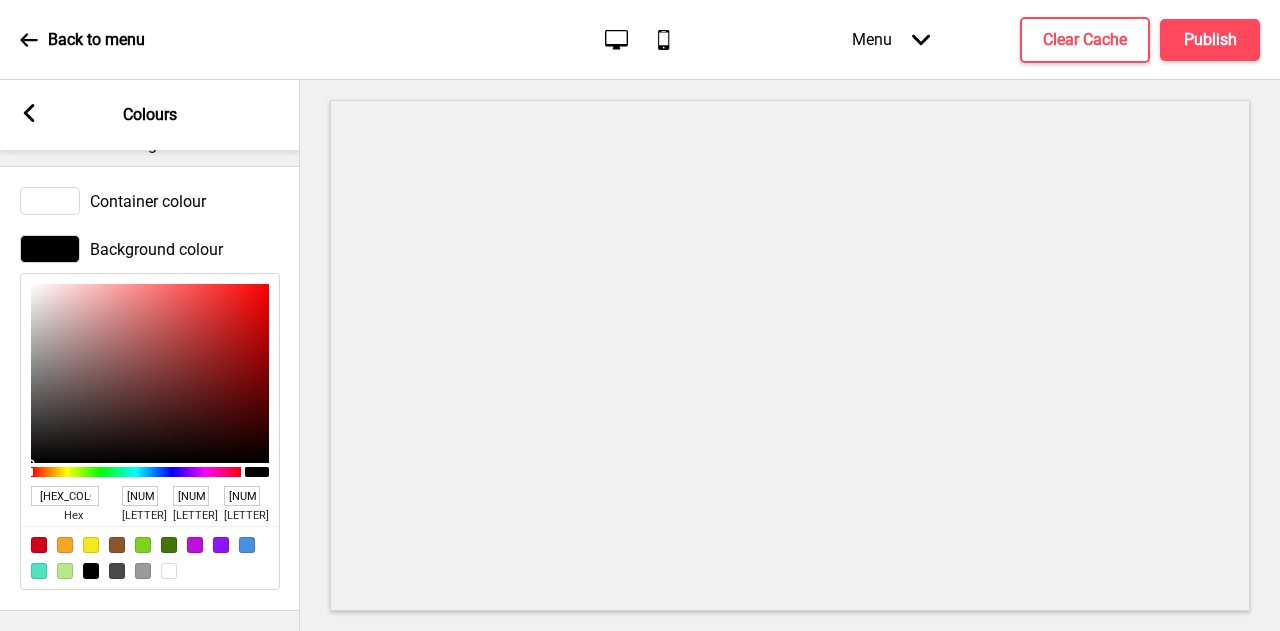 click at bounding box center (169, 571) 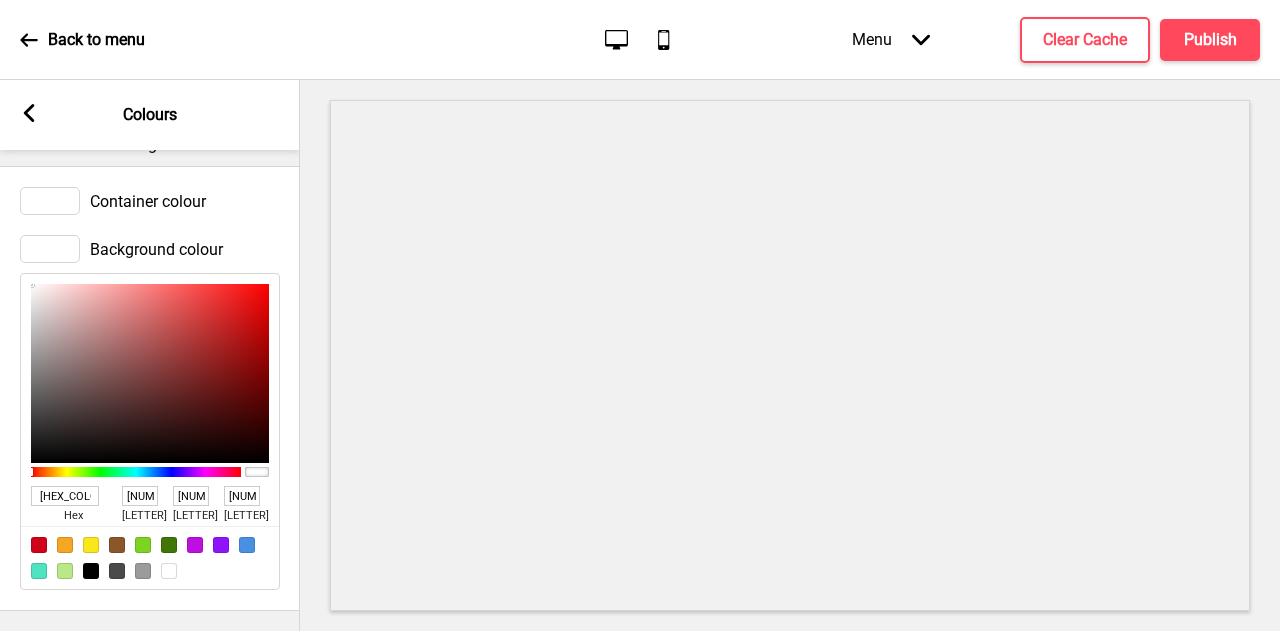 click at bounding box center (150, 557) 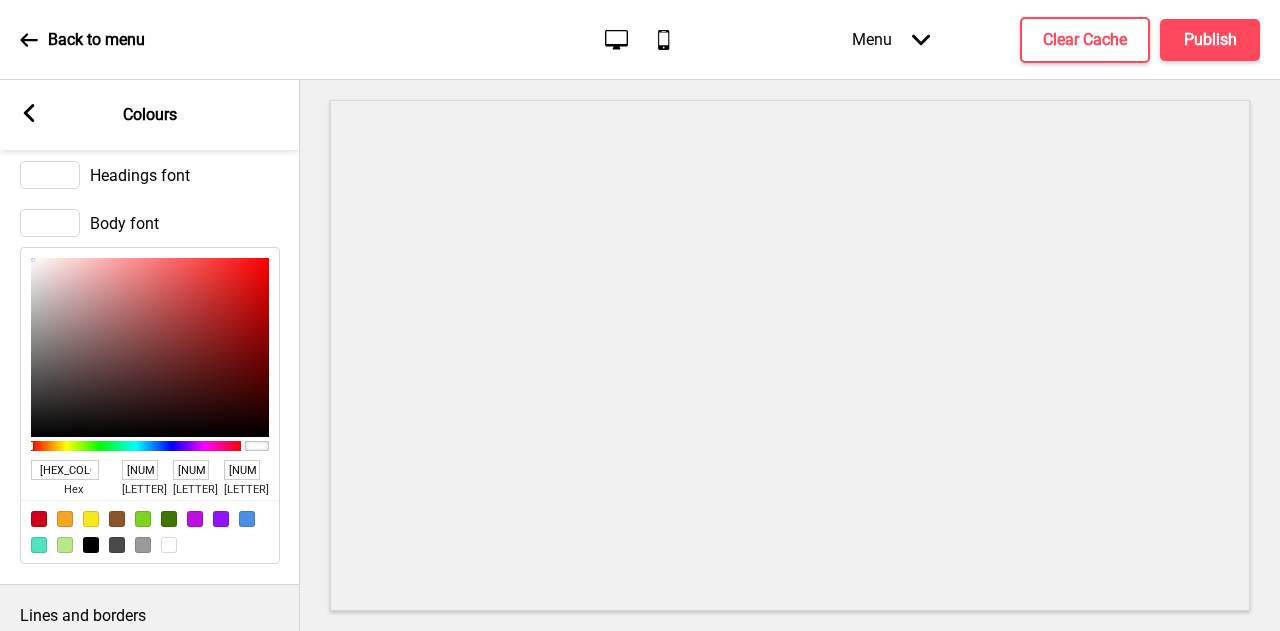 scroll, scrollTop: 200, scrollLeft: 0, axis: vertical 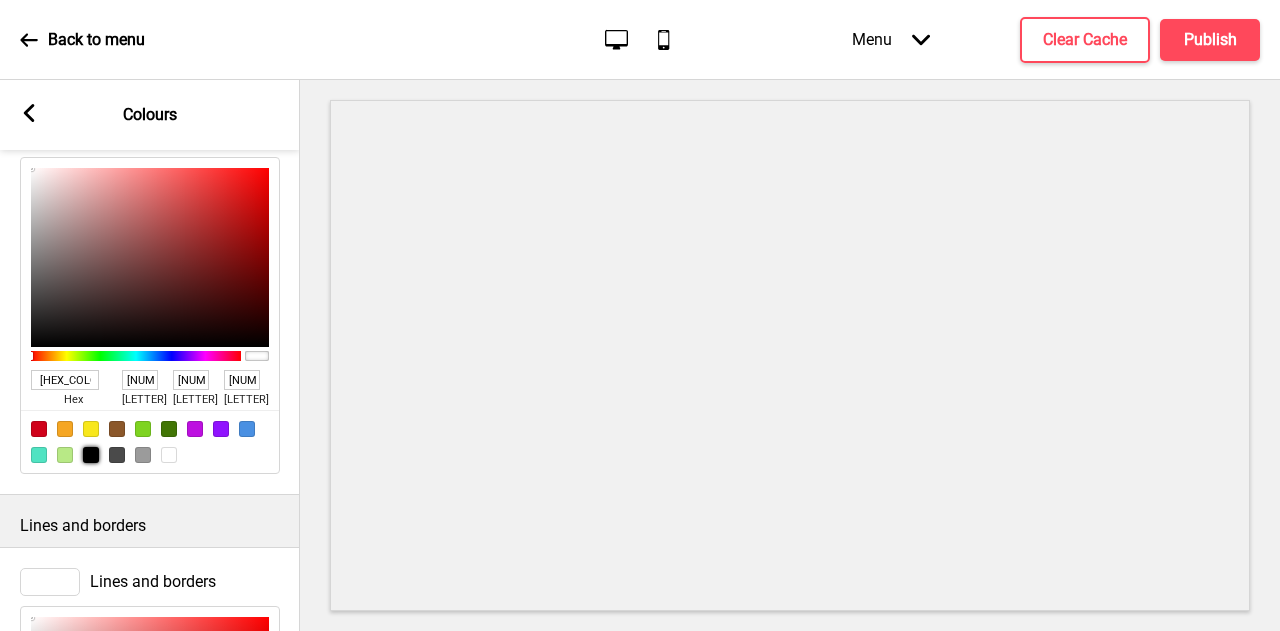 click at bounding box center [91, 455] 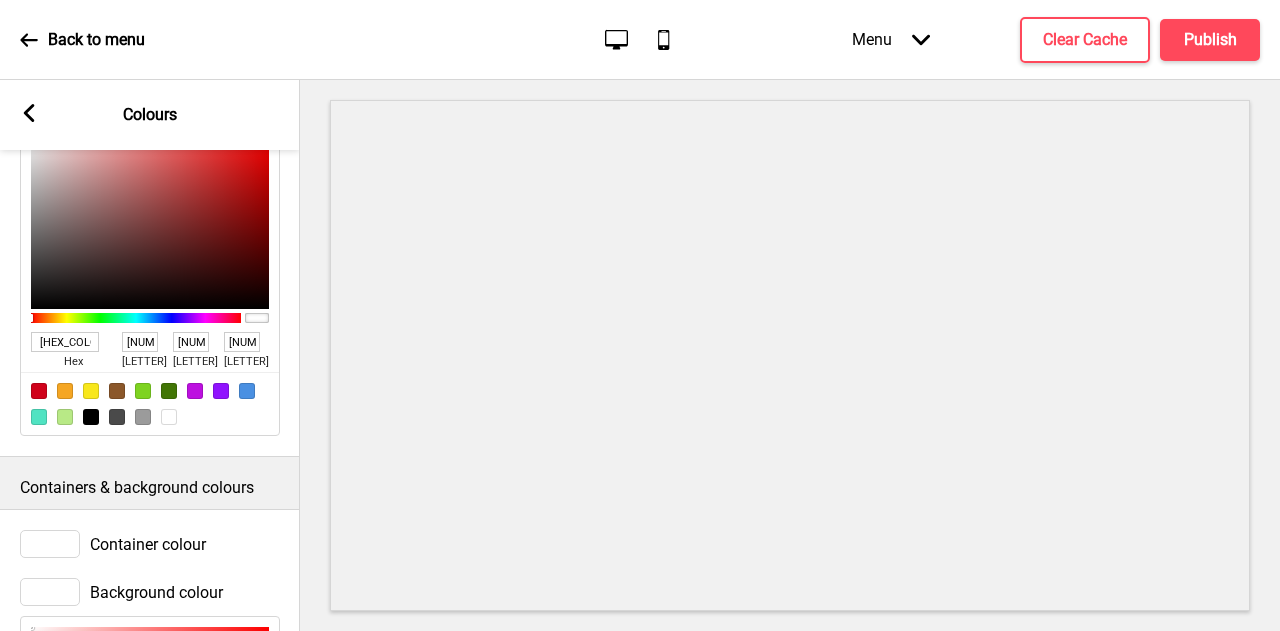 scroll, scrollTop: 700, scrollLeft: 0, axis: vertical 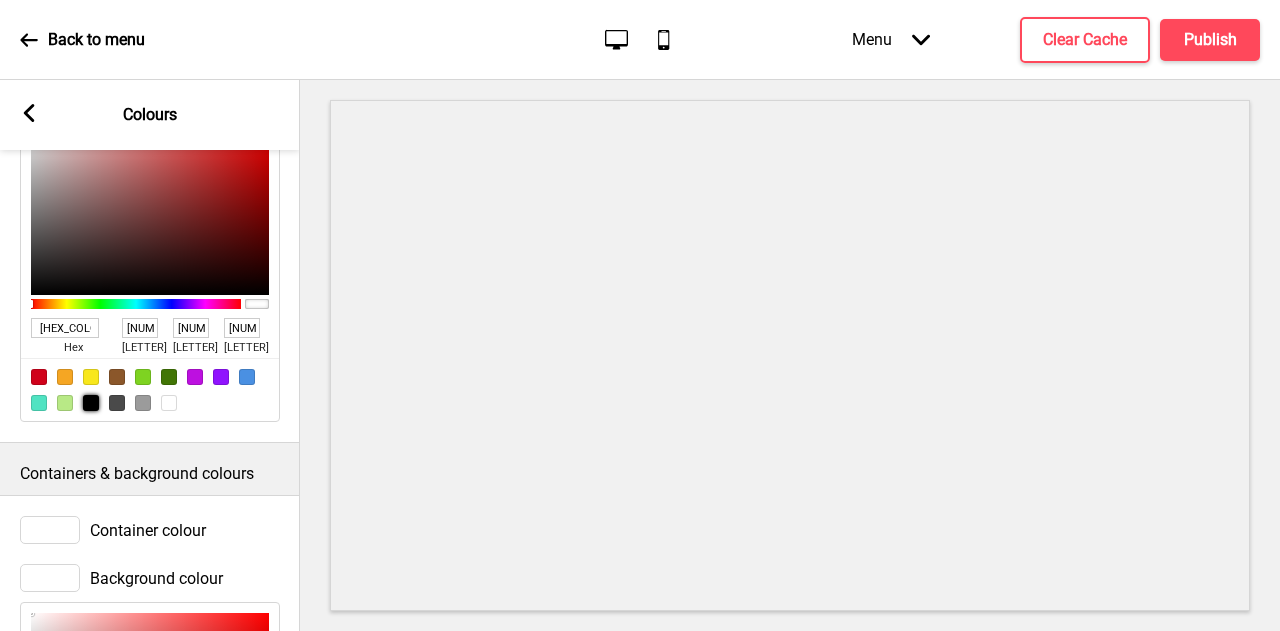 click at bounding box center [91, 403] 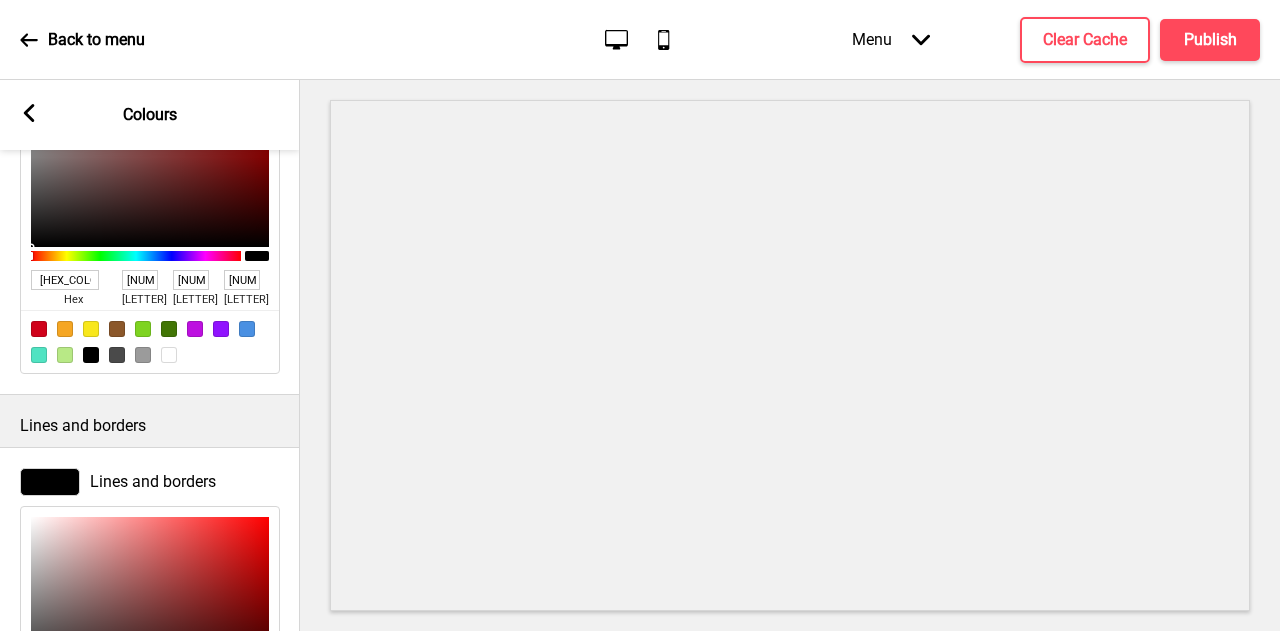 scroll, scrollTop: 0, scrollLeft: 0, axis: both 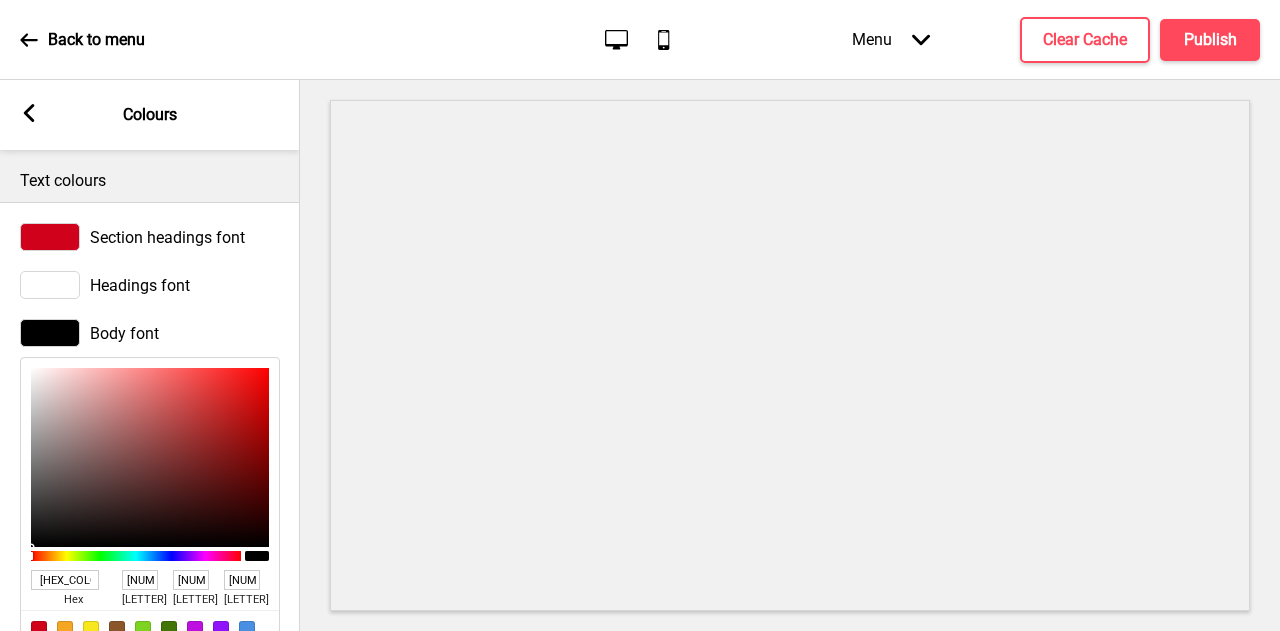 click on "Headings font" at bounding box center [150, 285] 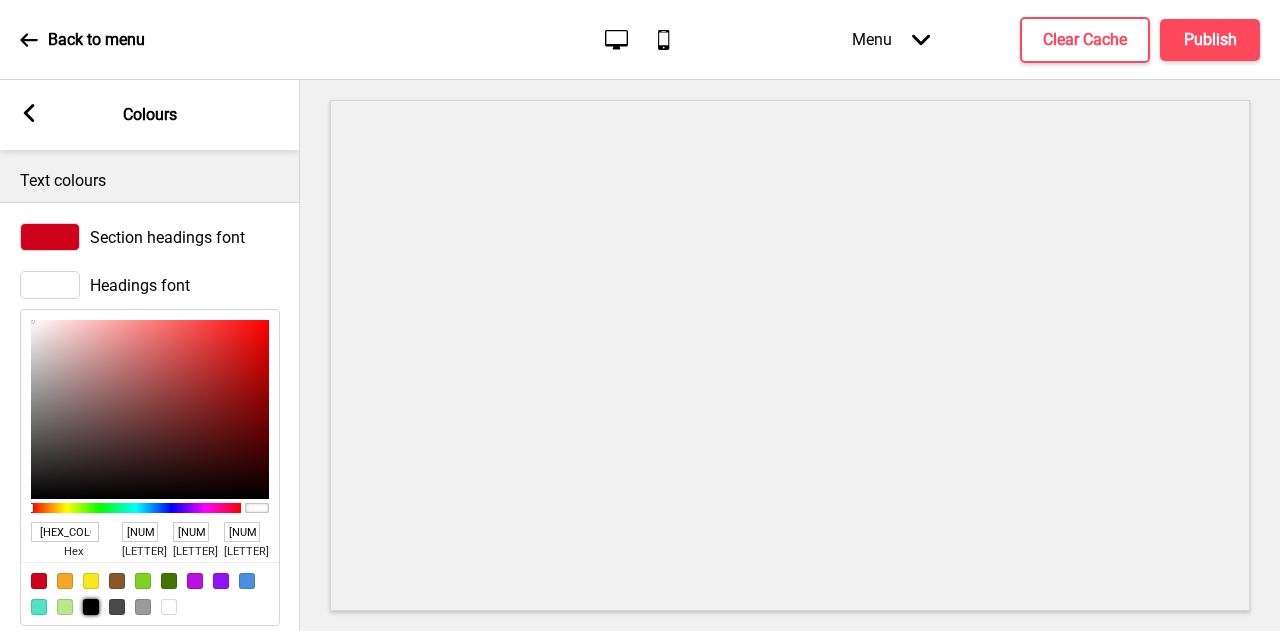 click at bounding box center (91, 607) 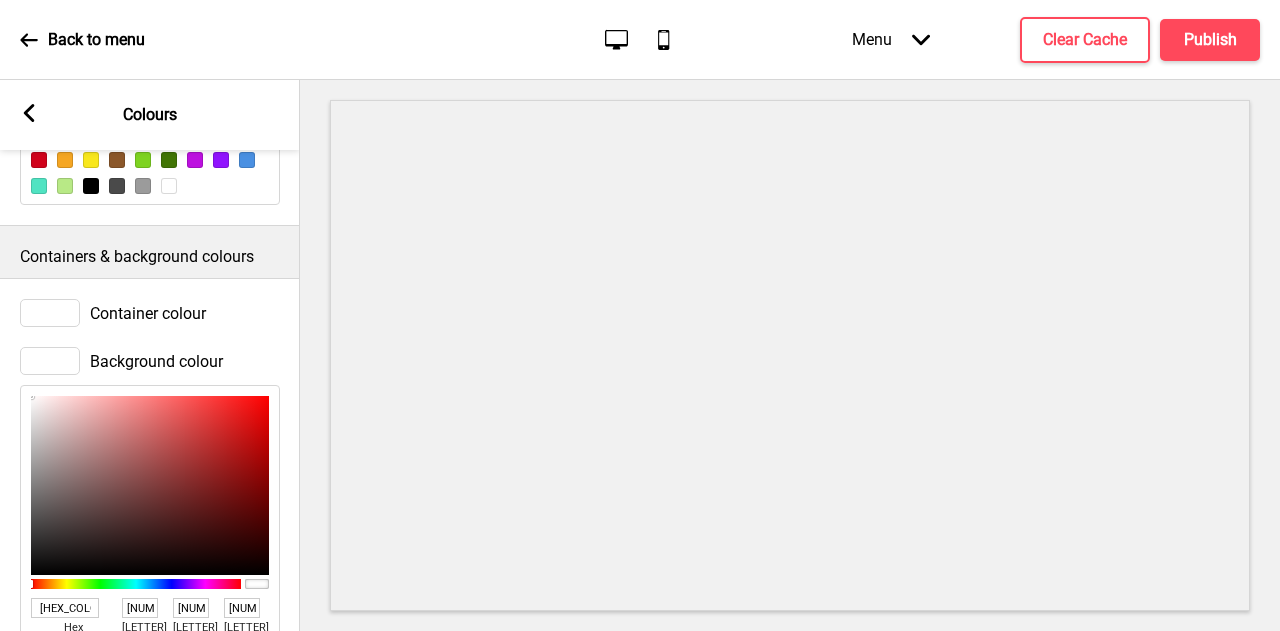 scroll, scrollTop: 1057, scrollLeft: 0, axis: vertical 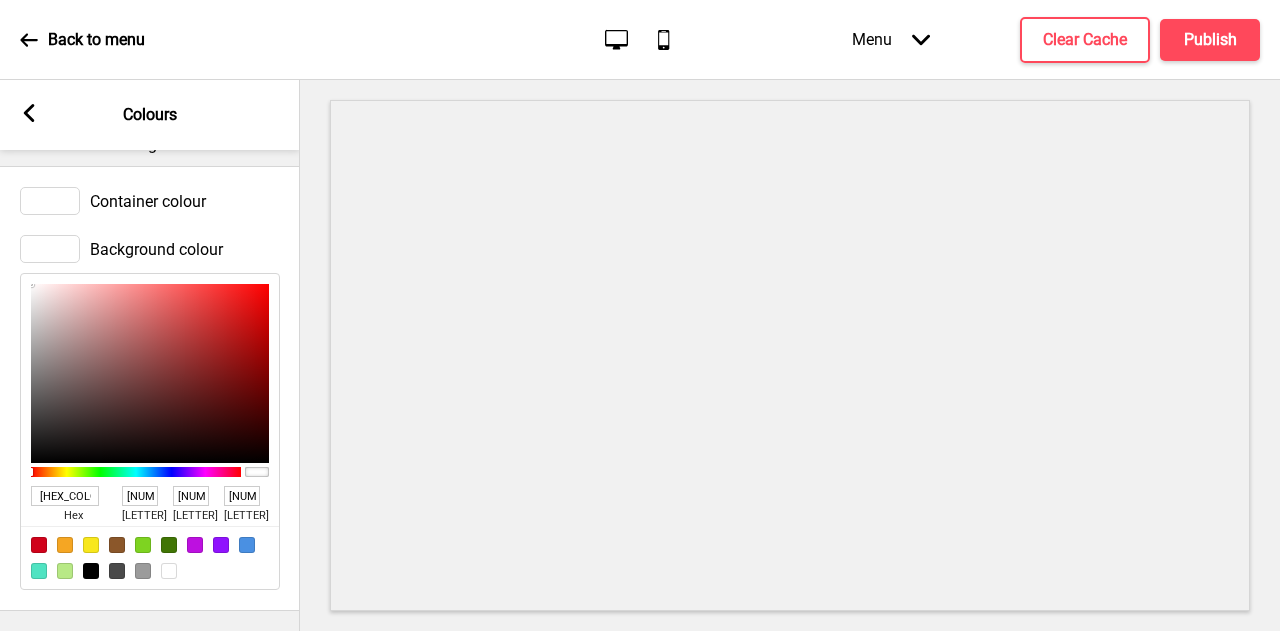 click on "Background colour" at bounding box center (156, 249) 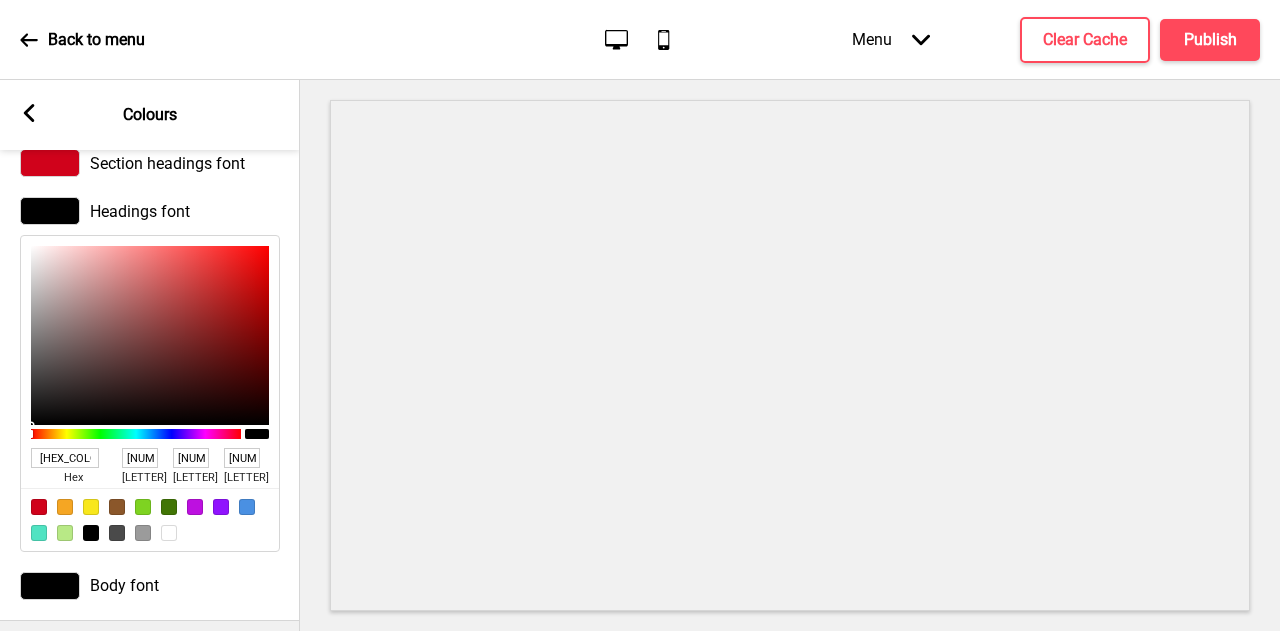 scroll, scrollTop: 0, scrollLeft: 0, axis: both 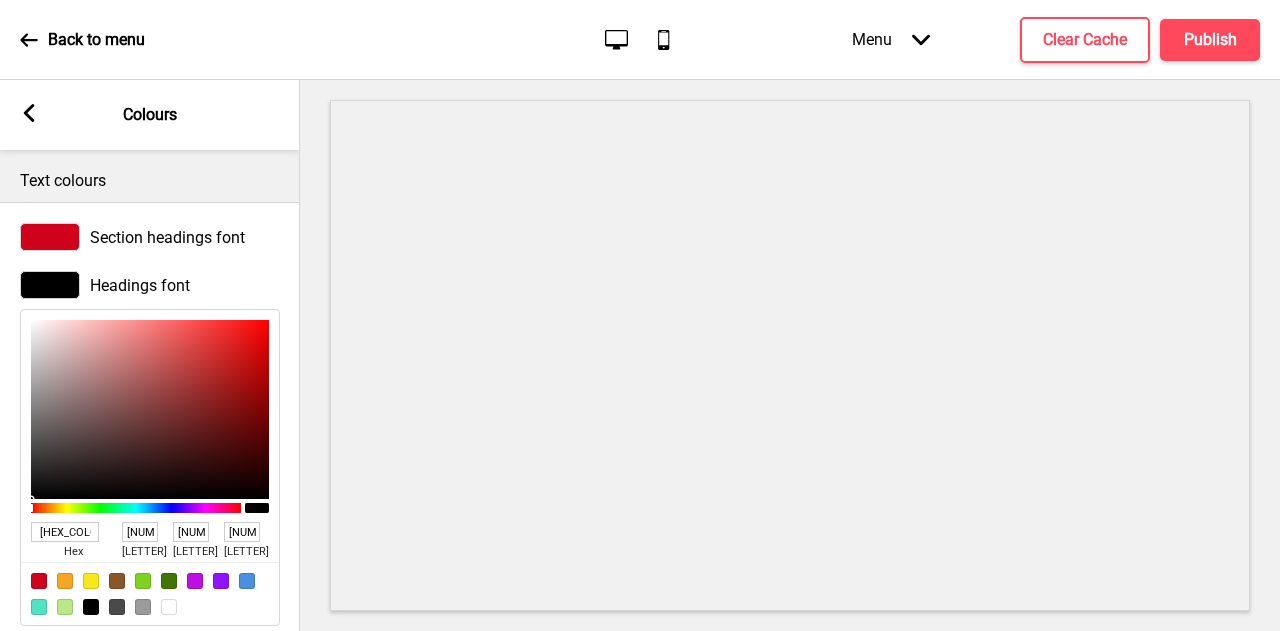 click 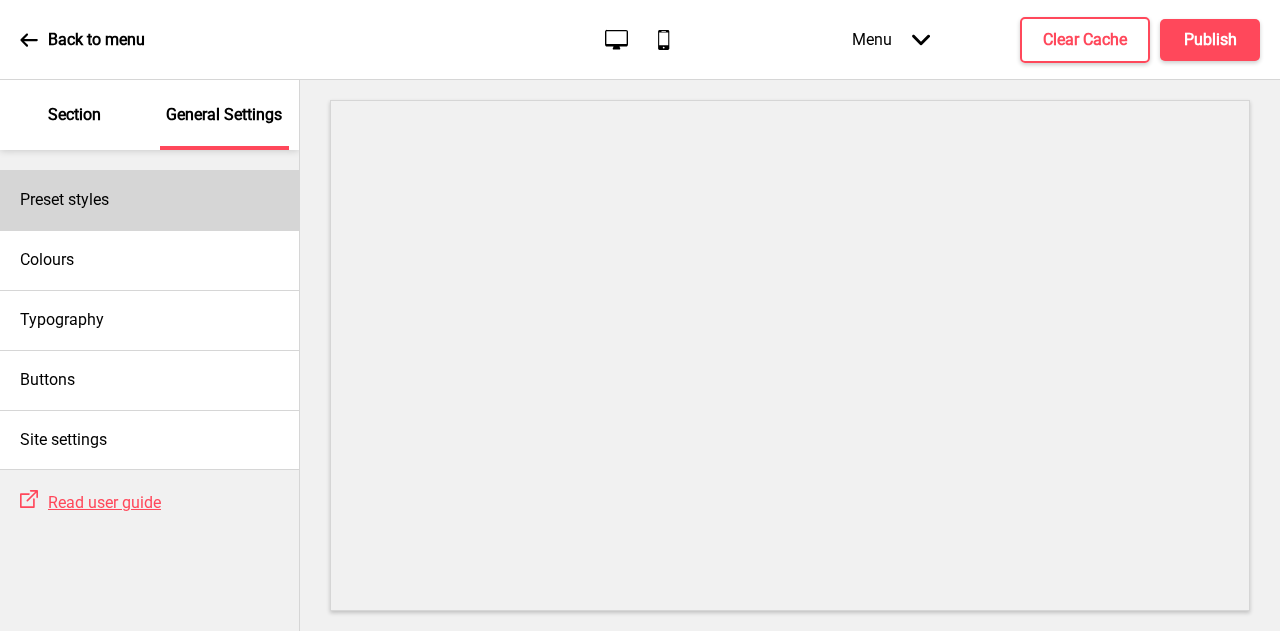 click on "Preset styles" at bounding box center (149, 200) 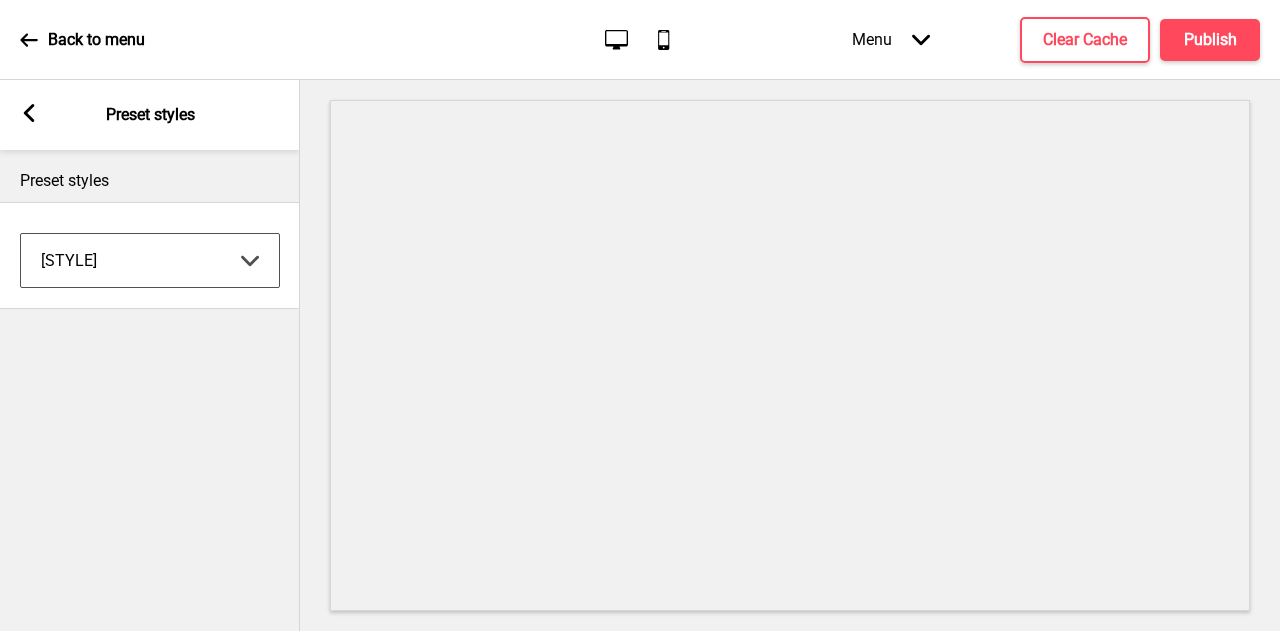 click on "Coffee Contrast Dark Earth Marine Minimalist Modern Oddle Pastel Yellow Fruits Custom" at bounding box center (150, 260) 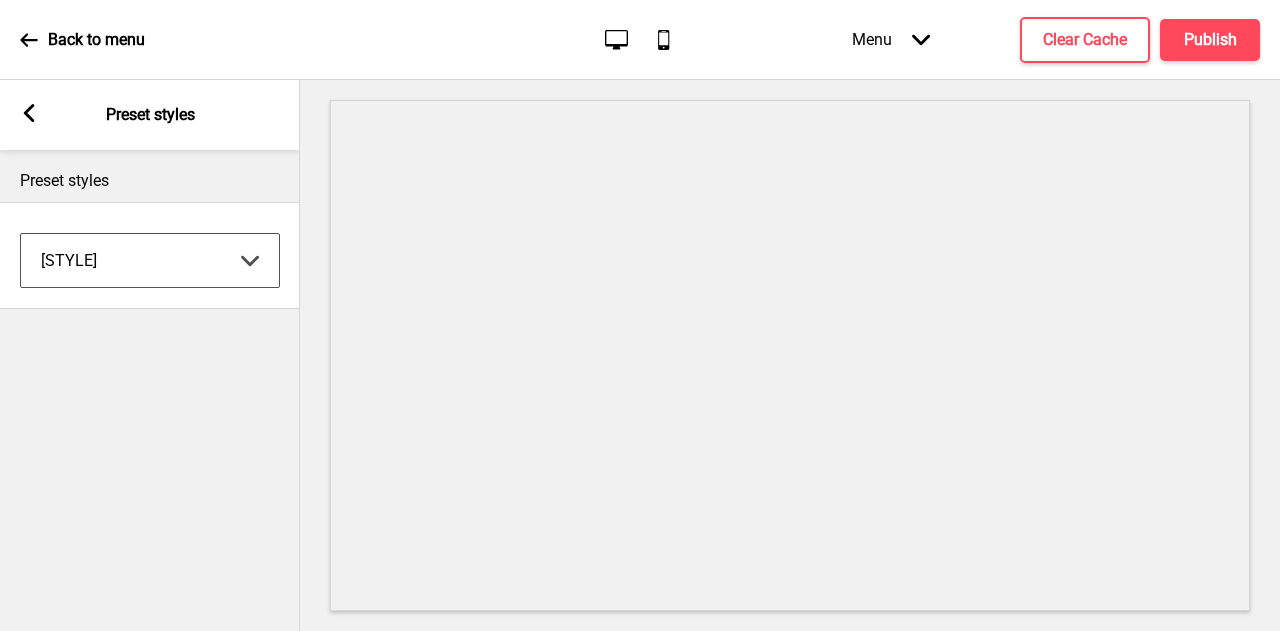 click on "Coffee Contrast Dark Earth Marine Minimalist Modern Oddle Pastel Yellow Fruits Custom" at bounding box center (150, 260) 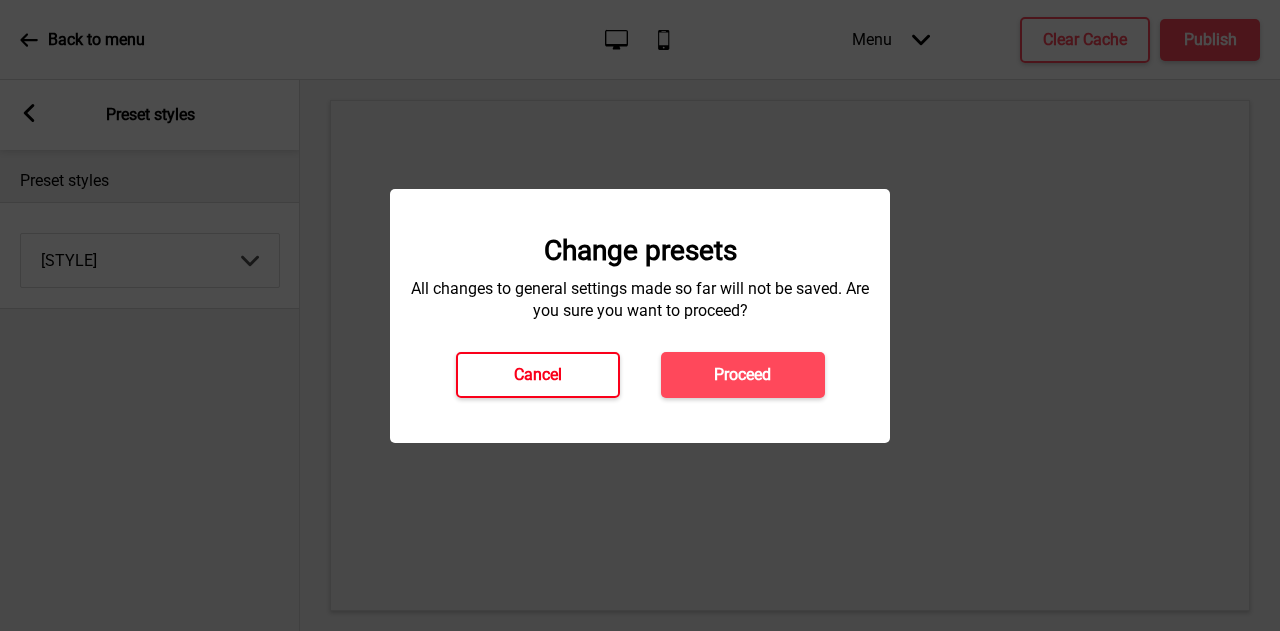 click on "Cancel" at bounding box center [538, 375] 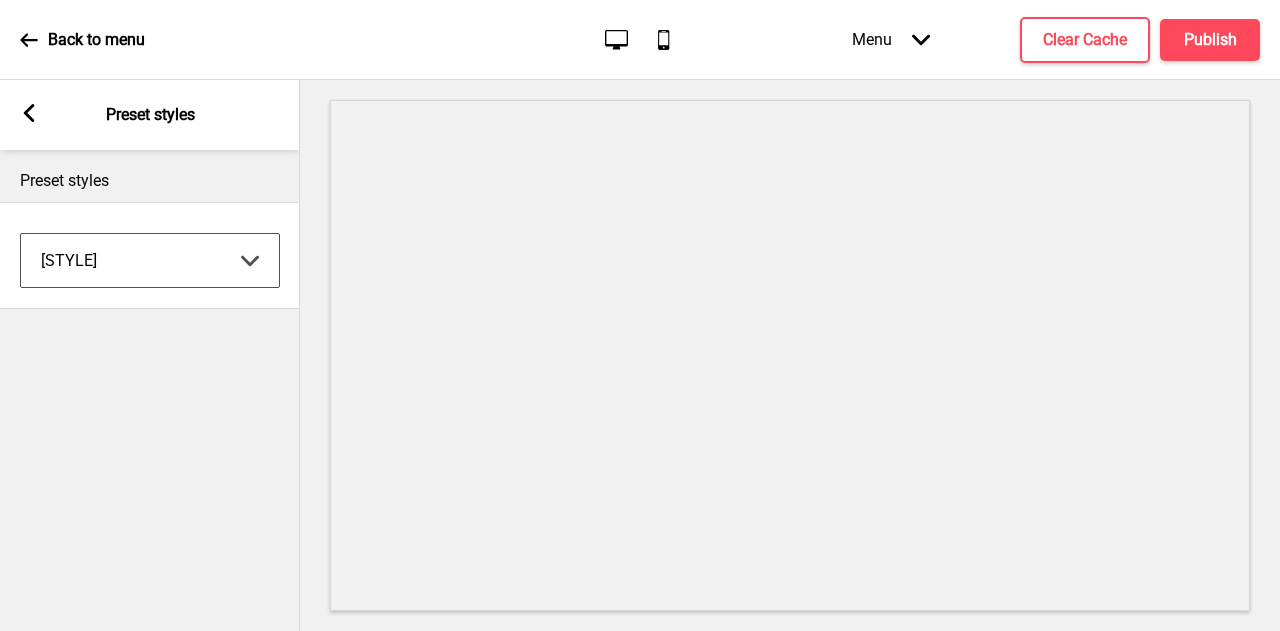 click on "Back to menu Desktop Mobile Menu Arrow down Product Page Store Information Checkout Thank you Terms & Conditions Privacy Policy Payment Invoice Menu Clear Cache Publish" at bounding box center [640, 40] 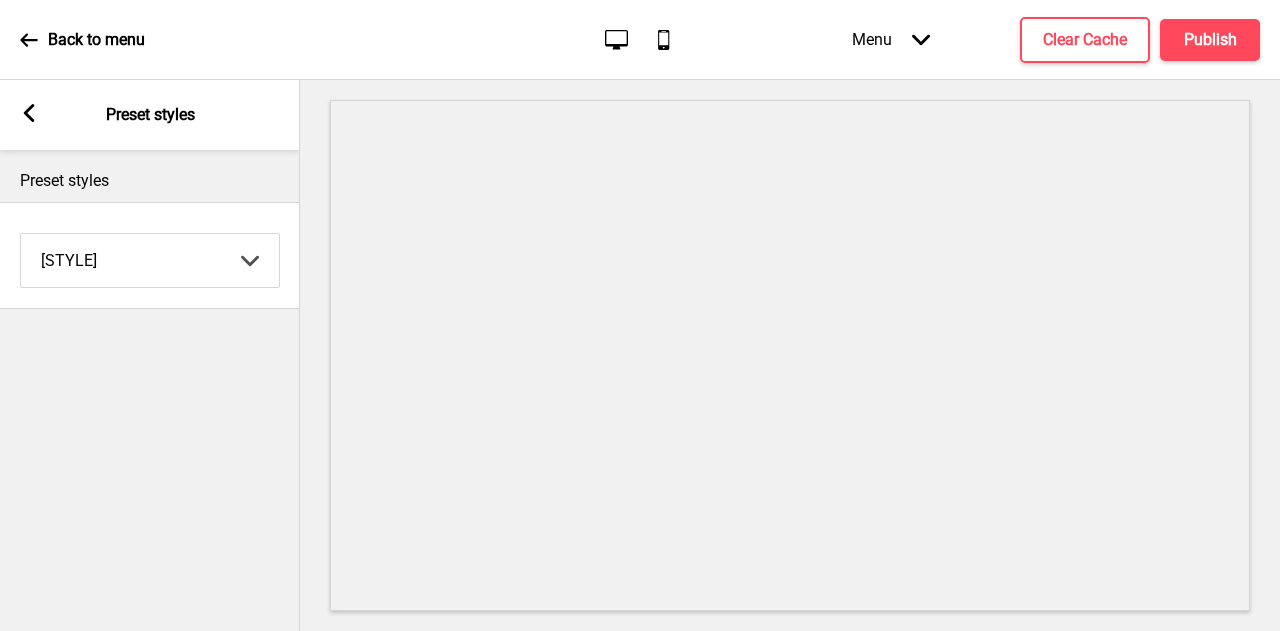 click on "Mobile" 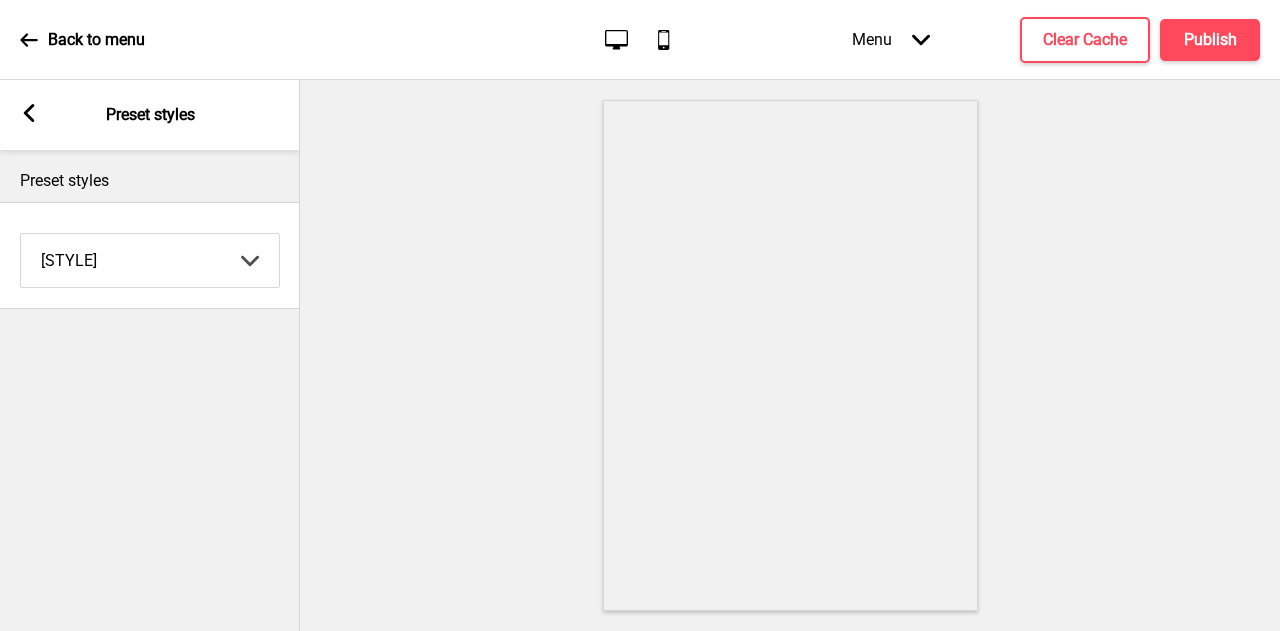 click on "Back to menu" at bounding box center (82, 40) 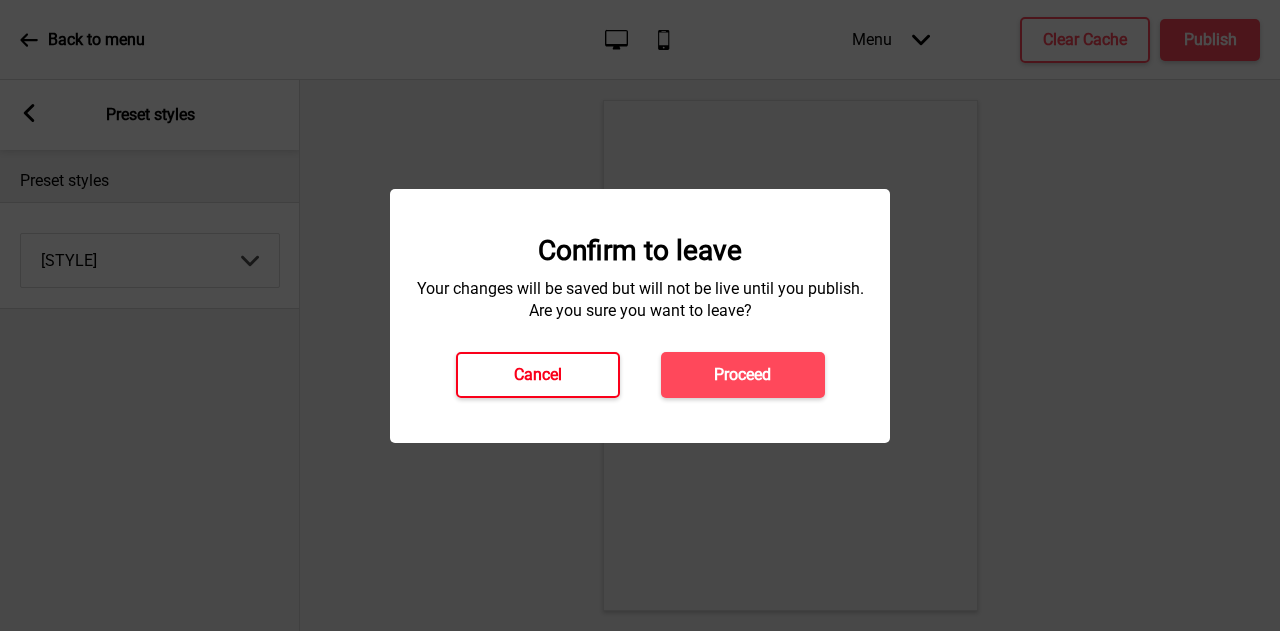 click on "Cancel" at bounding box center [538, 375] 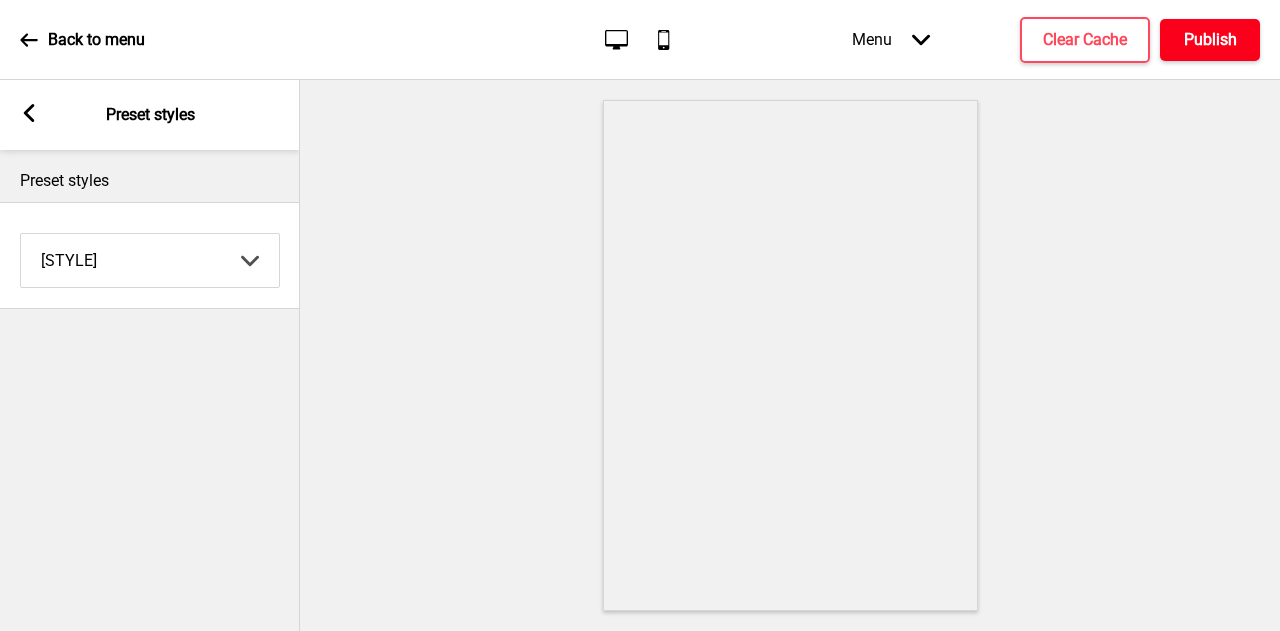 click on "Publish" at bounding box center [1210, 40] 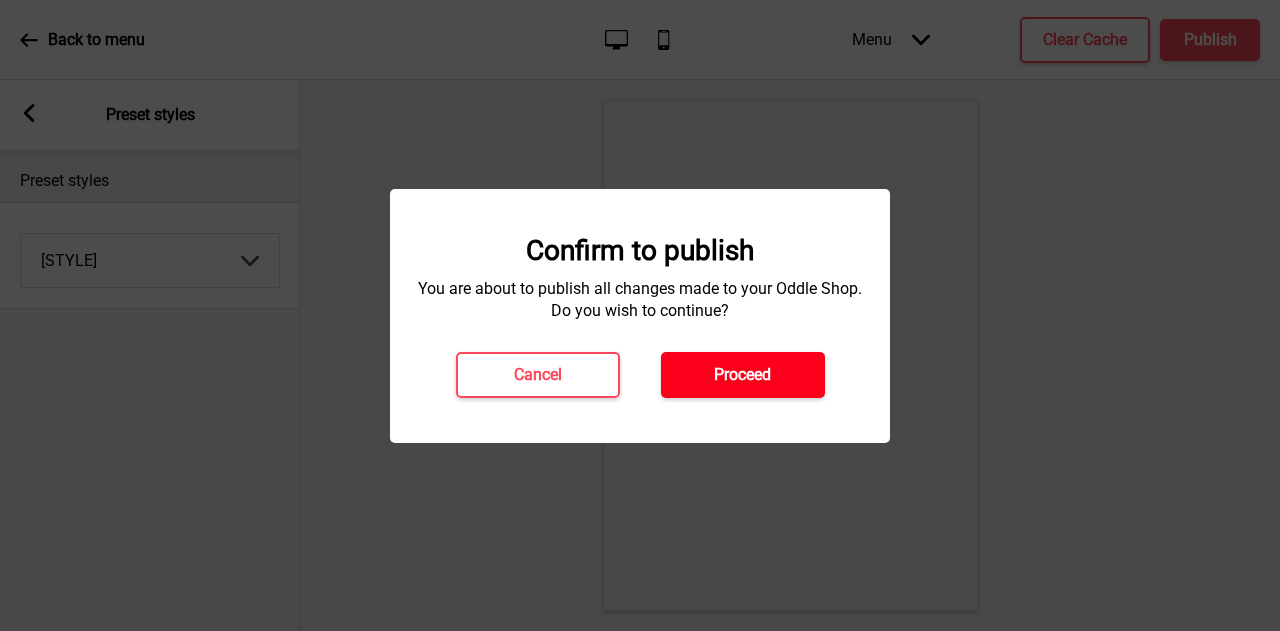 click on "Proceed" at bounding box center [742, 375] 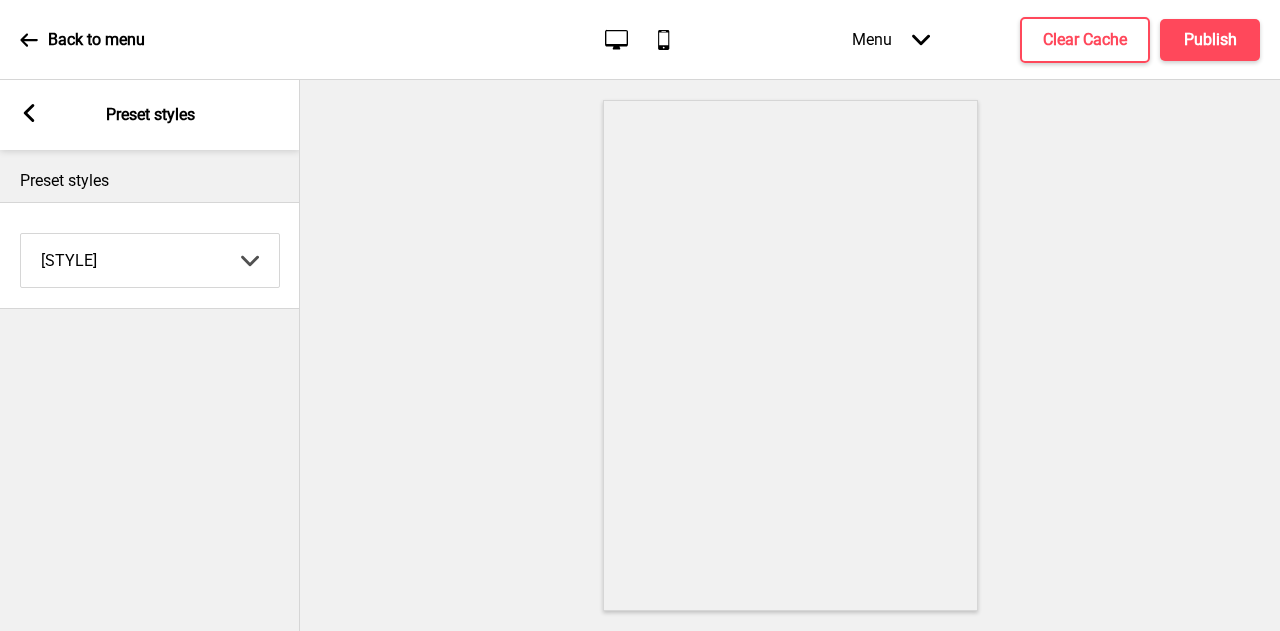 click on "Coffee Contrast Dark Earth Marine Minimalist Modern Oddle Pastel Yellow Fruits Custom" at bounding box center (150, 260) 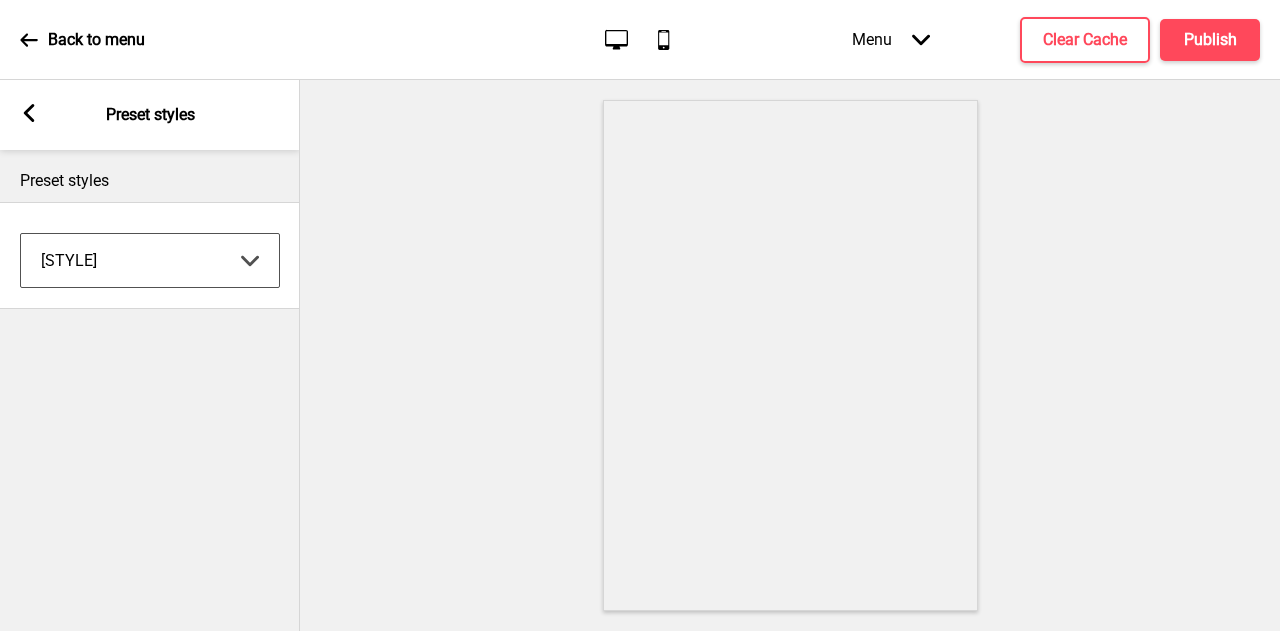 click on "Coffee Contrast Dark Earth Marine Minimalist Modern Oddle Pastel Yellow Fruits Custom" at bounding box center (150, 260) 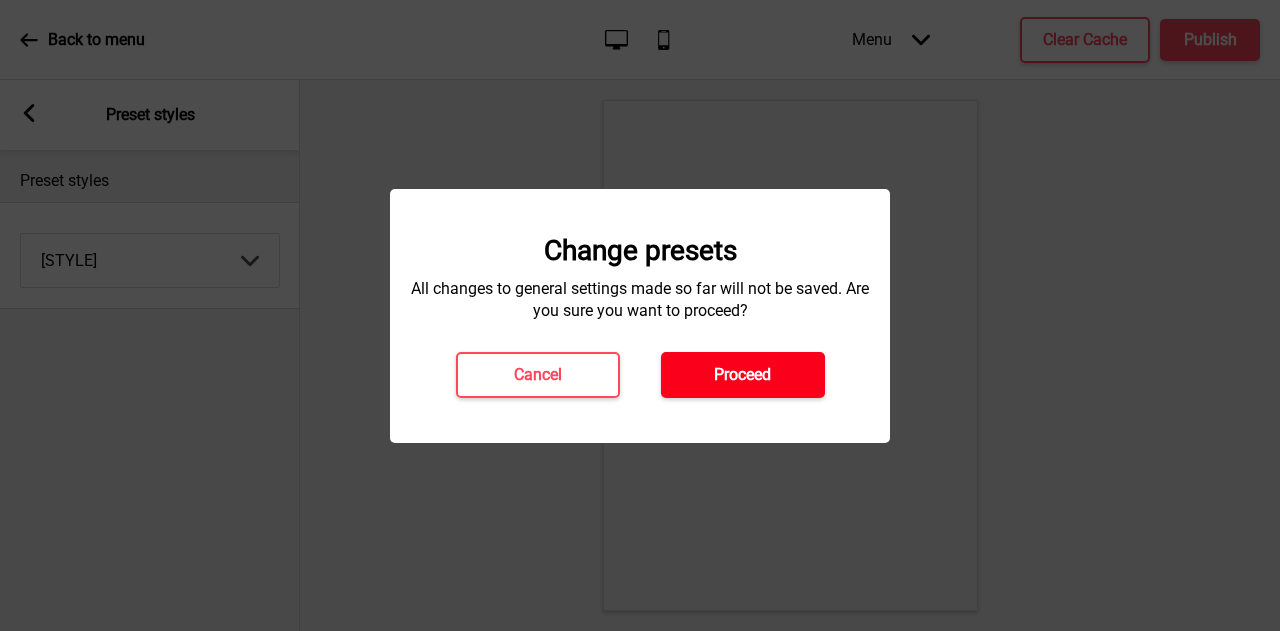 click on "Proceed" at bounding box center [743, 375] 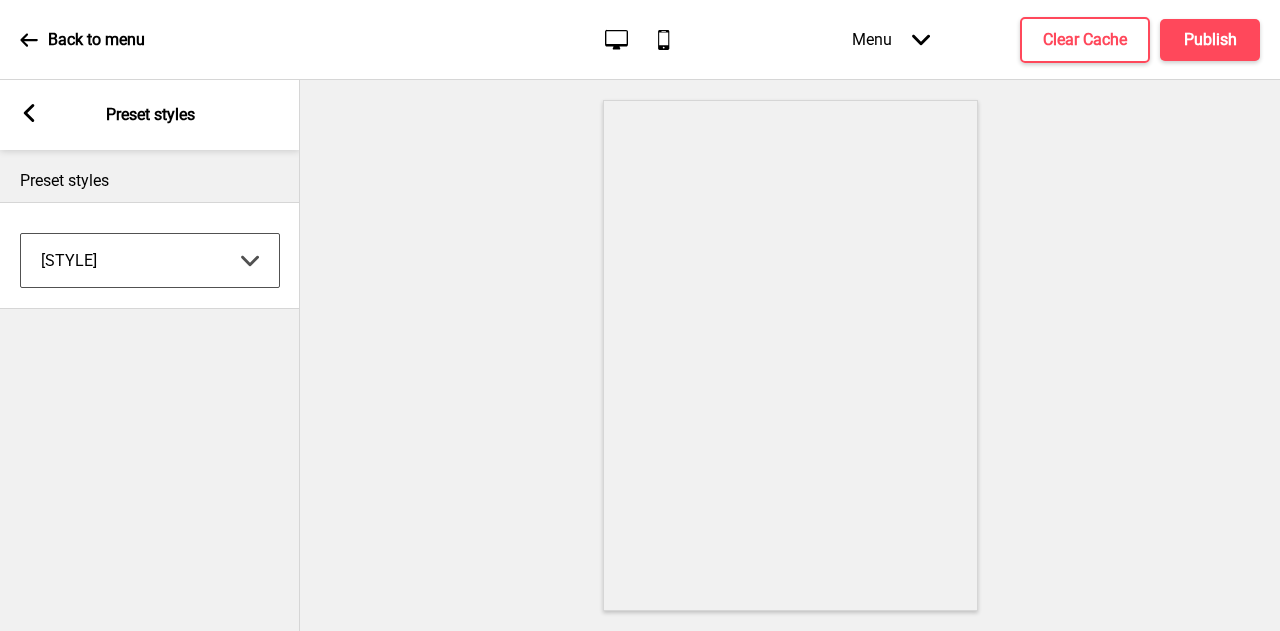 click on "Coffee Contrast Dark Earth Marine Minimalist Modern Oddle Pastel Yellow Fruits Custom" at bounding box center (150, 260) 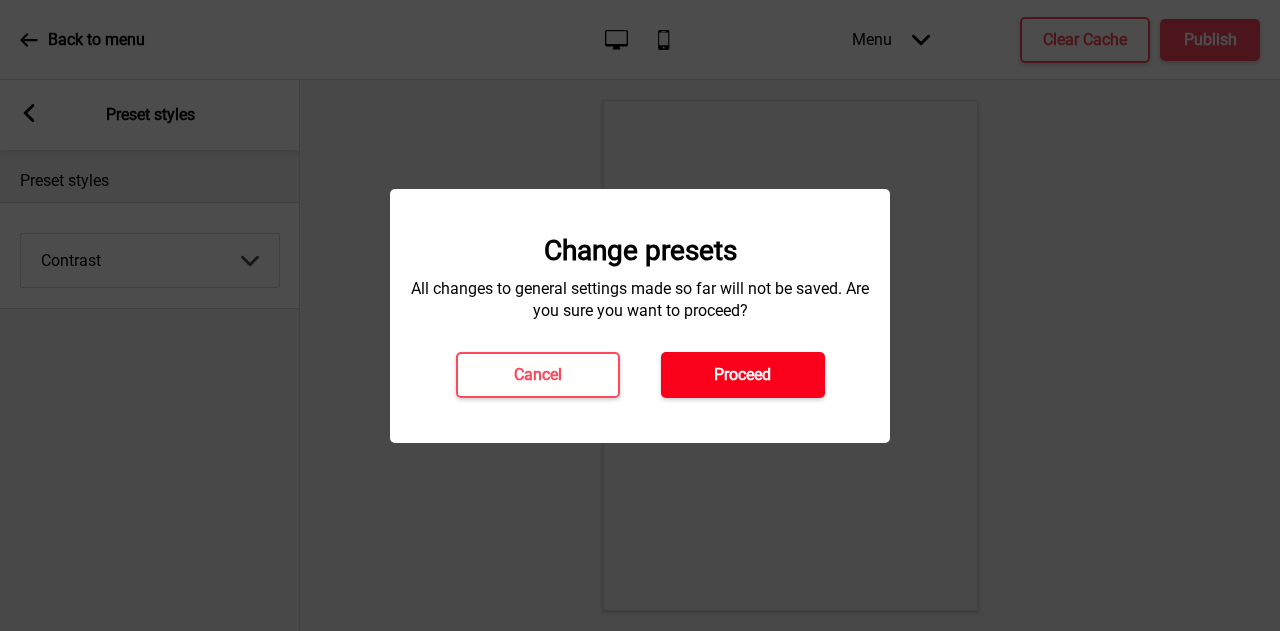 click on "Proceed" at bounding box center (743, 375) 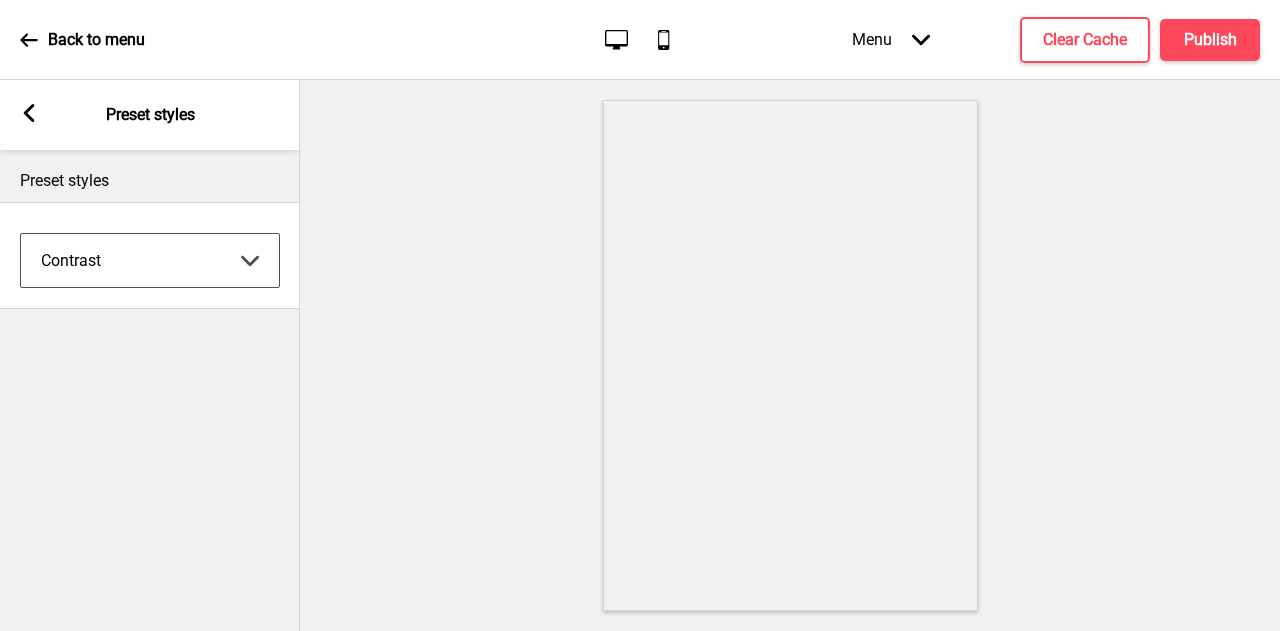 click on "Coffee Contrast Dark Earth Marine Minimalist Modern Oddle Pastel Yellow Fruits Custom" at bounding box center (150, 260) 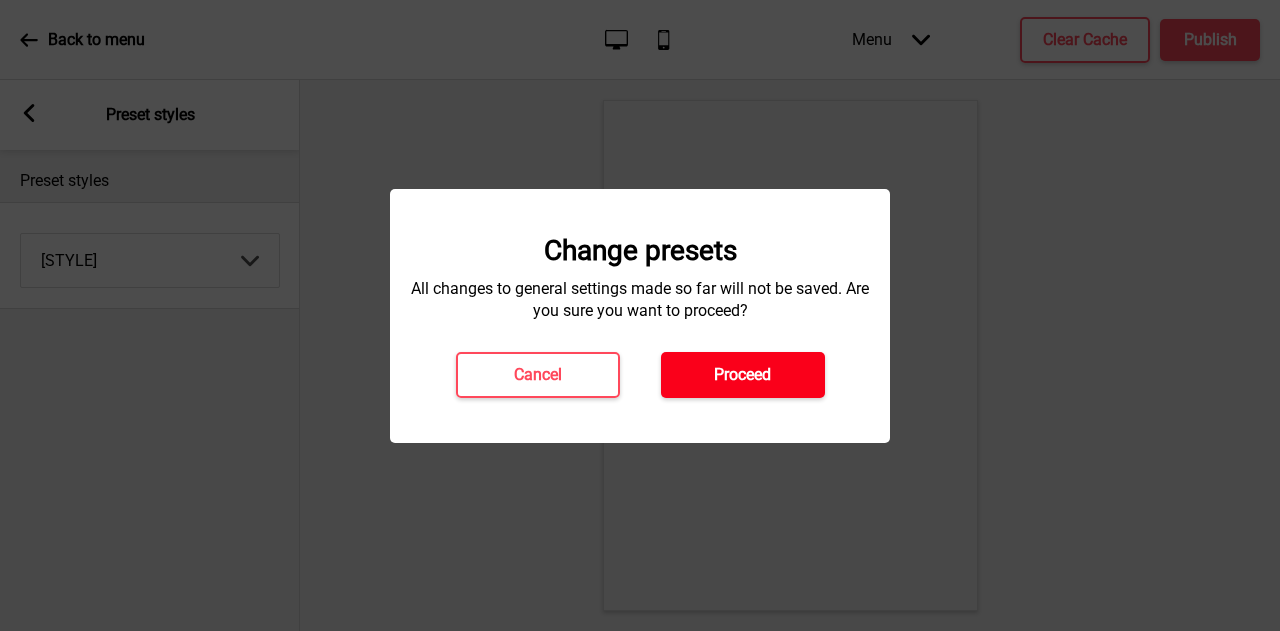 click on "Proceed" at bounding box center [743, 375] 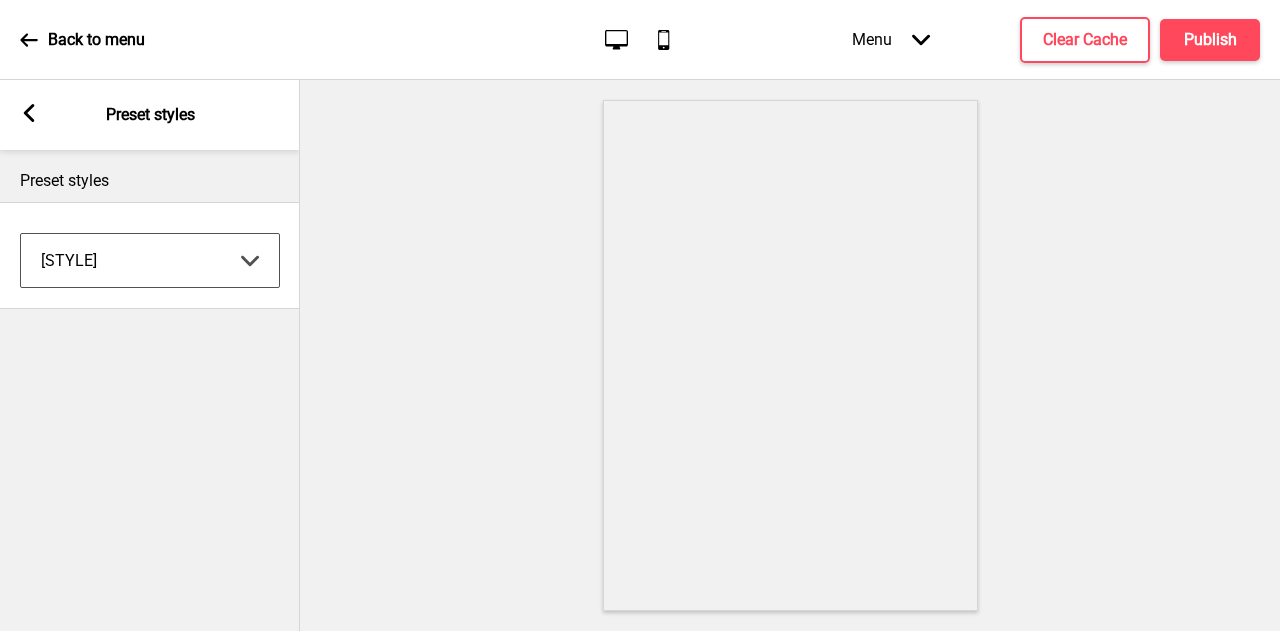 click on "Coffee Contrast Dark Earth Marine Minimalist Modern Oddle Pastel Yellow Fruits Custom" at bounding box center [150, 260] 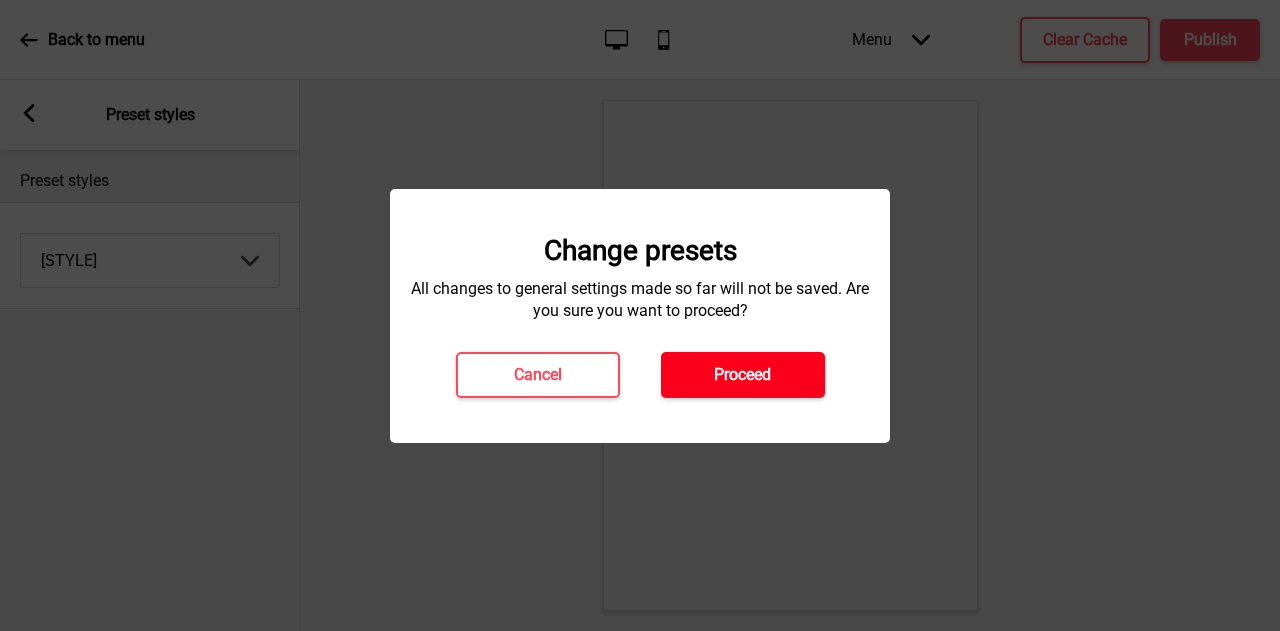 click on "Proceed" at bounding box center [743, 375] 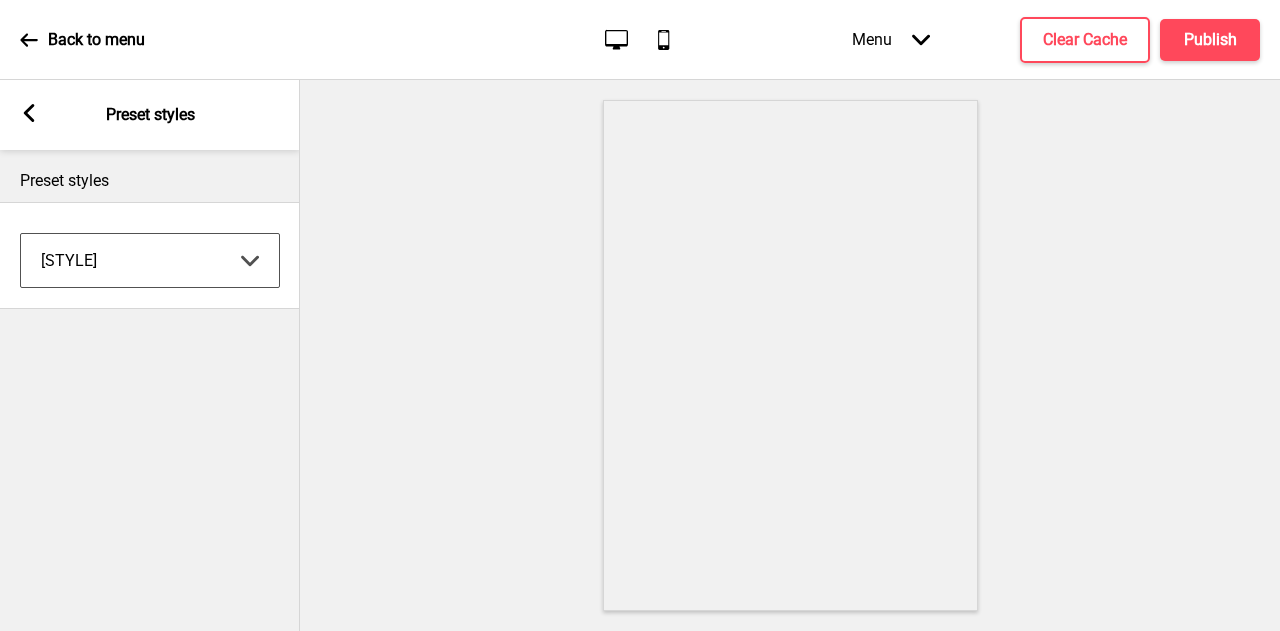 click on "Coffee Contrast Dark Earth Marine Minimalist Modern Oddle Pastel Yellow Fruits Custom" at bounding box center [150, 260] 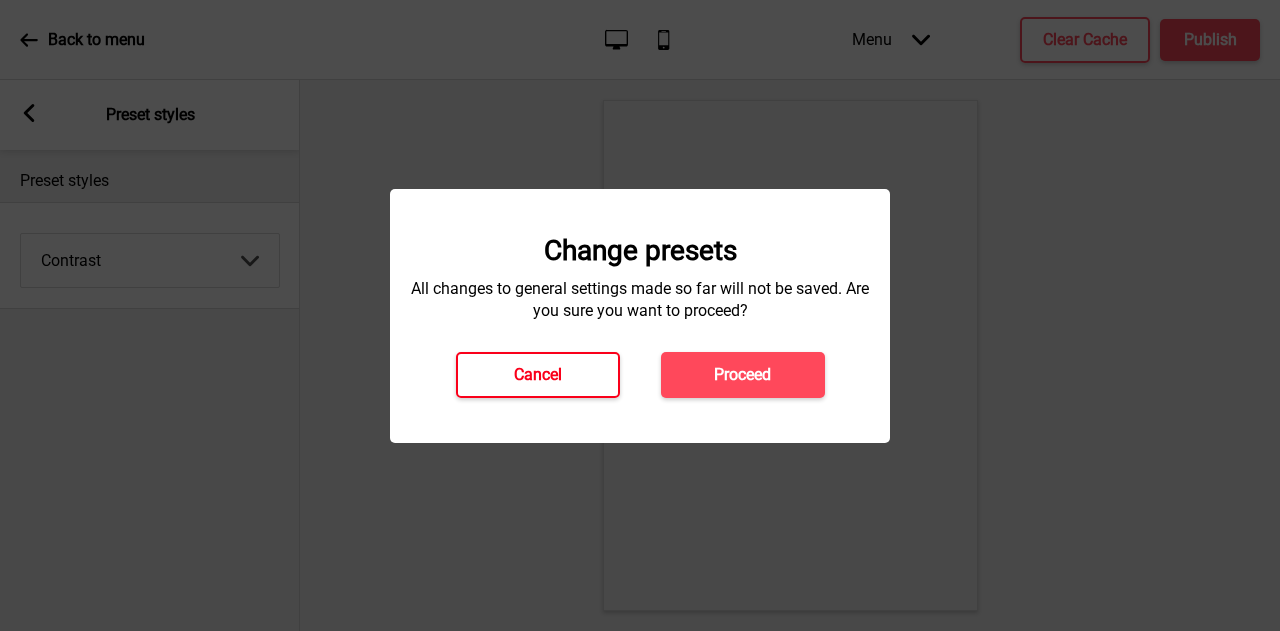 drag, startPoint x: 543, startPoint y: 406, endPoint x: 517, endPoint y: 371, distance: 43.60046 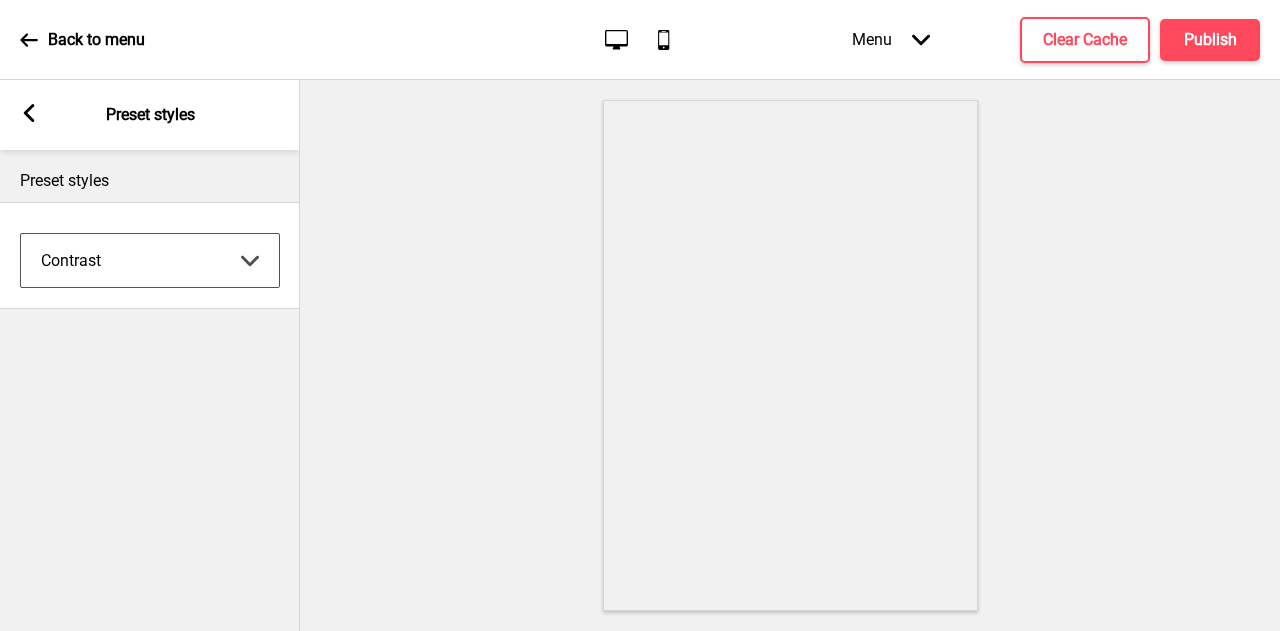 click on "Coffee Contrast Dark Earth Marine Minimalist Modern Oddle Pastel Yellow Fruits Custom" at bounding box center (150, 260) 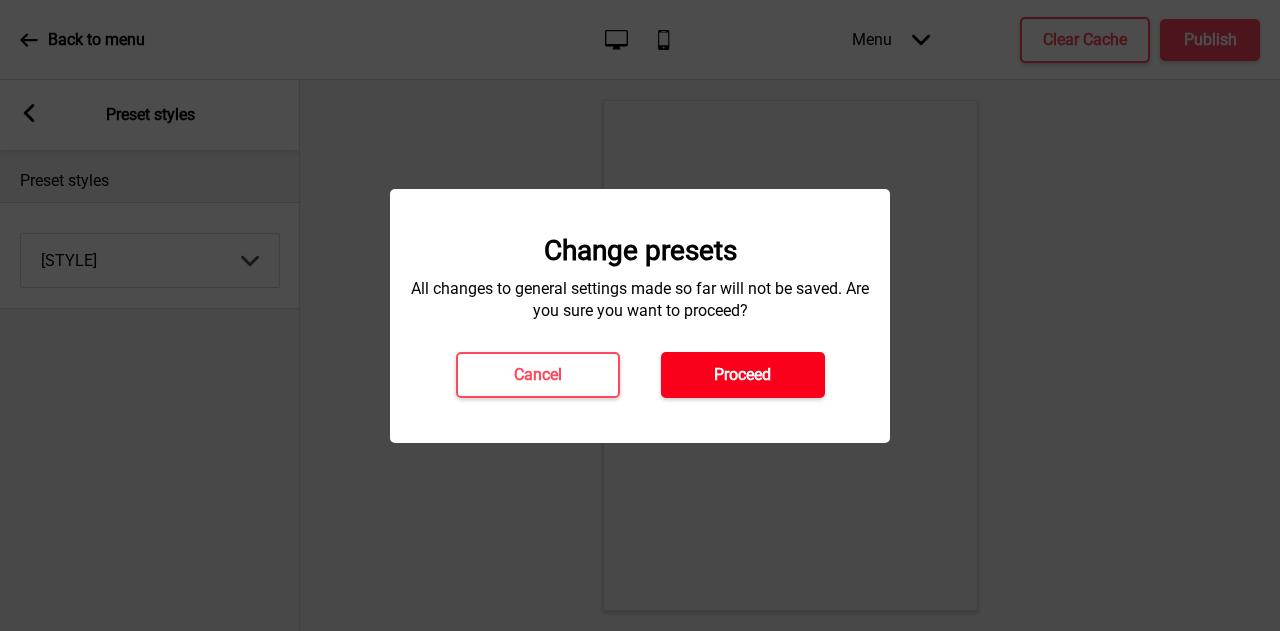 click on "Proceed" at bounding box center [743, 375] 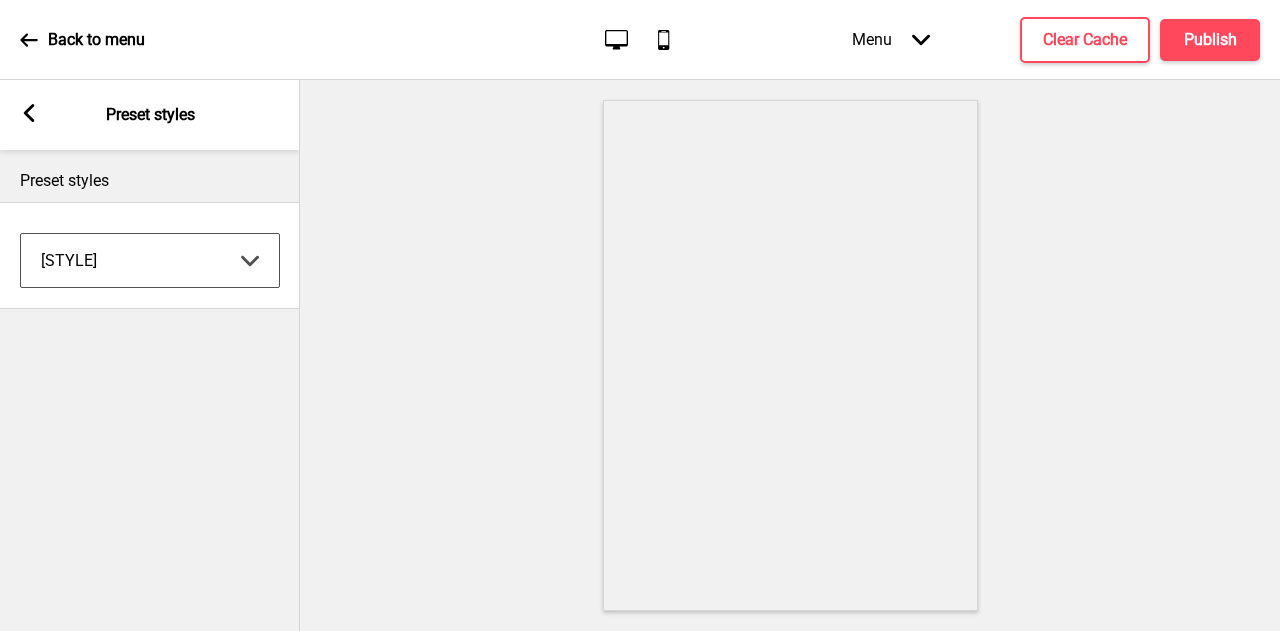 click on "Coffee Contrast Dark Earth Marine Minimalist Modern Oddle Pastel Yellow Fruits Custom" at bounding box center [150, 260] 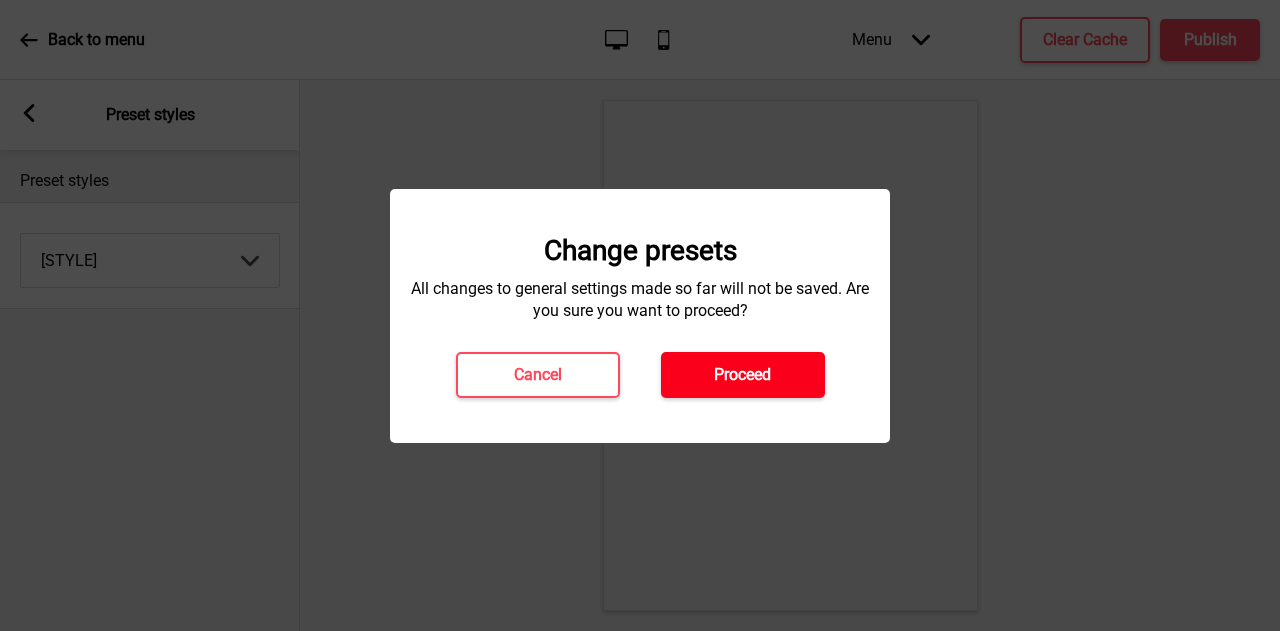 click on "Proceed" at bounding box center (743, 375) 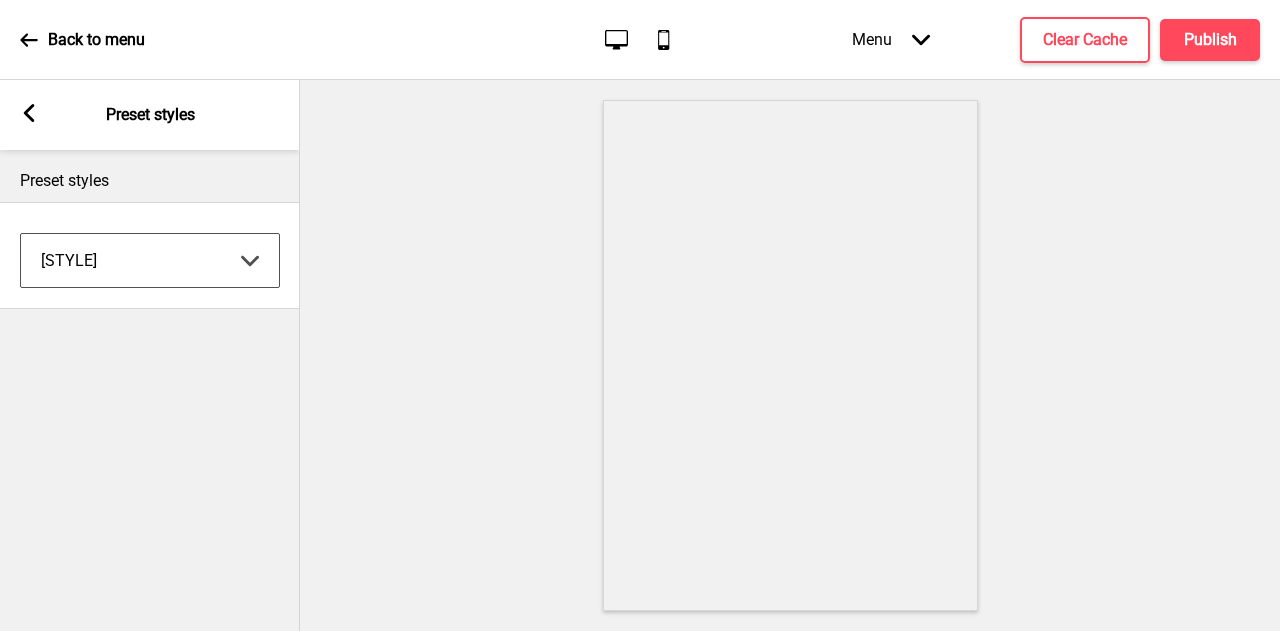 click on "Coffee Contrast Dark Earth Marine Minimalist Modern Oddle Pastel Yellow Fruits Custom" at bounding box center (150, 260) 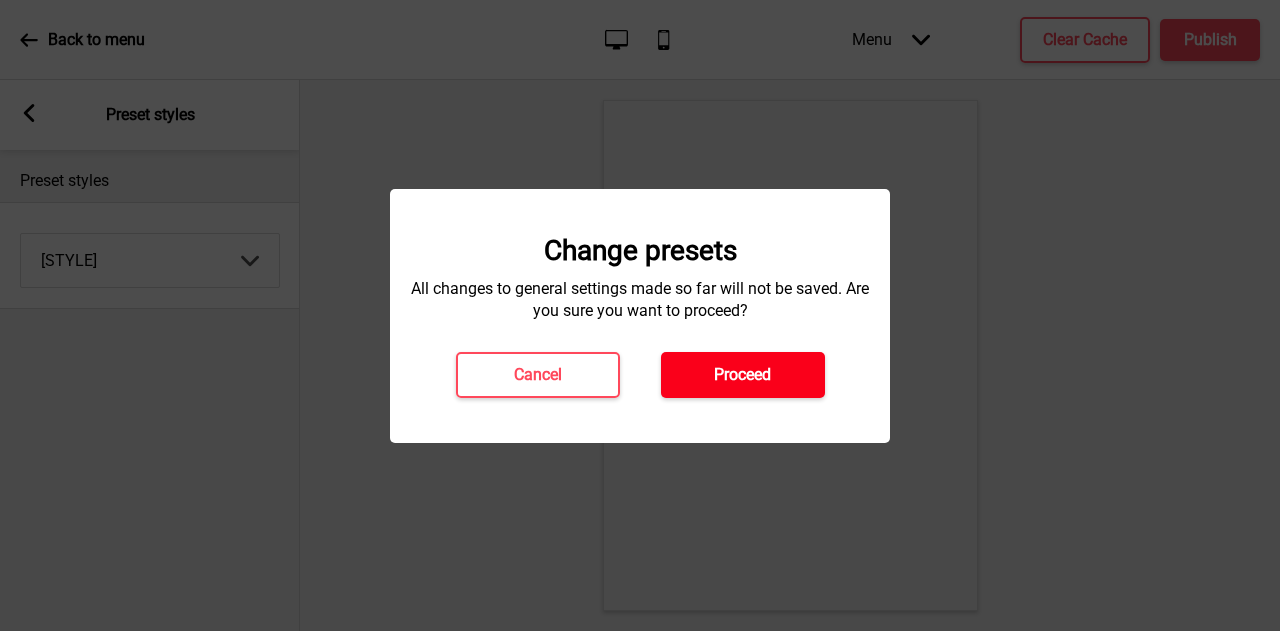 click on "Proceed" at bounding box center (743, 375) 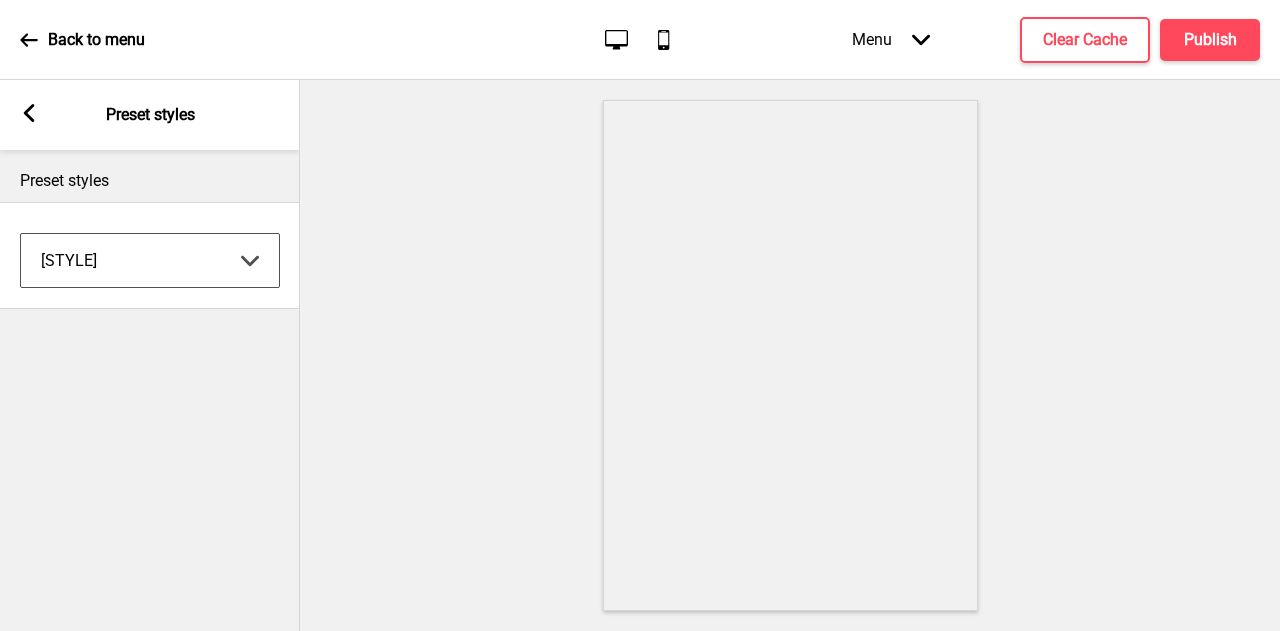 click on "Coffee Contrast Dark Earth Marine Minimalist Modern Oddle Pastel Yellow Fruits Custom" at bounding box center [150, 260] 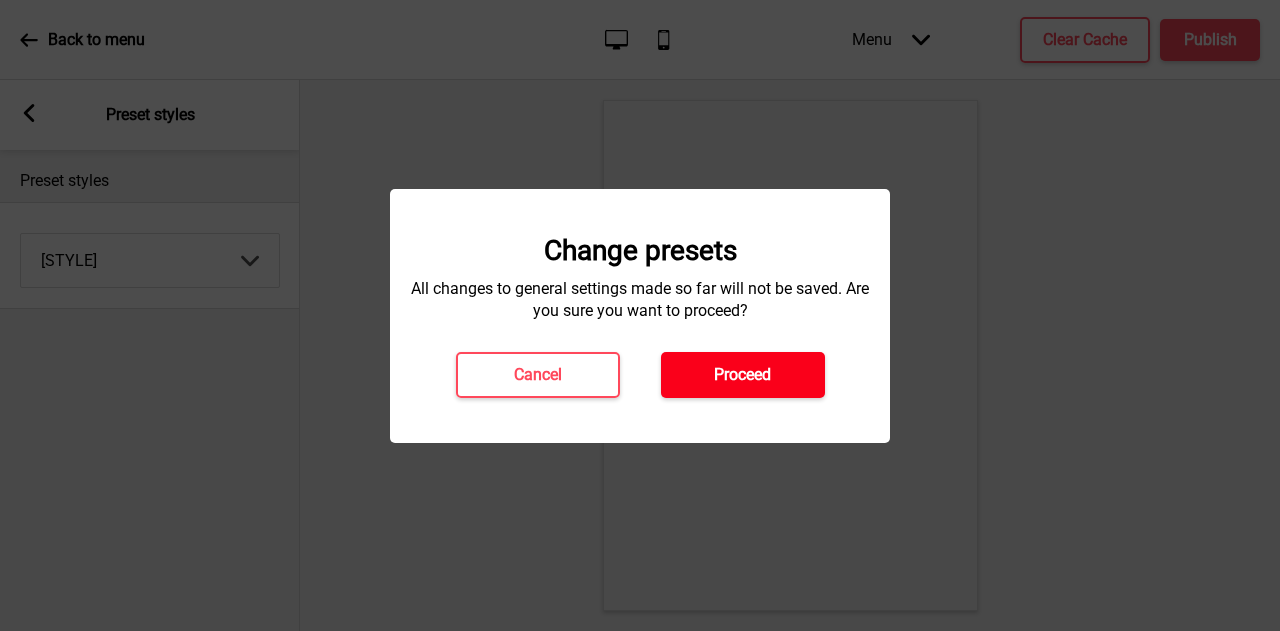 click on "Proceed" at bounding box center [743, 375] 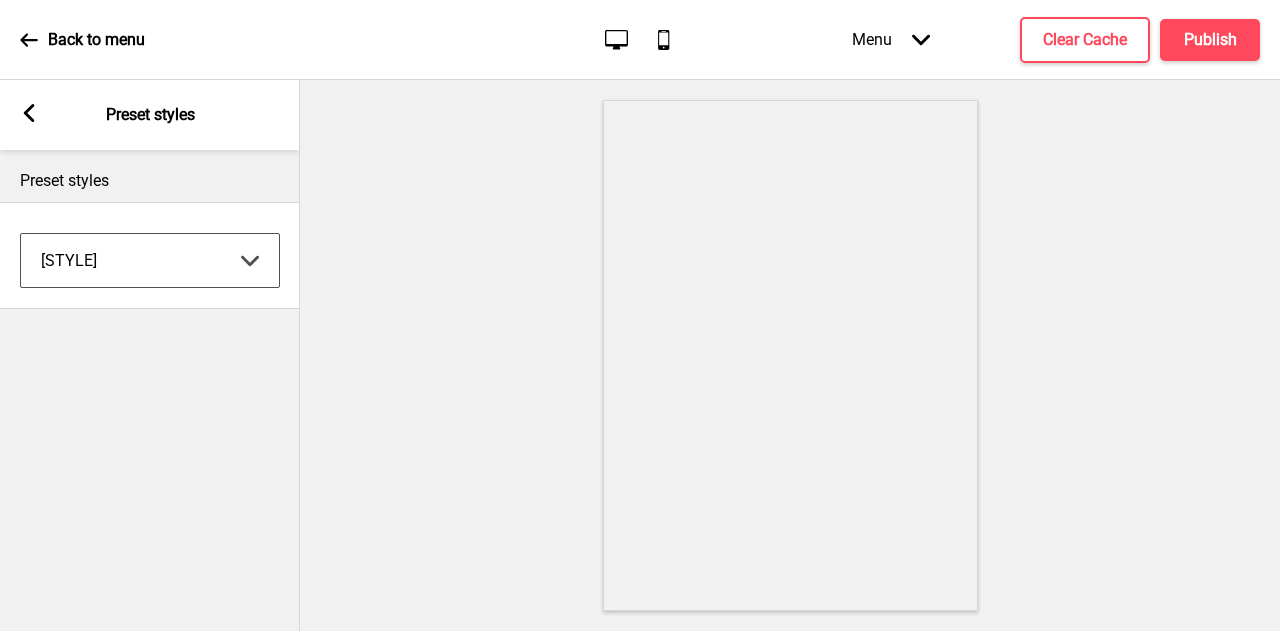 click on "Coffee Contrast Dark Earth Marine Minimalist Modern Oddle Pastel Yellow Fruits Custom" at bounding box center (150, 260) 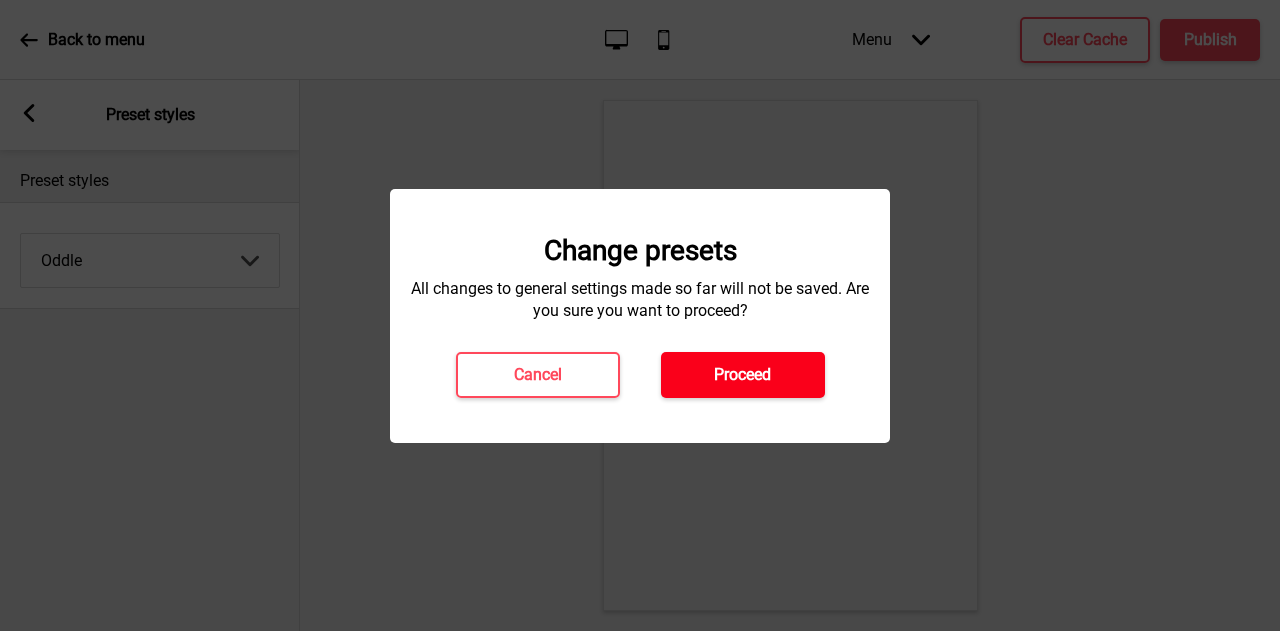 click on "Proceed" at bounding box center [743, 375] 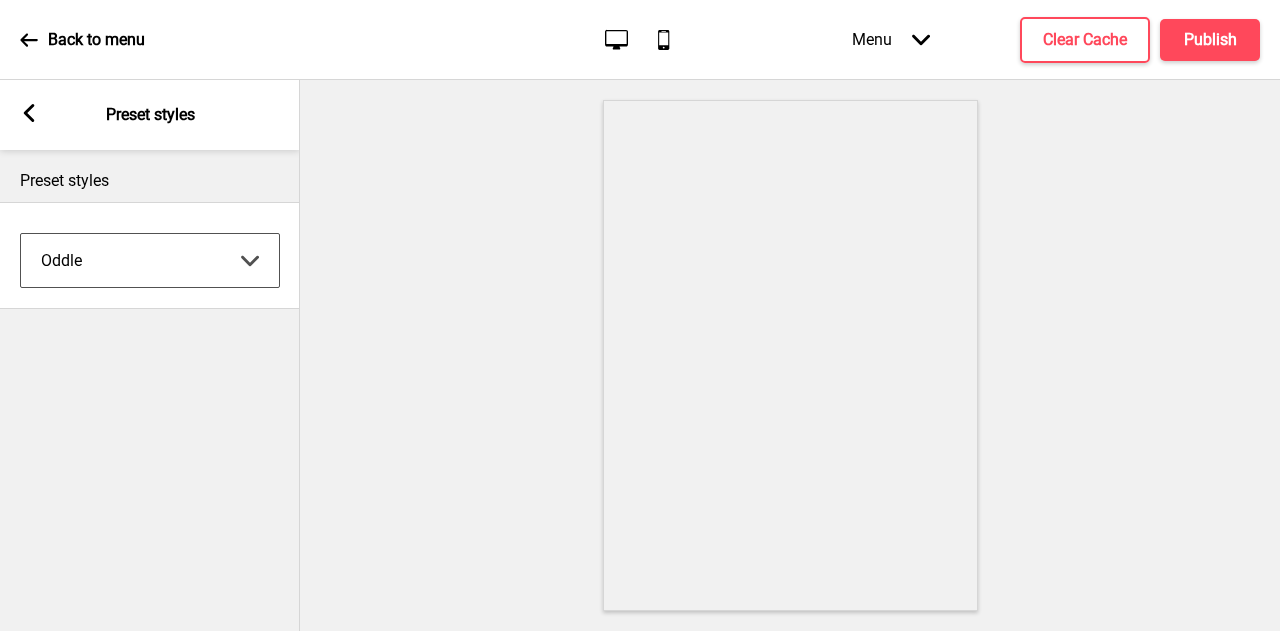 click on "Coffee Contrast Dark Earth Marine Minimalist Modern Oddle Pastel Yellow Fruits Custom" at bounding box center (150, 260) 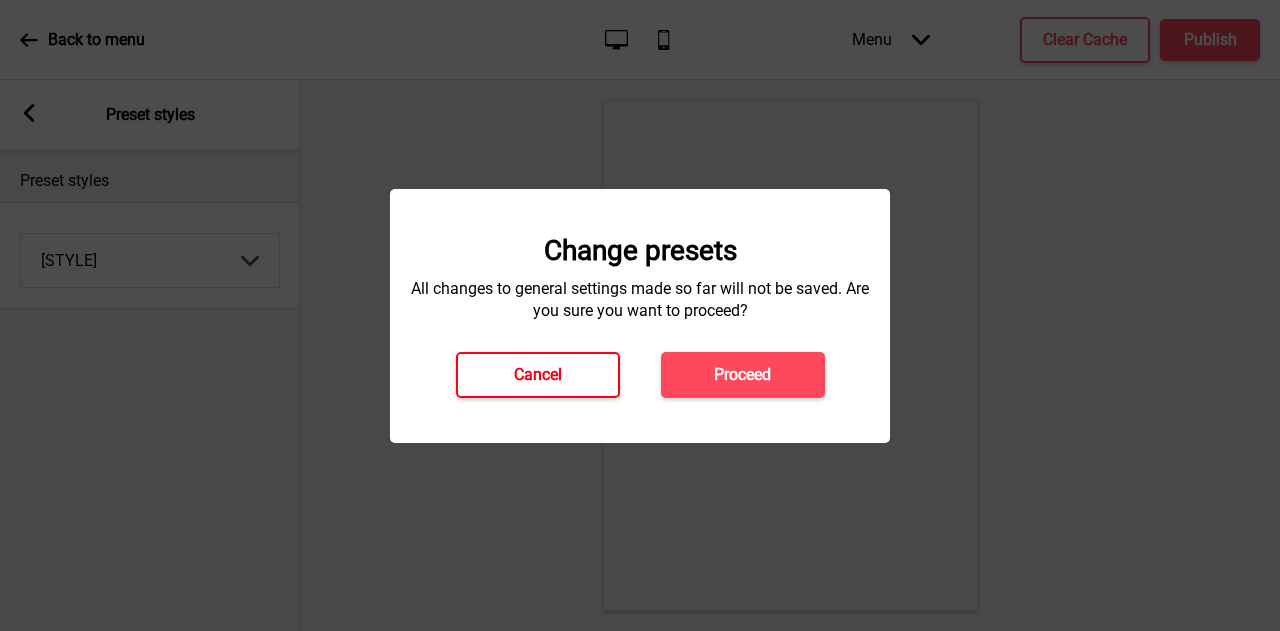 drag, startPoint x: 514, startPoint y: 374, endPoint x: 311, endPoint y: 324, distance: 209.06697 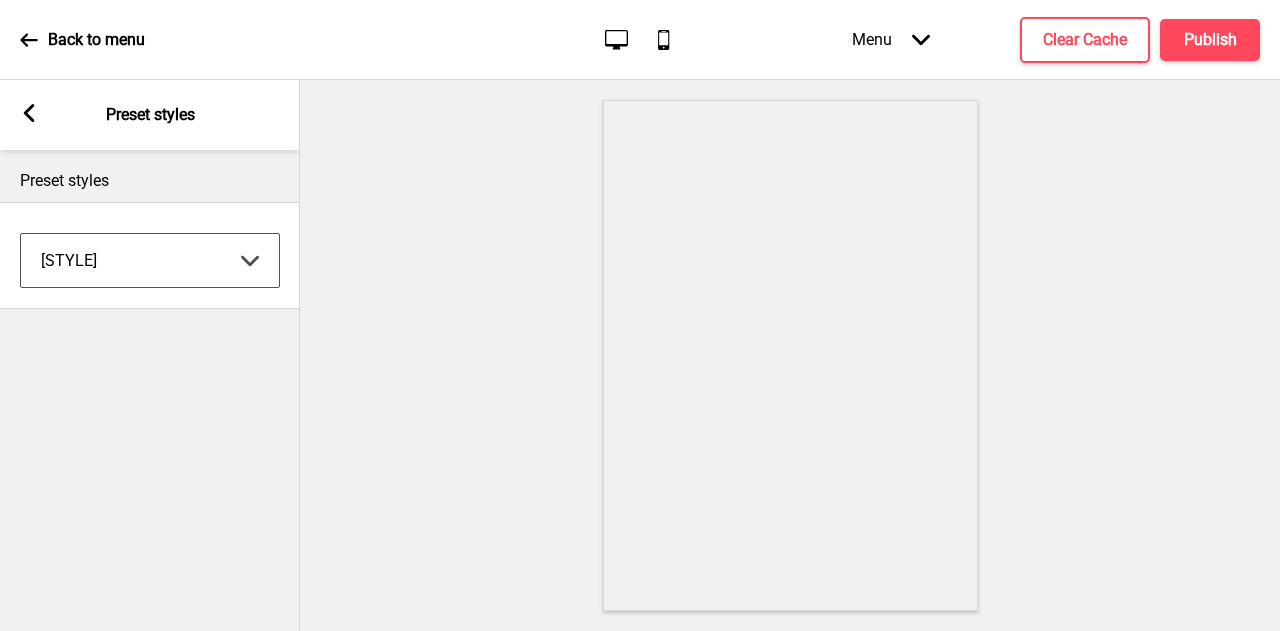 click on "Coffee Contrast Dark Earth Marine Minimalist Modern Oddle Pastel Yellow Fruits Custom" at bounding box center (150, 260) 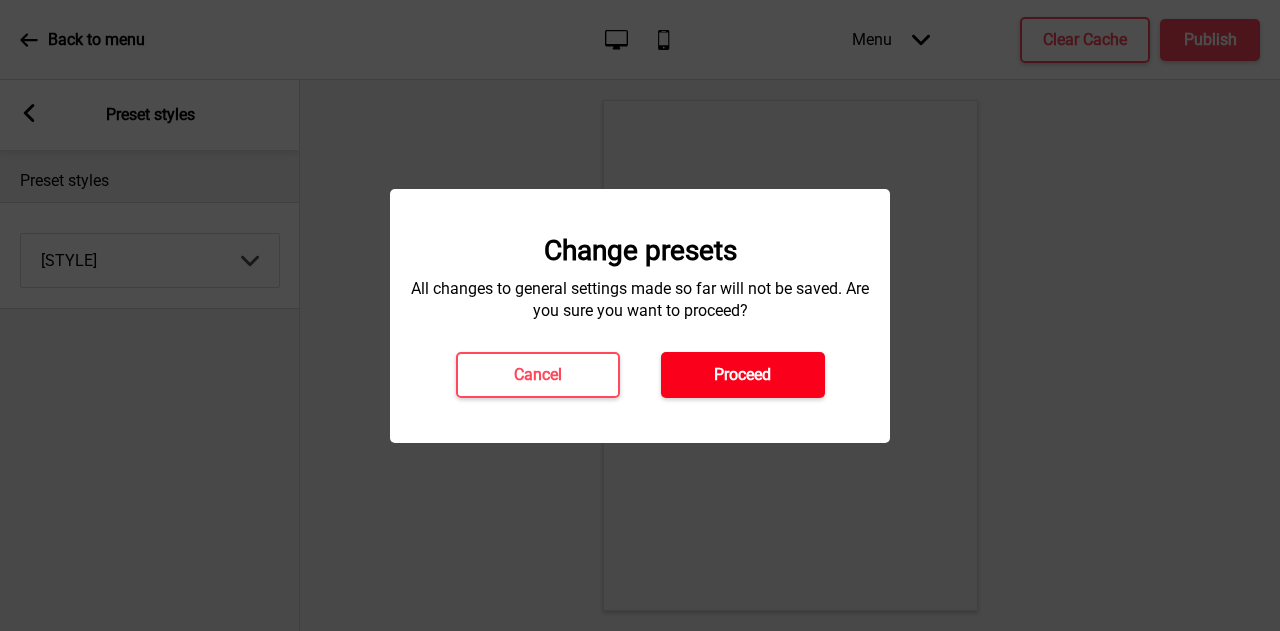 click on "Proceed" at bounding box center [743, 375] 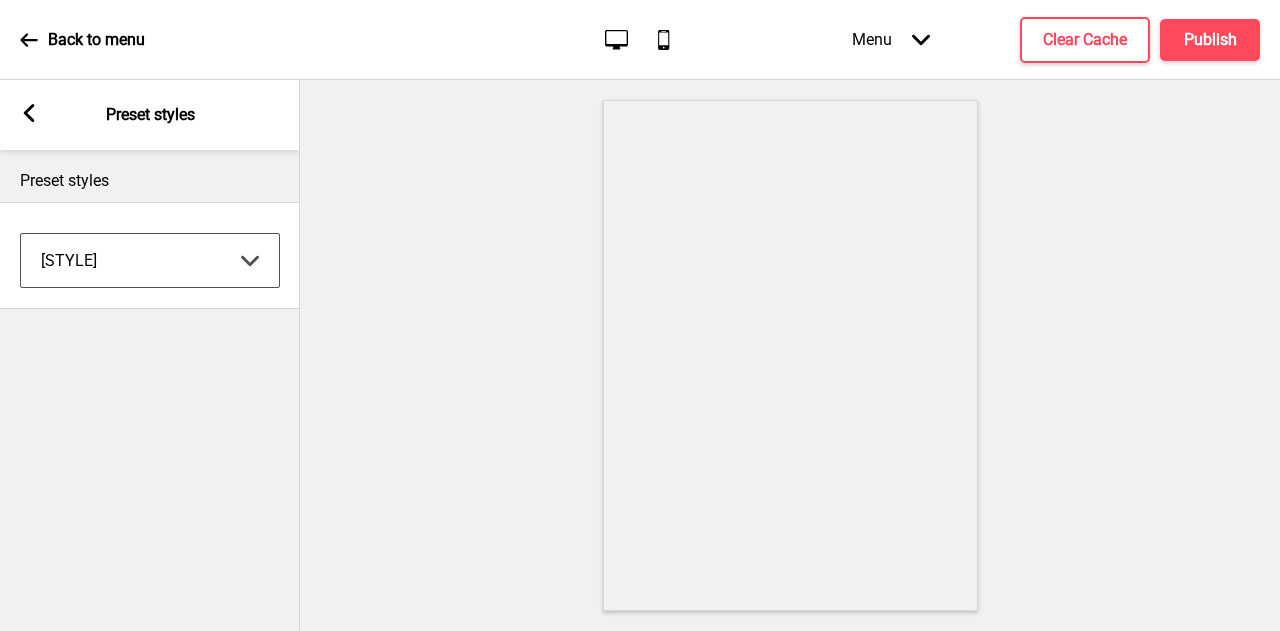 click on "Coffee Contrast Dark Earth Marine Minimalist Modern Oddle Pastel Yellow Fruits Custom" at bounding box center (150, 260) 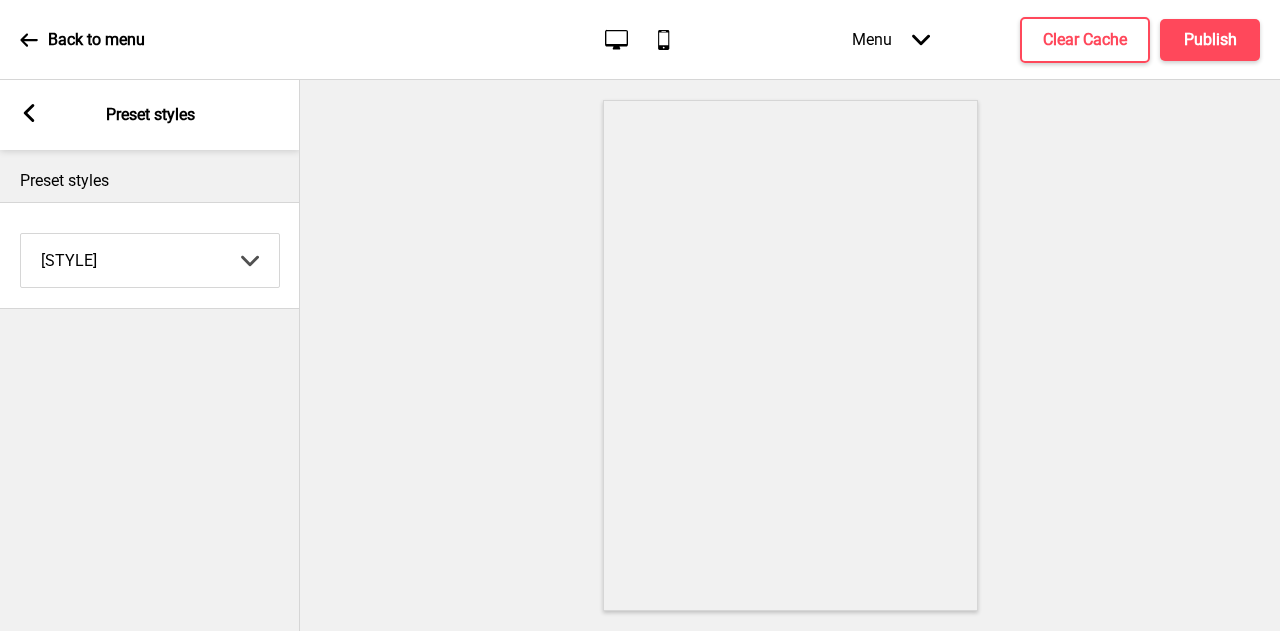 click 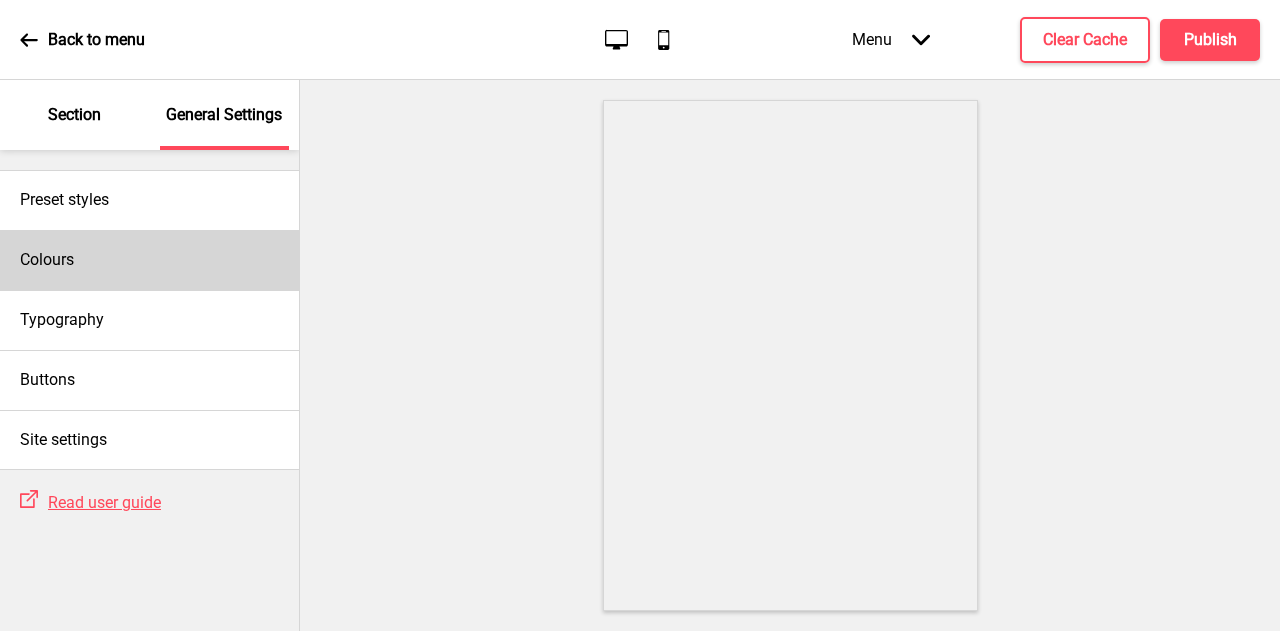 click on "Colours" at bounding box center (149, 260) 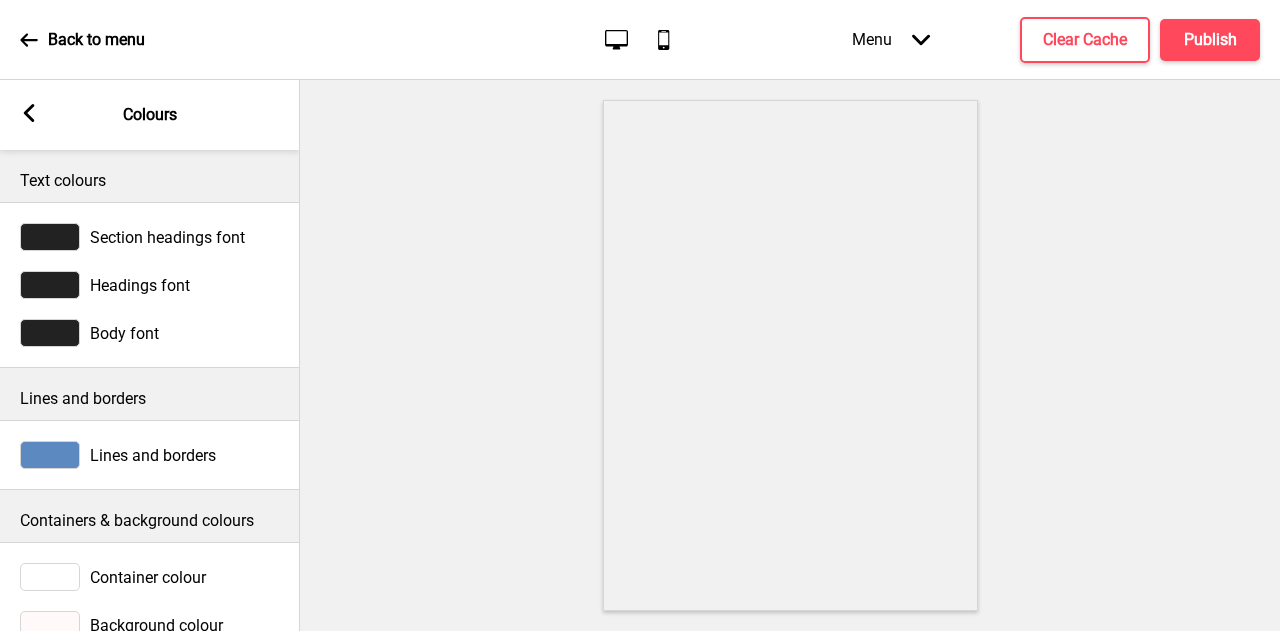 click on "Arrow left Colours" at bounding box center [150, 115] 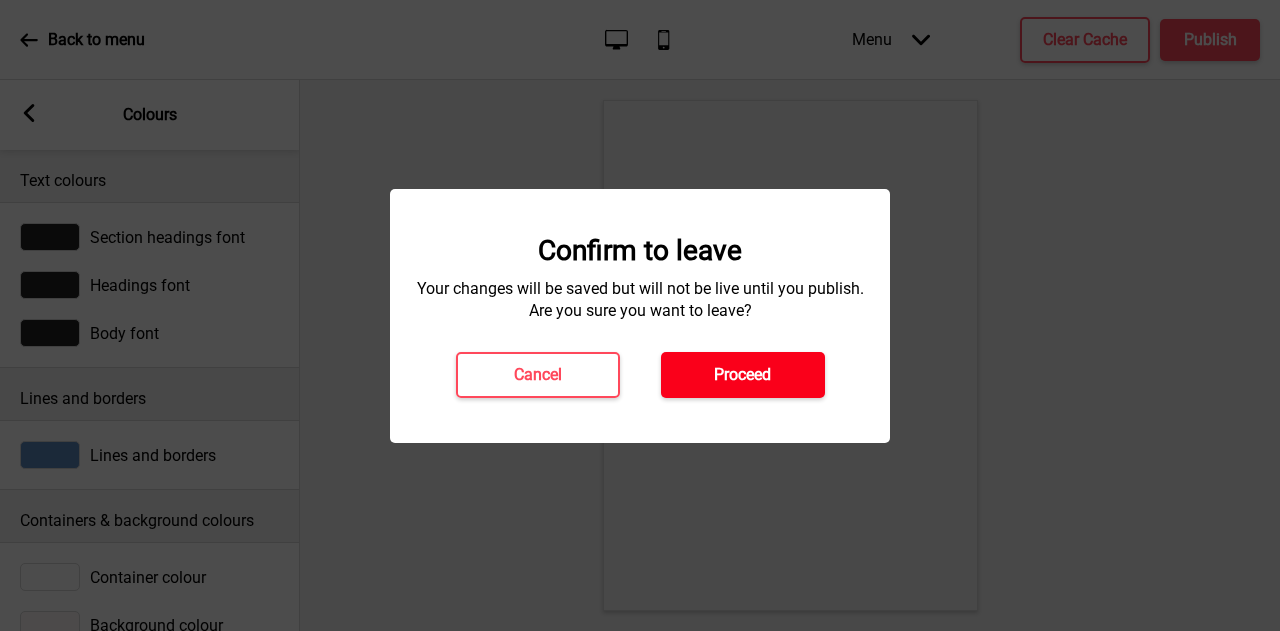 click on "Proceed" at bounding box center (742, 375) 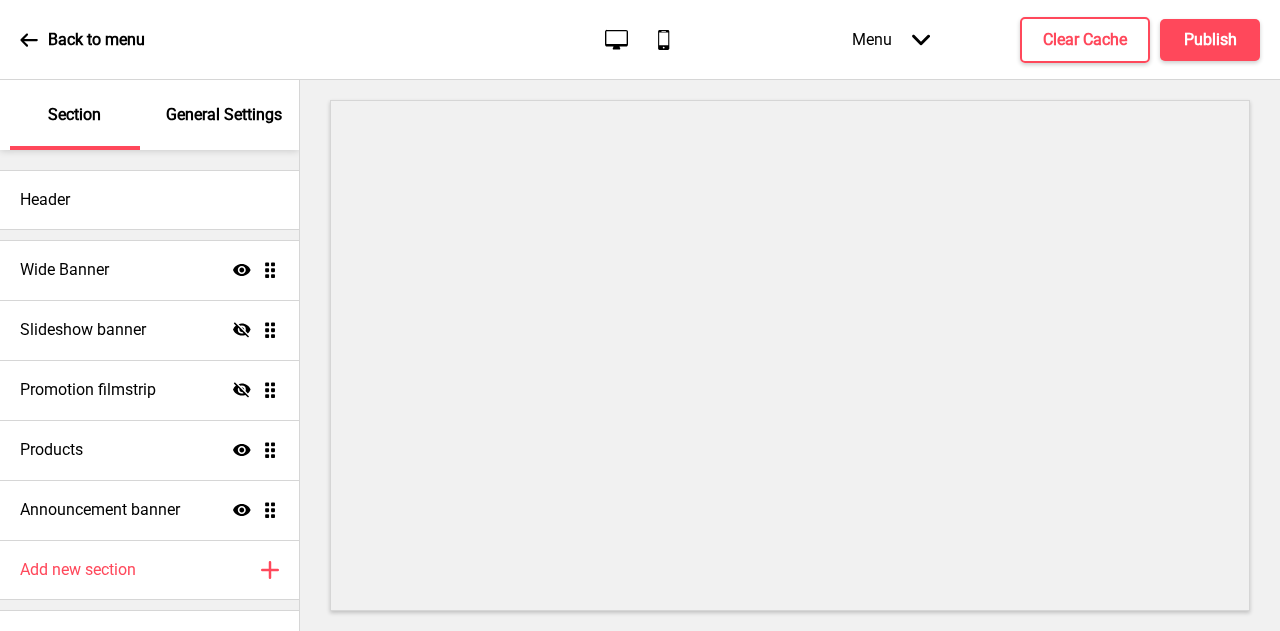 scroll, scrollTop: 0, scrollLeft: 0, axis: both 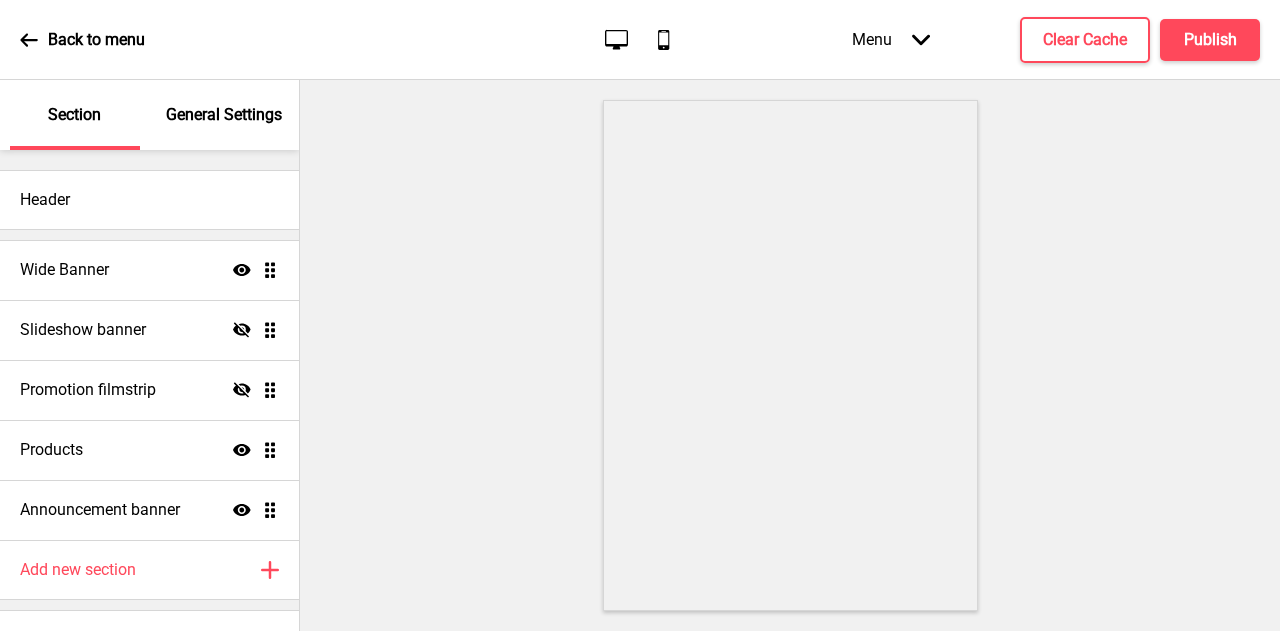 click on "Wide Banner Show Drag Slideshow banner Hide Drag Promotion filmstrip Hide Drag Products Show Drag Announcement banner Show Drag Add new section Plus" at bounding box center (149, 420) 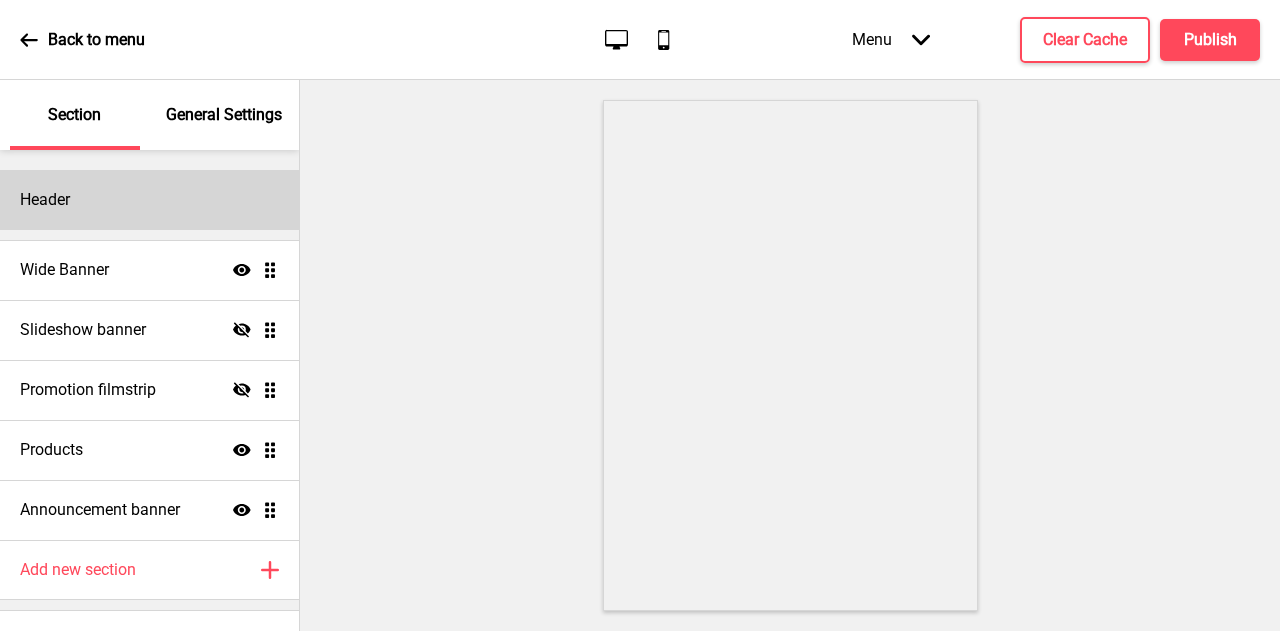 click on "Header" at bounding box center (149, 200) 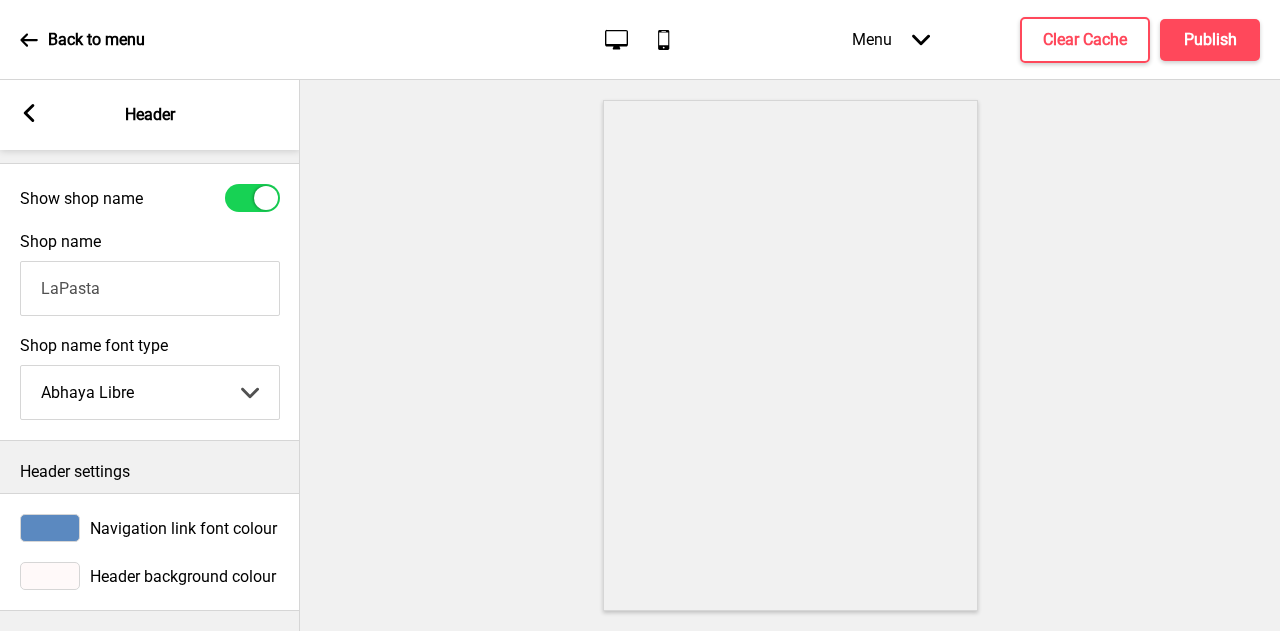 scroll, scrollTop: 527, scrollLeft: 0, axis: vertical 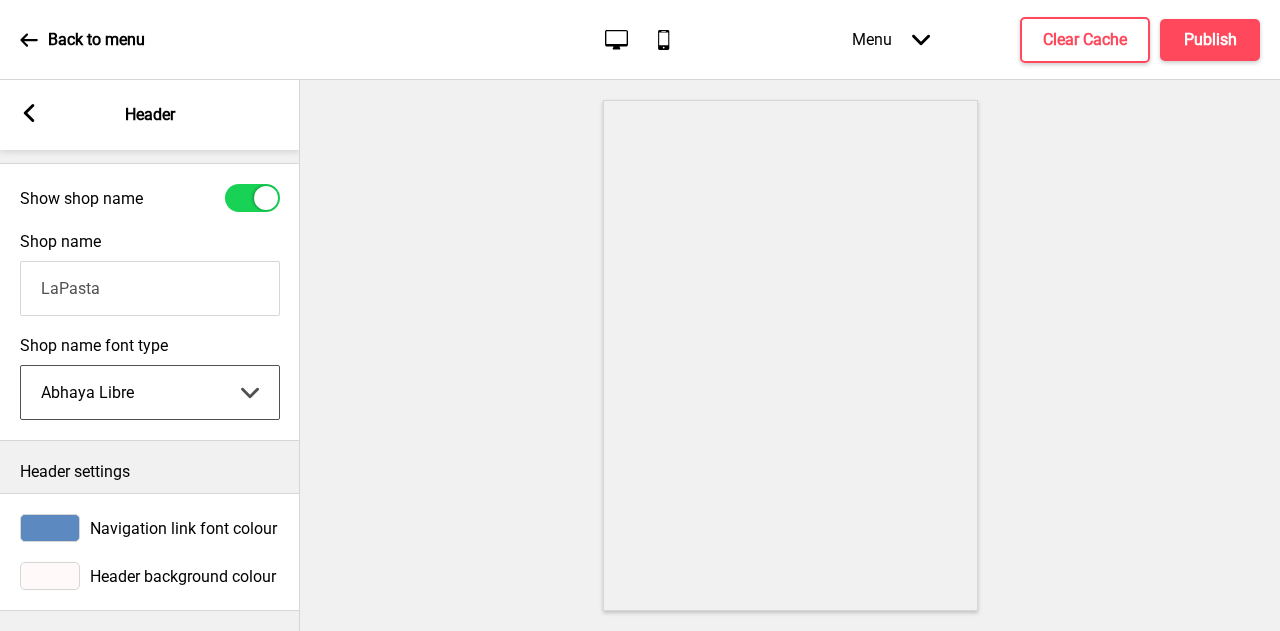 click on "Abhaya Libre Abril Fatface Adobe Garamond Pro Arimo Arsenal Arvo Berkshire Swash Be Vietnam Pro Bitter Bree Serif Cantora One Cabin Courgette Coustard Glegoo Hammersmith One Hind Guntur Josefin Sans Jost Kalam Lato Libre Baskerville Libre Franklin Lora Merriweather Nunito Sans Oregano Oswald Pacifico Playfair Display Prata Quattrocento Quicksand Roboto Roboto Slab Rye Sanchez Signika Trocchi Ubuntu Vollkorn Yeseva One 王漢宗細黑體繁 王漢宗細圓體繁 王漢宗粗明體繁 小米兰亭简 腾翔嘉丽细圆简 腾祥睿黑简 王漢宗波卡體繁一空陰 王漢宗粗圓體繁一雙空 瀨戶字體繁 田氏方筆刷體繁 田氏细笔刷體繁 站酷快乐简体 站酷酷黑 站酷小薇字体简体 Aa晚风 Aa荷包鼓鼓 中文 STSong" at bounding box center [150, 392] 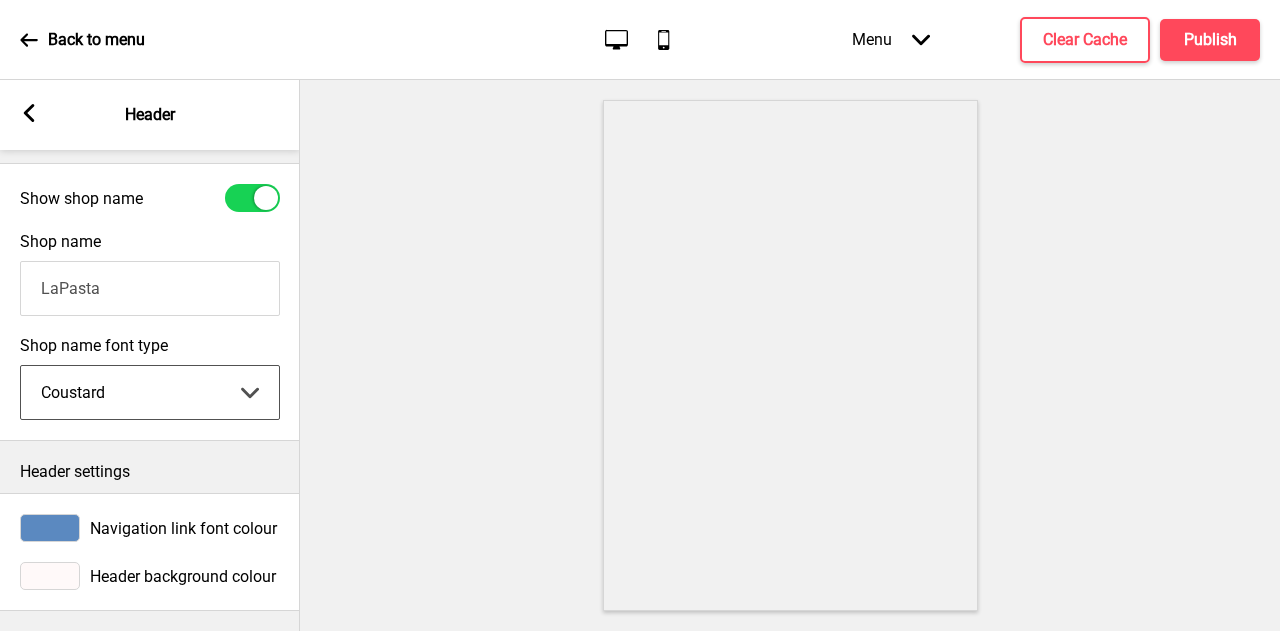 scroll, scrollTop: 527, scrollLeft: 0, axis: vertical 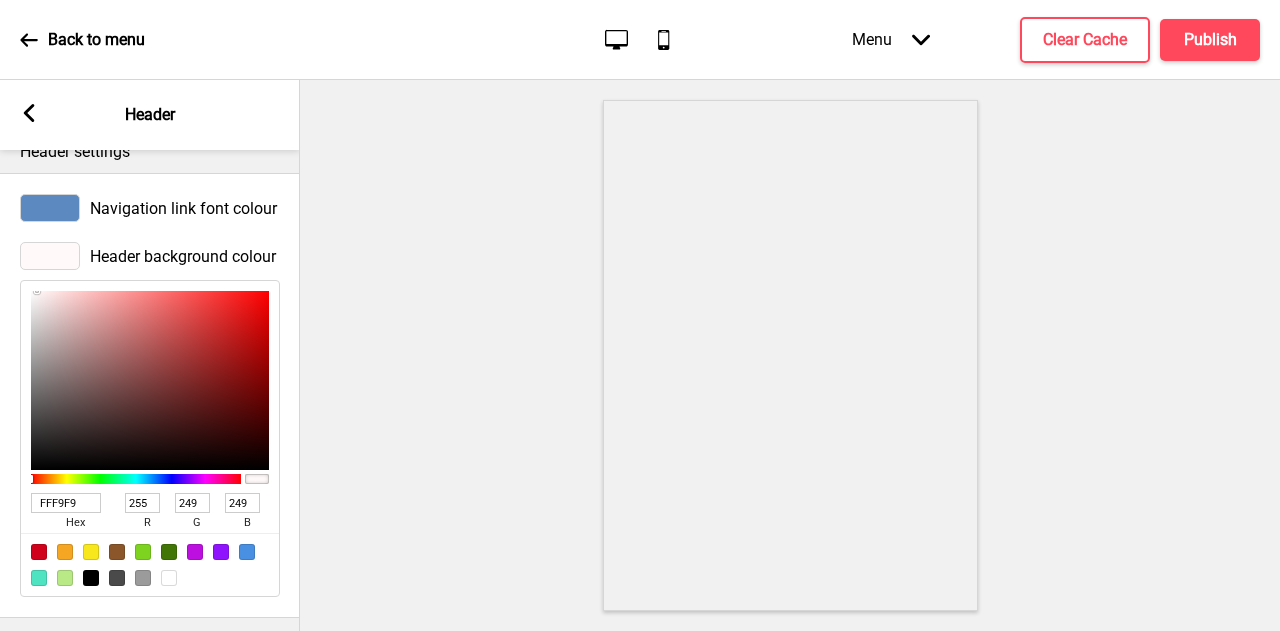 click at bounding box center [91, 578] 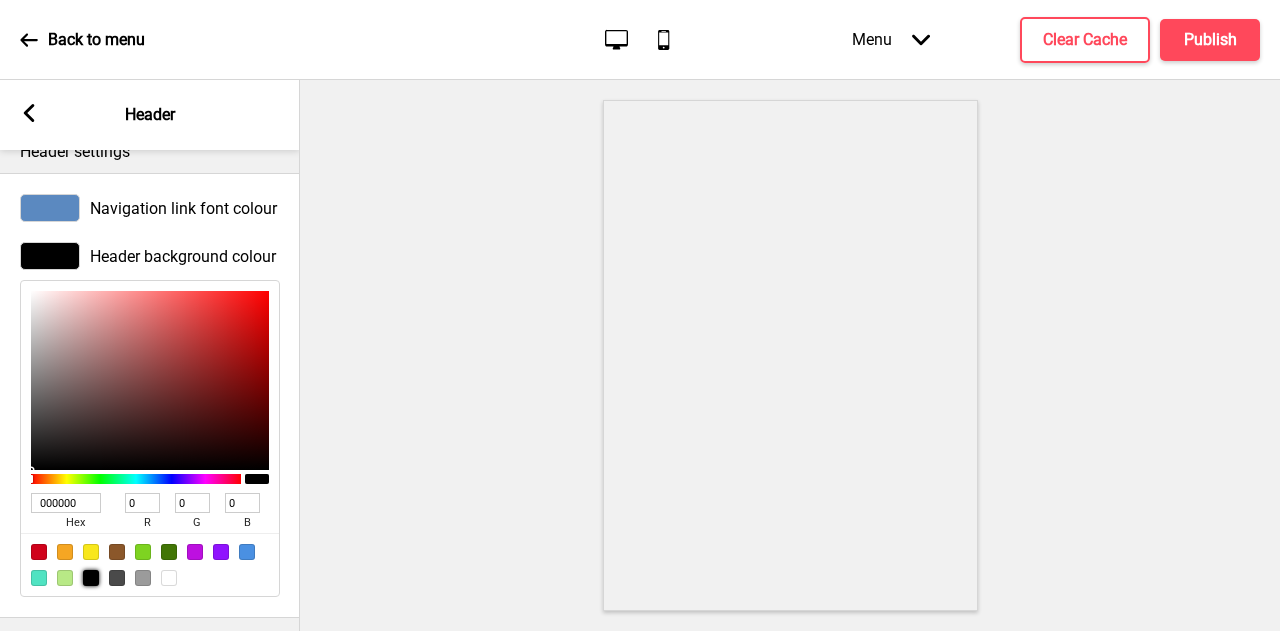 click at bounding box center [169, 578] 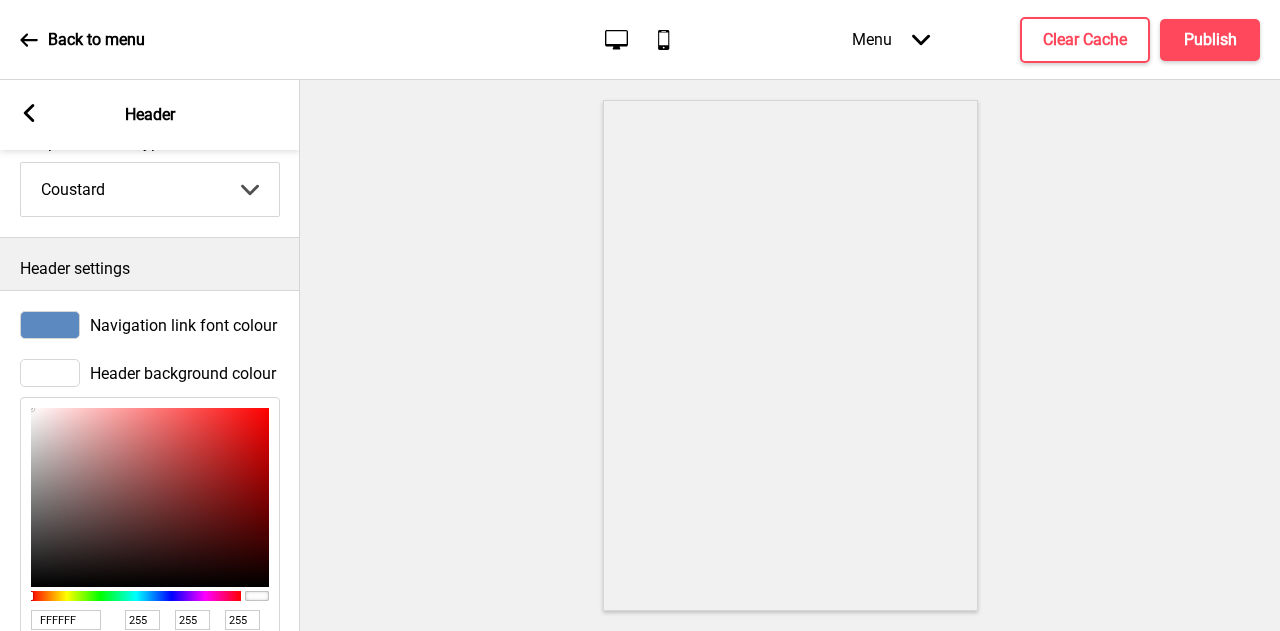 scroll, scrollTop: 627, scrollLeft: 0, axis: vertical 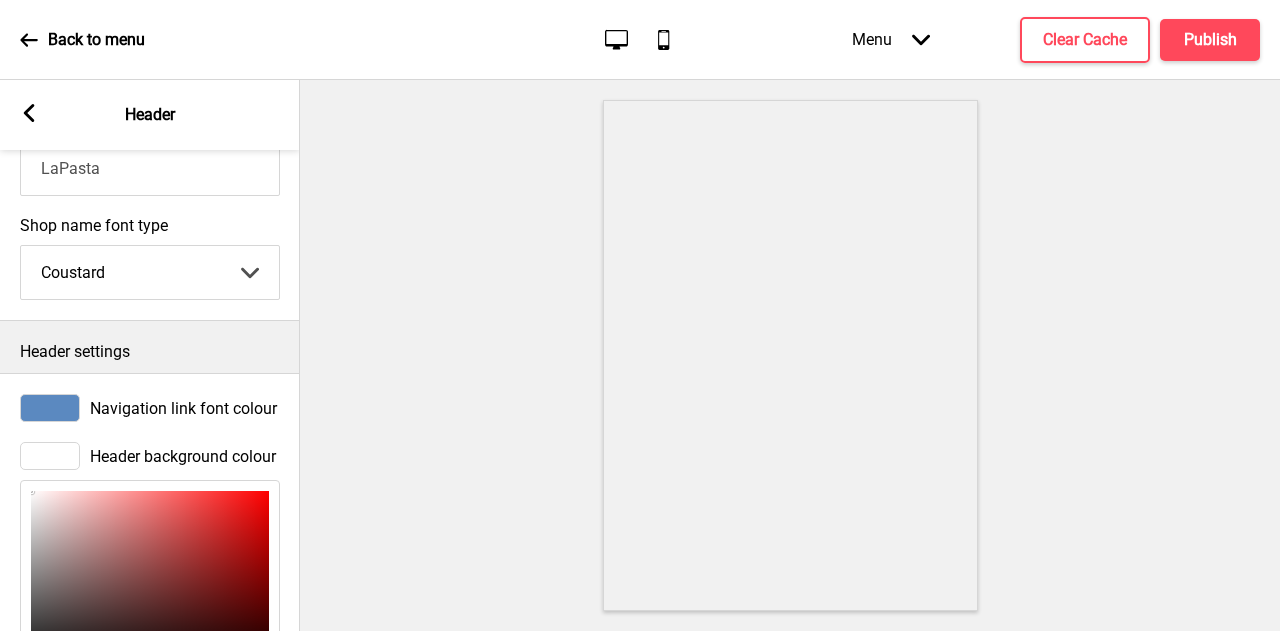 click at bounding box center [50, 408] 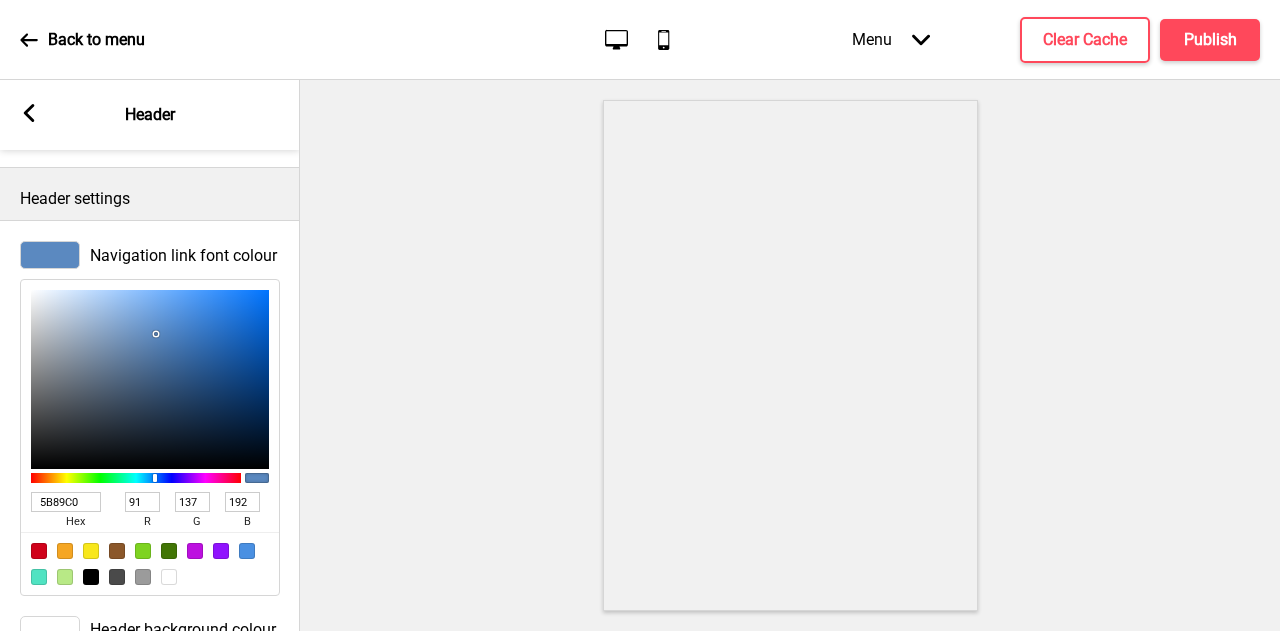 scroll, scrollTop: 858, scrollLeft: 0, axis: vertical 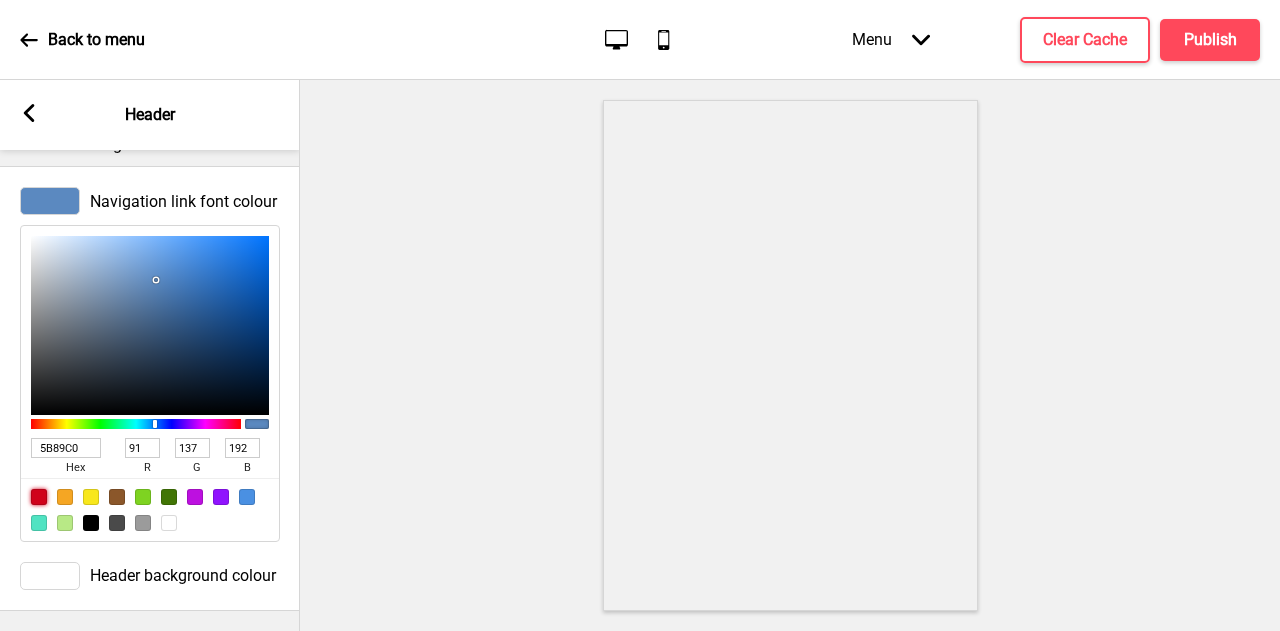 click at bounding box center [39, 497] 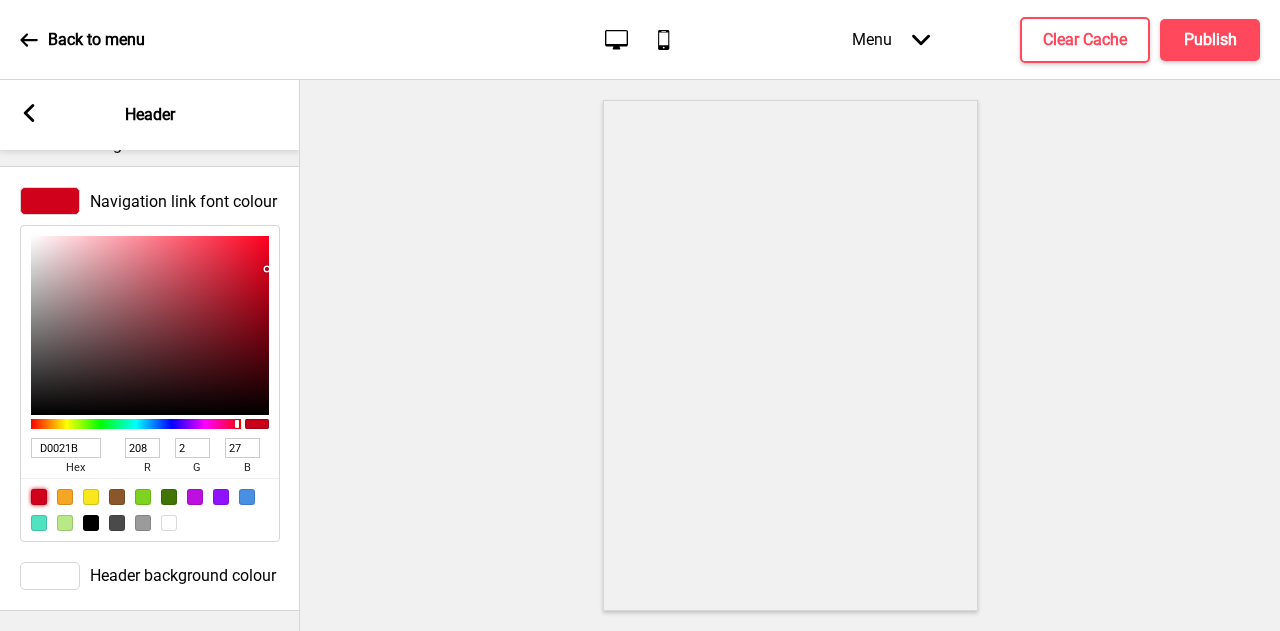 click at bounding box center (790, 355) 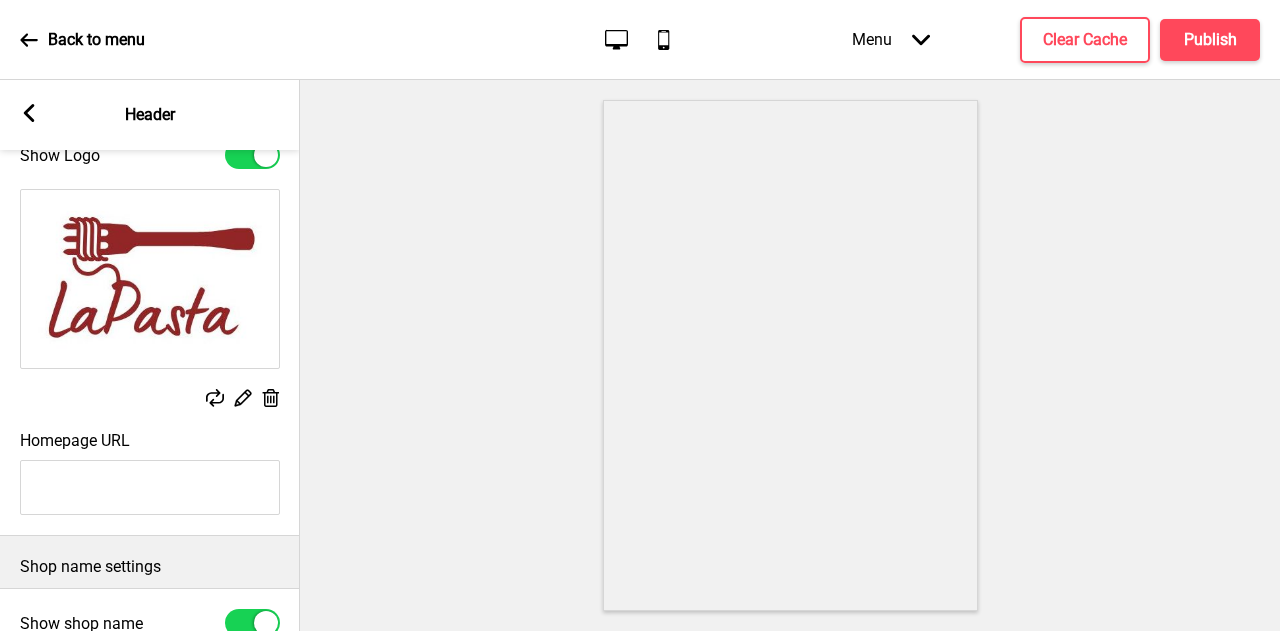scroll, scrollTop: 0, scrollLeft: 0, axis: both 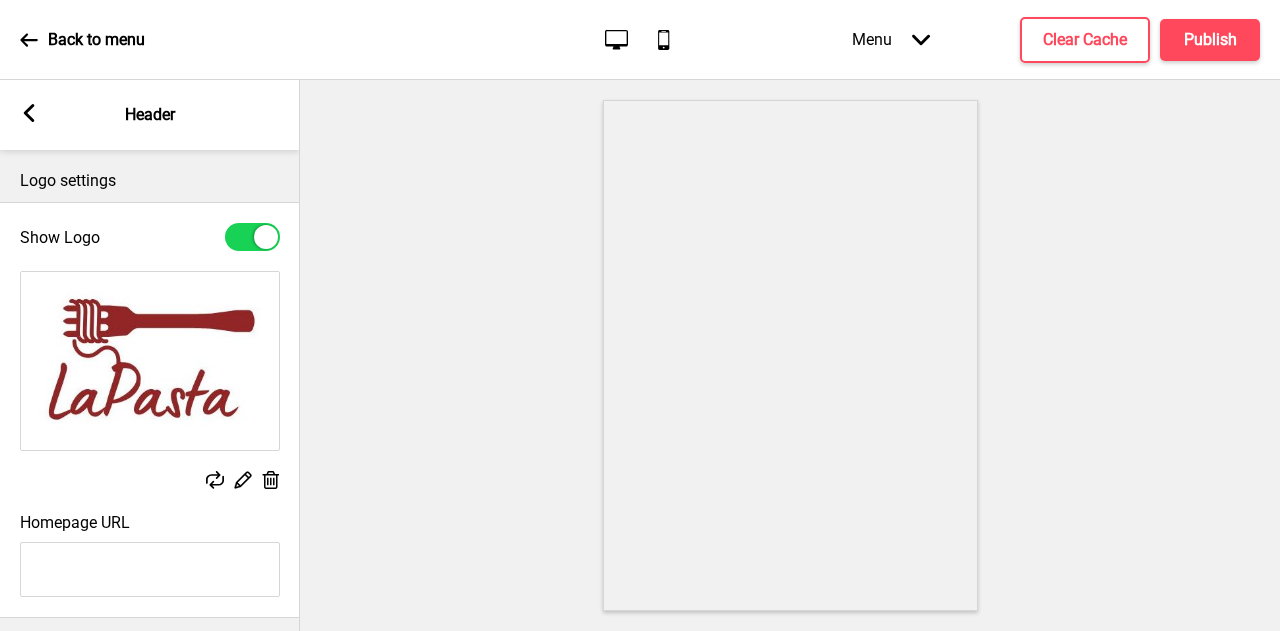click on "Arrow left" at bounding box center [29, 115] 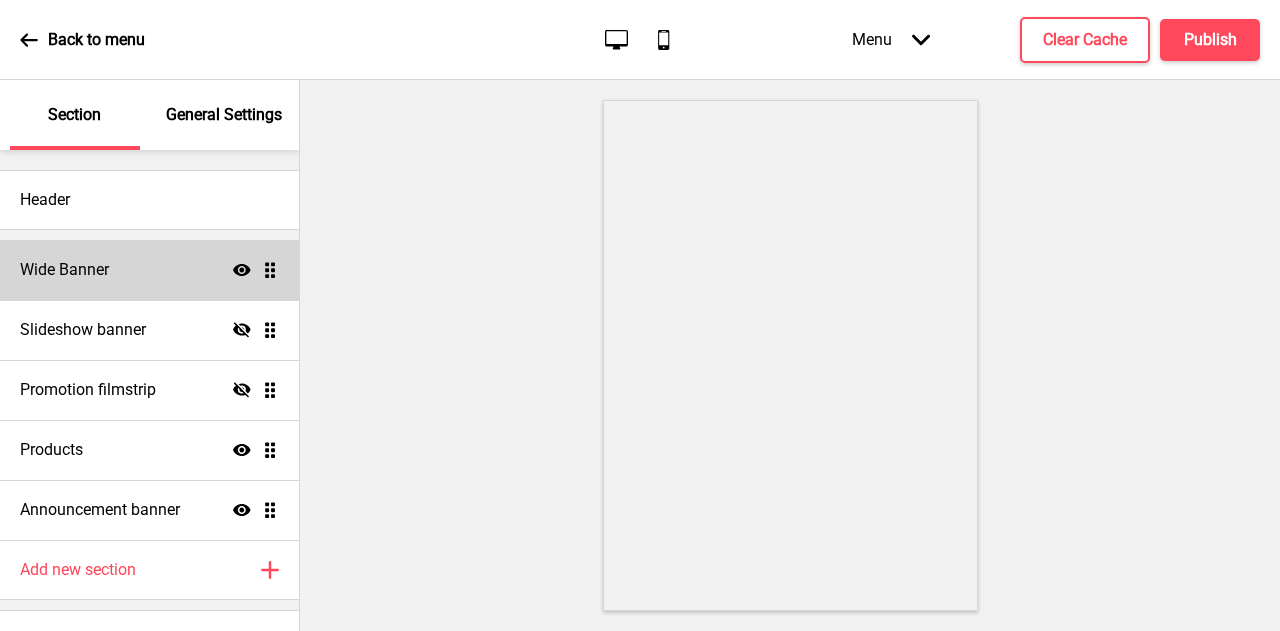 click on "Wide Banner Show Drag" at bounding box center (149, 270) 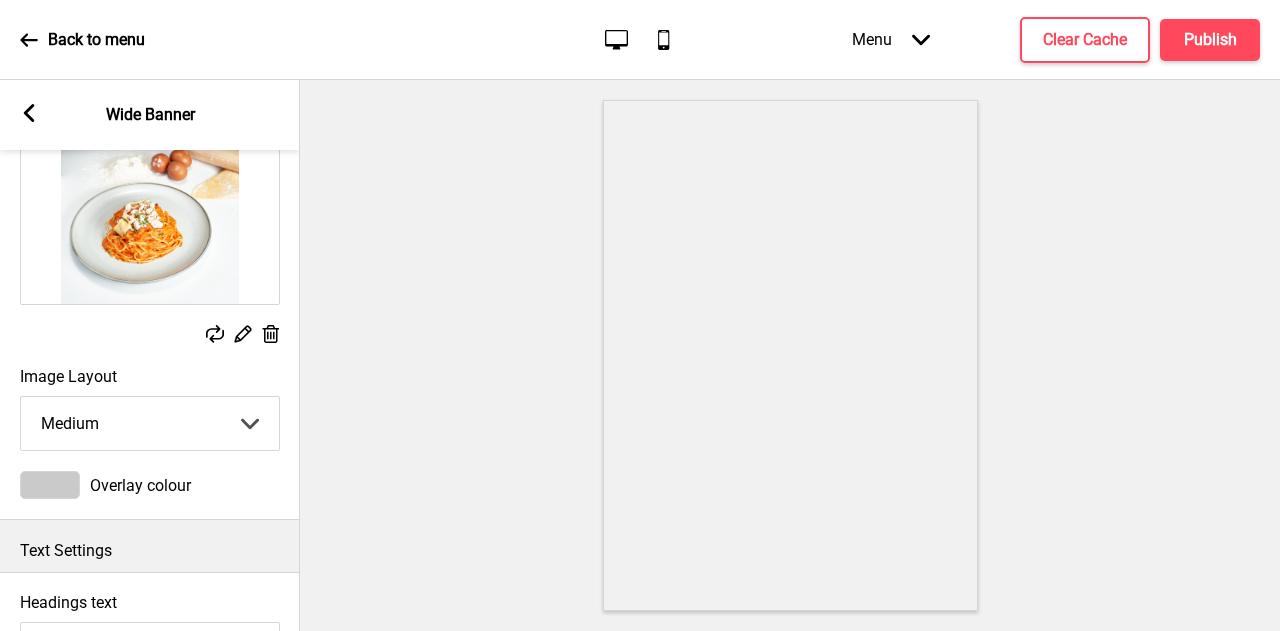scroll, scrollTop: 0, scrollLeft: 0, axis: both 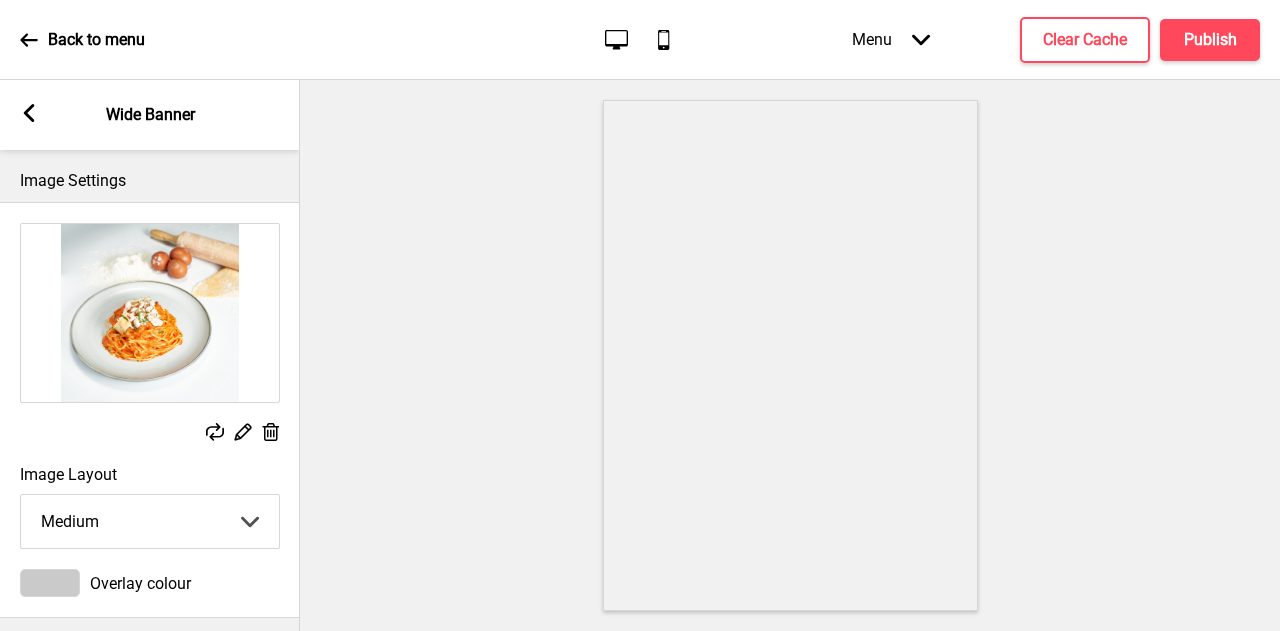 click 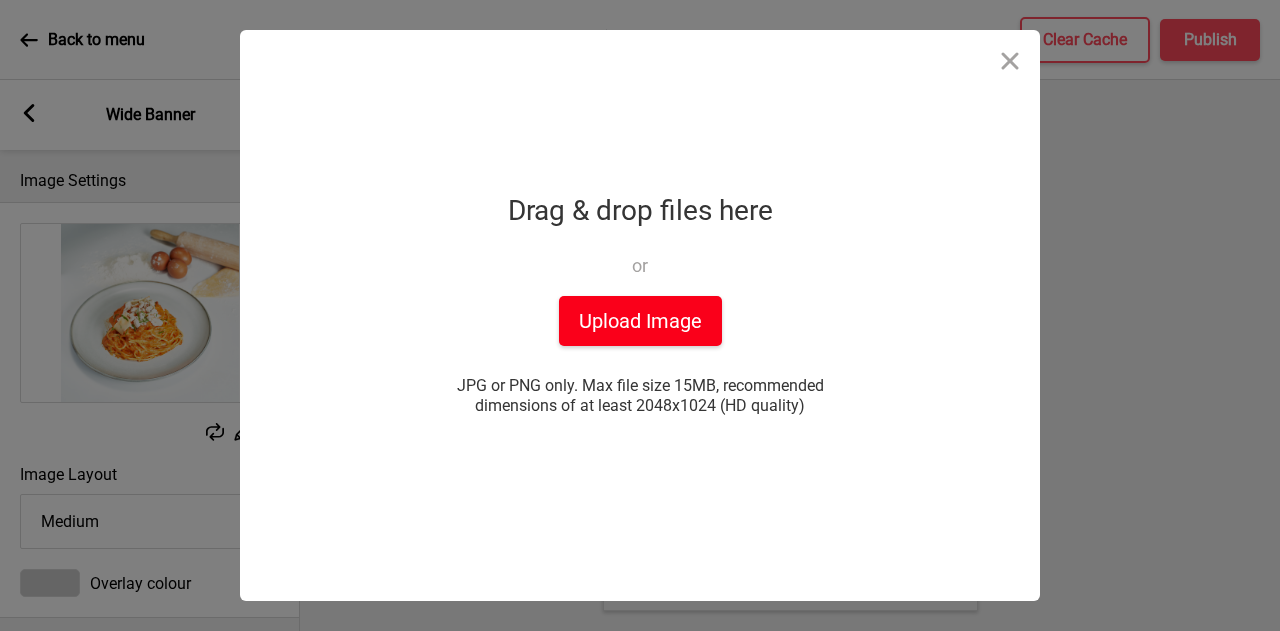 click on "Upload Image" at bounding box center (640, 321) 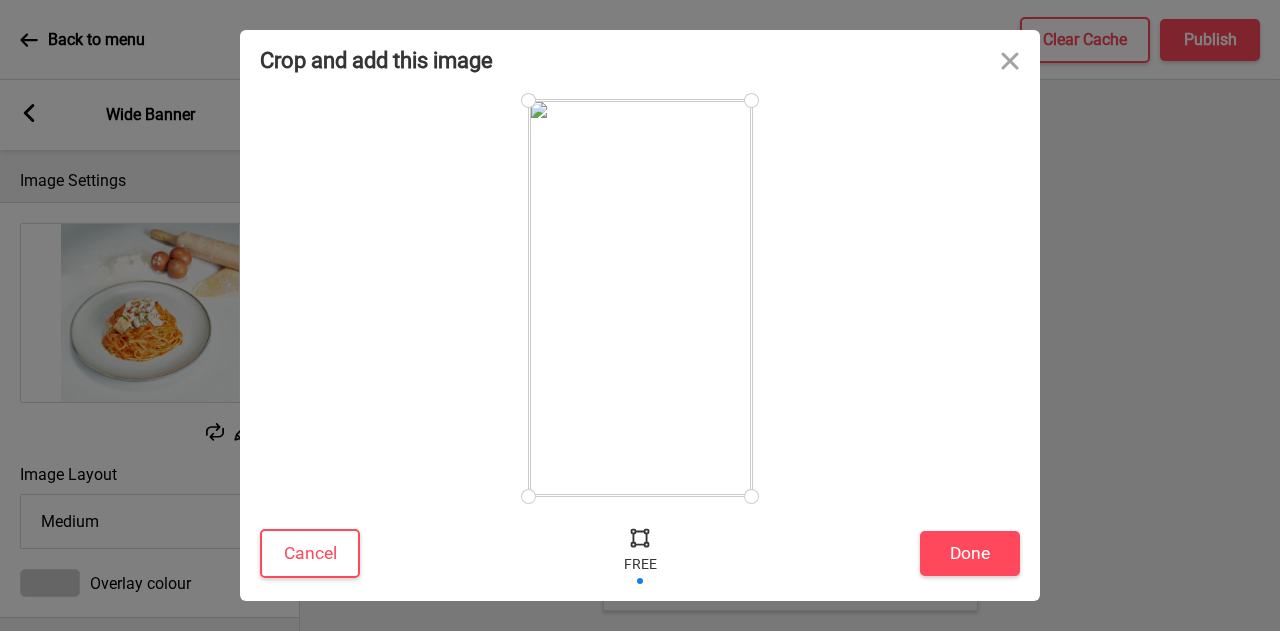 click at bounding box center [640, 537] 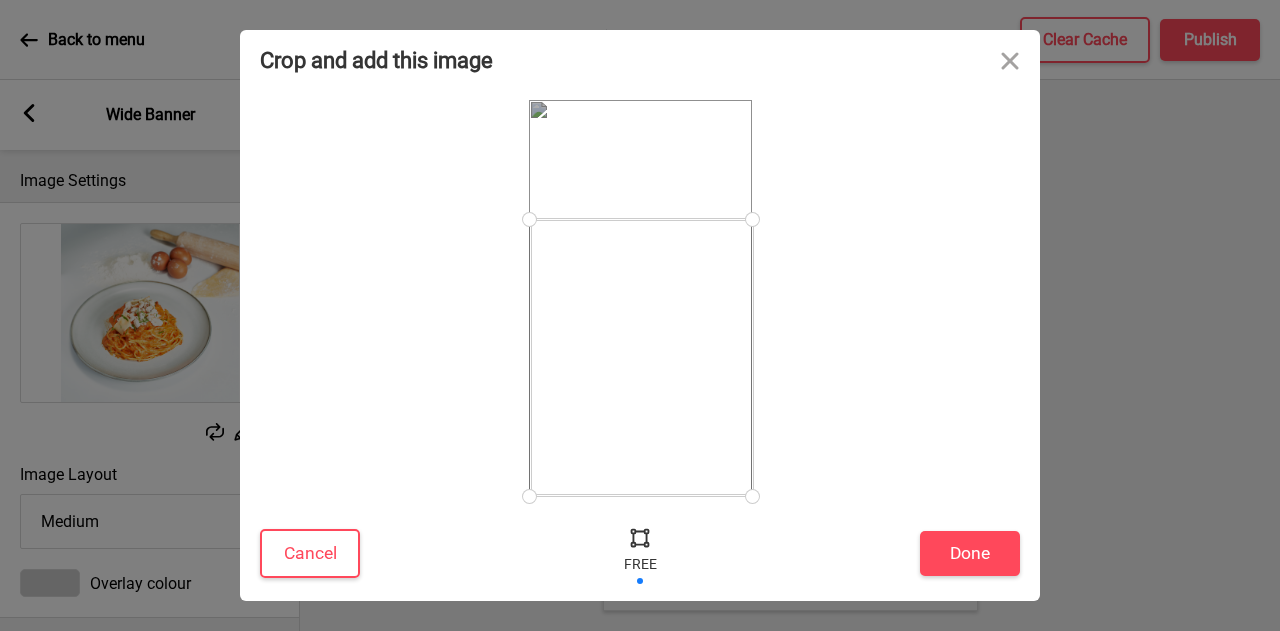 drag, startPoint x: 531, startPoint y: 102, endPoint x: 541, endPoint y: 210, distance: 108.461975 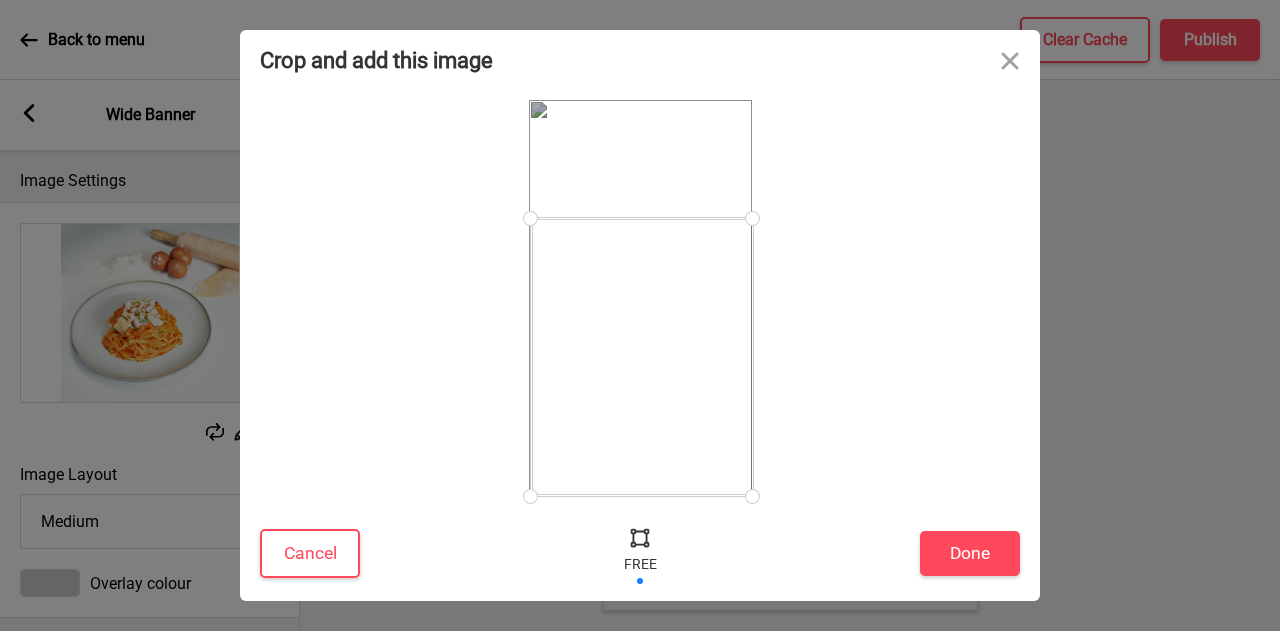 drag, startPoint x: 689, startPoint y: 376, endPoint x: 707, endPoint y: 382, distance: 18.973665 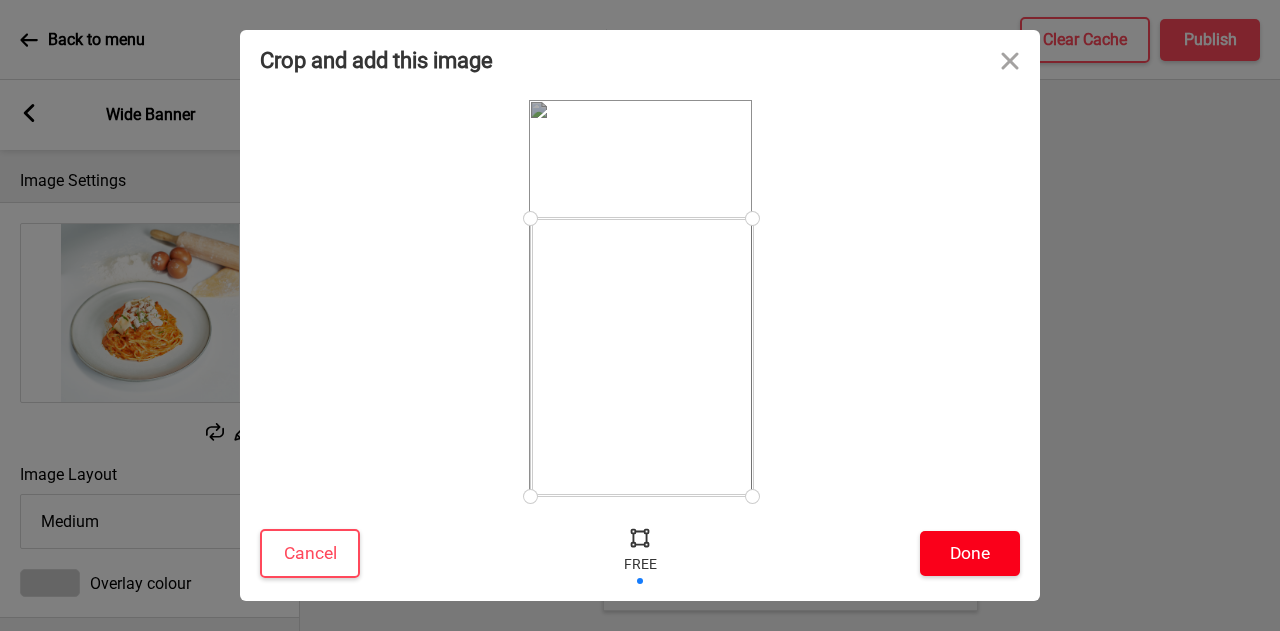 click on "Done" at bounding box center [970, 553] 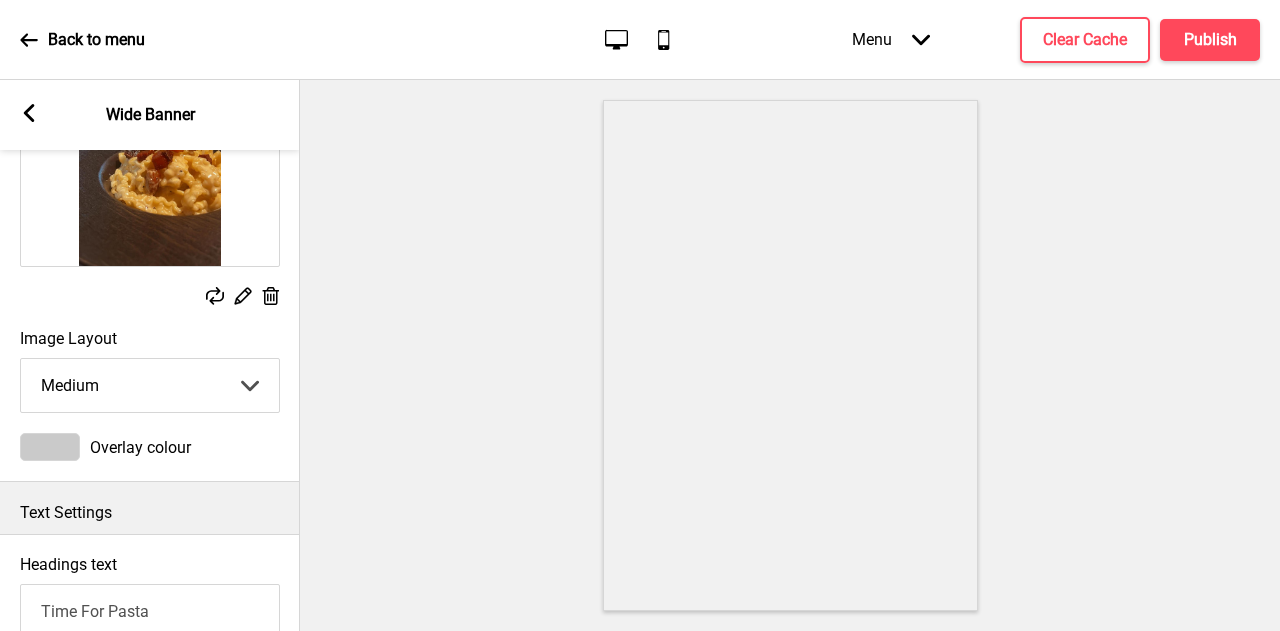 scroll, scrollTop: 200, scrollLeft: 0, axis: vertical 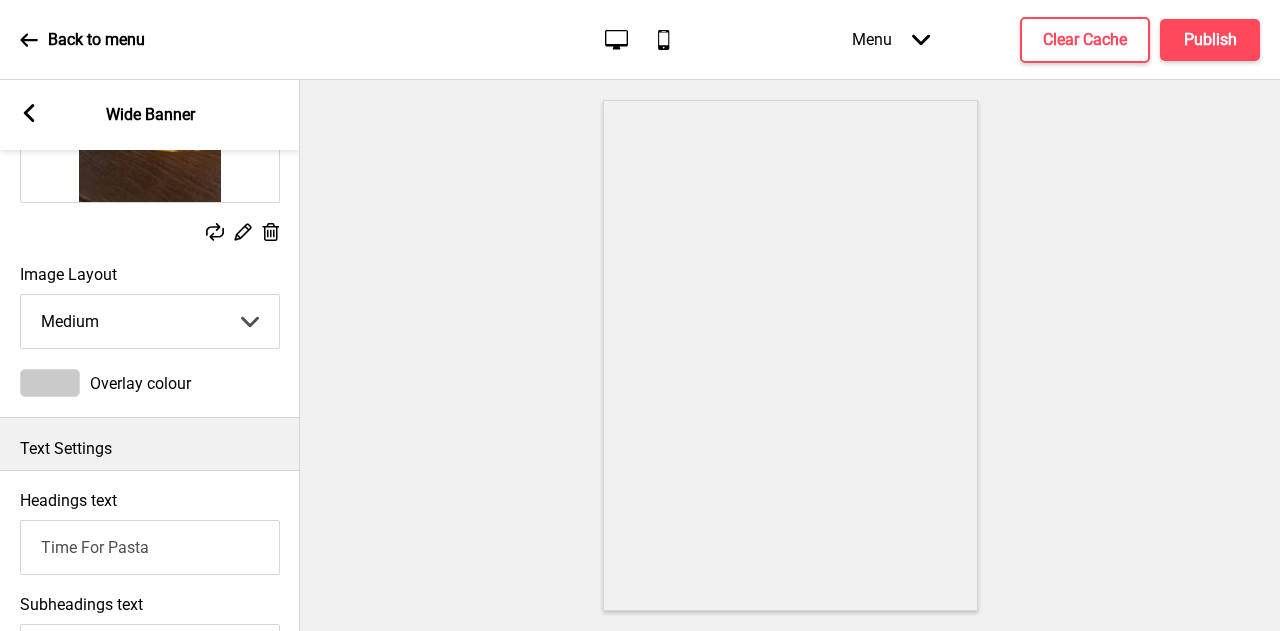 click on "Small Medium Large" at bounding box center [150, 321] 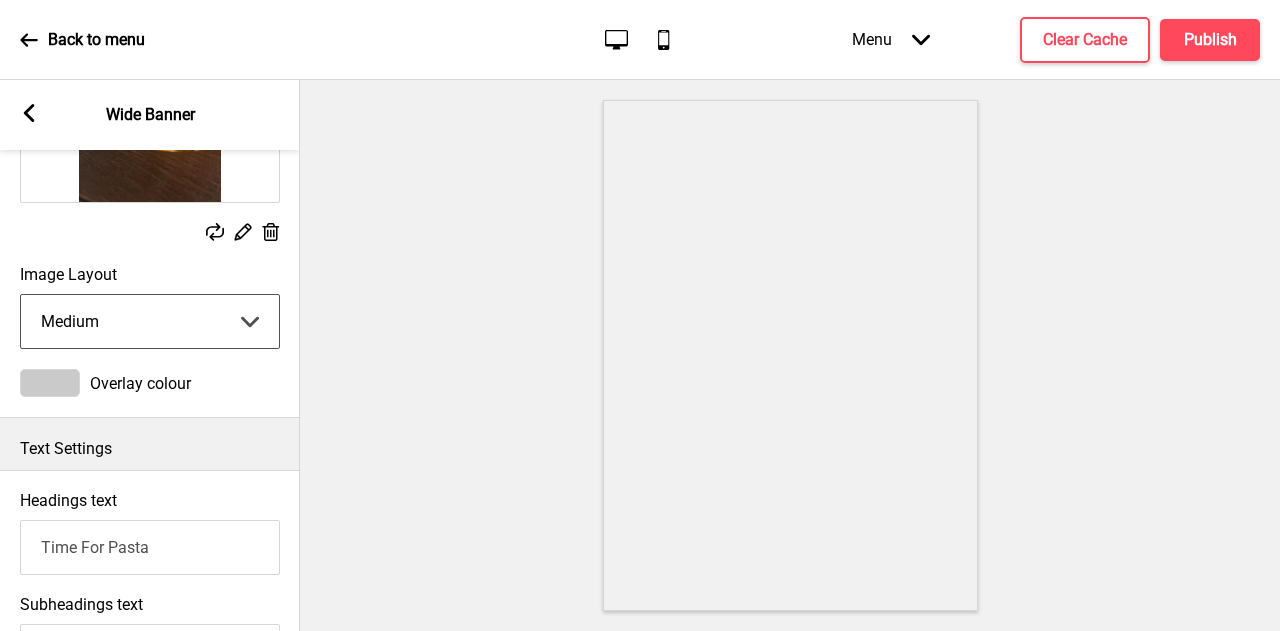click on "Small Medium Large" at bounding box center (150, 321) 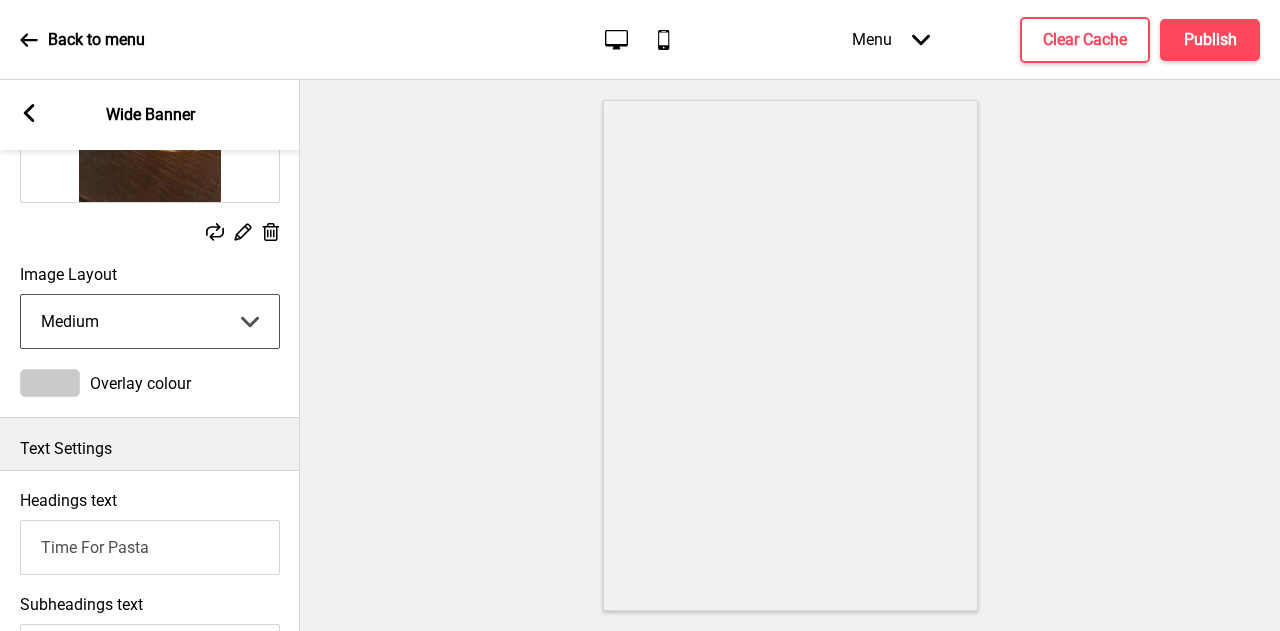 click on "Small Medium Large" at bounding box center (150, 321) 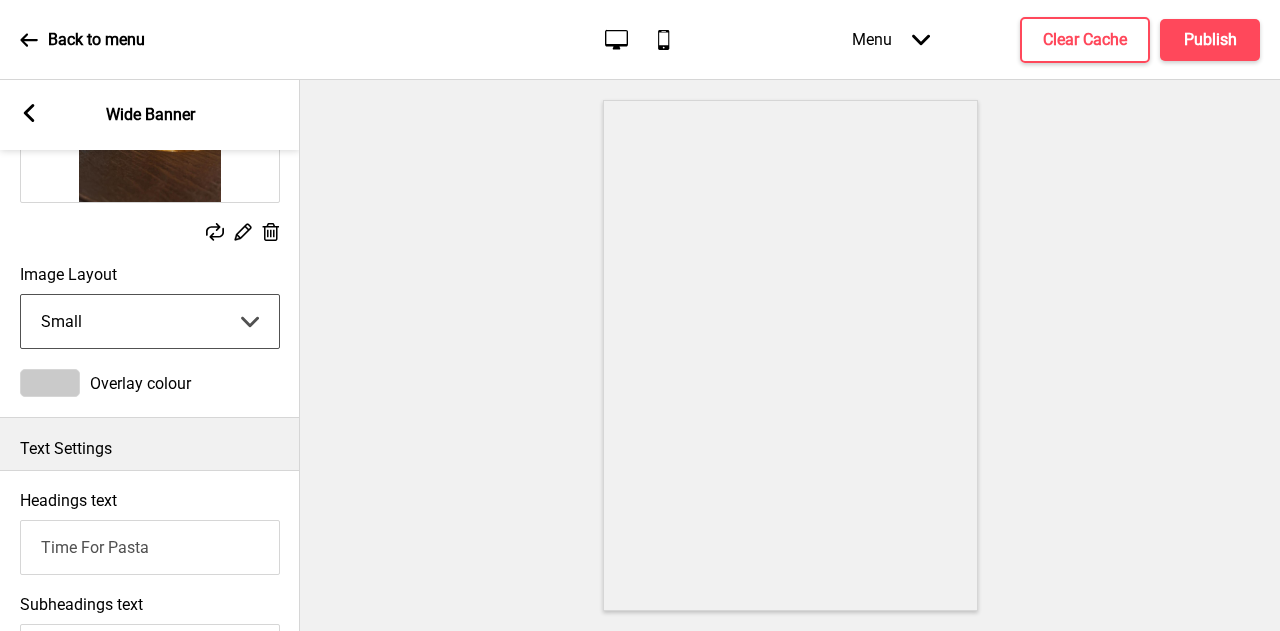click on "Small Medium Large" at bounding box center (150, 321) 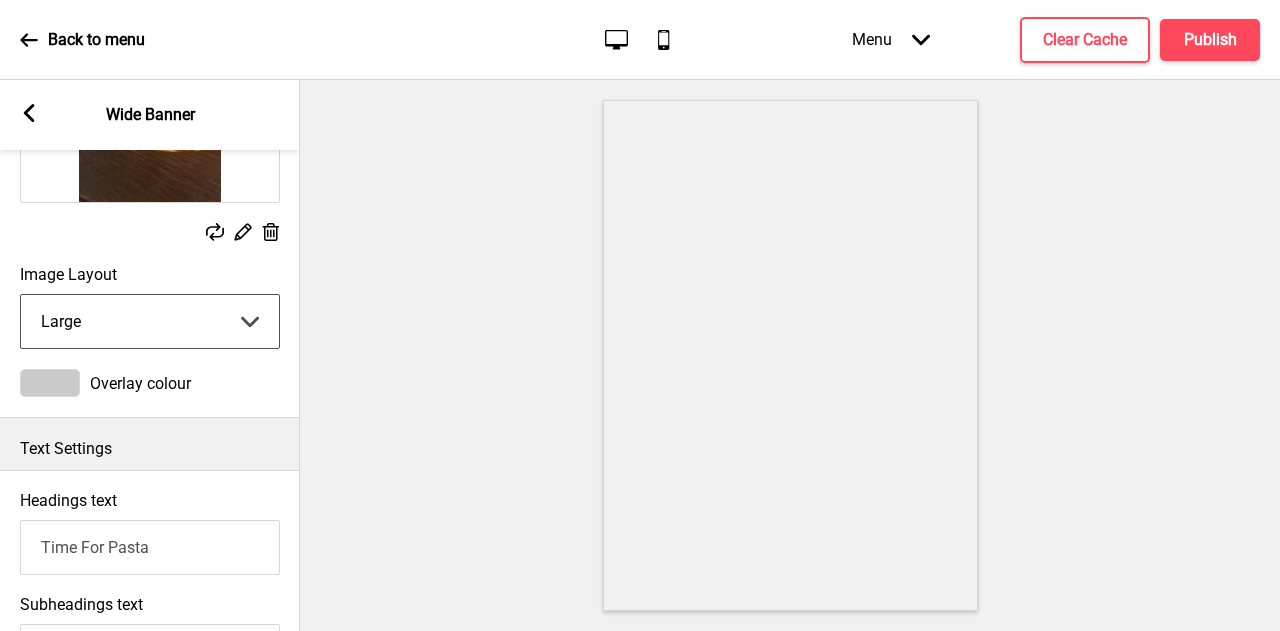 click on "Small Medium Large" at bounding box center [150, 321] 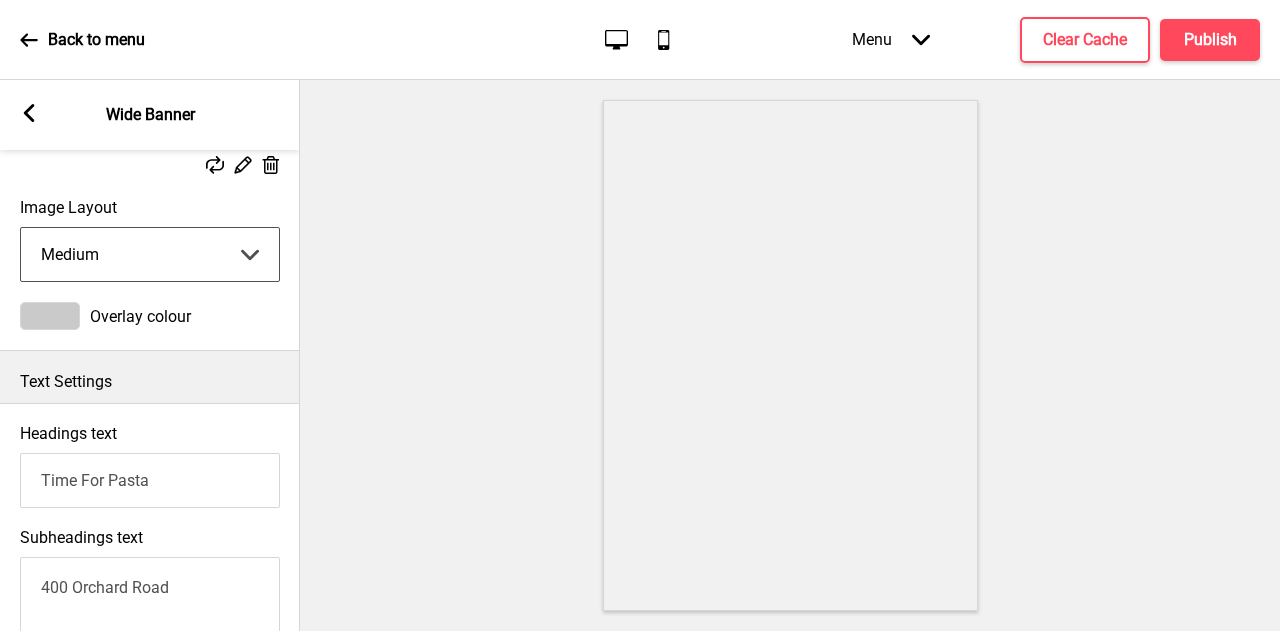 scroll, scrollTop: 400, scrollLeft: 0, axis: vertical 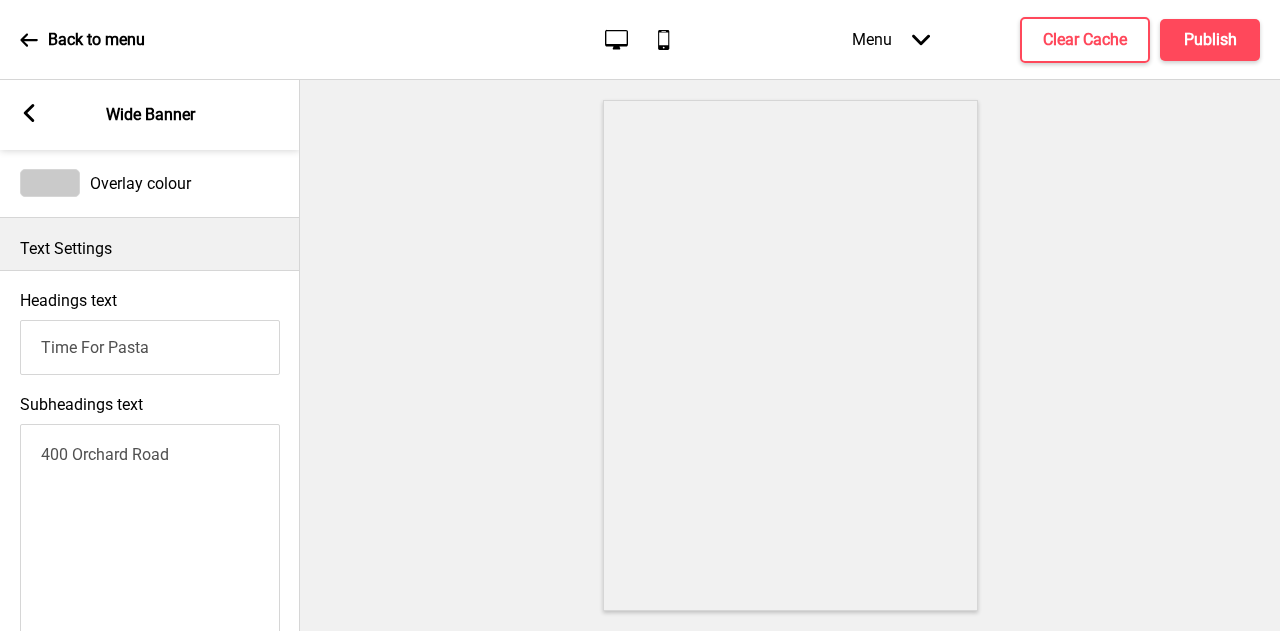 click at bounding box center [50, 183] 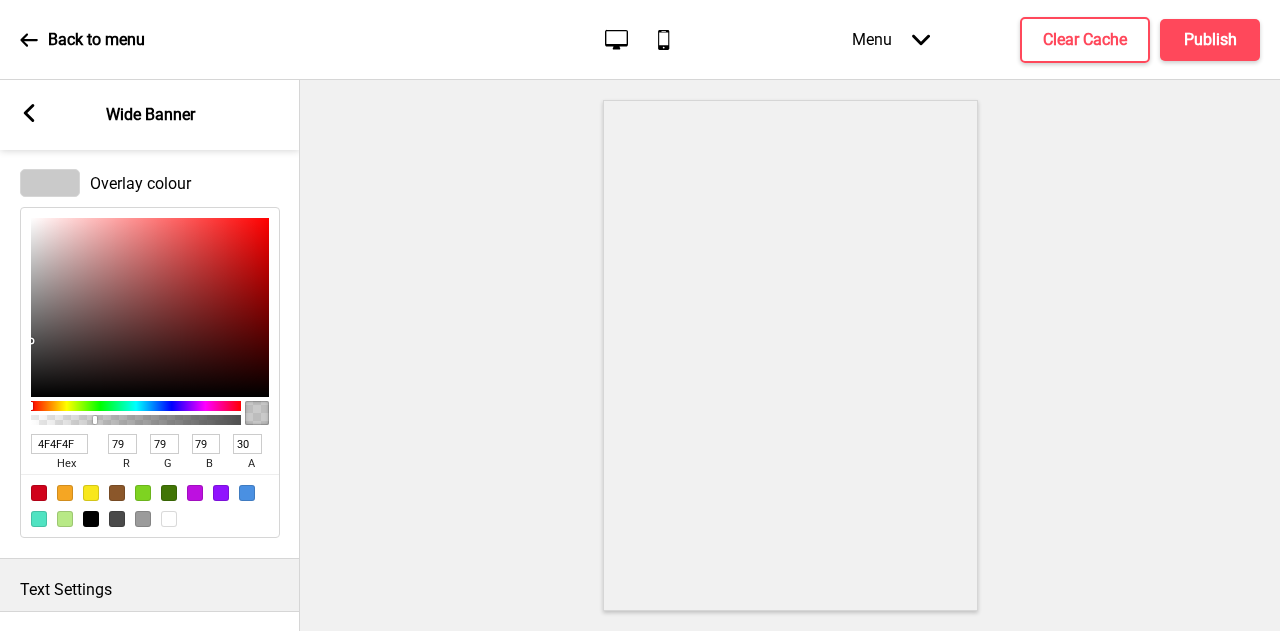 click at bounding box center [790, 355] 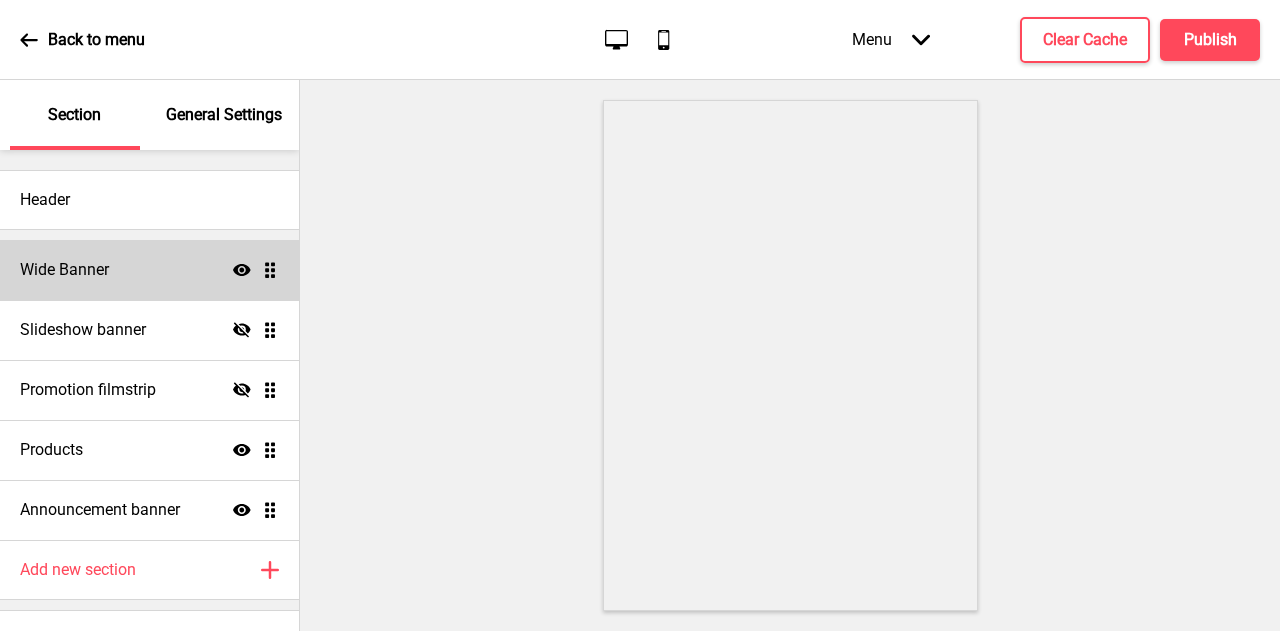 click on "Wide Banner" at bounding box center [64, 270] 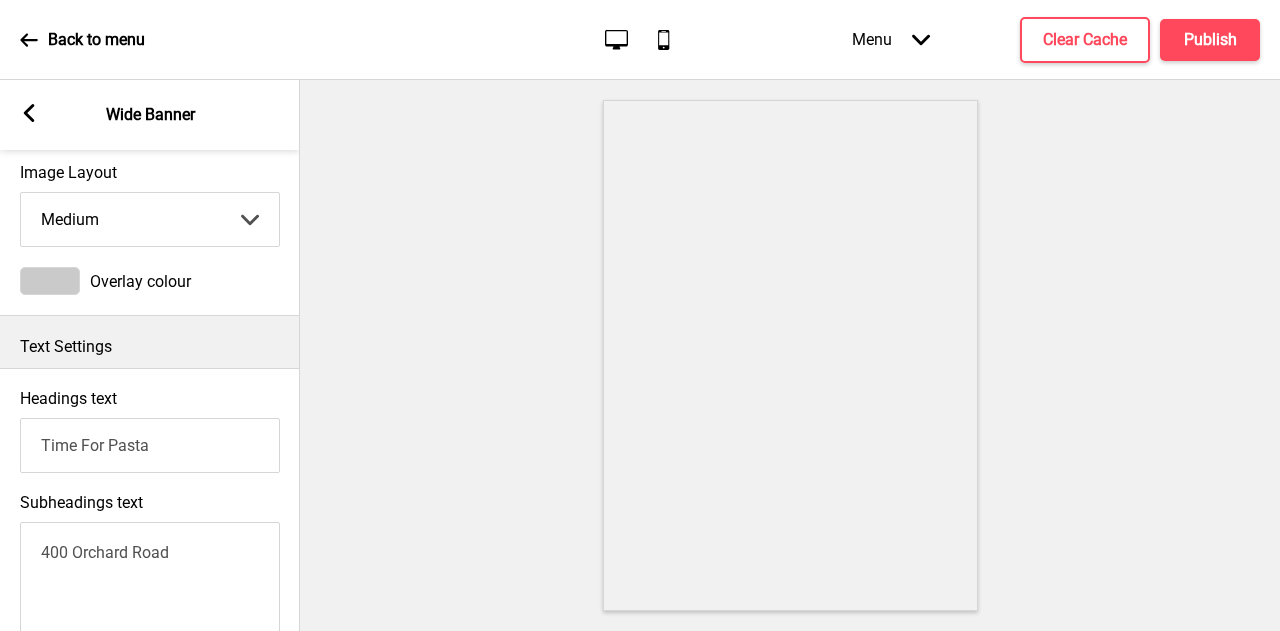 scroll, scrollTop: 500, scrollLeft: 0, axis: vertical 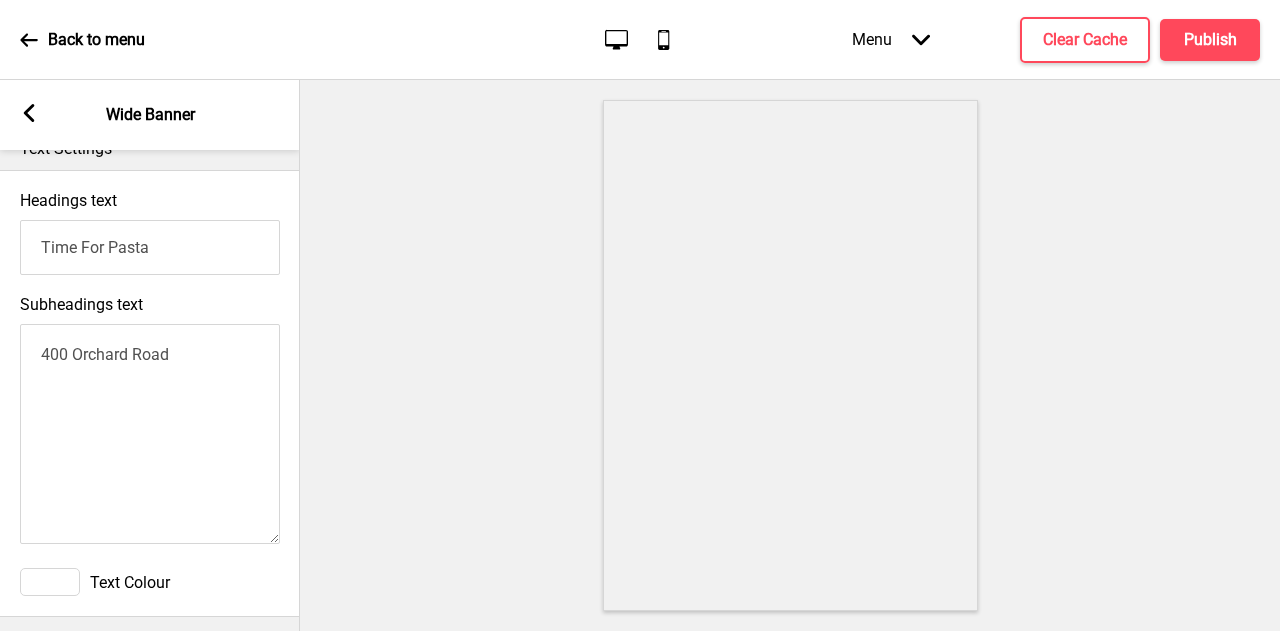 drag, startPoint x: 166, startPoint y: 257, endPoint x: 0, endPoint y: 233, distance: 167.72597 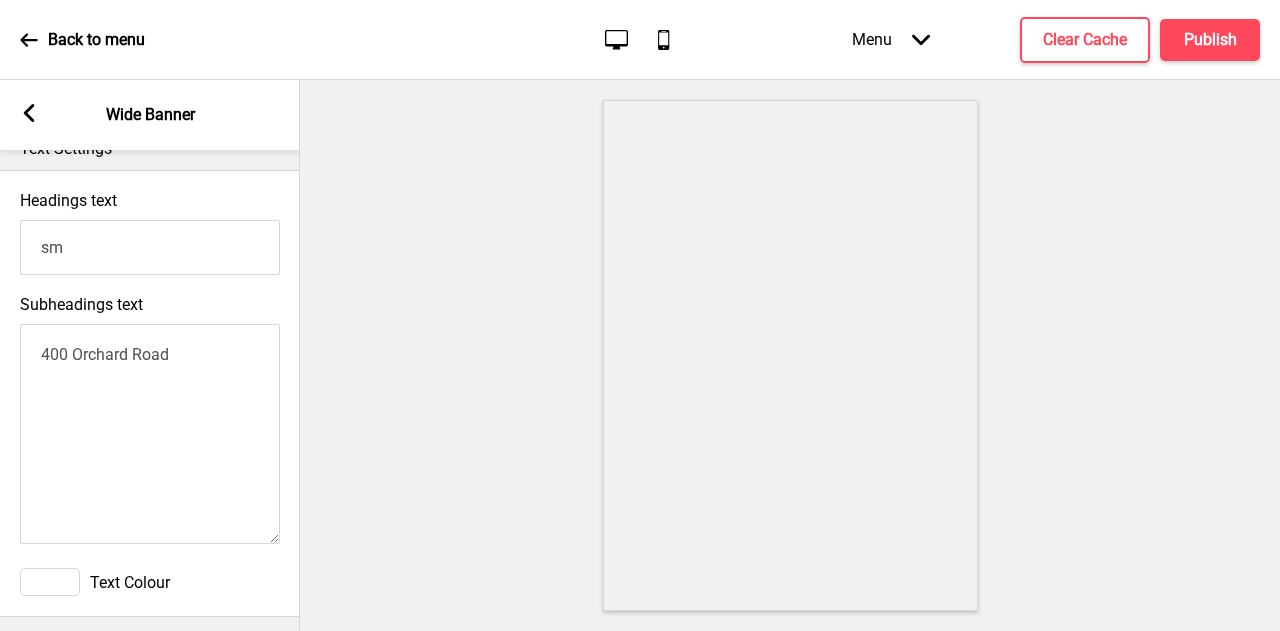 type on "s" 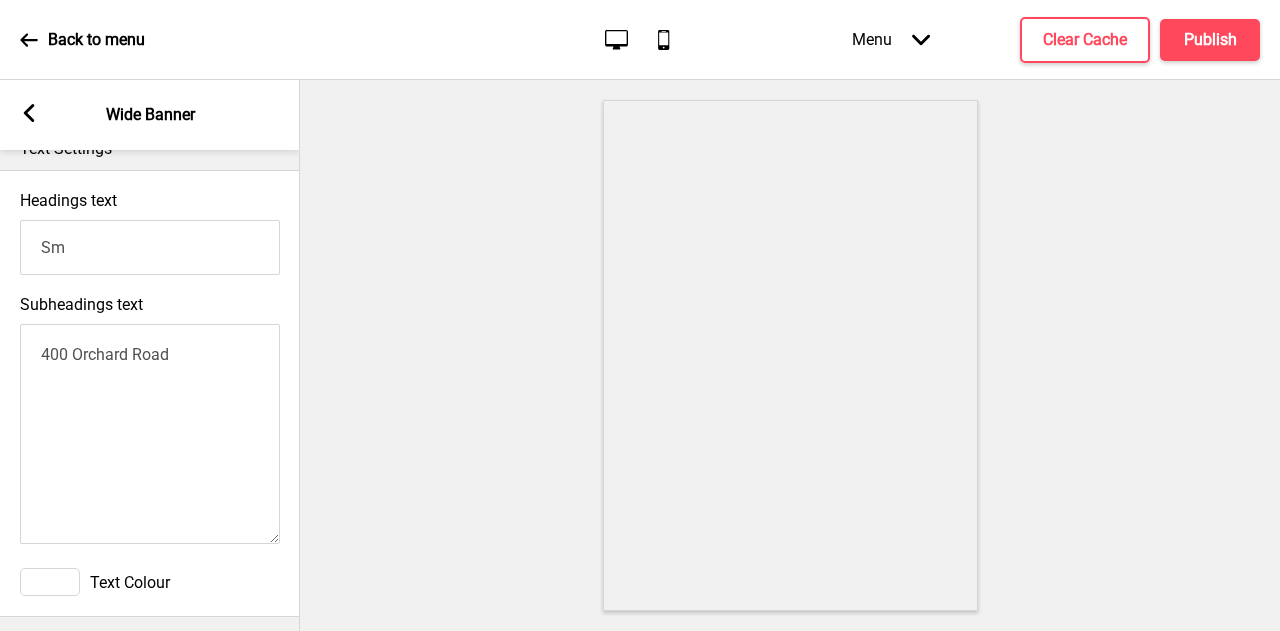 type on "S" 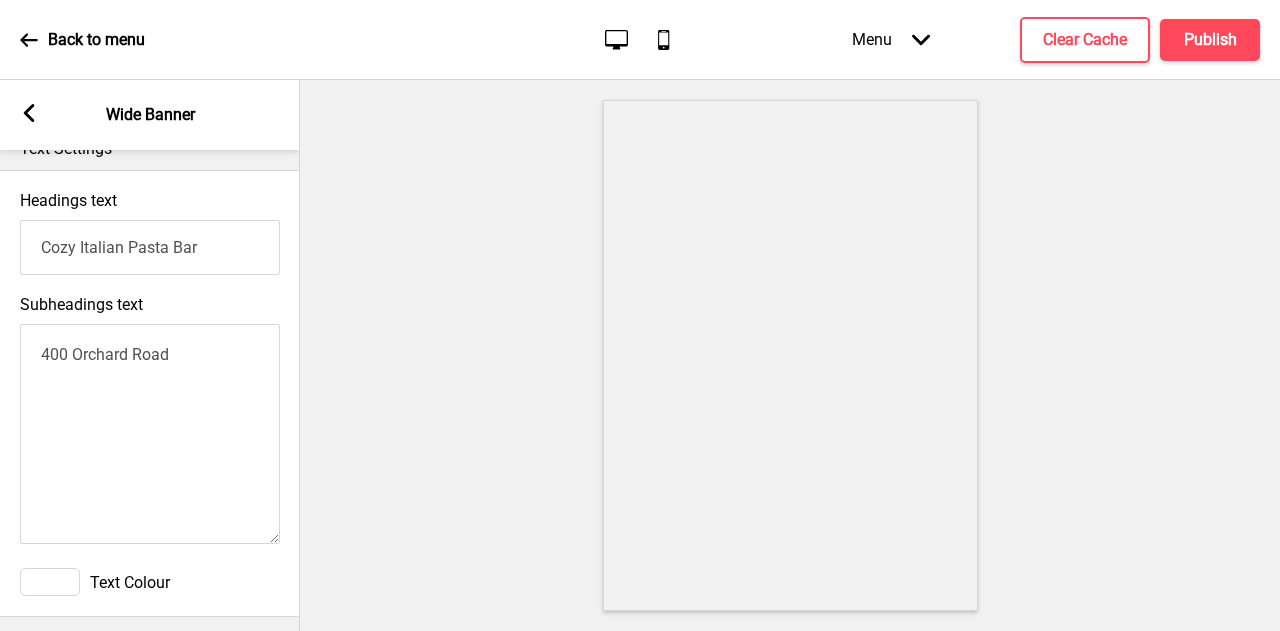 type on "Cozy Italian Pasta Bar" 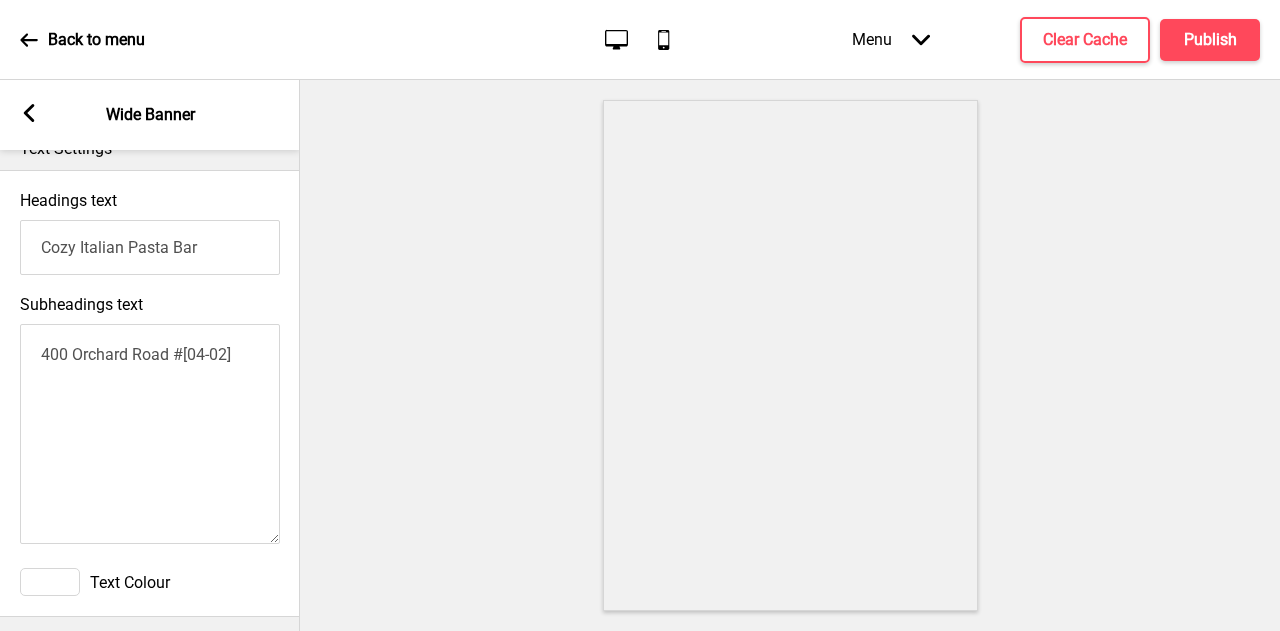 type on "400 Orchard Road #04-02" 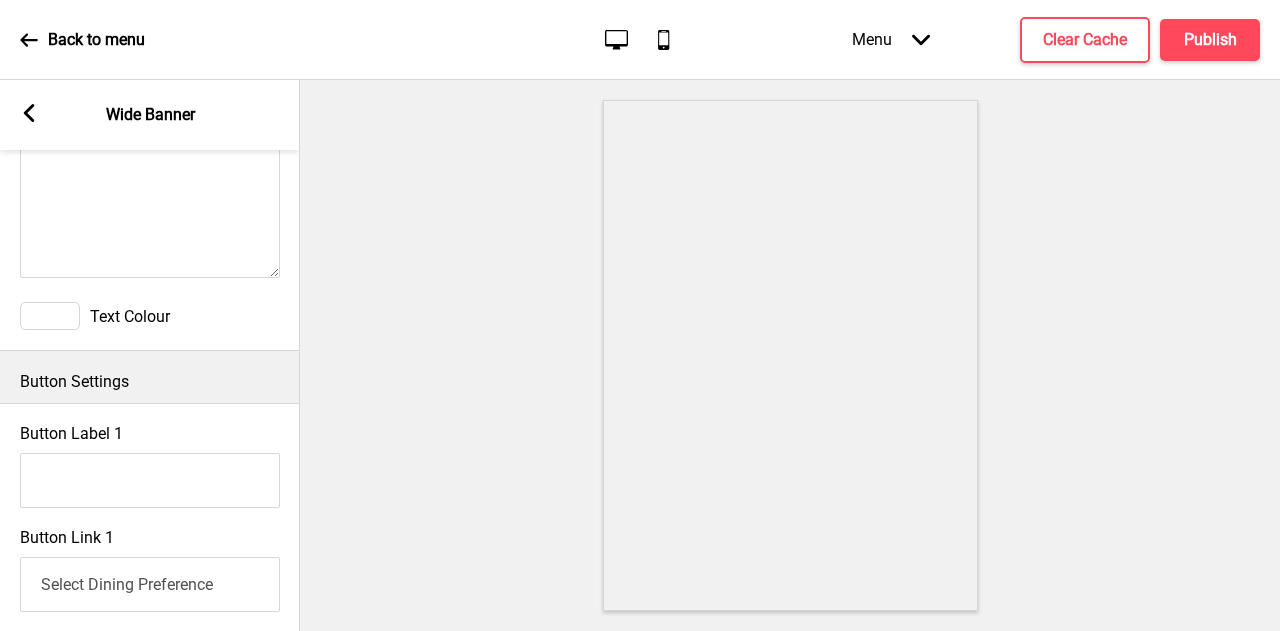 scroll, scrollTop: 800, scrollLeft: 0, axis: vertical 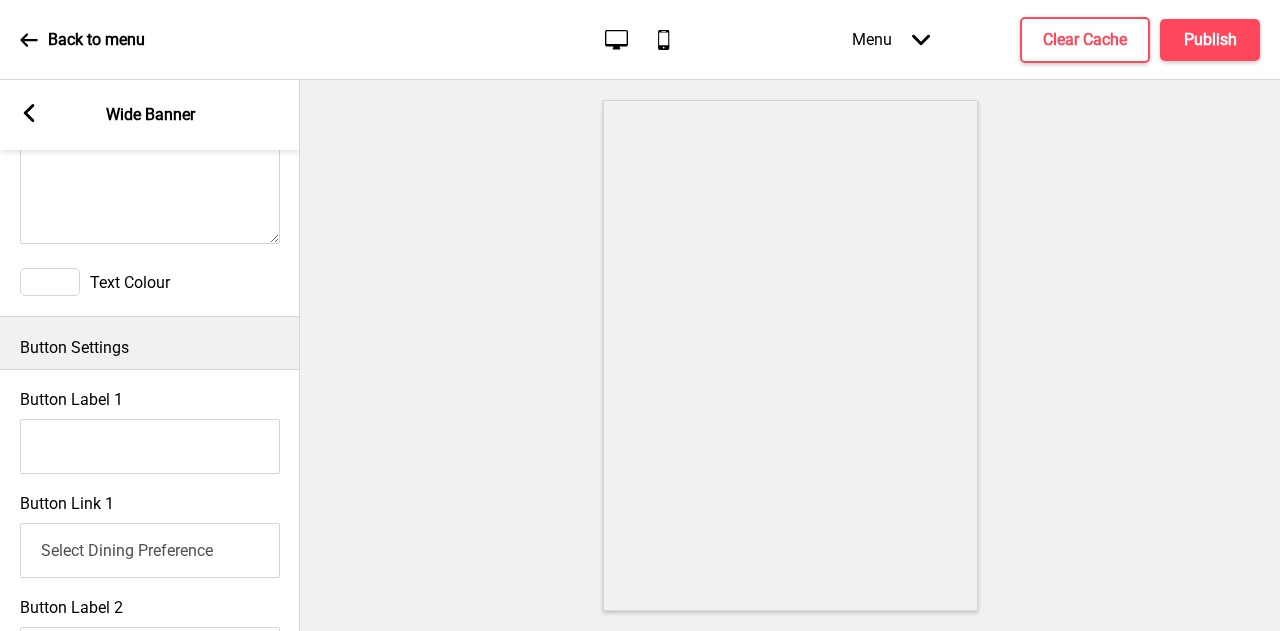 type on "📍Cozy Italian Pasta Bar" 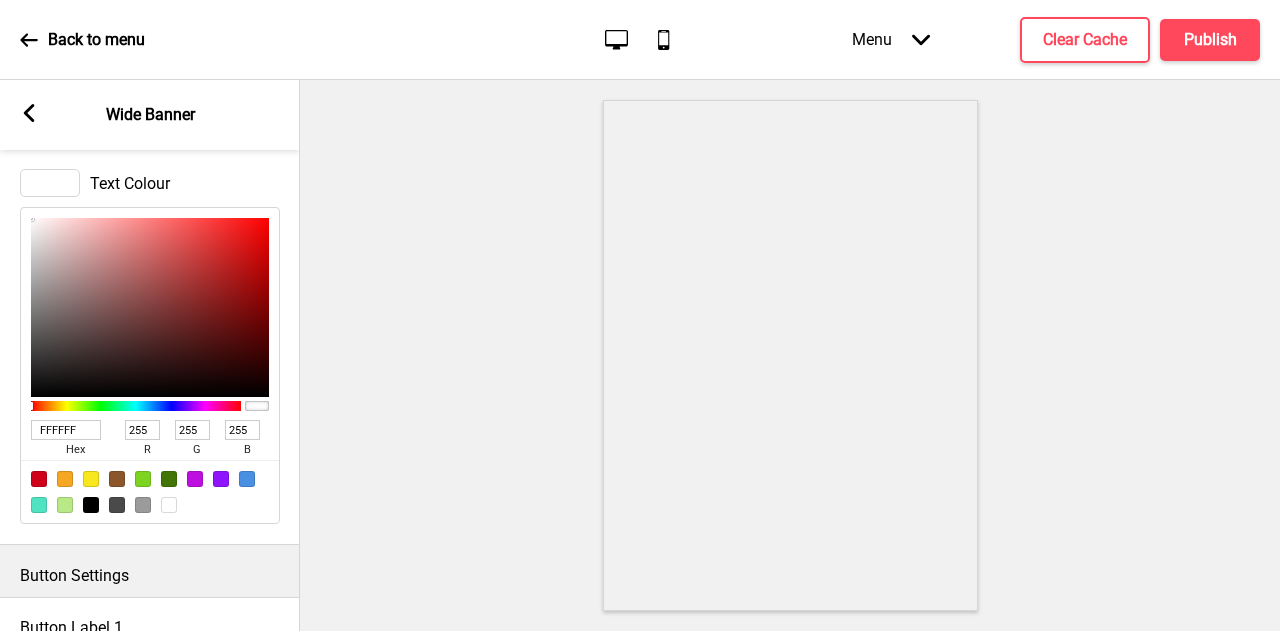 scroll, scrollTop: 900, scrollLeft: 0, axis: vertical 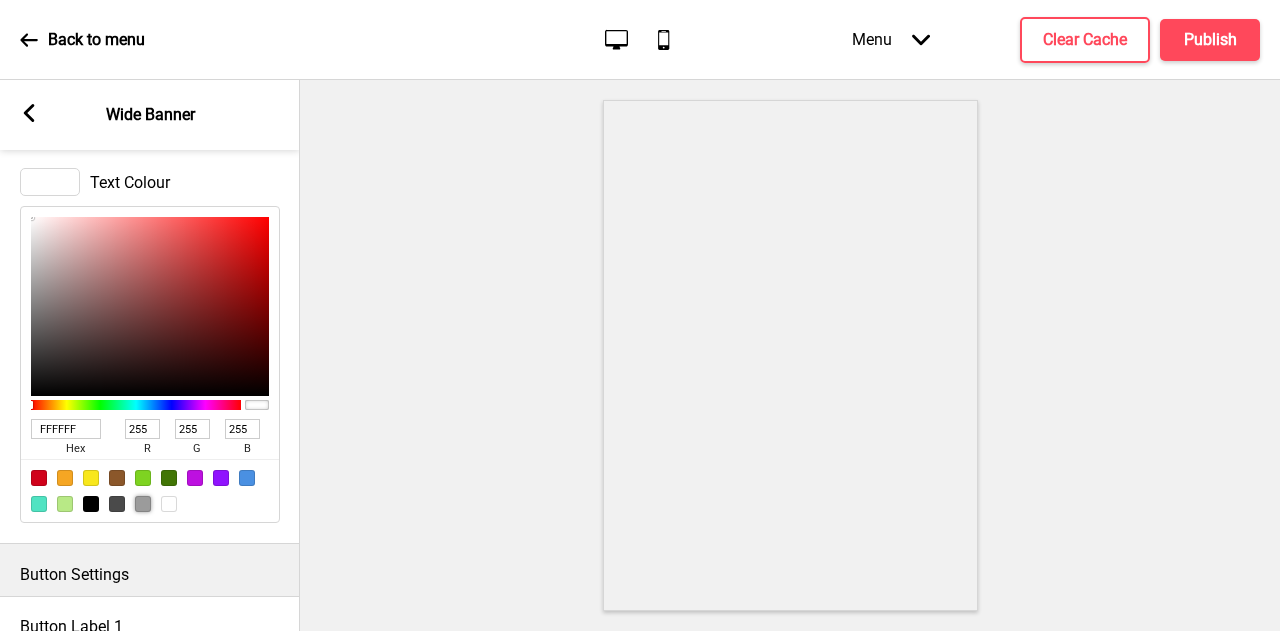 click at bounding box center [143, 504] 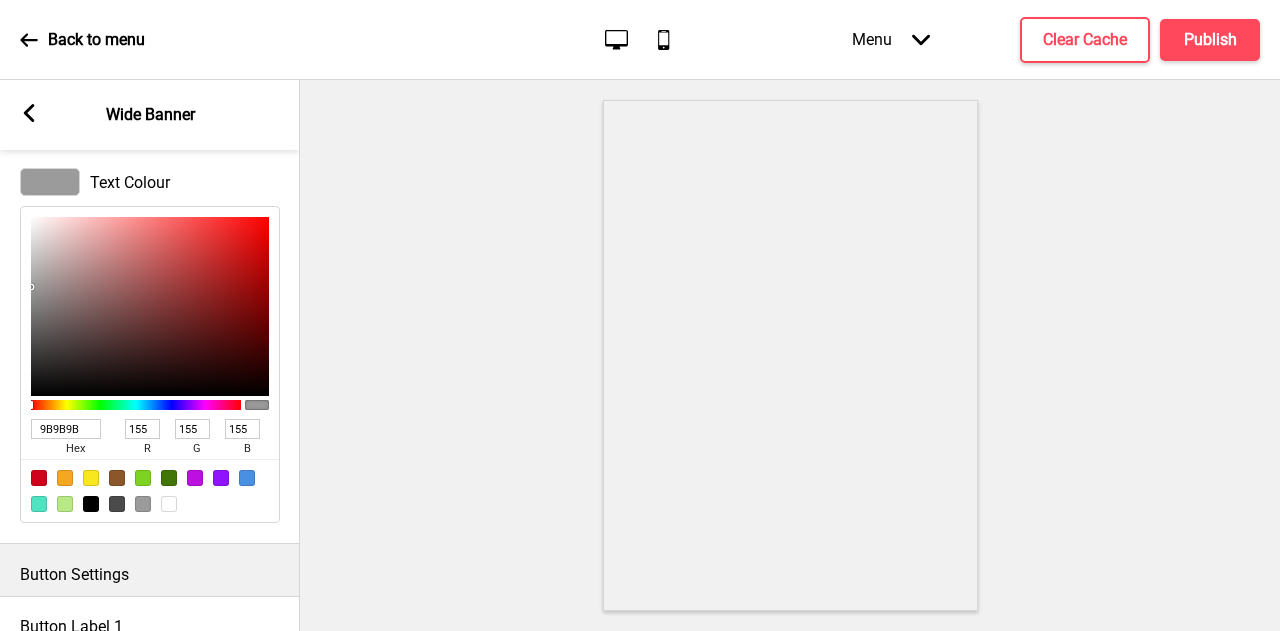 click at bounding box center [150, 490] 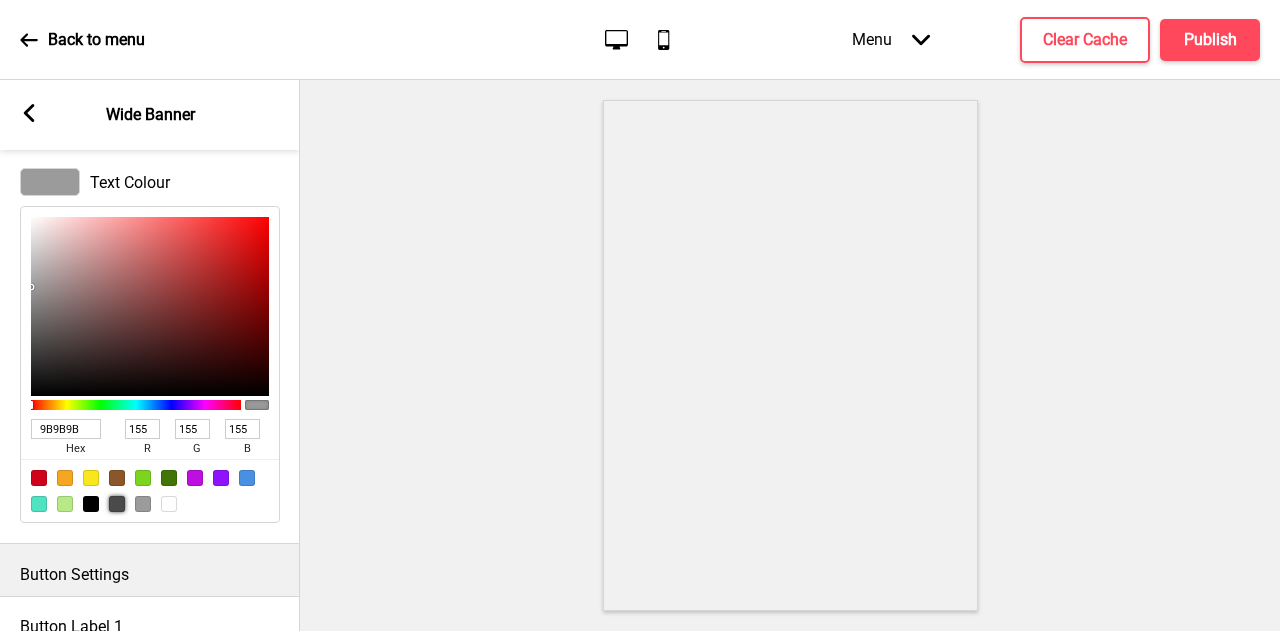 click at bounding box center (117, 504) 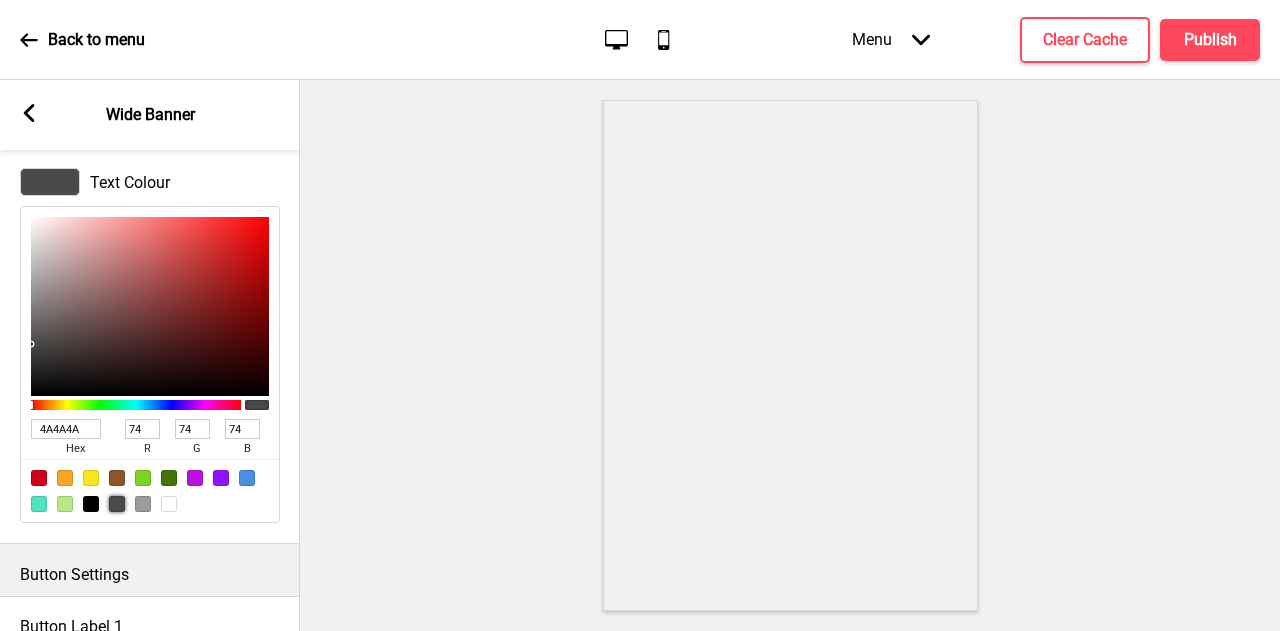 click at bounding box center (169, 504) 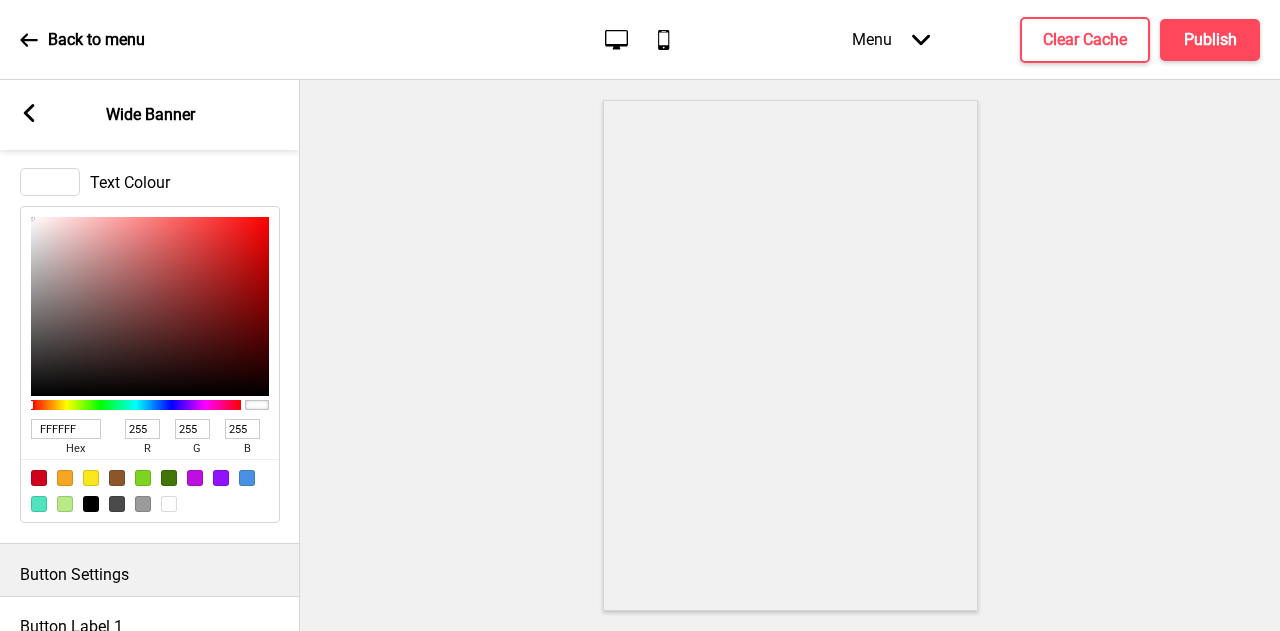 click at bounding box center (790, 355) 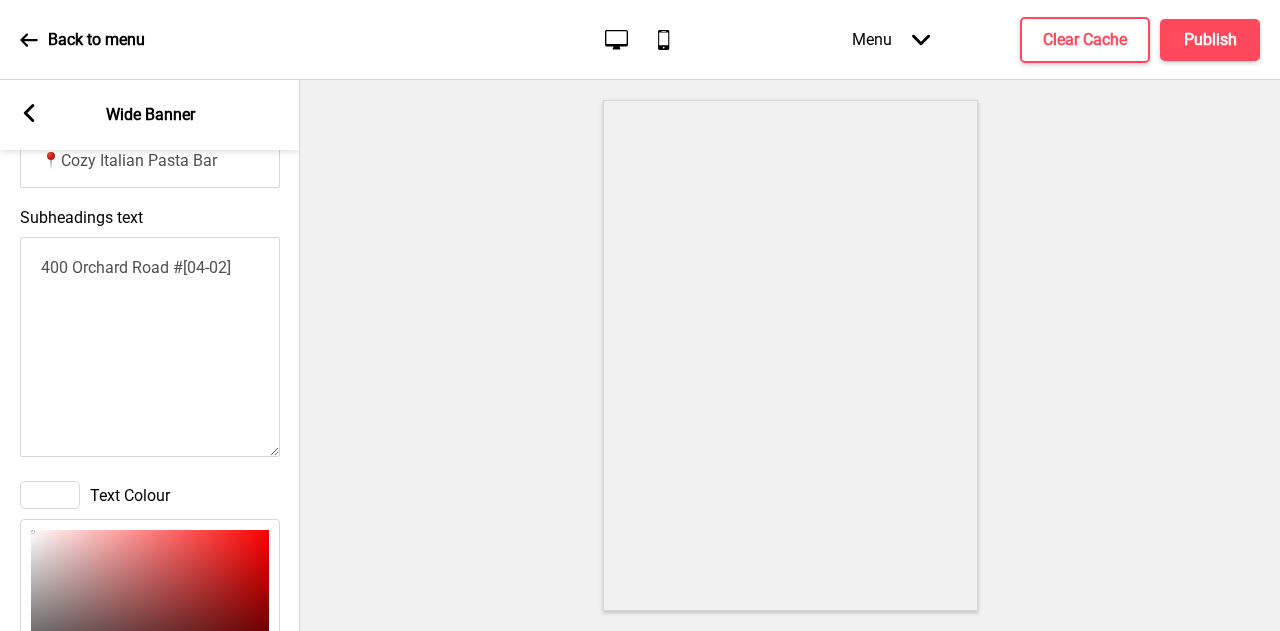 scroll, scrollTop: 400, scrollLeft: 0, axis: vertical 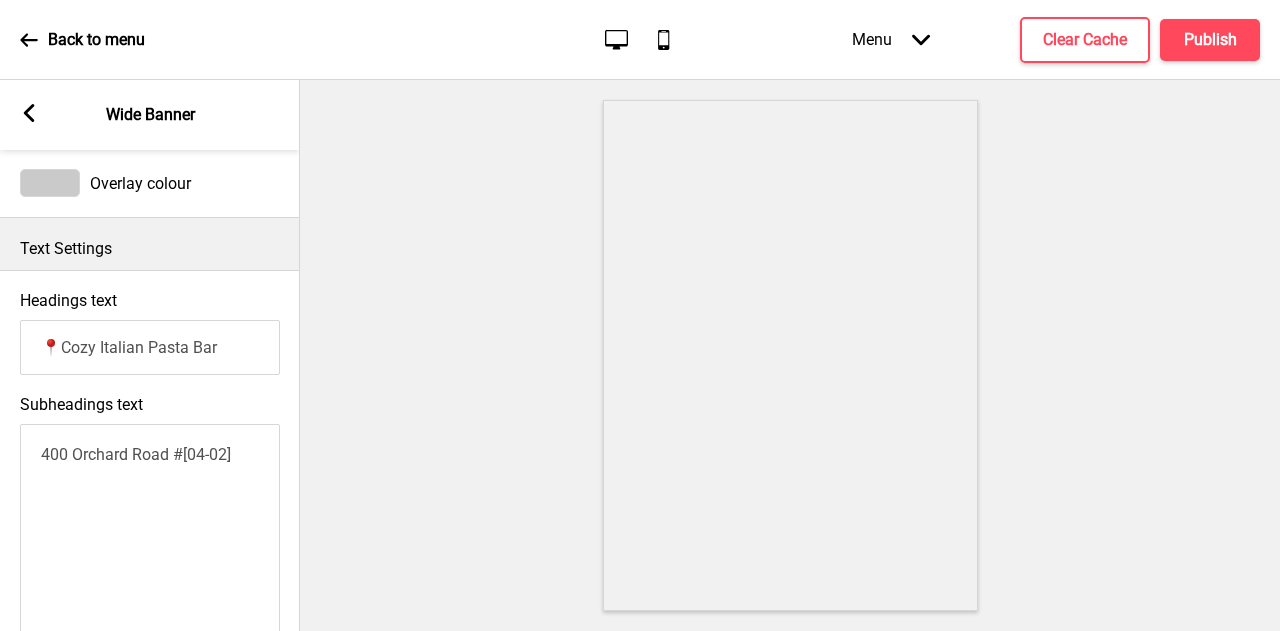 click on "📍Cozy Italian Pasta Bar" at bounding box center [150, 347] 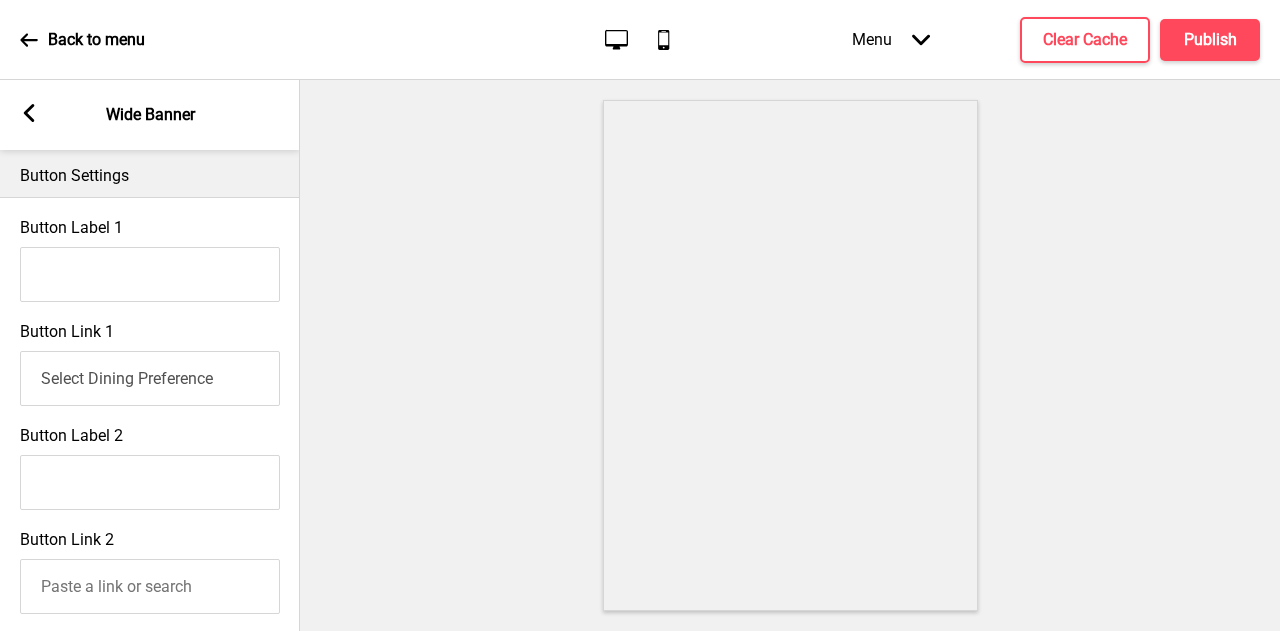 scroll, scrollTop: 1300, scrollLeft: 0, axis: vertical 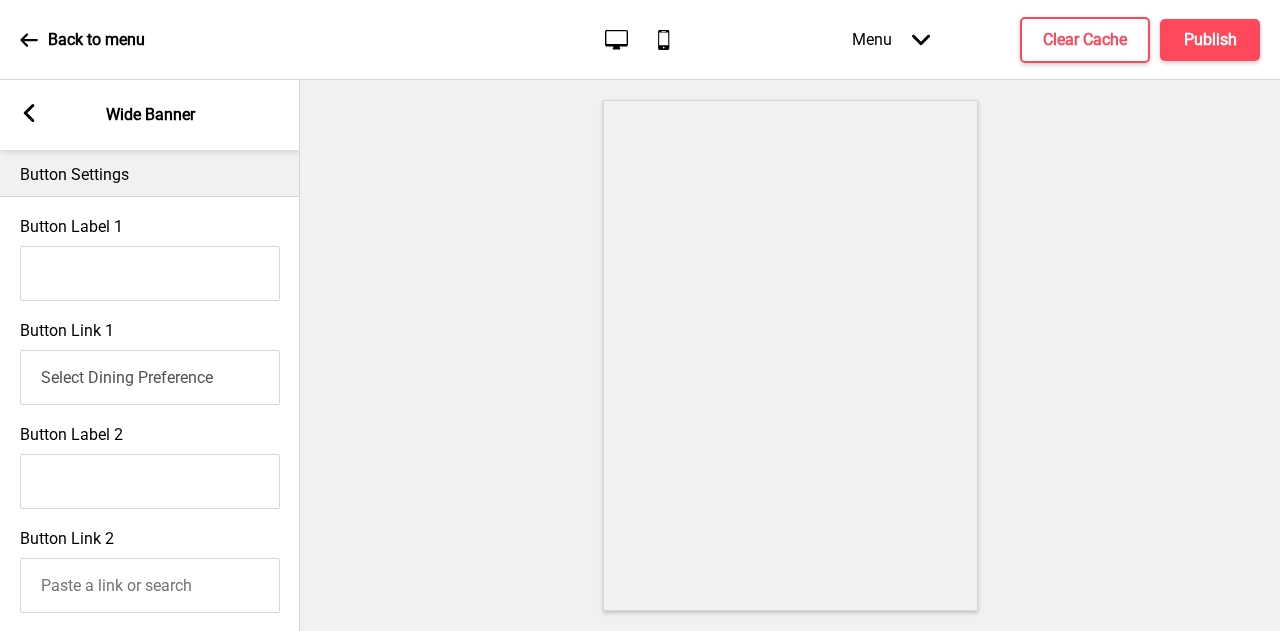type on "Cozy Italian Pasta Bar" 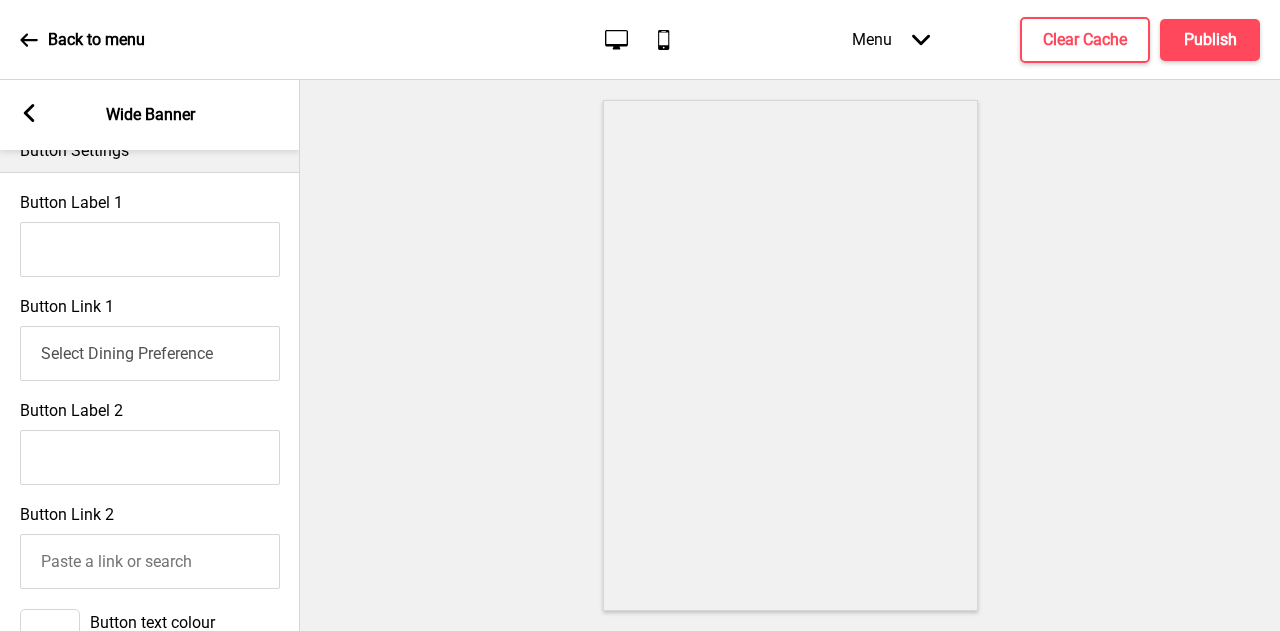 scroll, scrollTop: 1300, scrollLeft: 0, axis: vertical 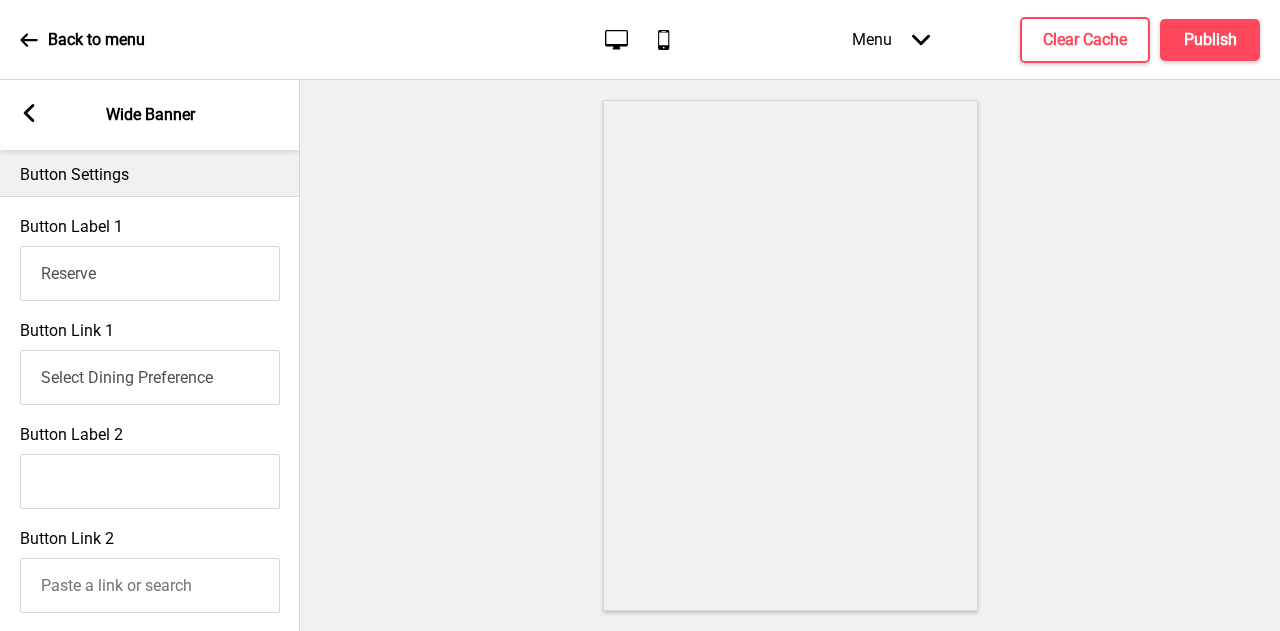 type on "Reserve" 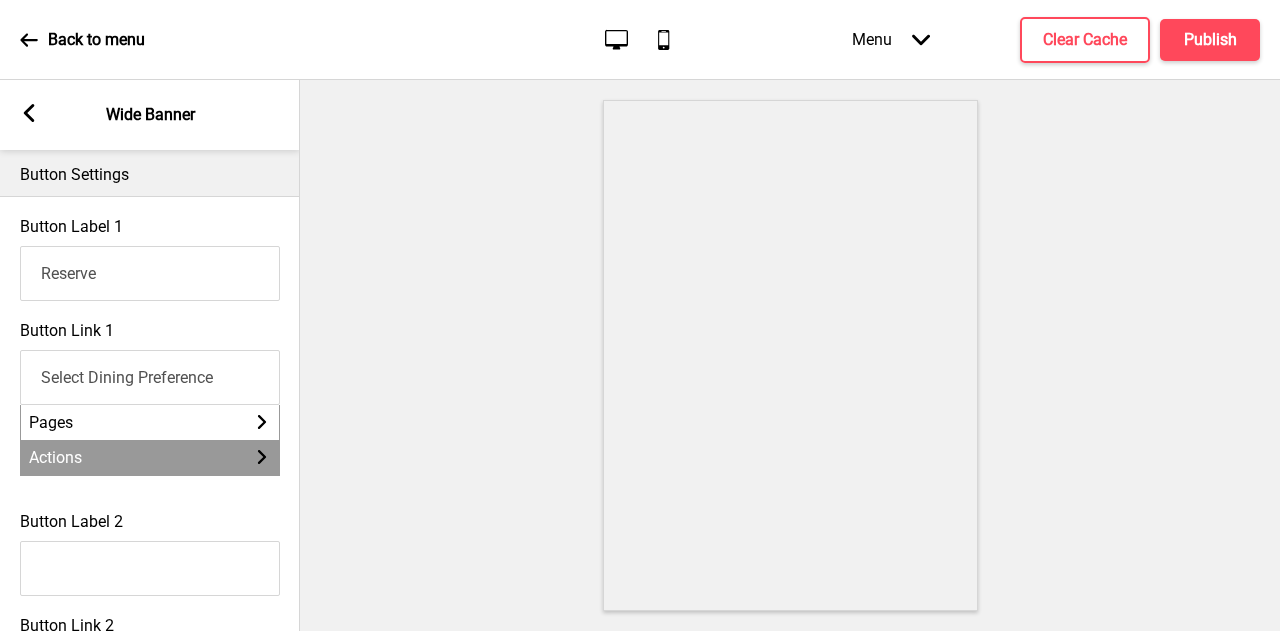 click on "Actions Arrow right" at bounding box center (150, 457) 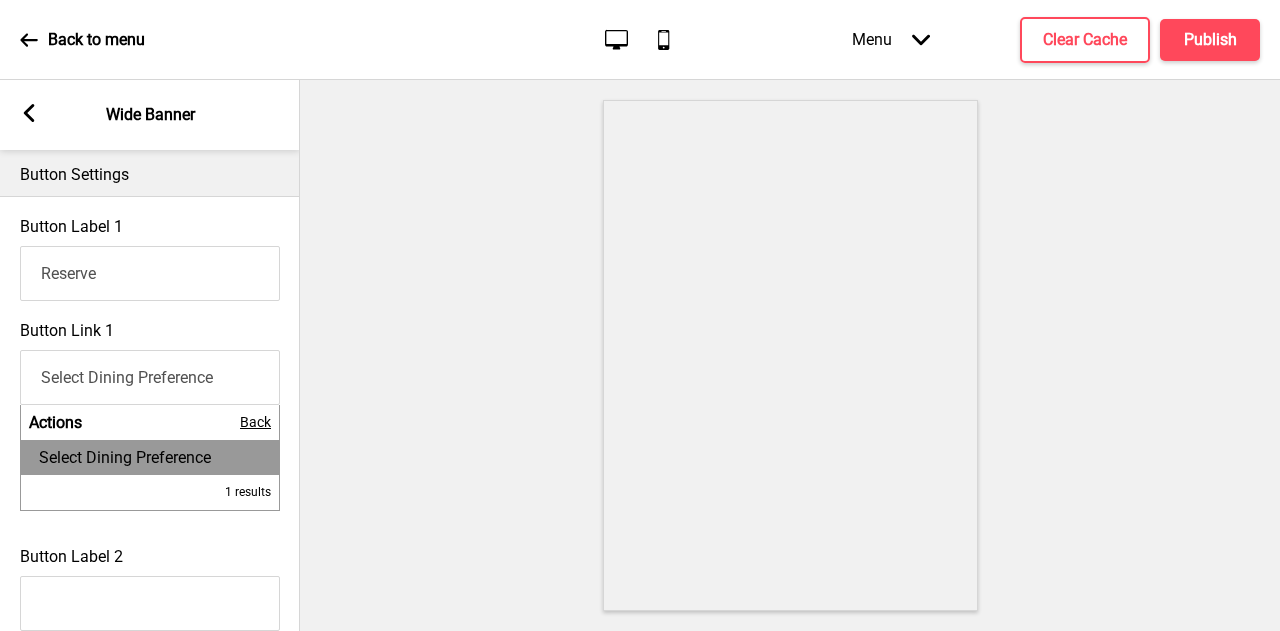 click on "Select Dining Preference" at bounding box center [125, 457] 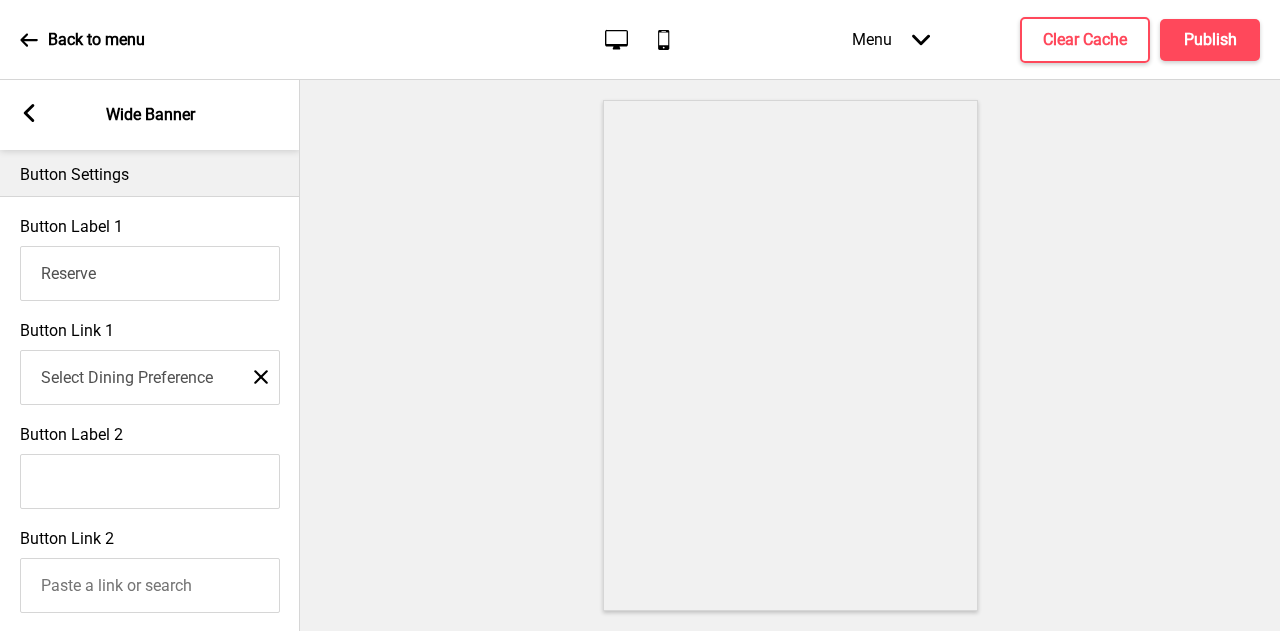 click at bounding box center (790, 355) 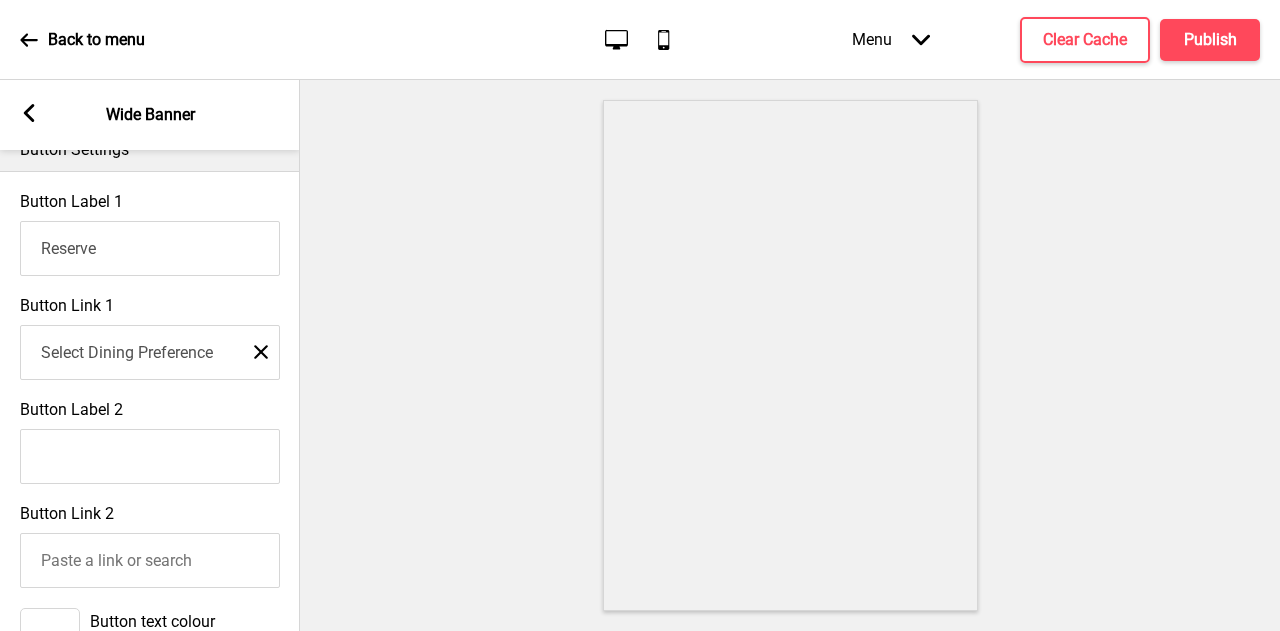 scroll, scrollTop: 1300, scrollLeft: 0, axis: vertical 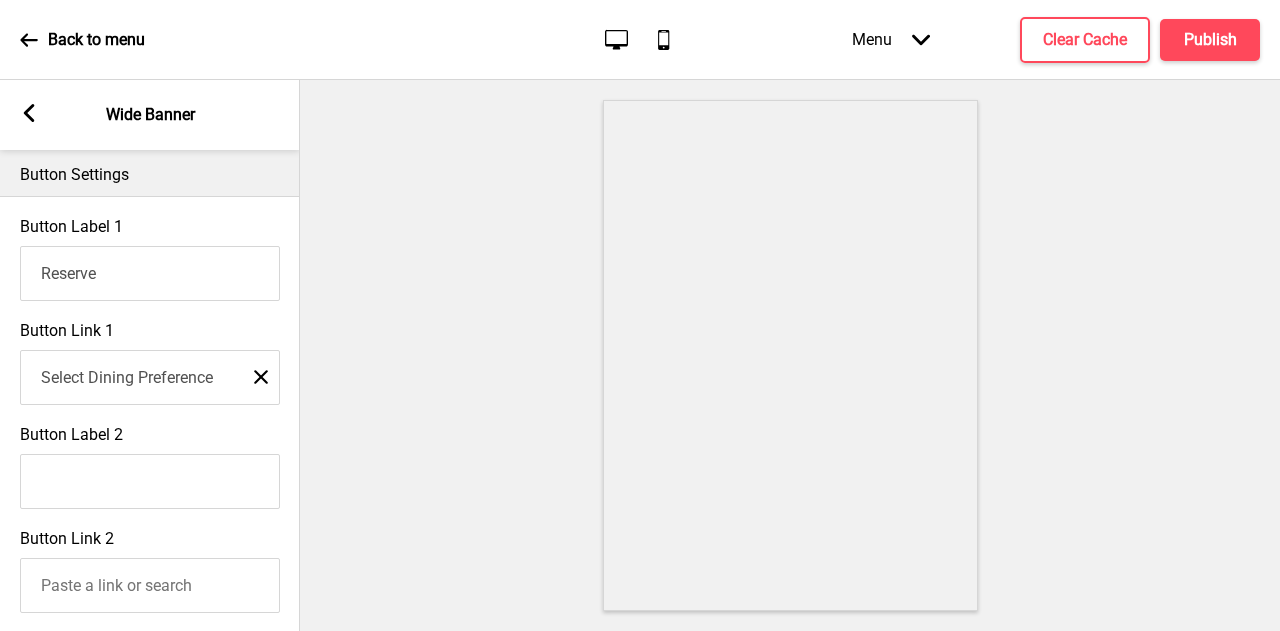 click on "Select Dining Preference" at bounding box center (150, 377) 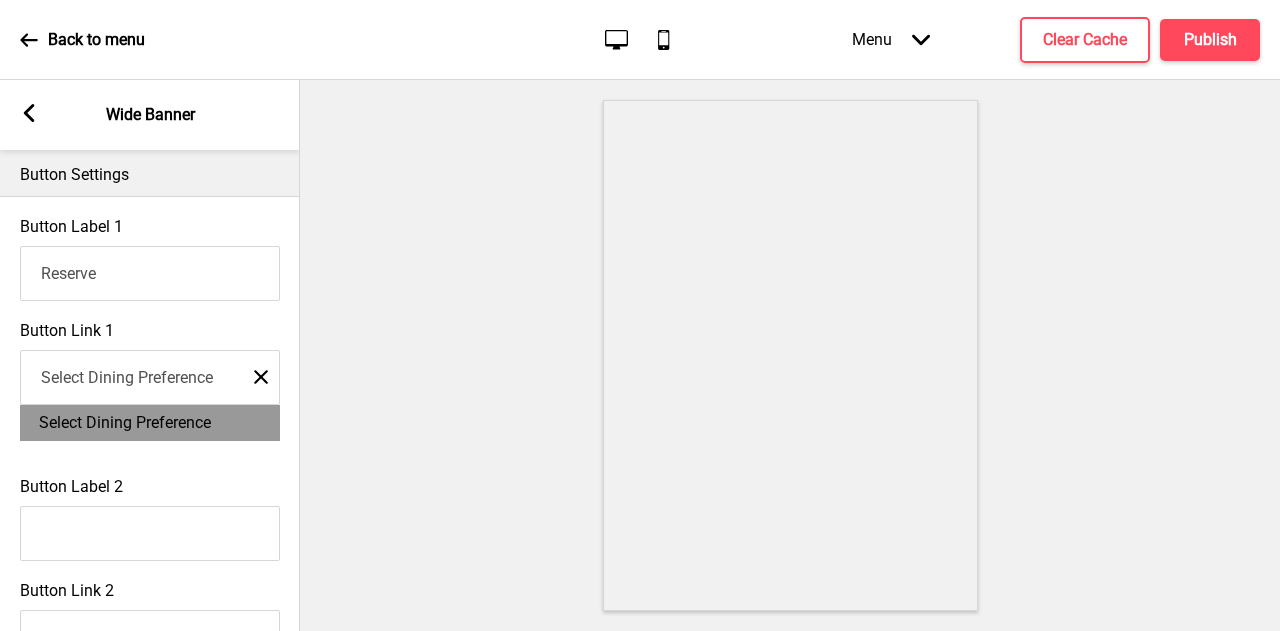 click 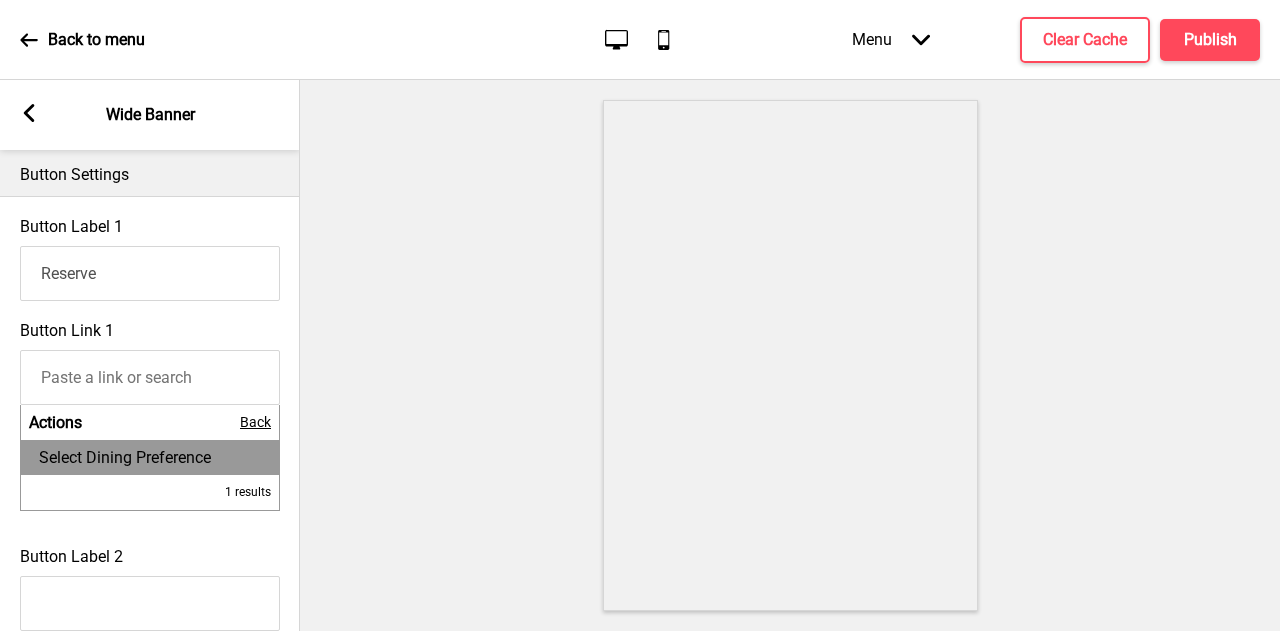 click on "Button Link 1" at bounding box center (150, 377) 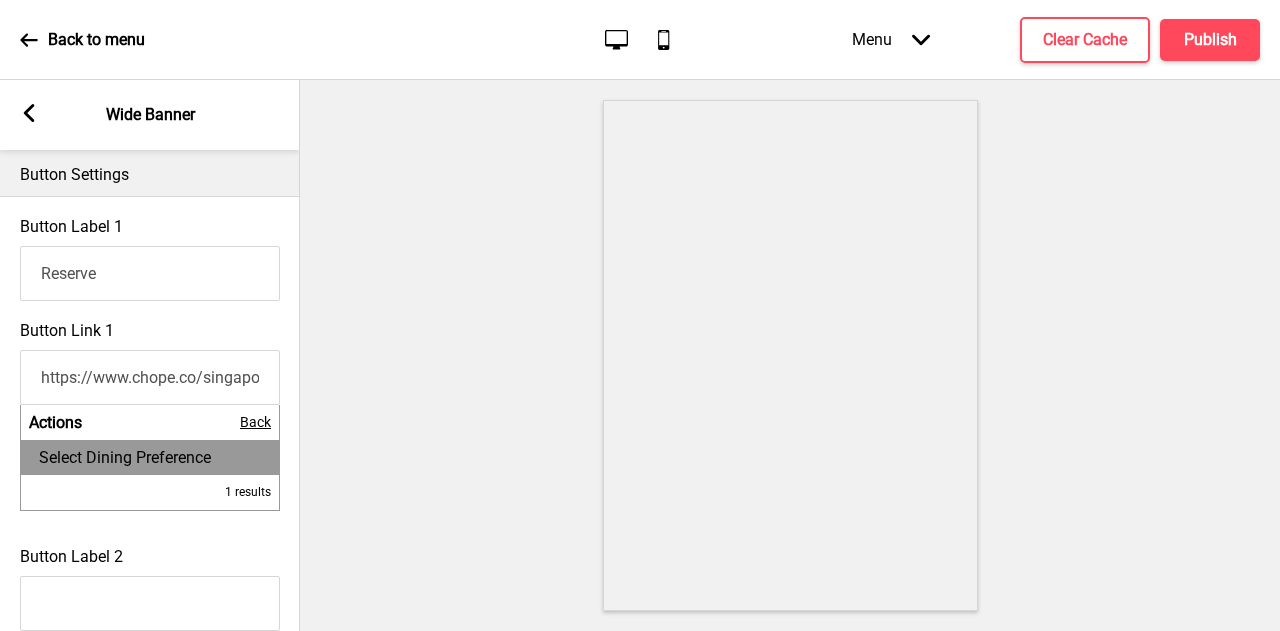 scroll, scrollTop: 0, scrollLeft: 1407, axis: horizontal 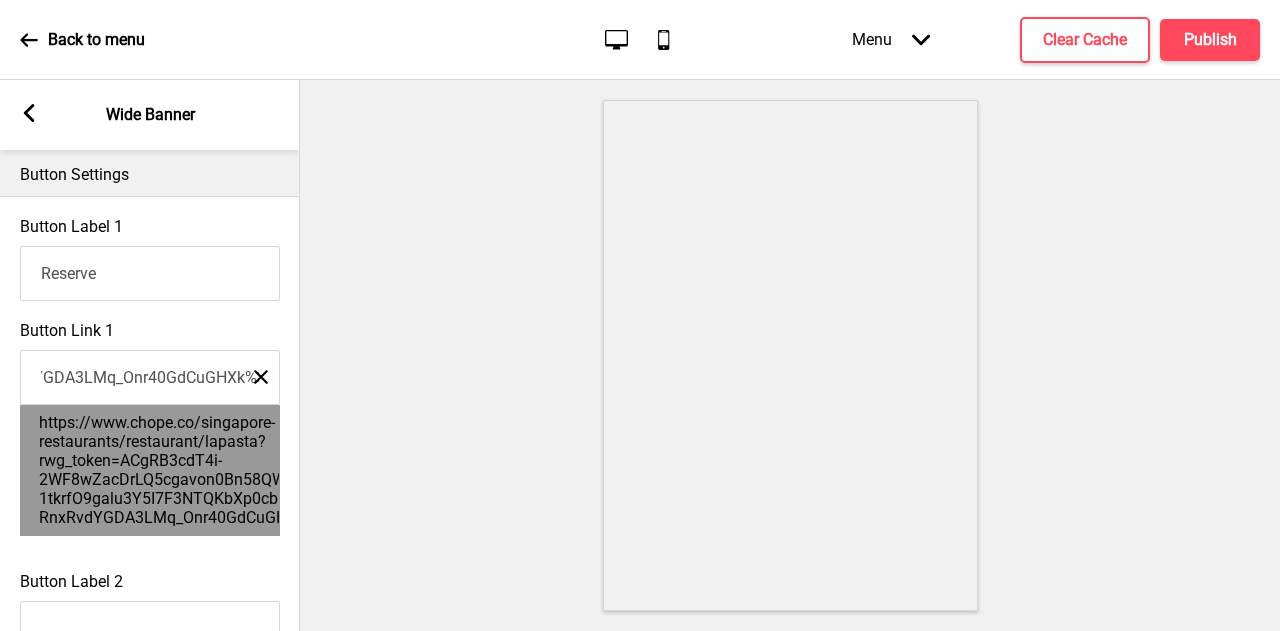 type on "https://www.chope.co/singapore-restaurants/restaurant/lapasta?rwg_token=ACgRB3cdT4i-2WF8wZacDrLQ5cgavon0Bn58QWLFhG7xfNAnF-1tkrfO9galu3Y5I7F3NTQKbXp0cbPv2jdgeLbWec-RnxRvdYGDA3LMq_Onr40GdCuGHXk%3D" 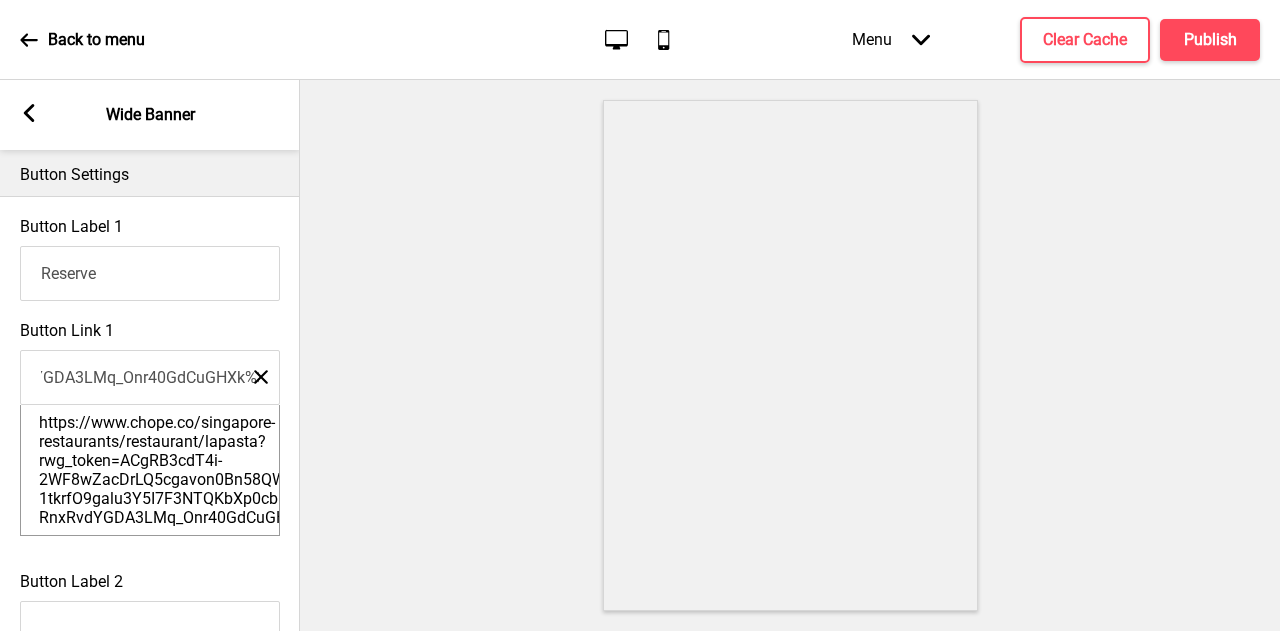 click on "https://www.chope.co/singapore-restaurants/restaurant/lapasta?rwg_token=ACgRB3cdT4i-2WF8wZacDrLQ5cgavon0Bn58QWLFhG7xfNAnF-1tkrfO9galu3Y5I7F3NTQKbXp0cbPv2jdgeLbWec-RnxRvdYGDA3LMq_Onr40GdCuGHXk%3D" at bounding box center [160, 470] 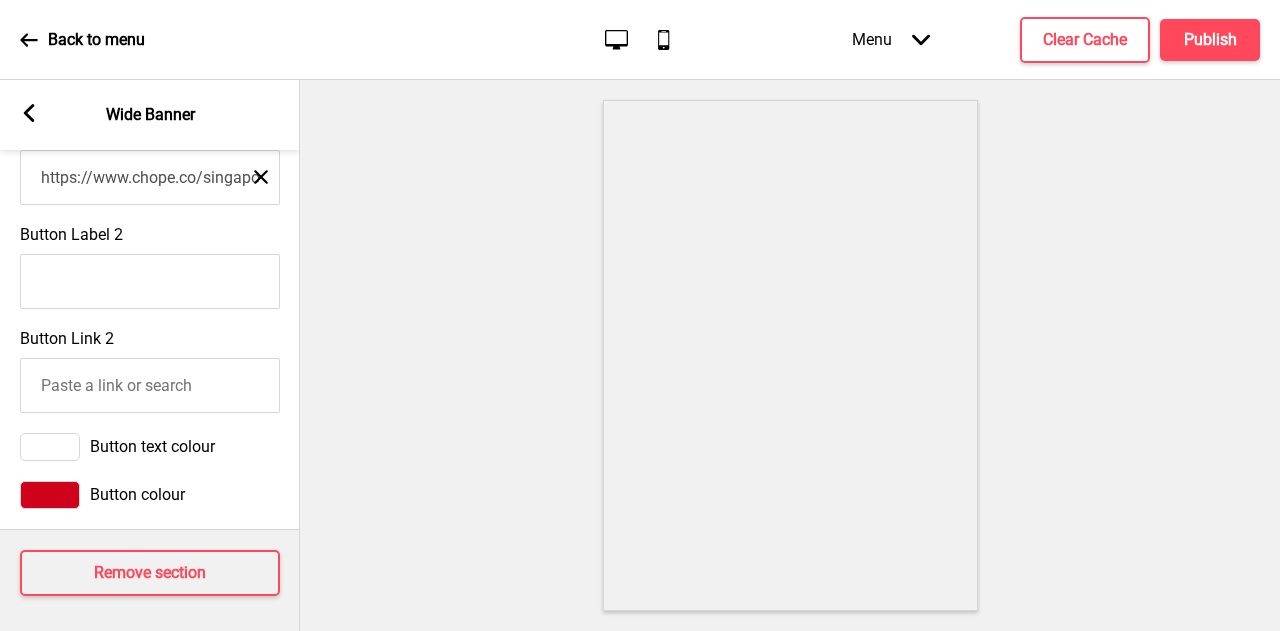 scroll, scrollTop: 1539, scrollLeft: 0, axis: vertical 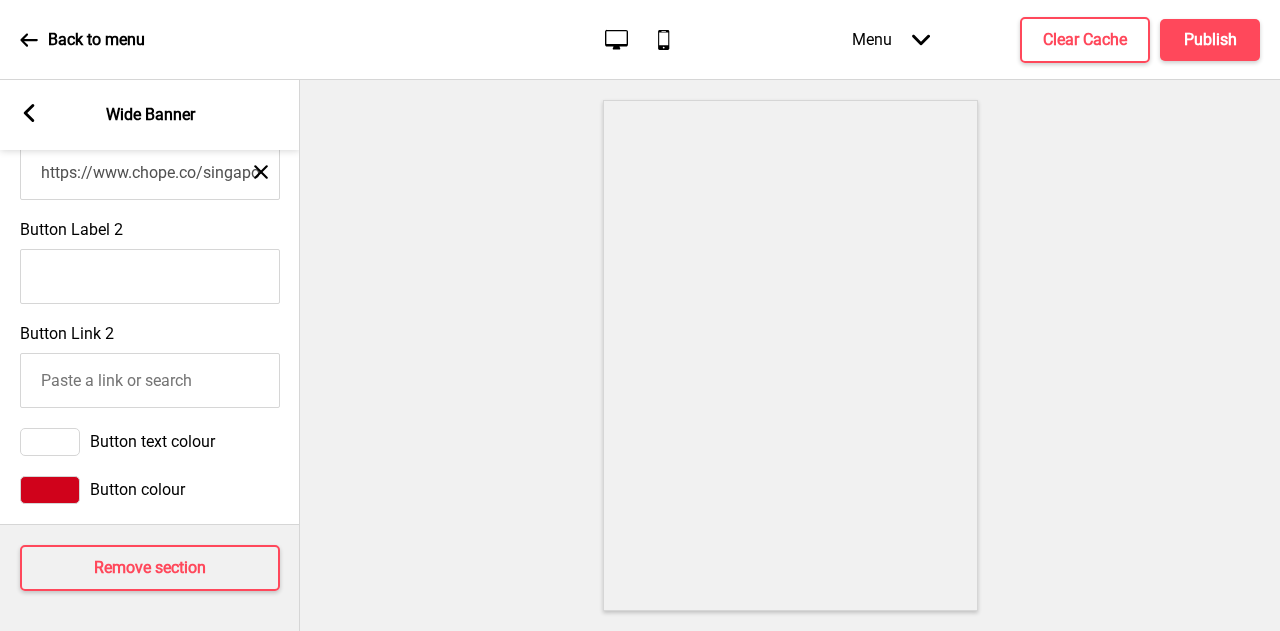 click on "Button colour" at bounding box center (137, 489) 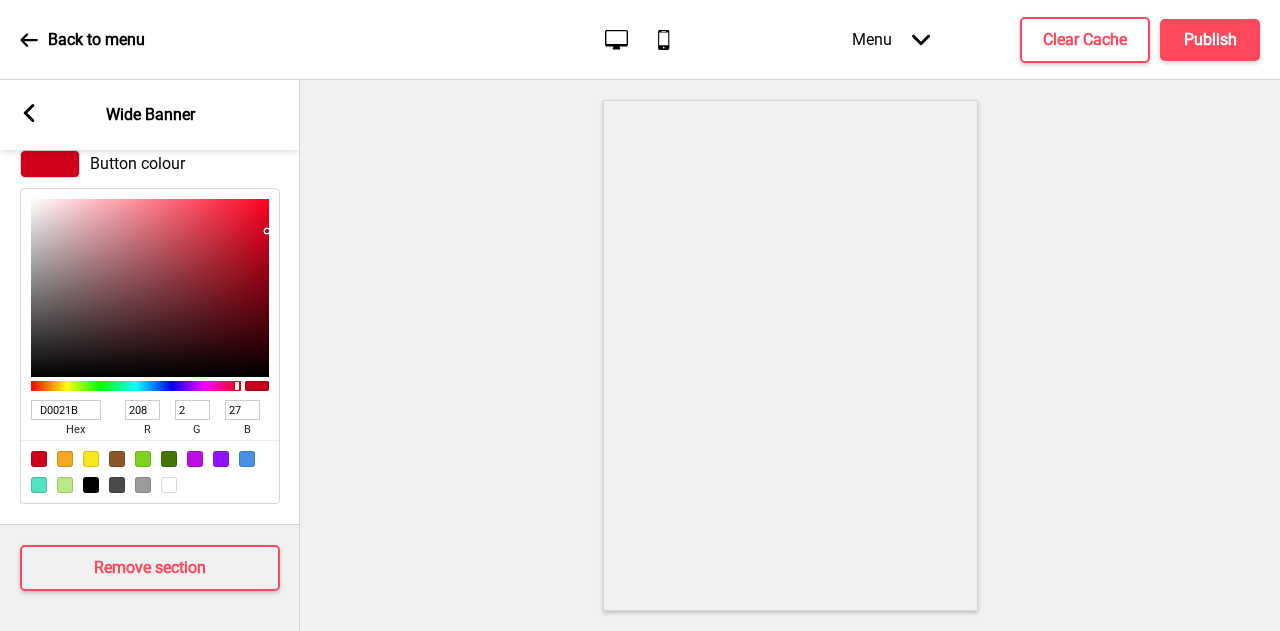 scroll, scrollTop: 1870, scrollLeft: 0, axis: vertical 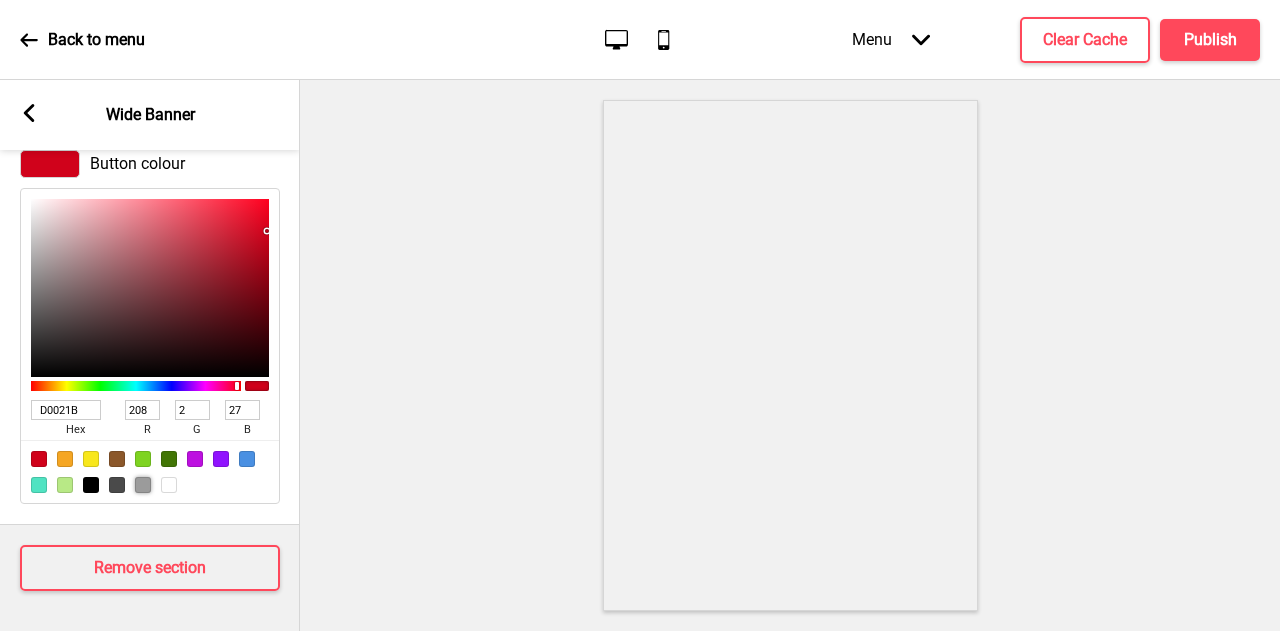 click at bounding box center [143, 485] 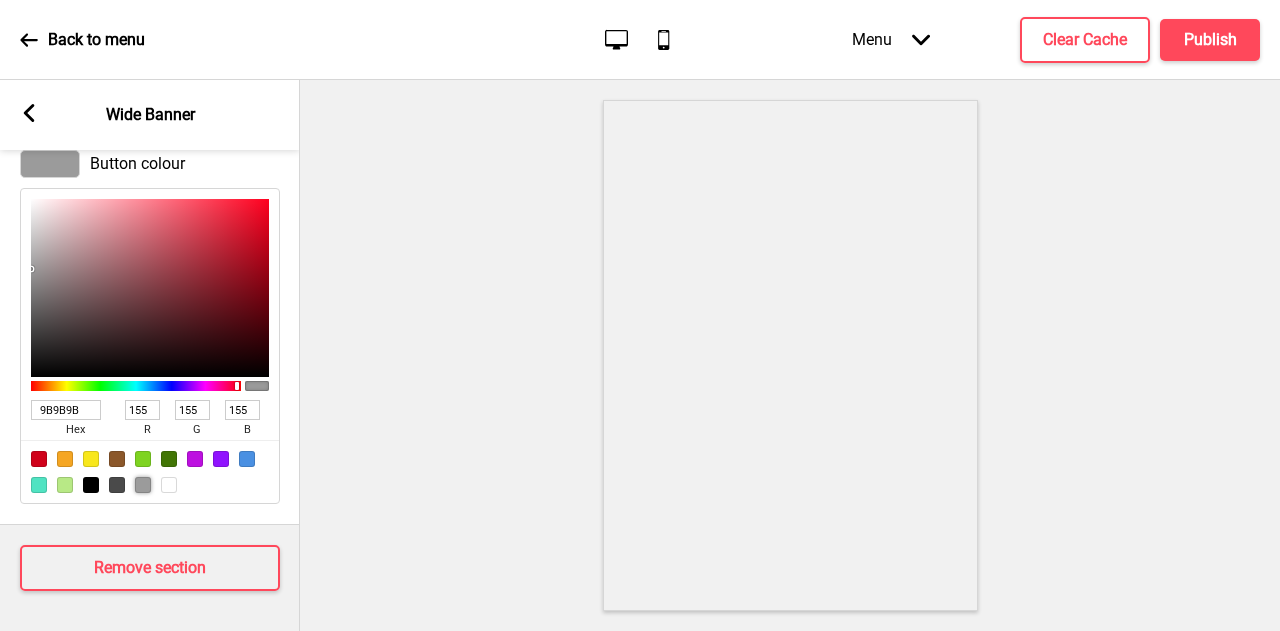 click at bounding box center [169, 485] 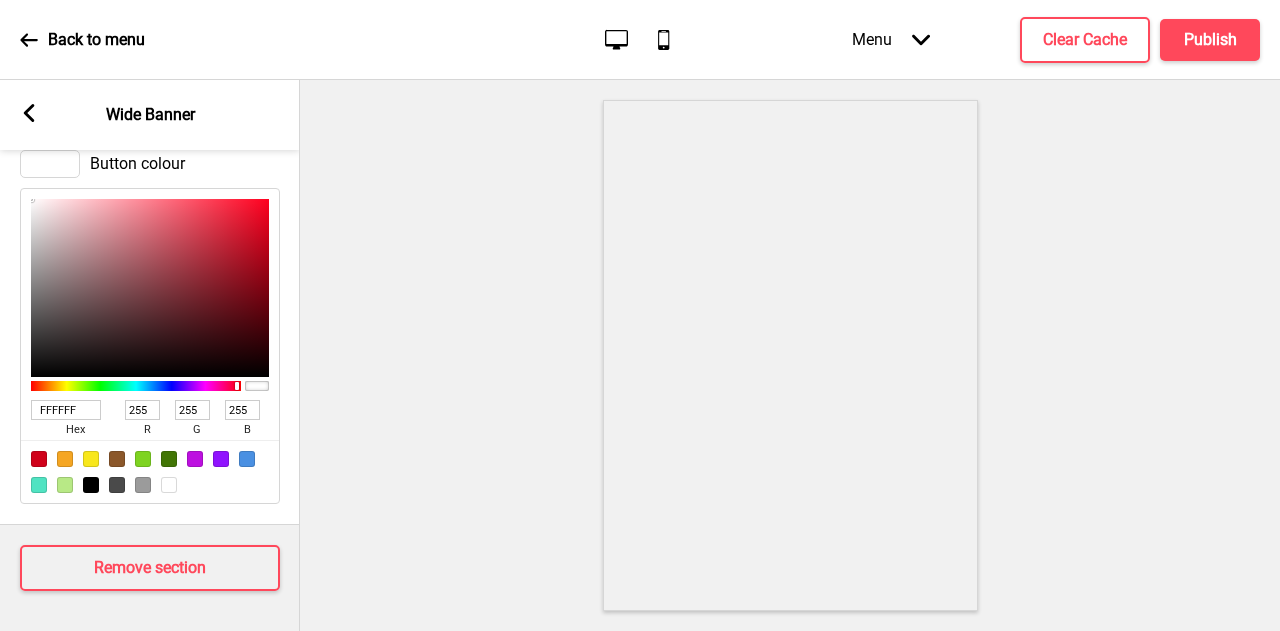click at bounding box center [143, 485] 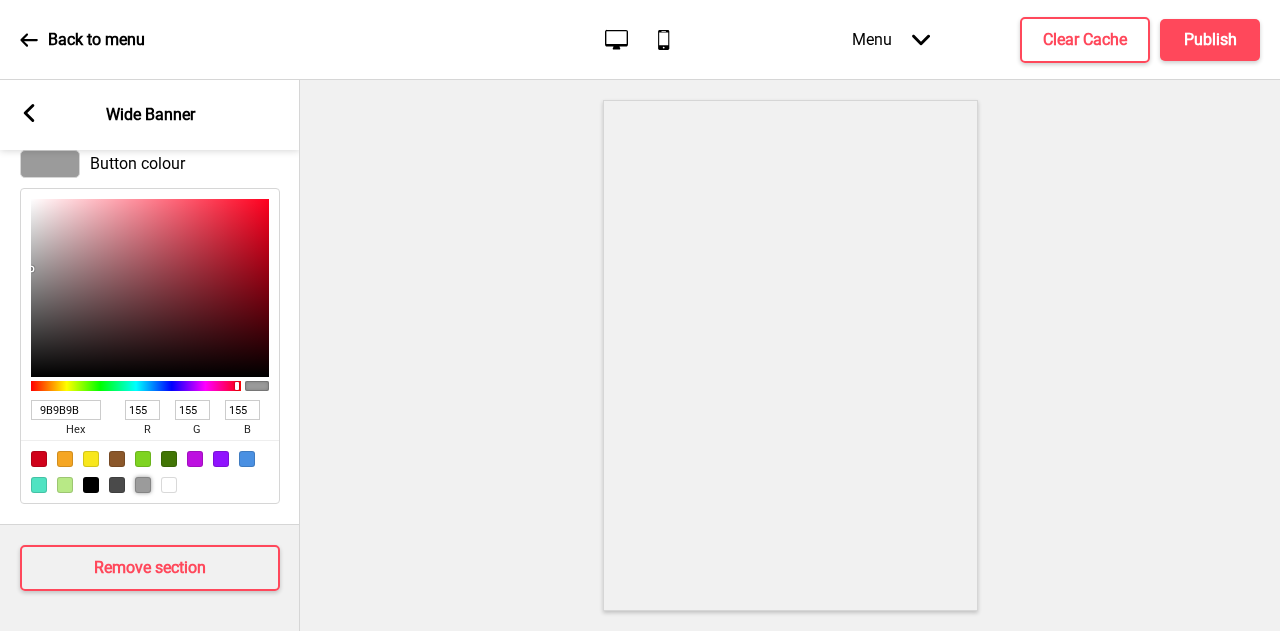 click at bounding box center (39, 459) 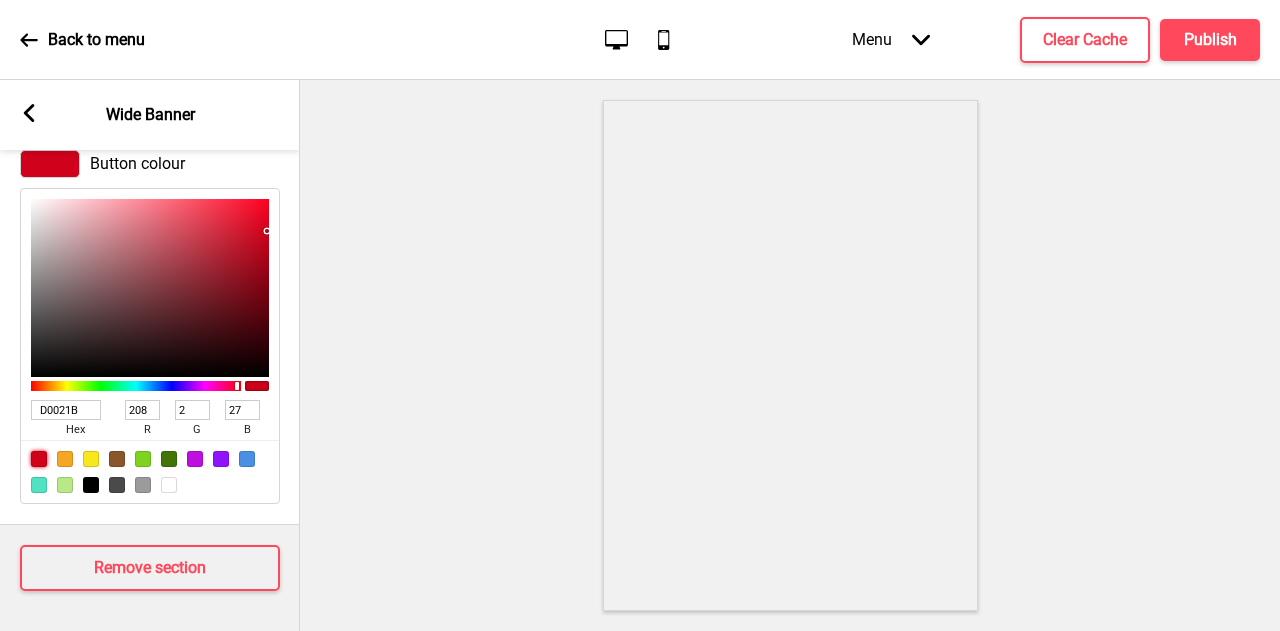 type on "B31528" 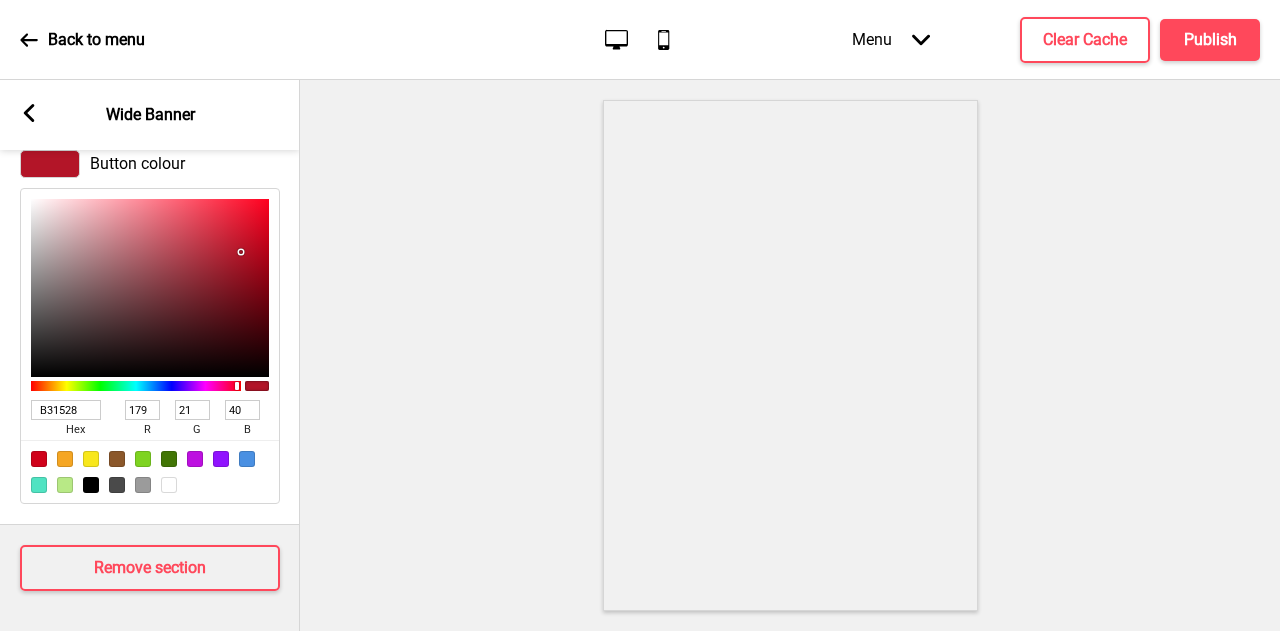 click at bounding box center [150, 288] 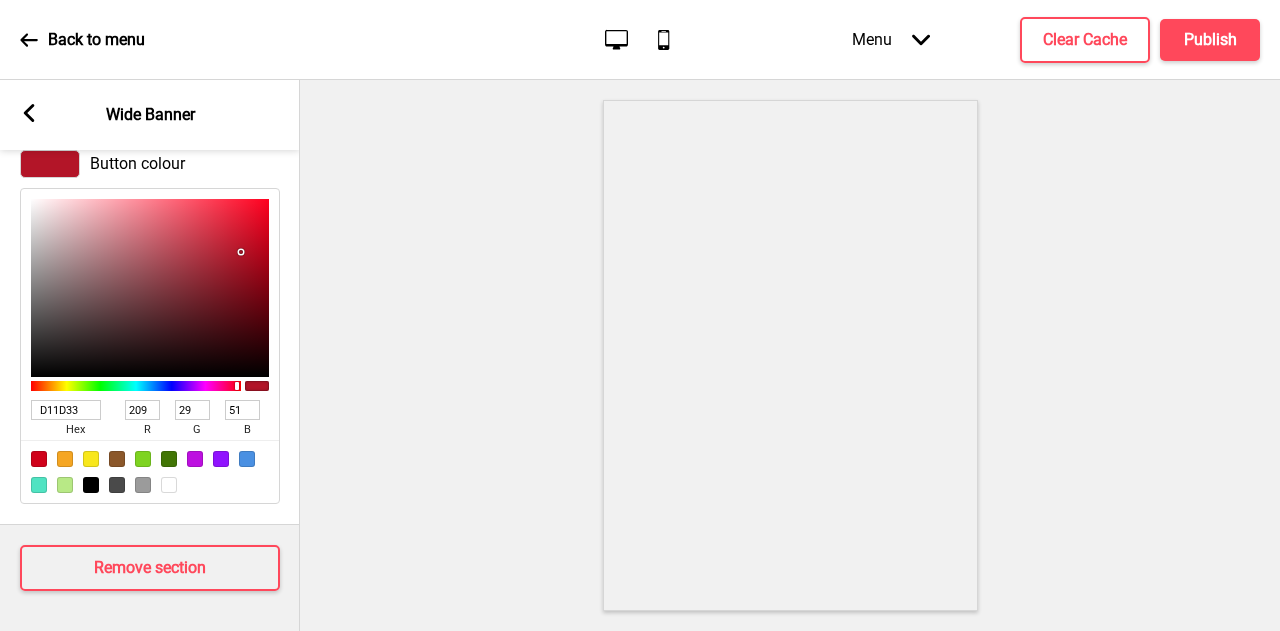 click at bounding box center (150, 288) 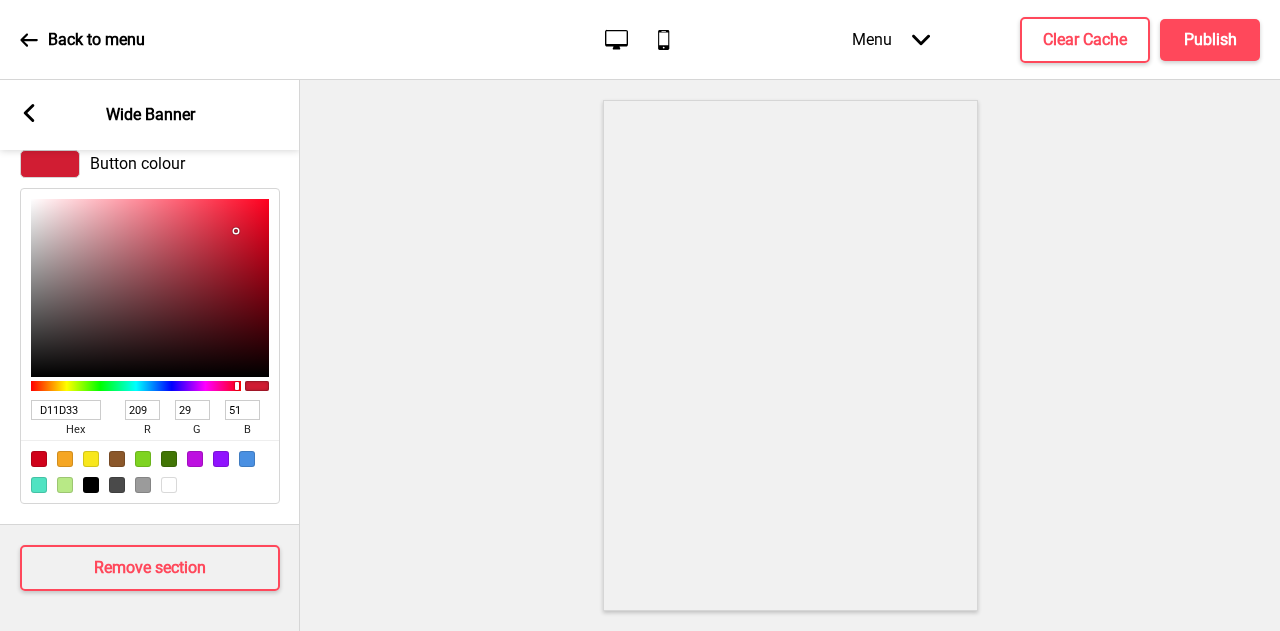 type on "E2233B" 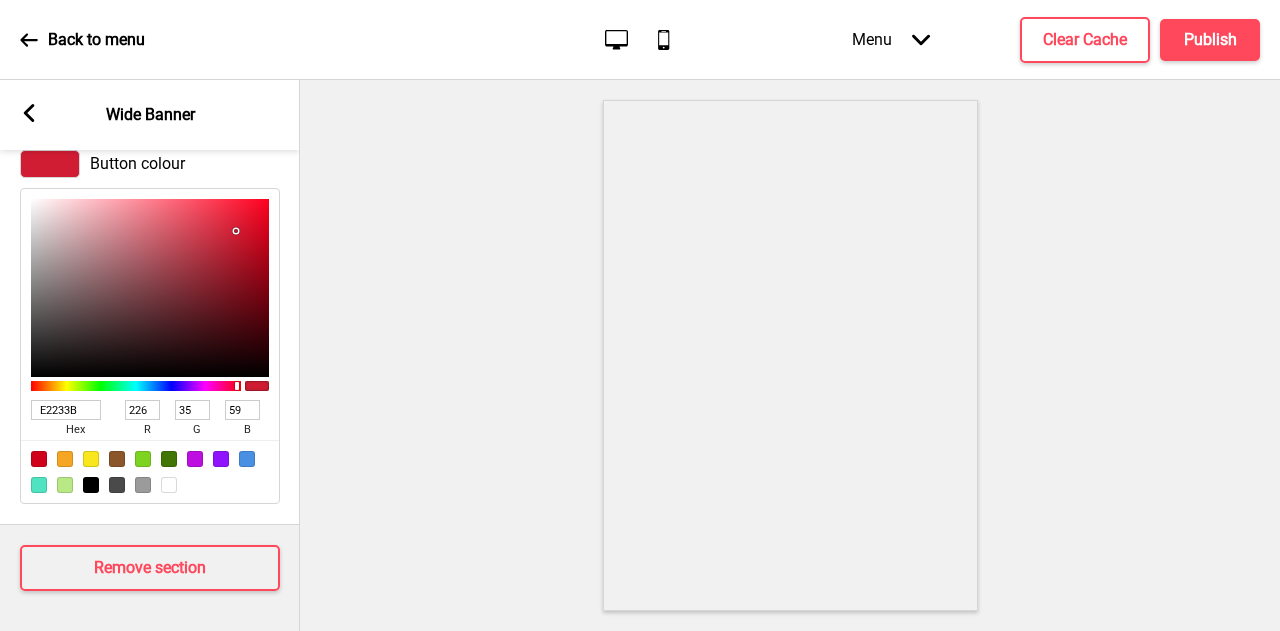click at bounding box center (150, 288) 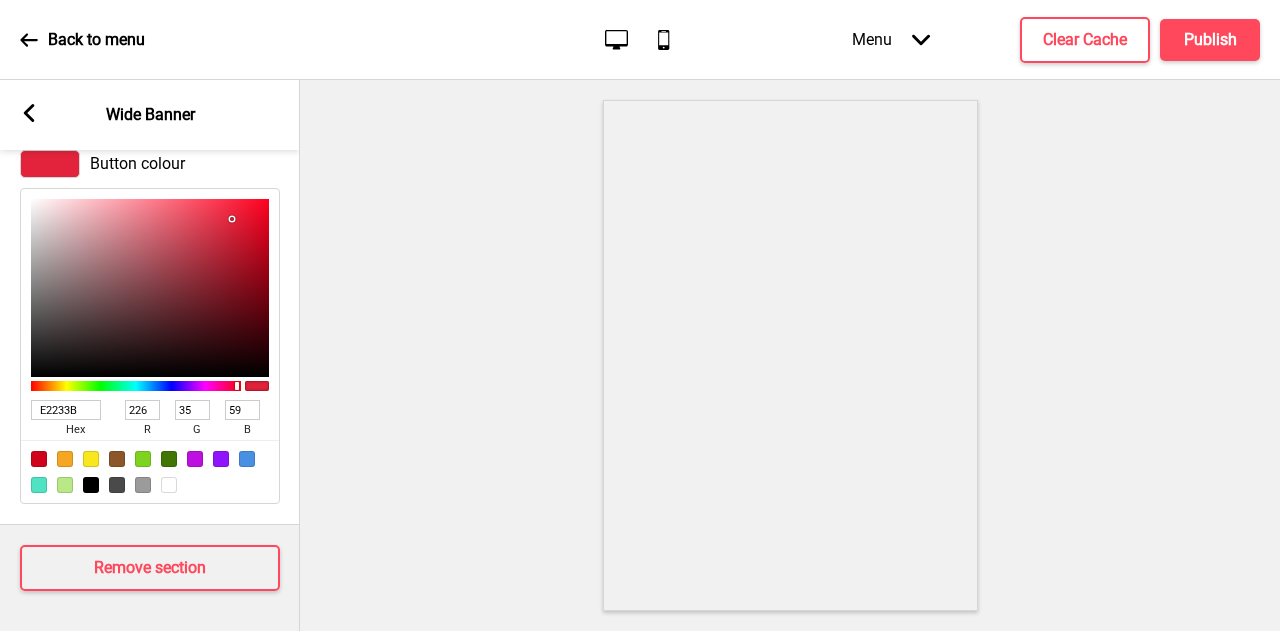type on "CD2238" 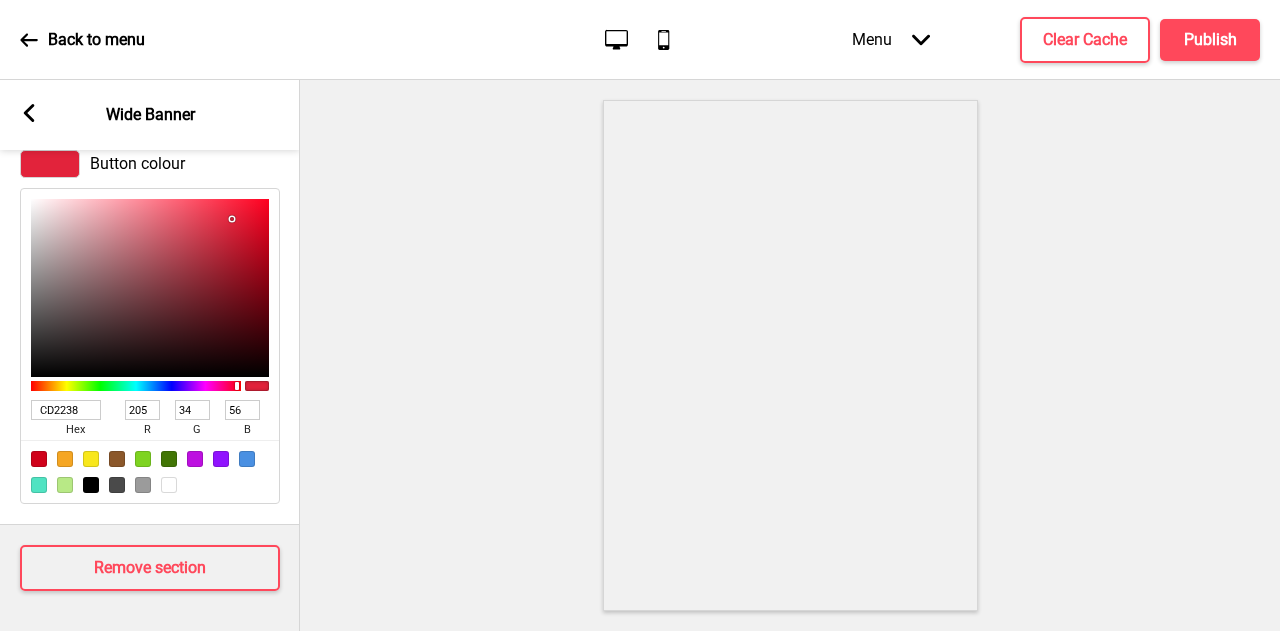 click at bounding box center [150, 288] 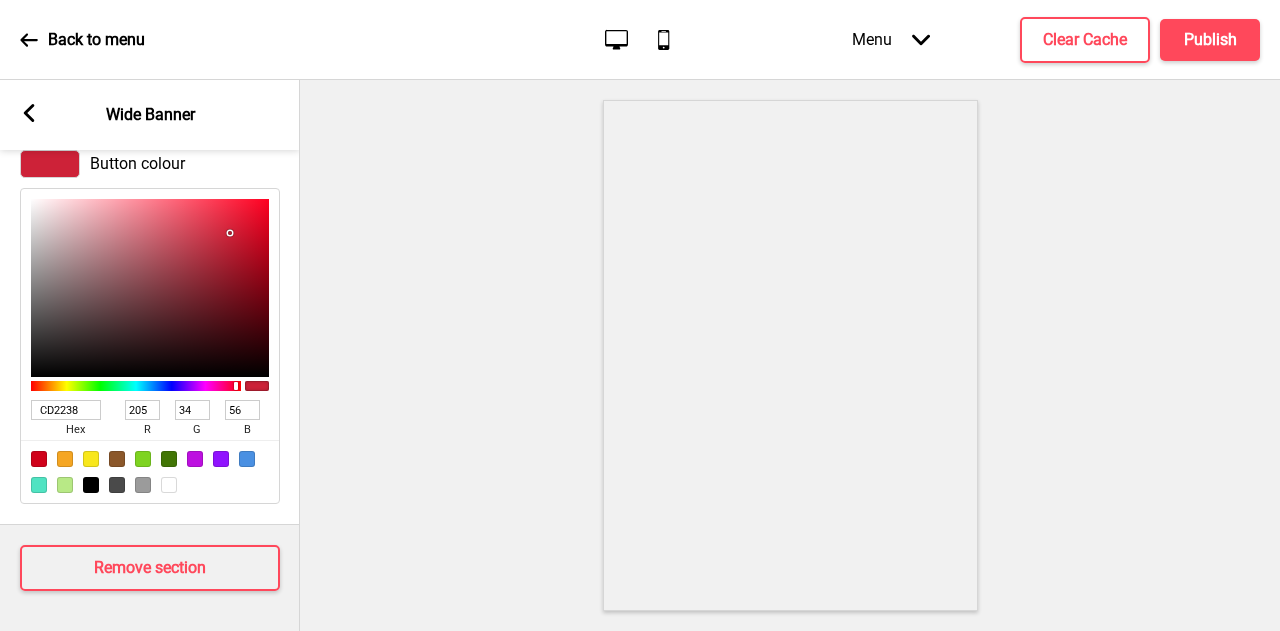 type on "C72136" 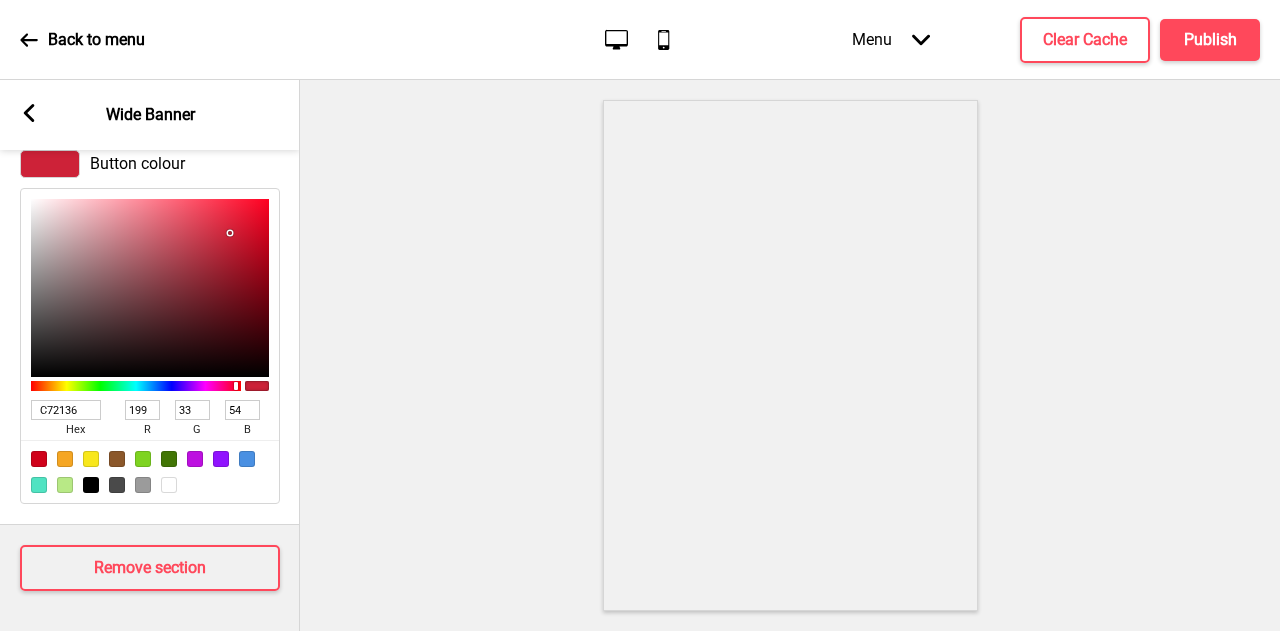type on "C72035" 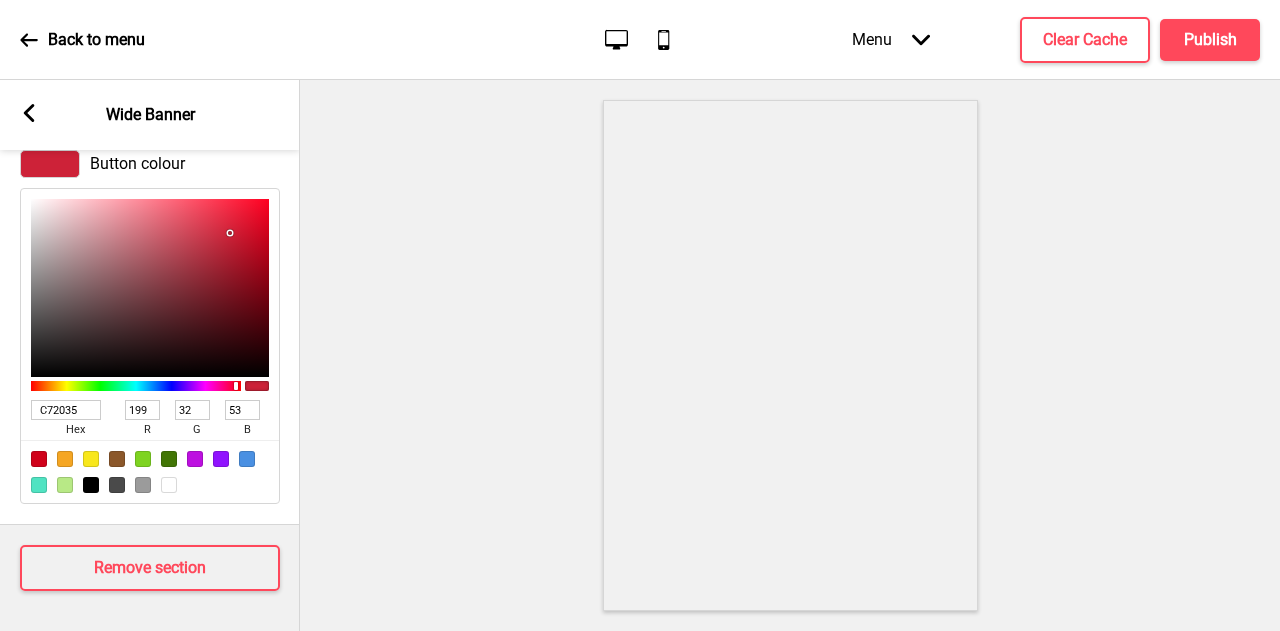 click at bounding box center (150, 288) 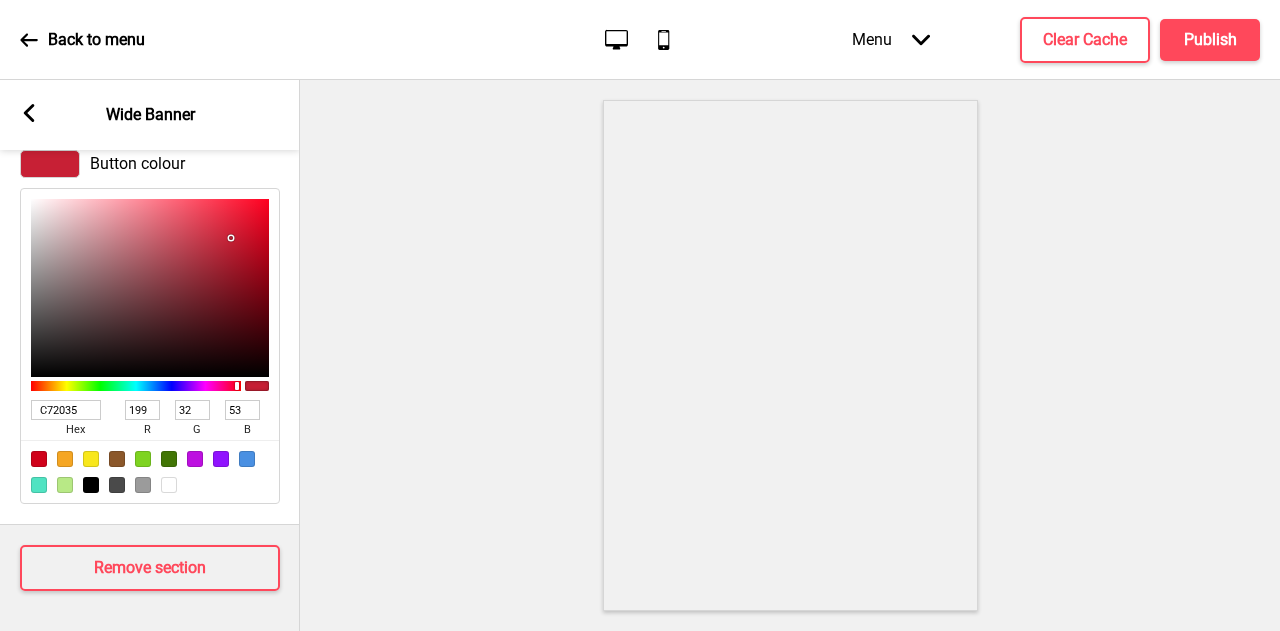 type on "CE2238" 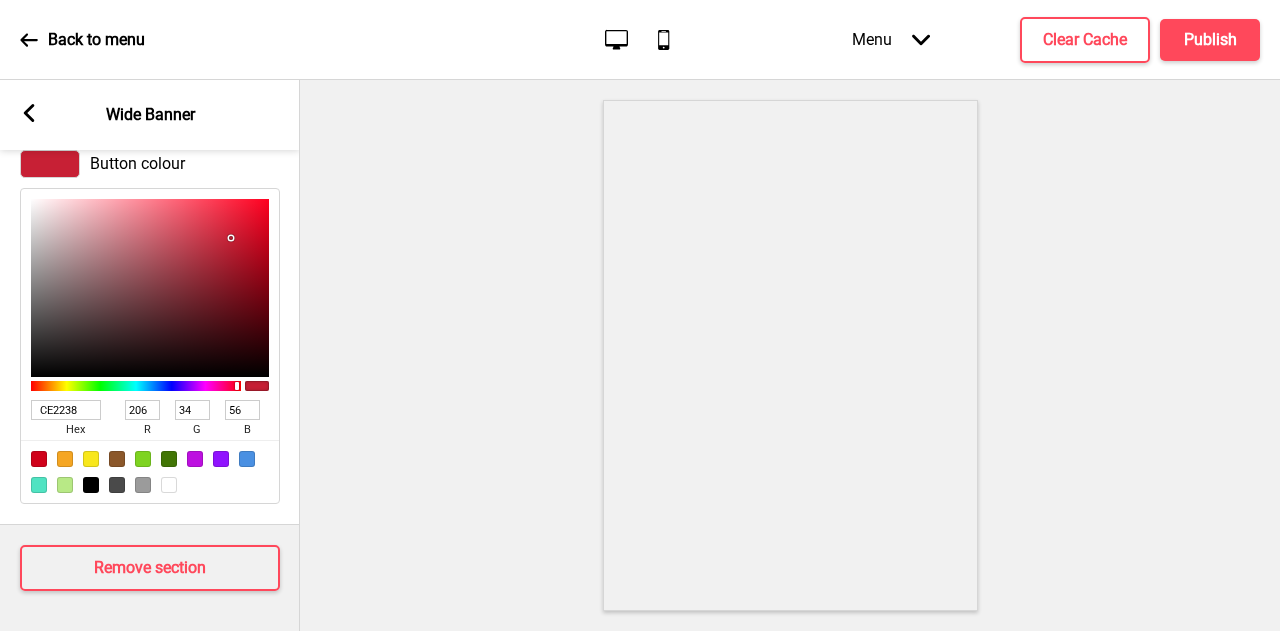 click at bounding box center (150, 288) 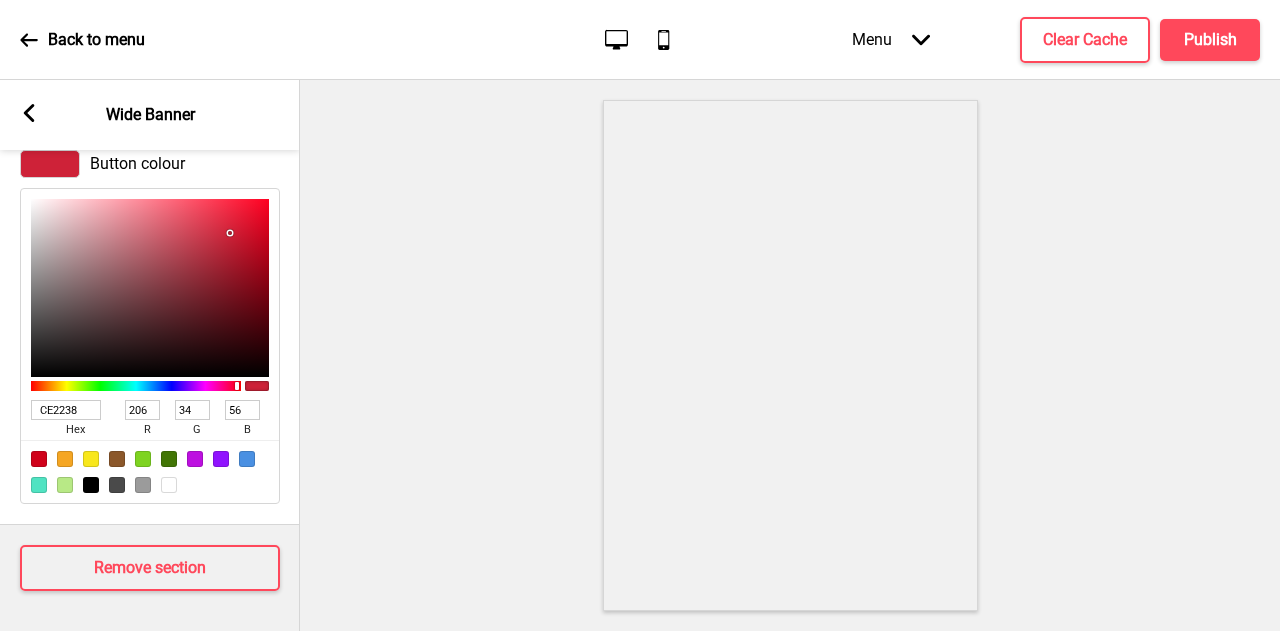 type on "CE2339" 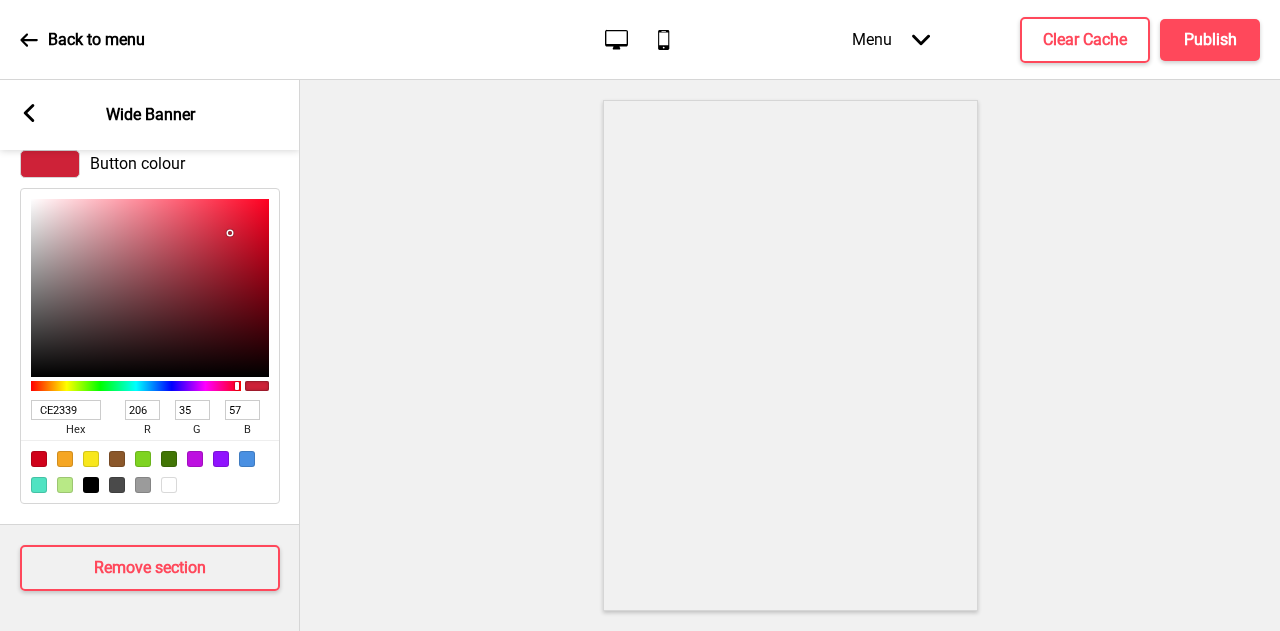 click at bounding box center [230, 233] 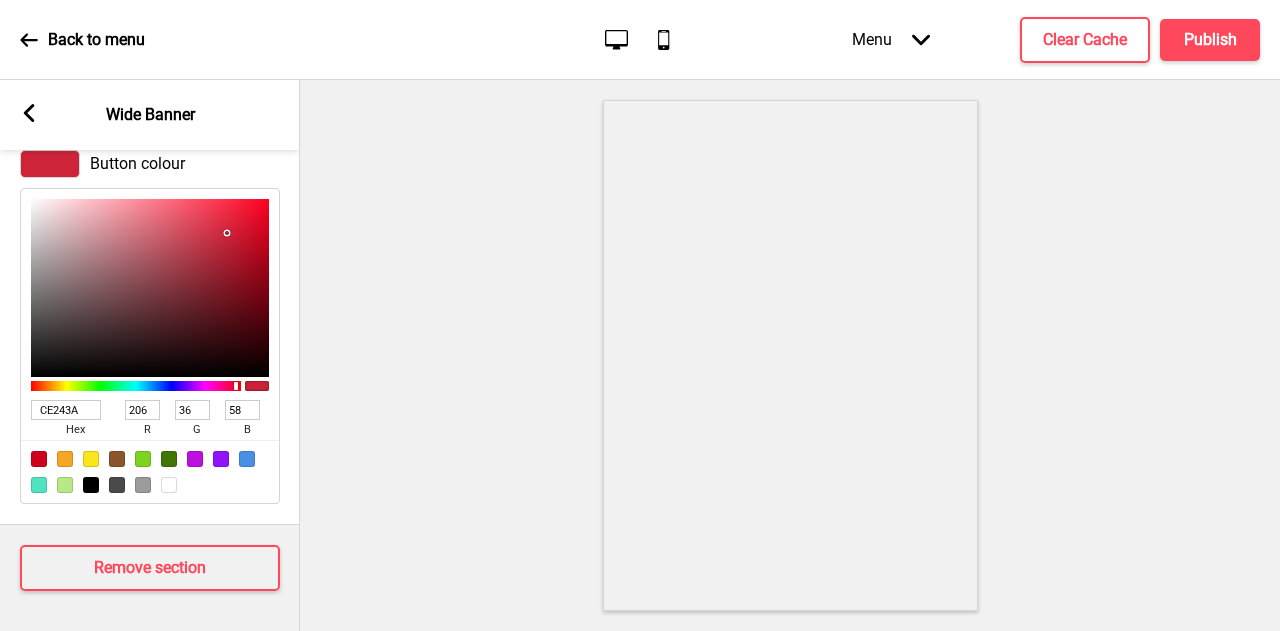 type on "D3293F" 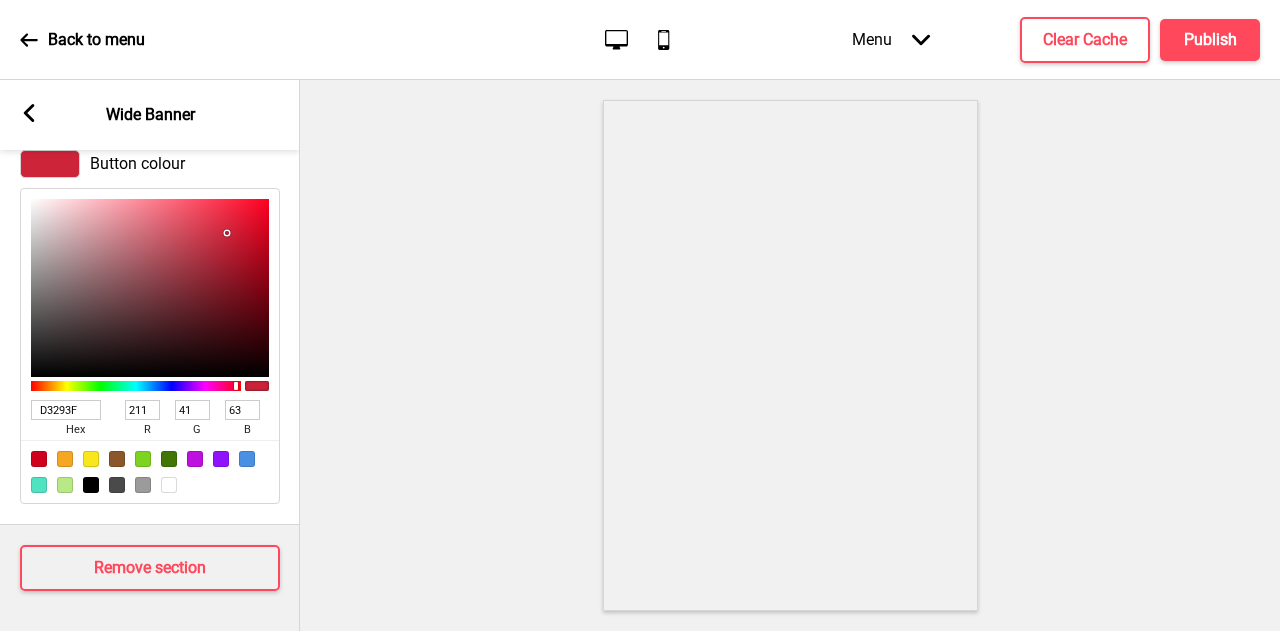 click at bounding box center [150, 288] 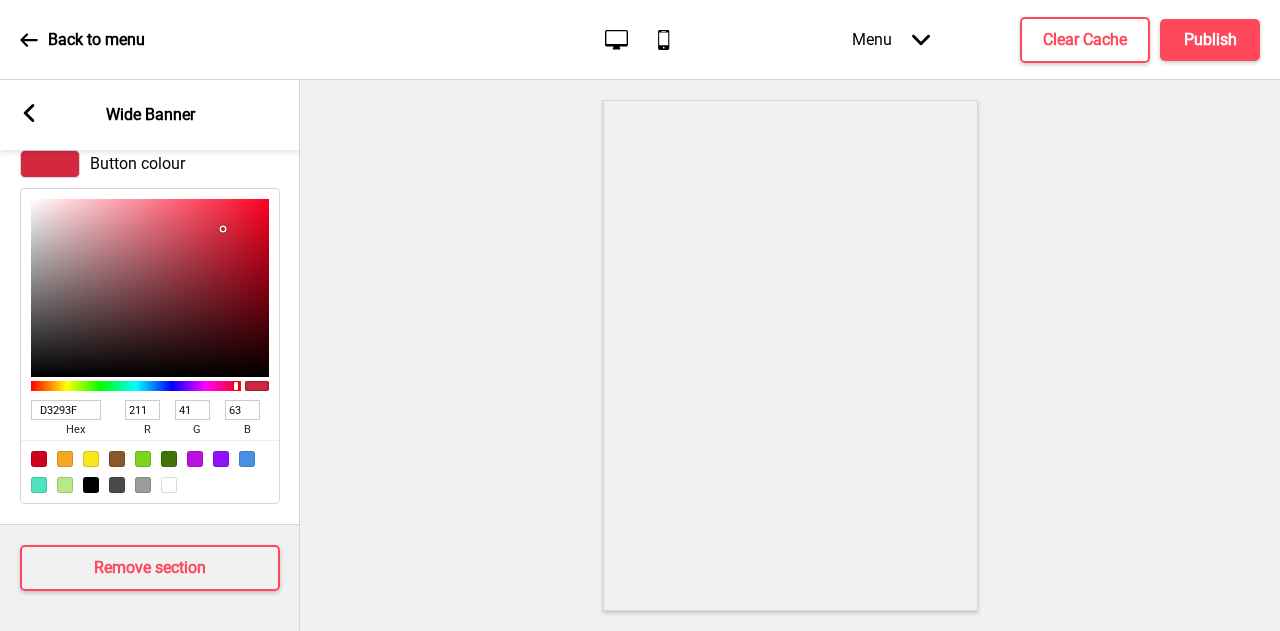 type on "DE2B42" 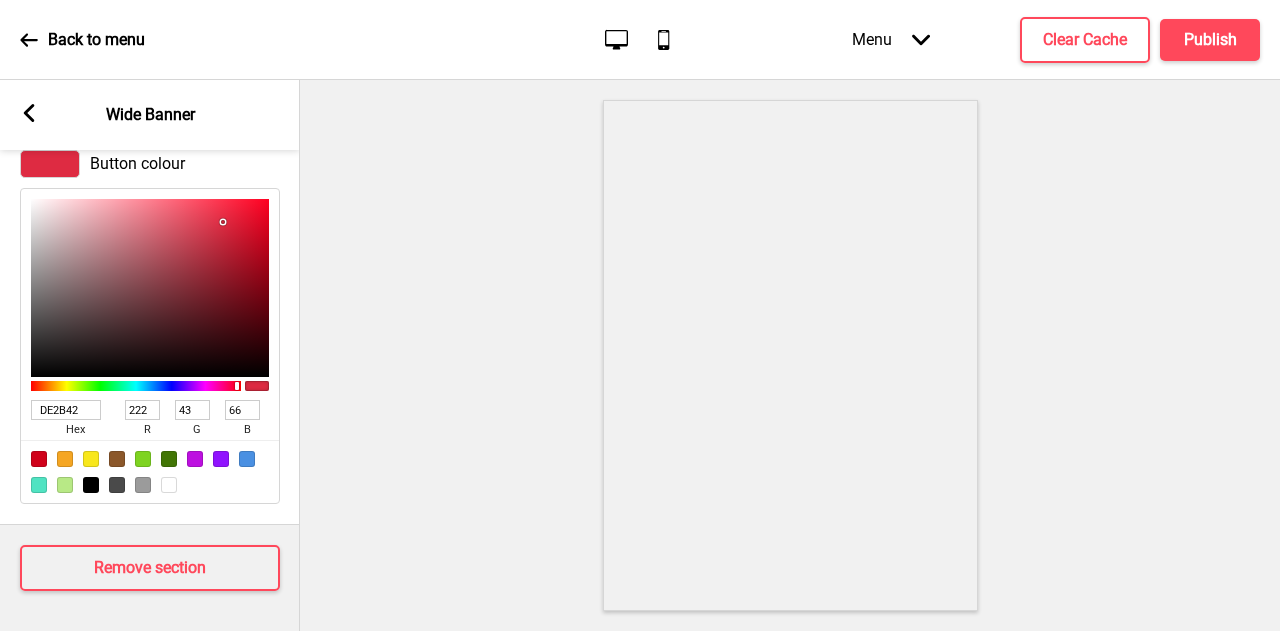 click at bounding box center [150, 288] 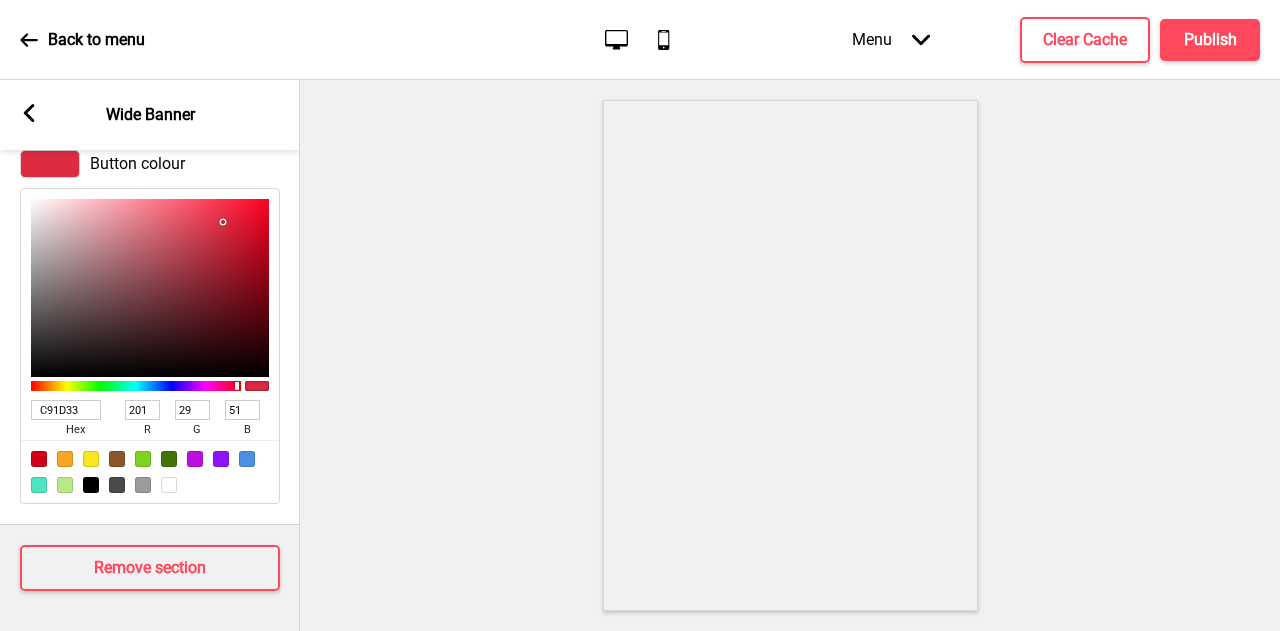 click at bounding box center (150, 288) 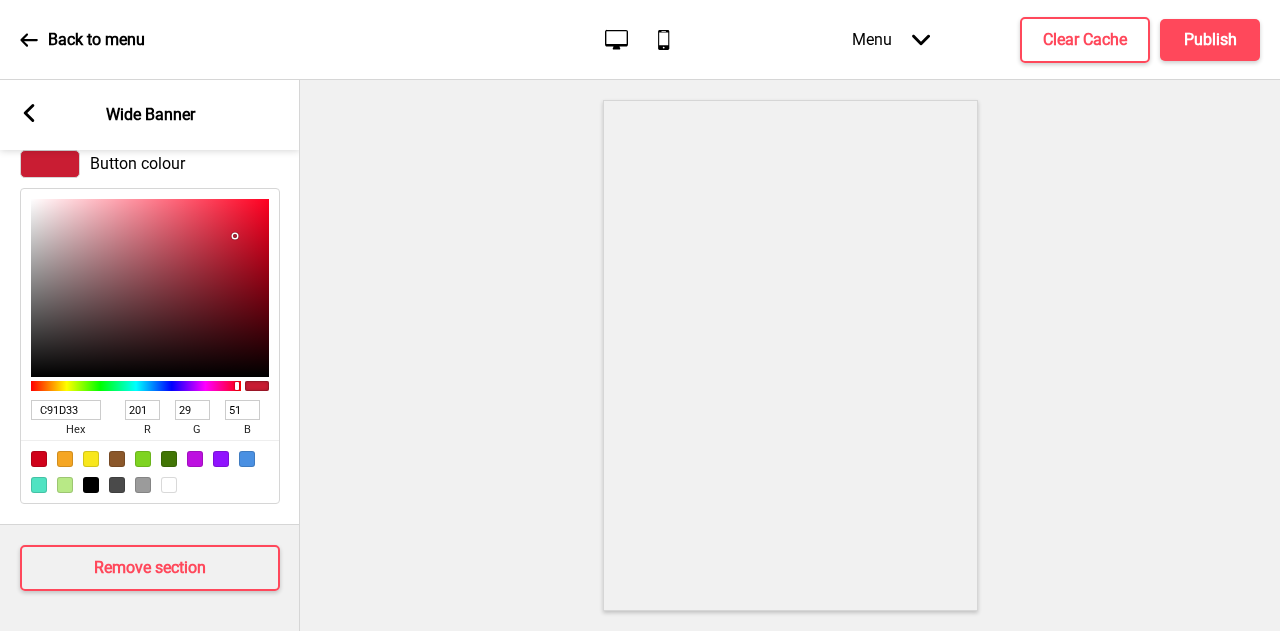 type on "C41D32" 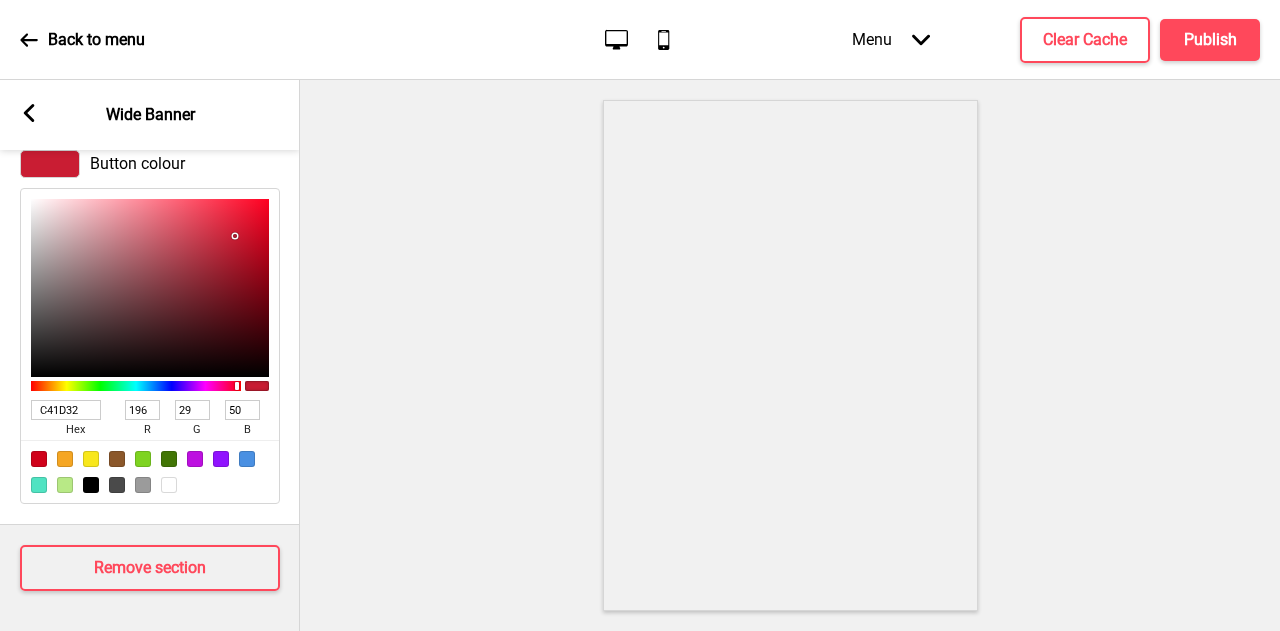 type on "C31D32" 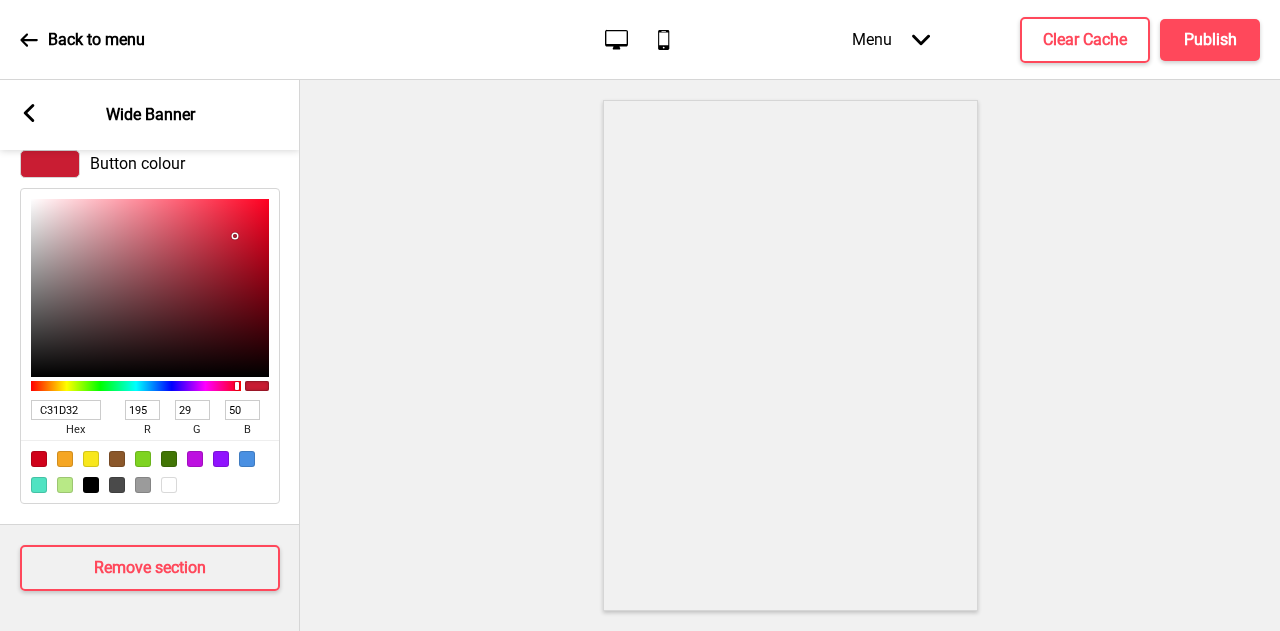 click at bounding box center (237, 238) 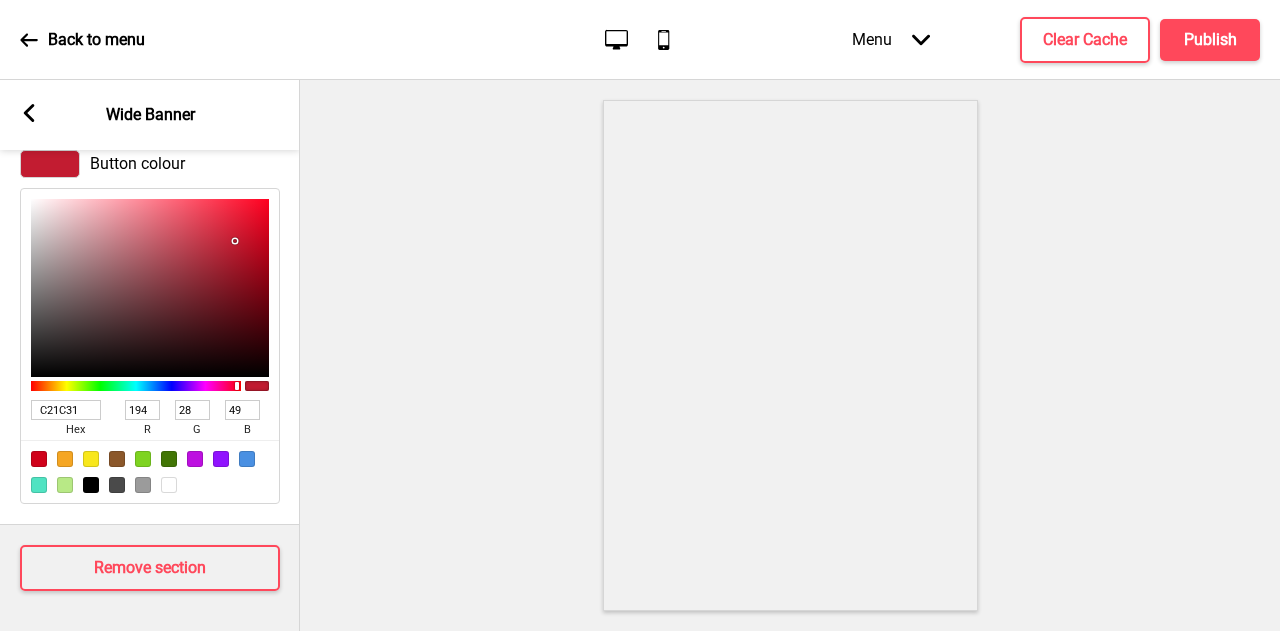 type on "B91B2F" 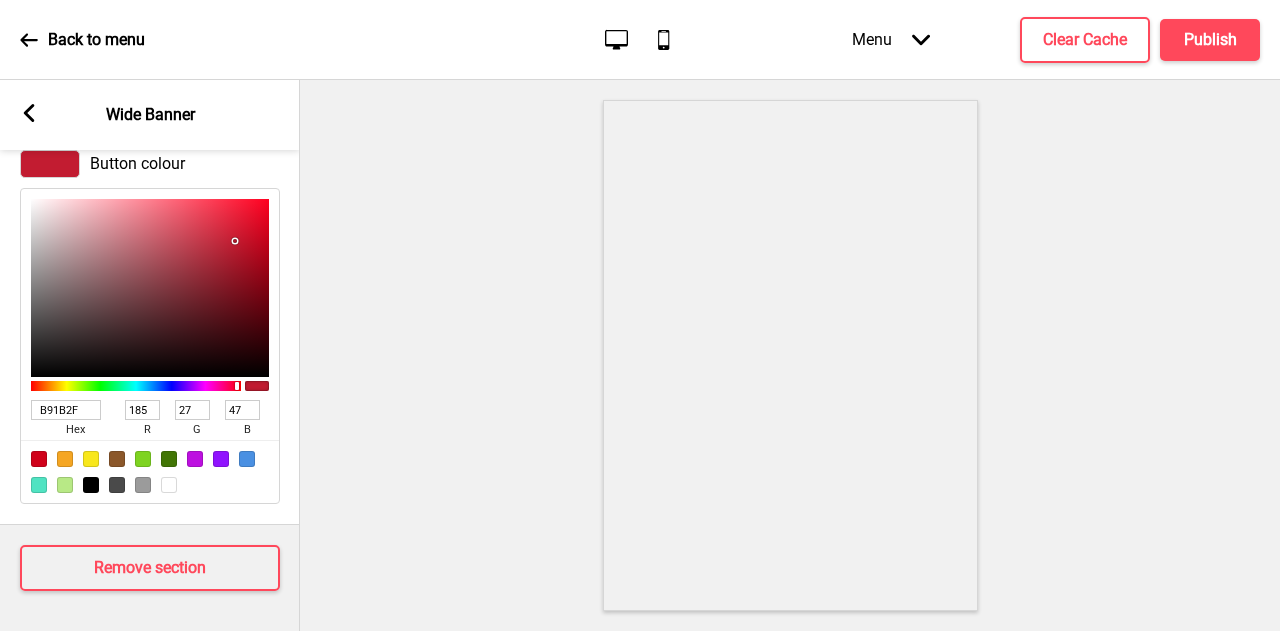 drag, startPoint x: 234, startPoint y: 228, endPoint x: 245, endPoint y: 229, distance: 11.045361 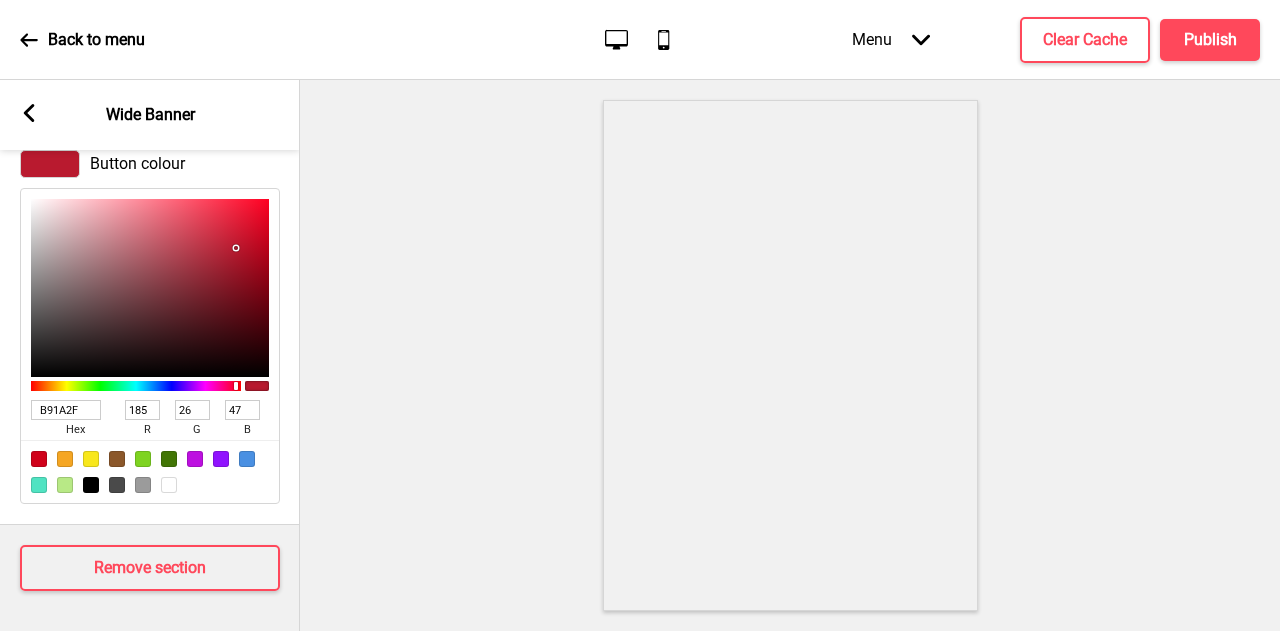 type on "B81328" 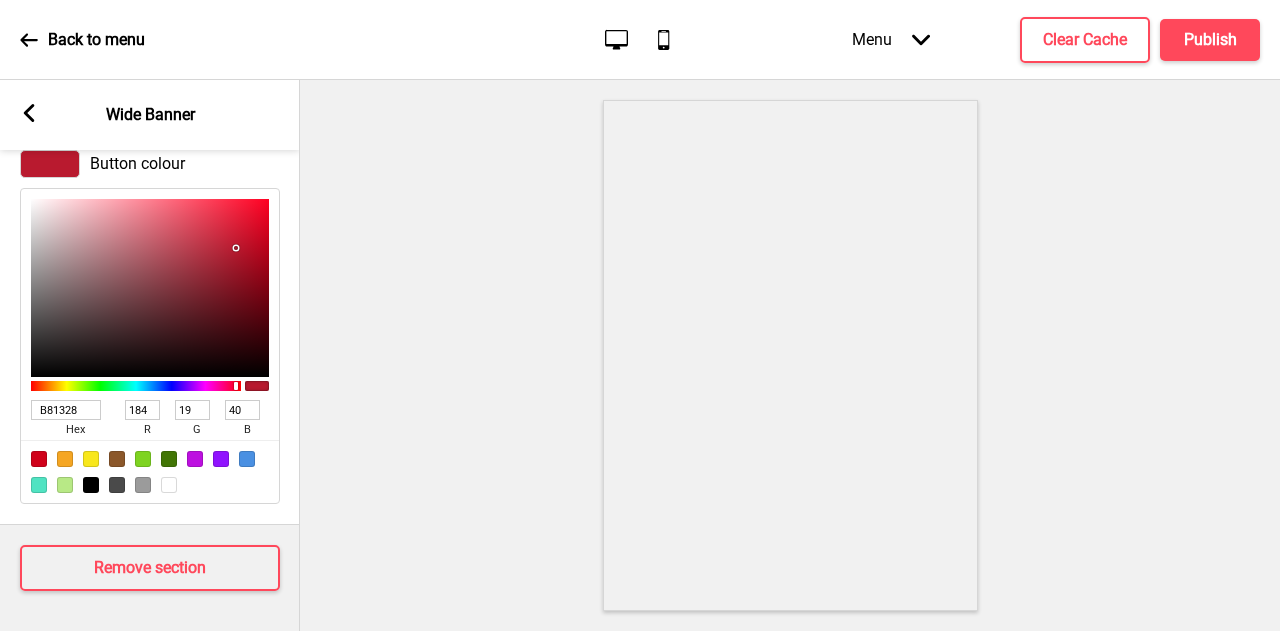 type on "B61227" 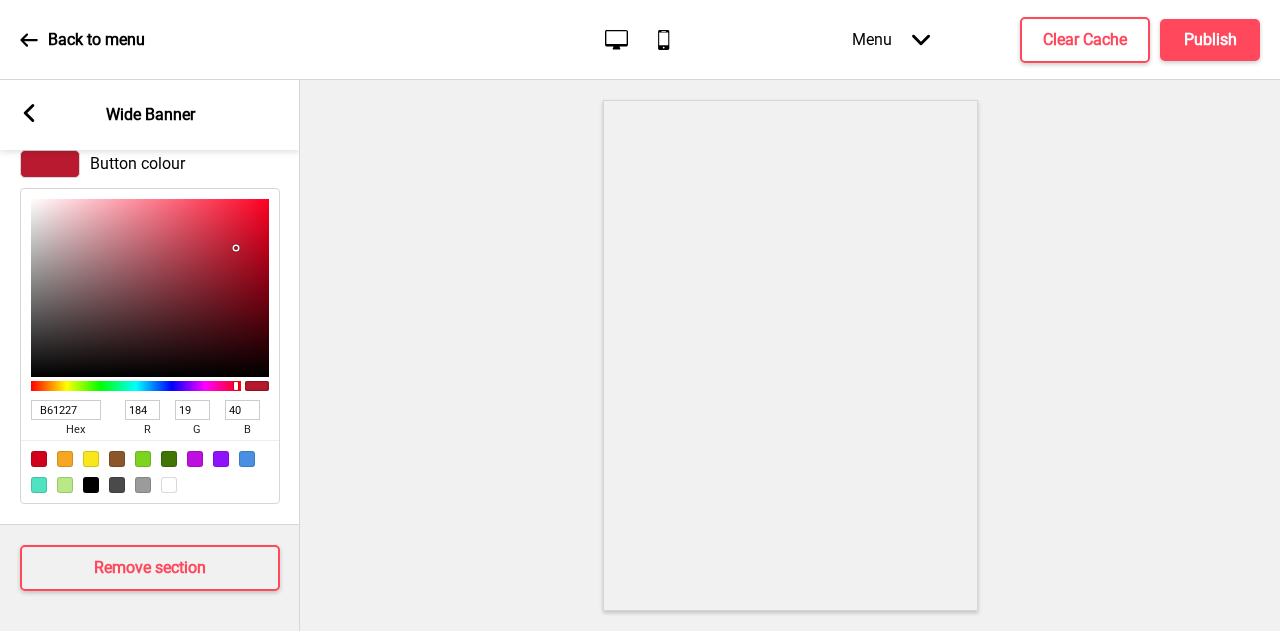 type on "[NUMBER]" 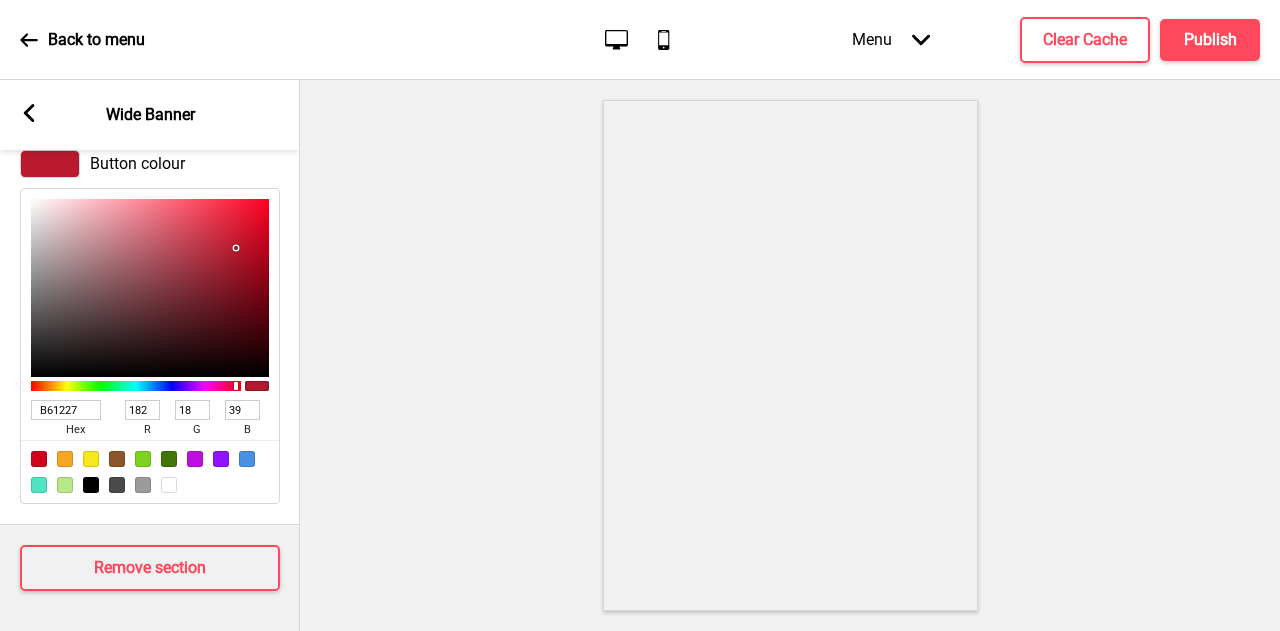 click at bounding box center (150, 288) 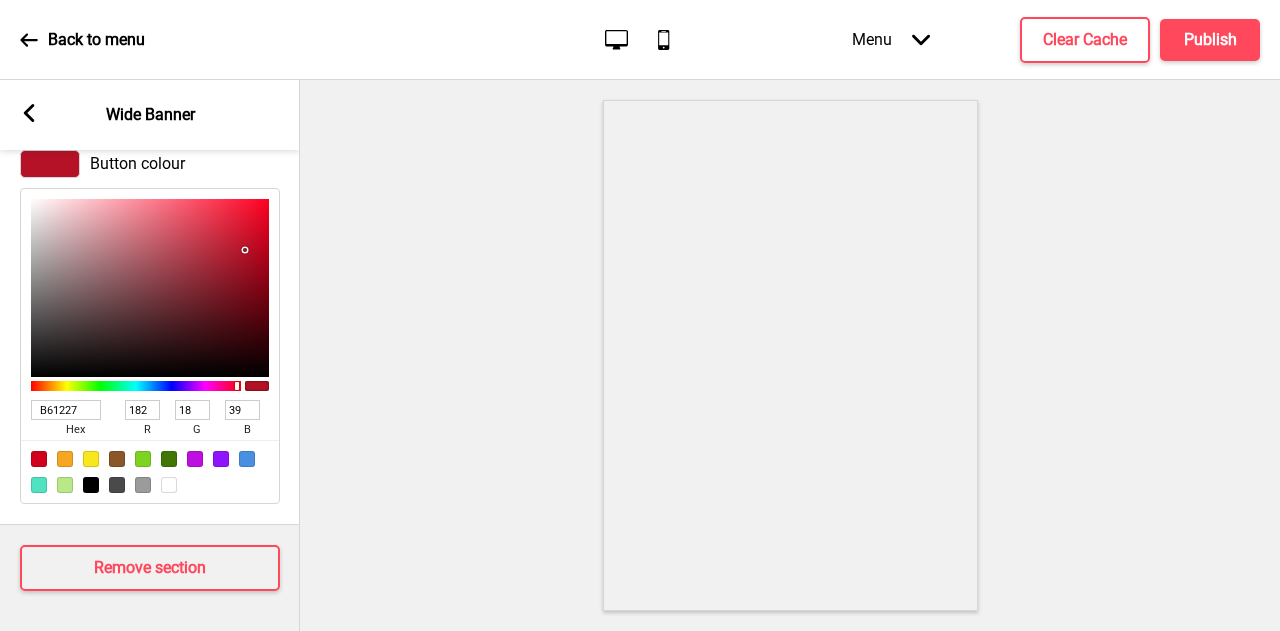 type on "A21023" 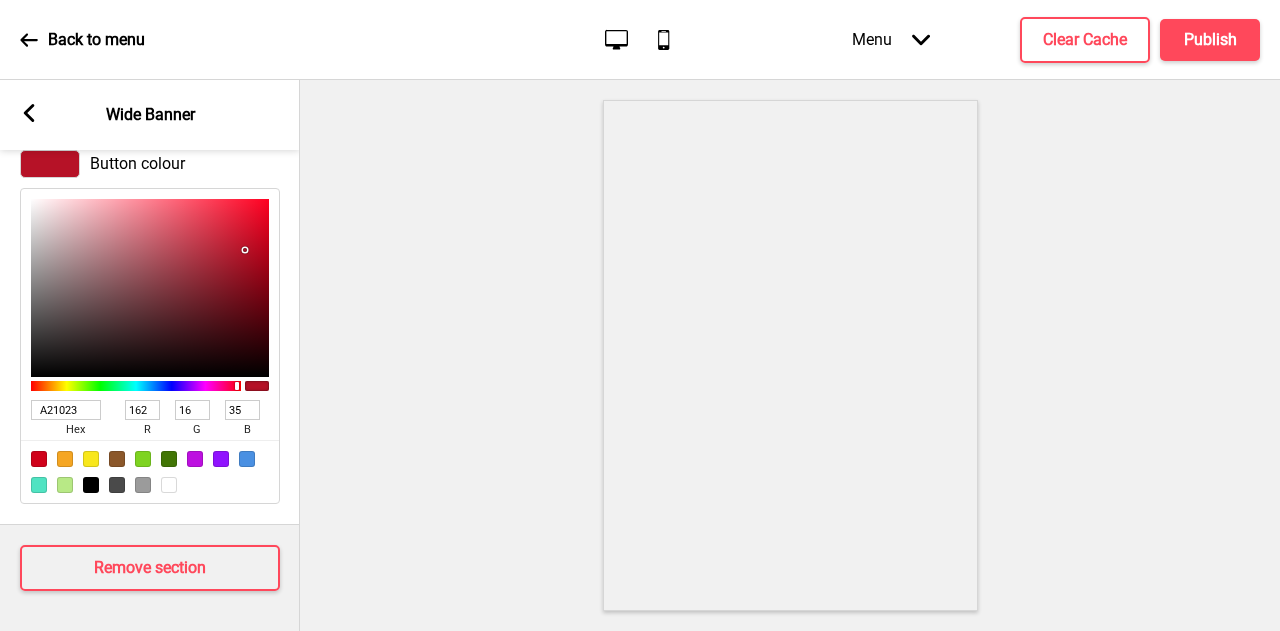 type on "A11023" 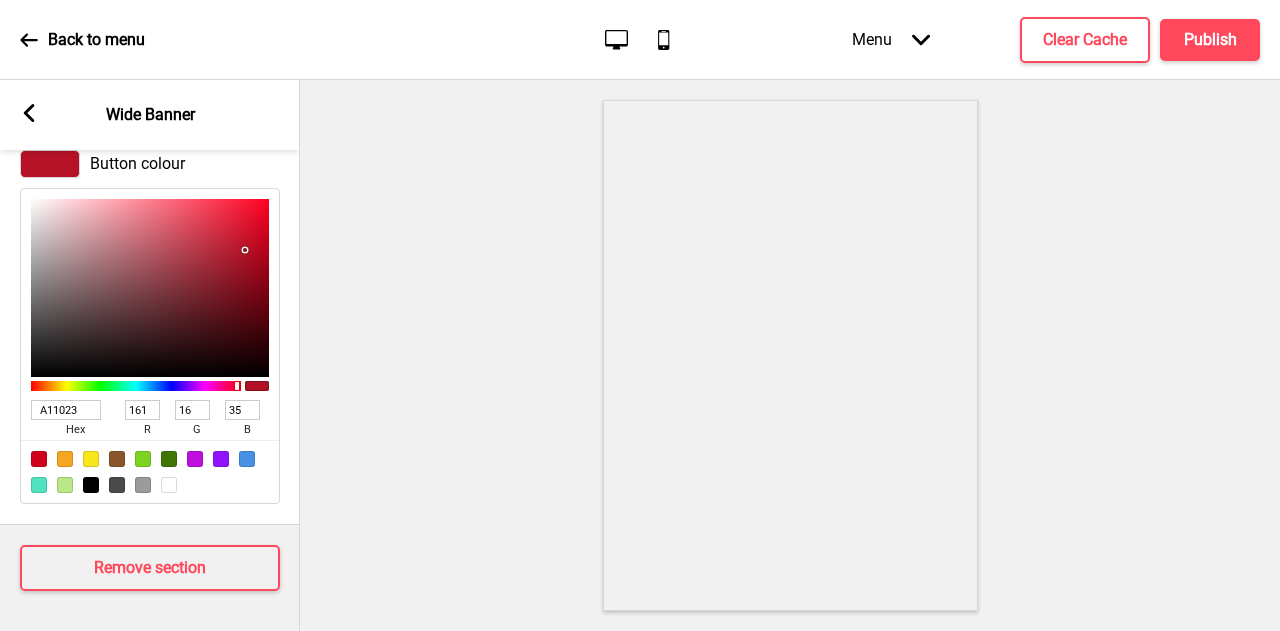click at bounding box center [150, 288] 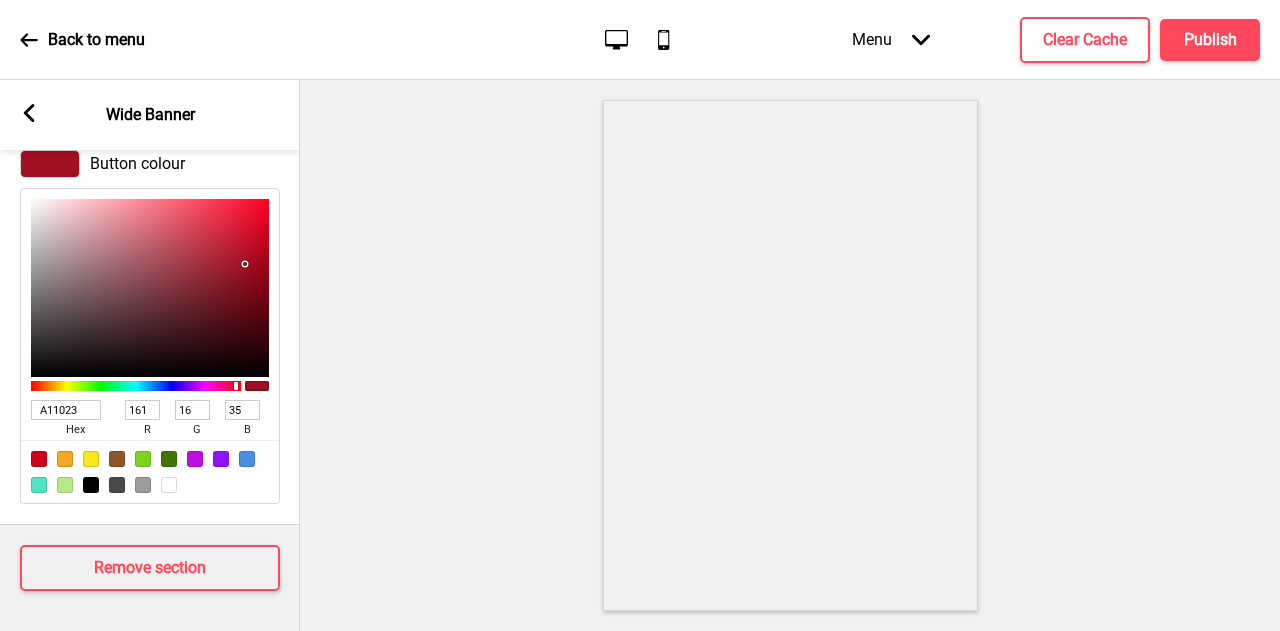type on "A50F23" 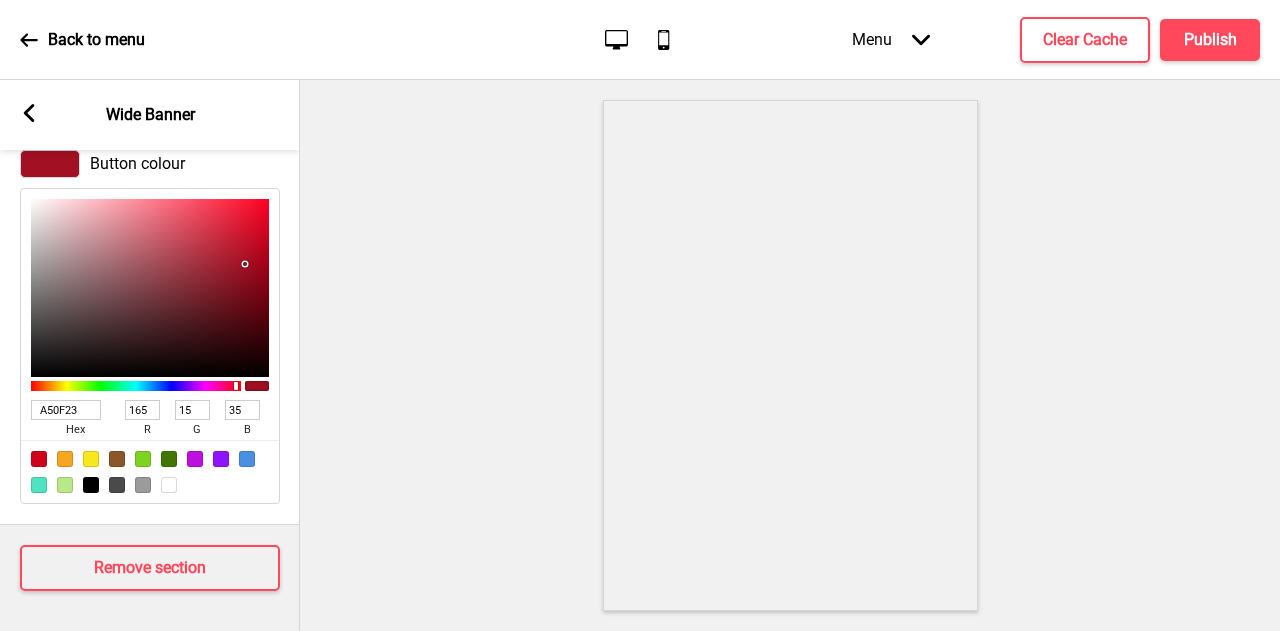 type on "A60F24" 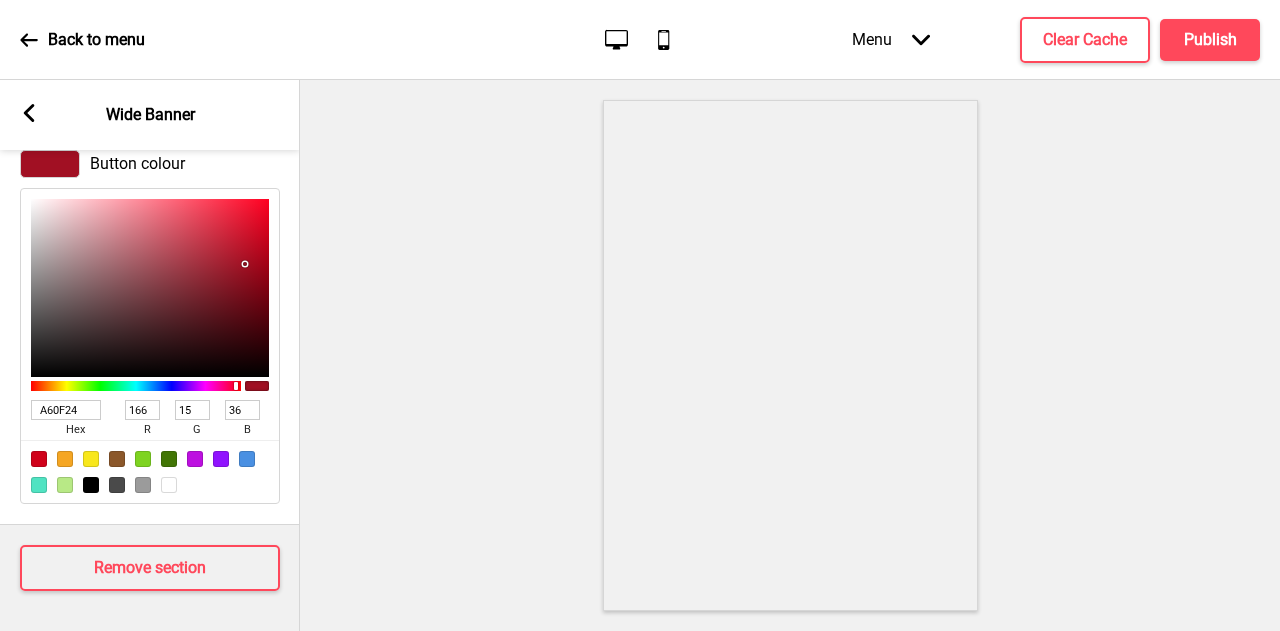 click at bounding box center (150, 288) 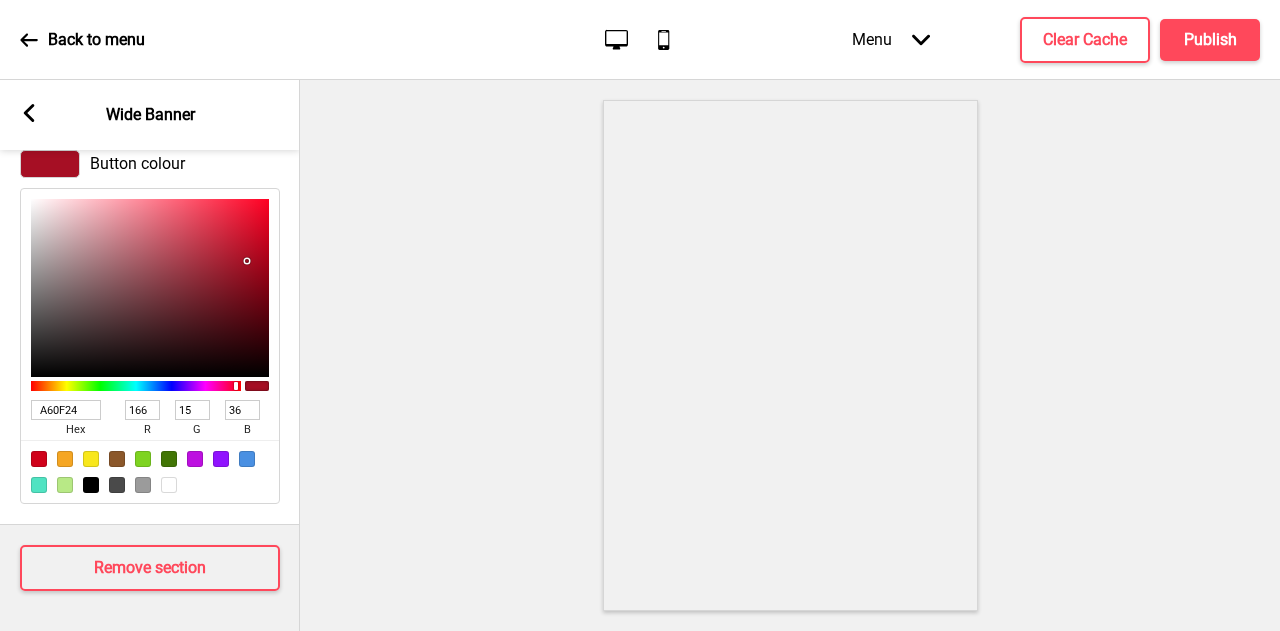 type on "AF1C30" 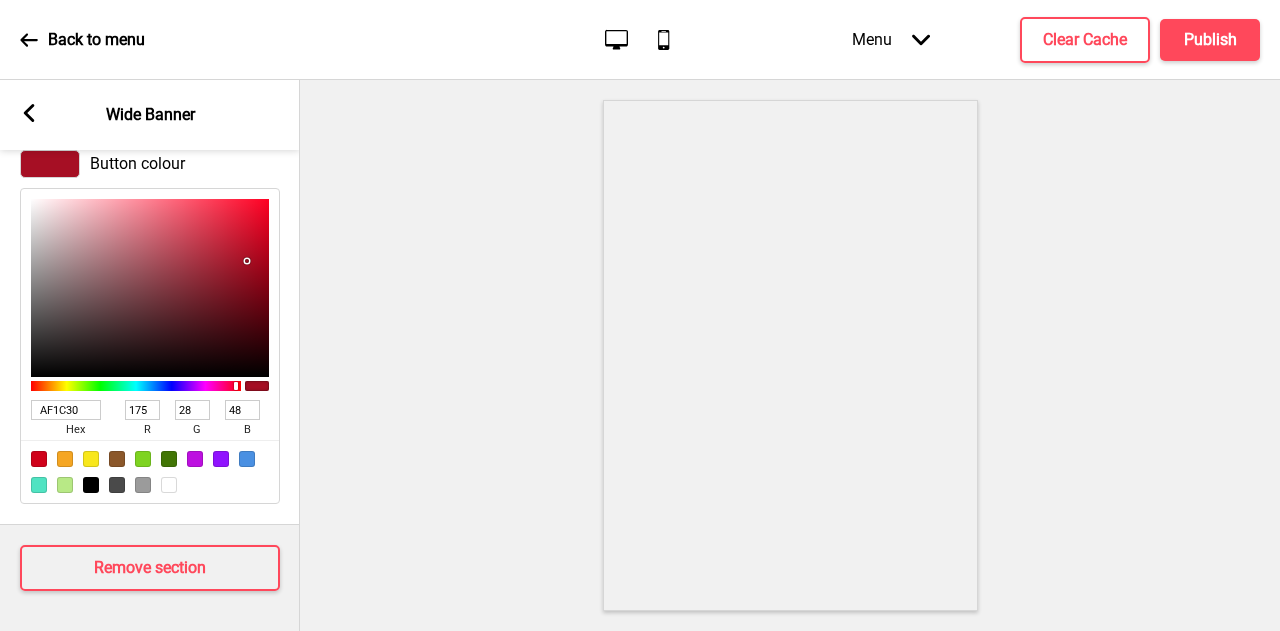 click at bounding box center (150, 288) 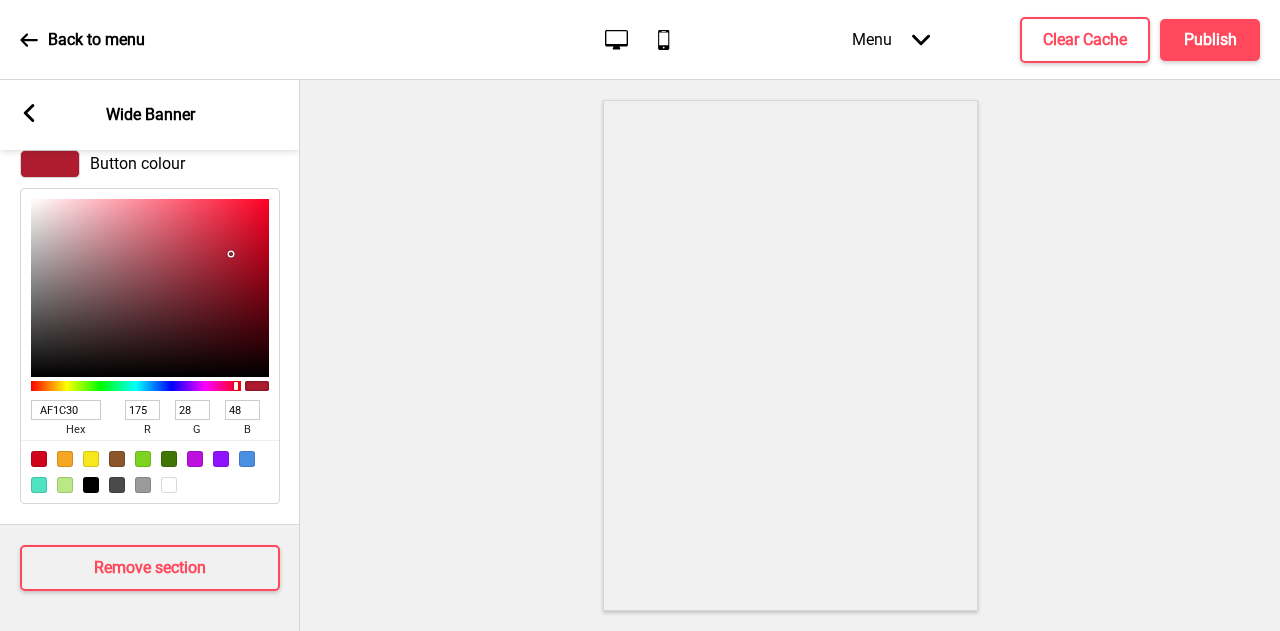 type on "AF1A2E" 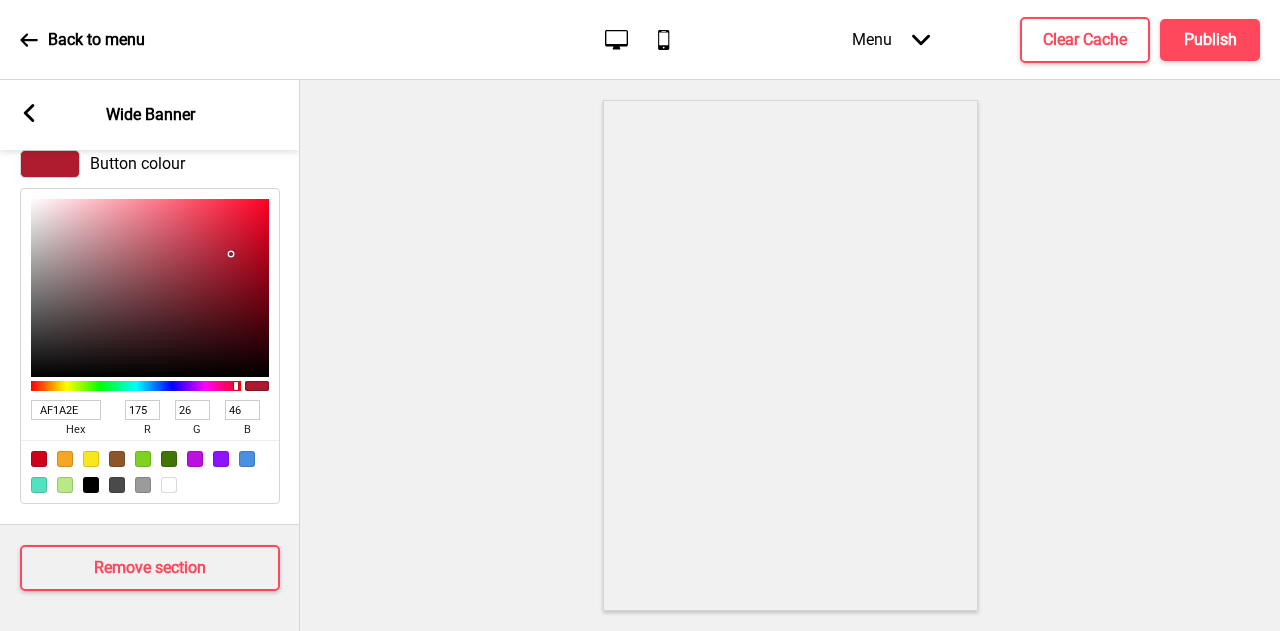 click at bounding box center (233, 256) 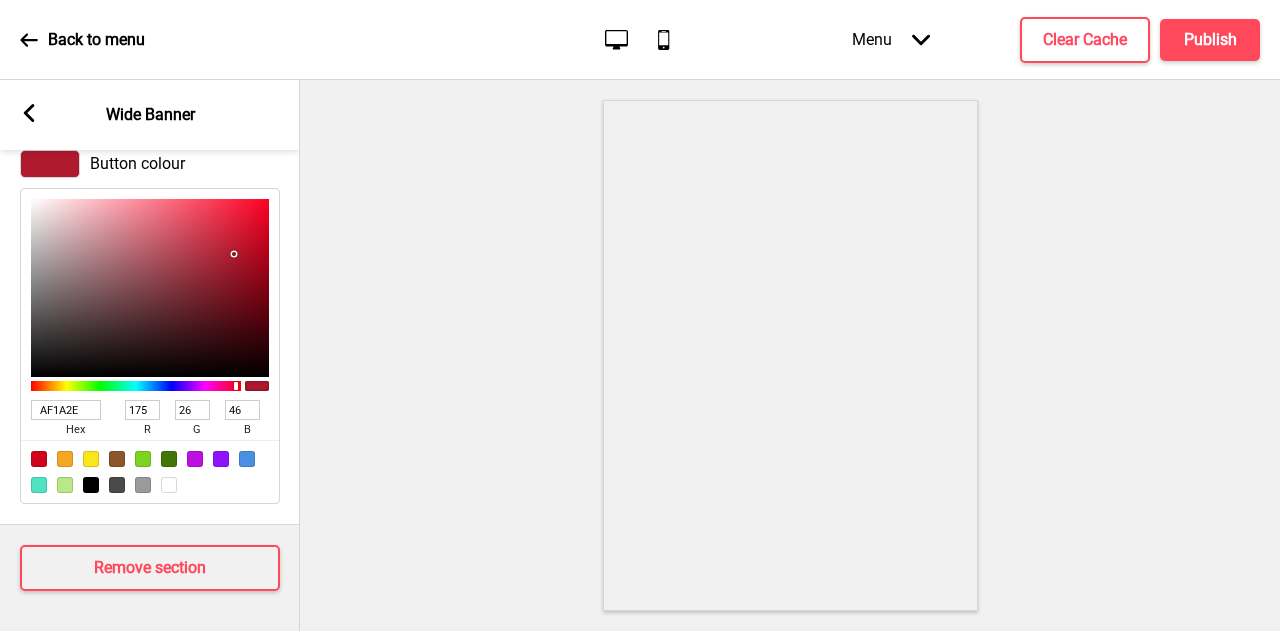 type on "BC162C" 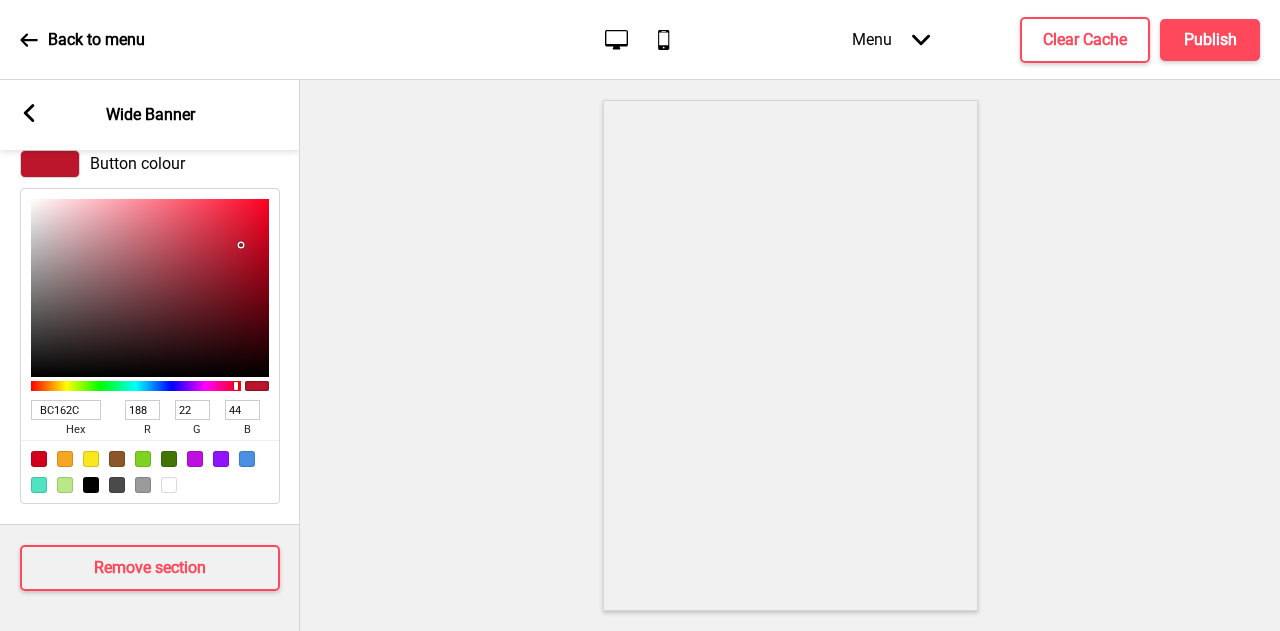 click at bounding box center (150, 288) 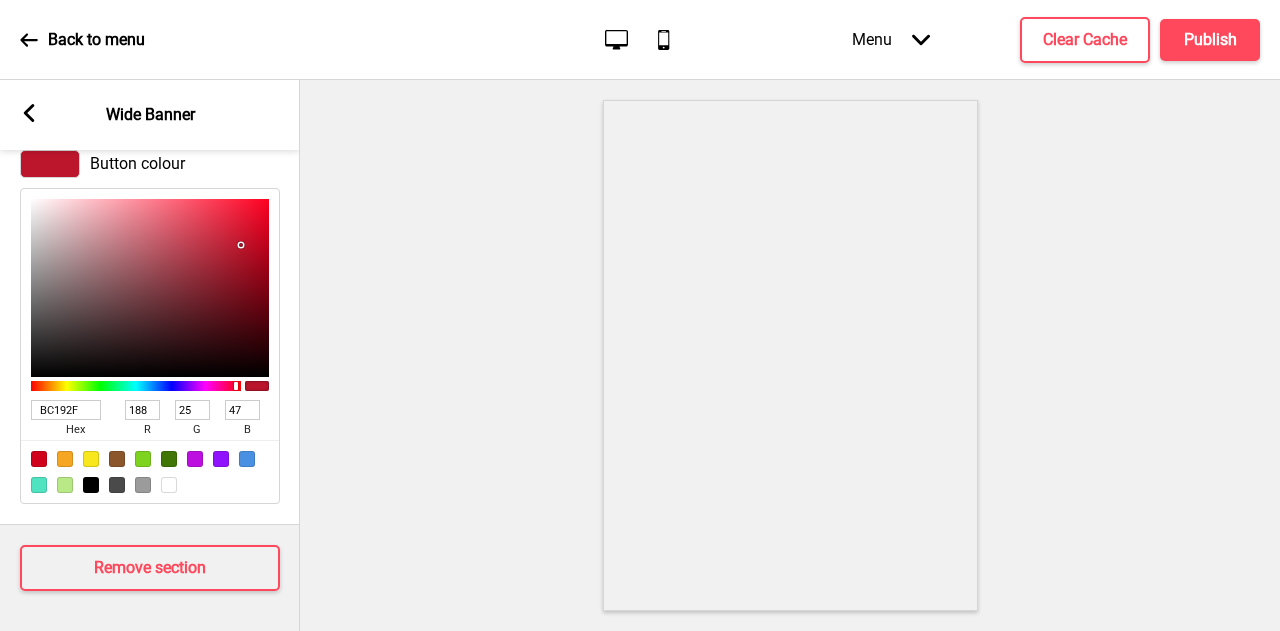 click at bounding box center (150, 288) 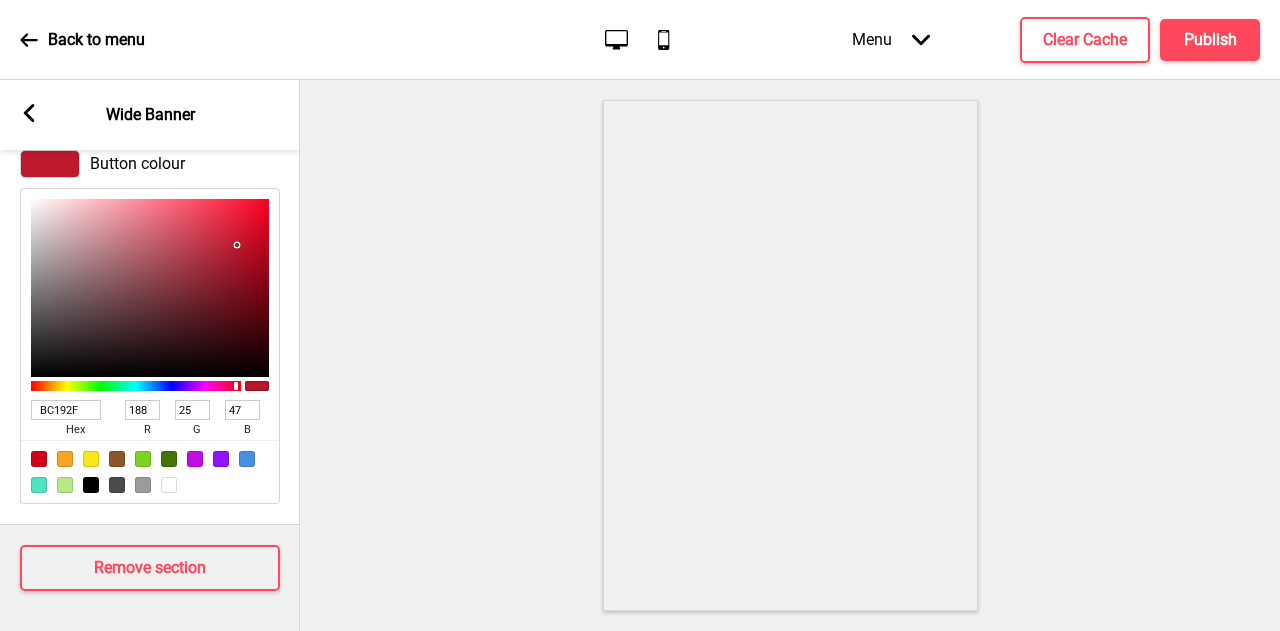 click 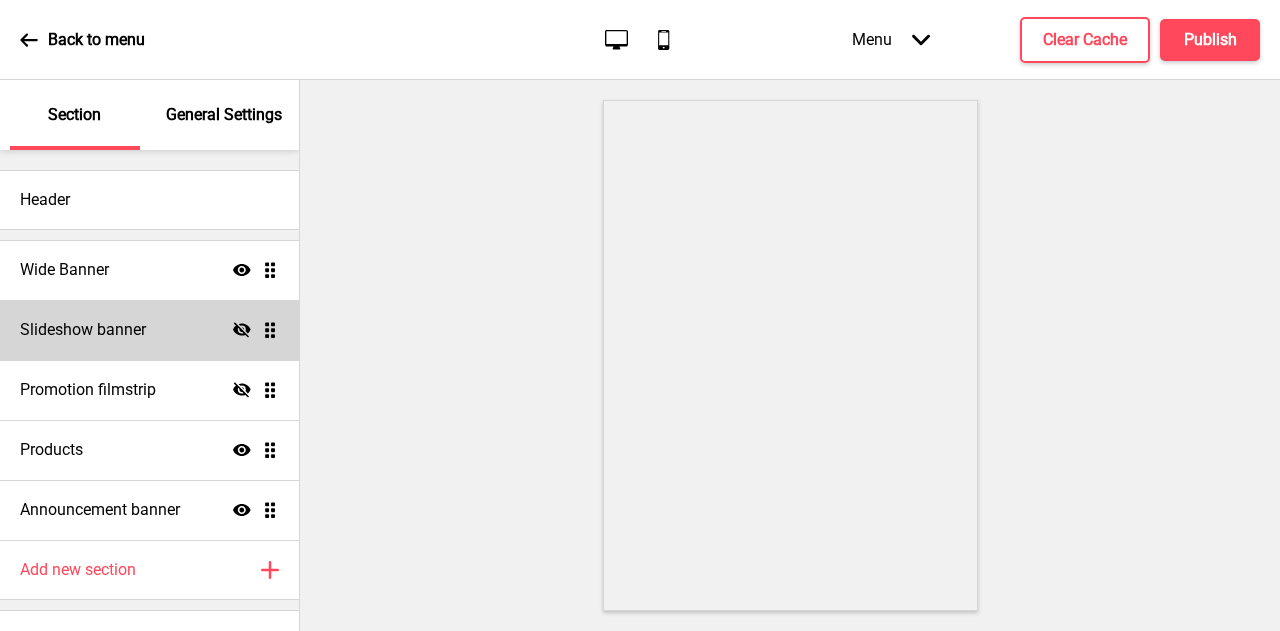 scroll, scrollTop: 39, scrollLeft: 0, axis: vertical 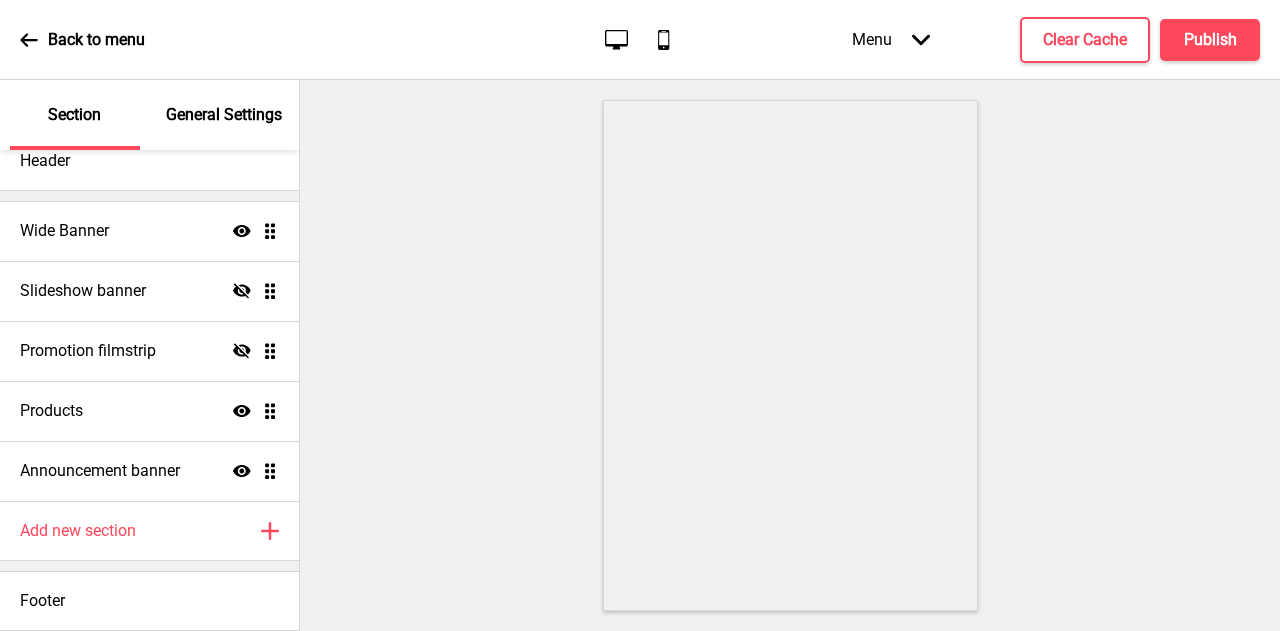 click 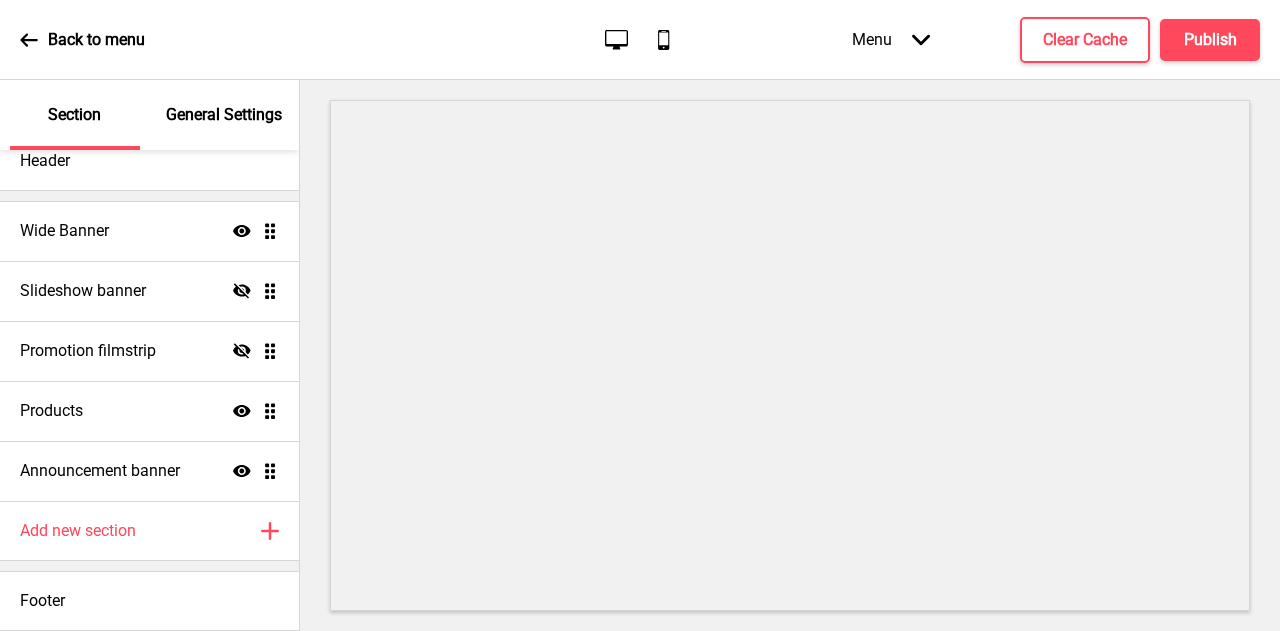 click on "Mobile" 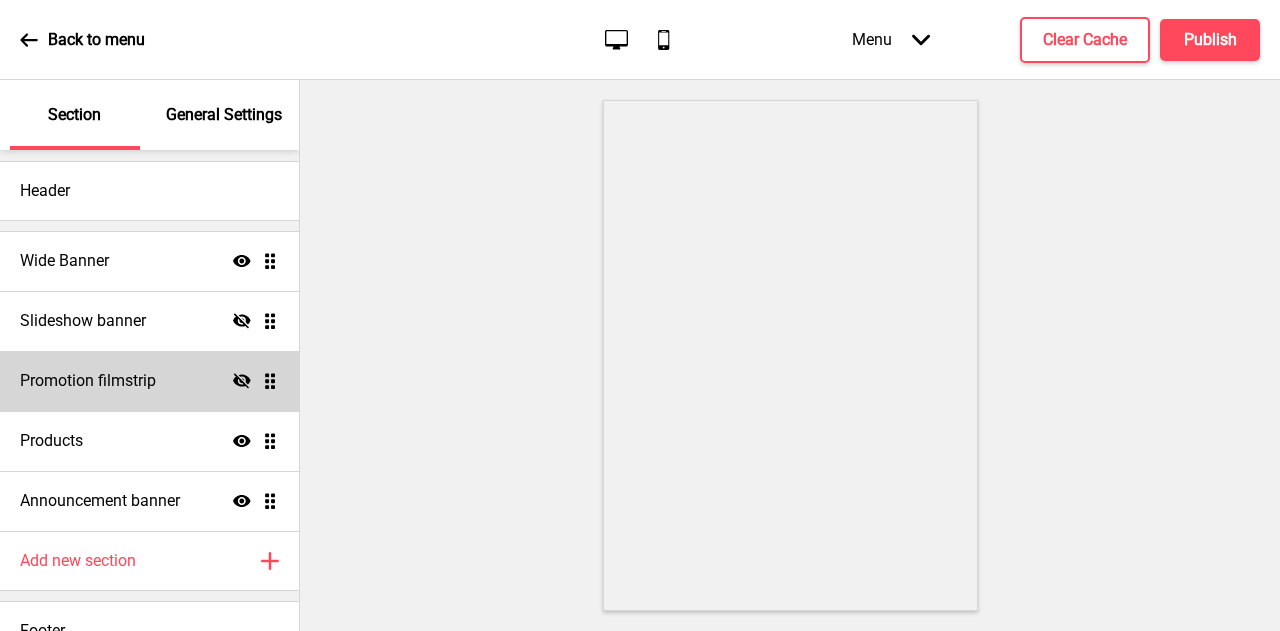 scroll, scrollTop: 0, scrollLeft: 0, axis: both 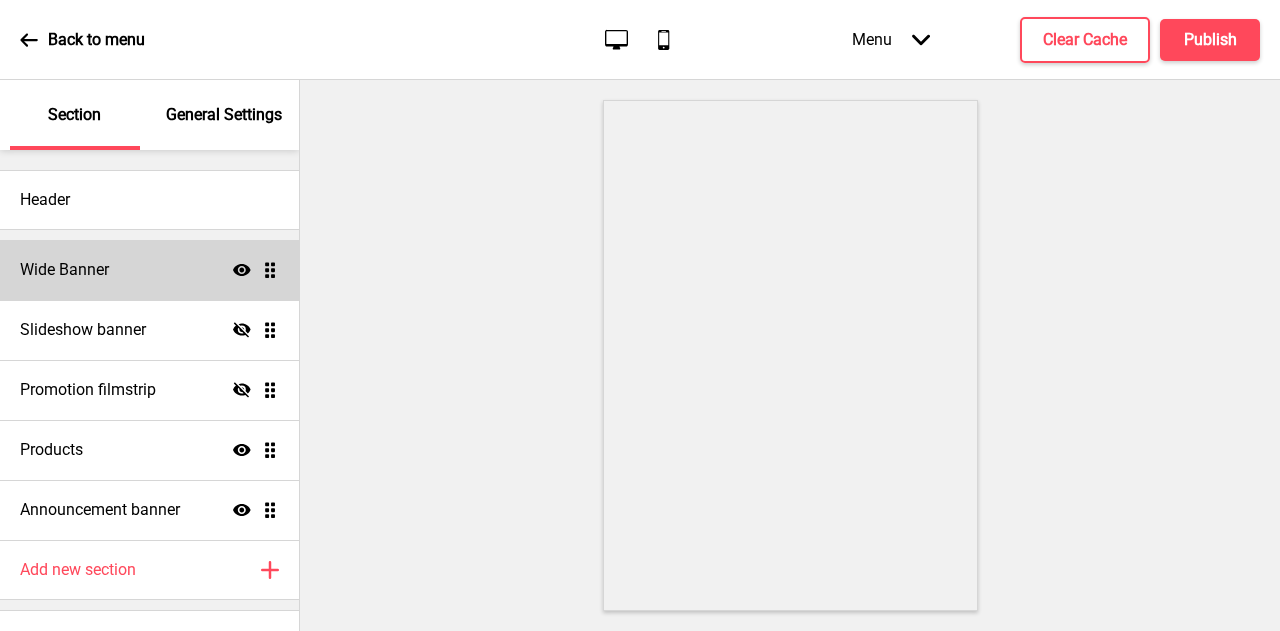 click on "Wide Banner Show Drag" at bounding box center (149, 270) 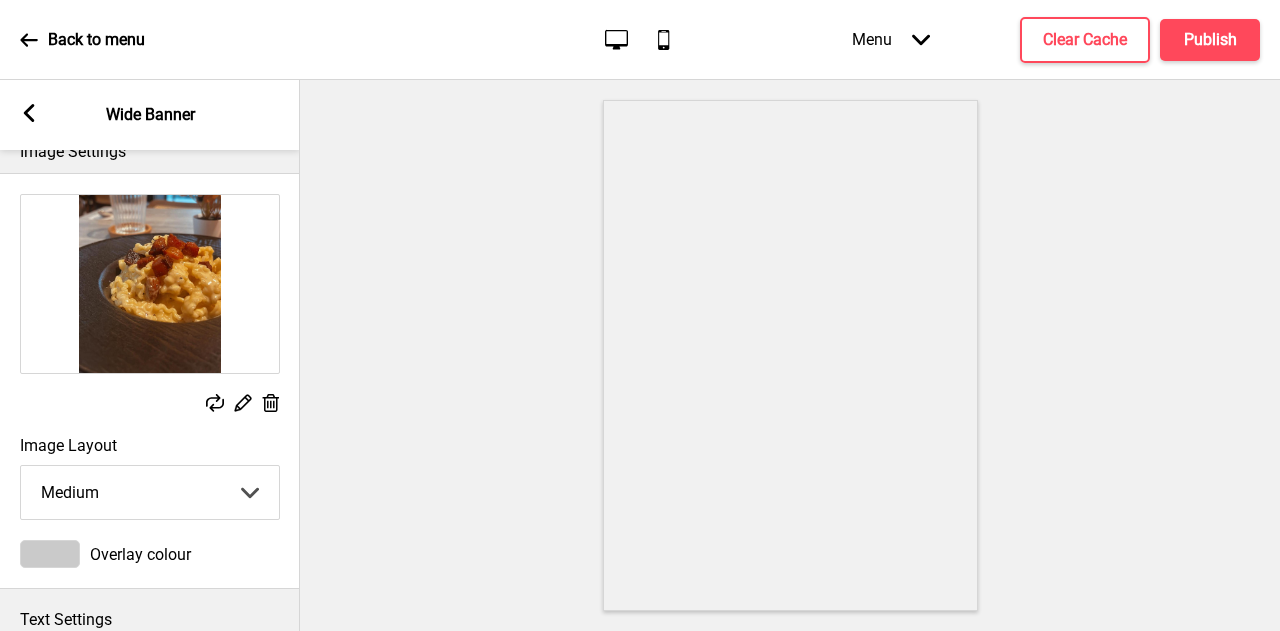 scroll, scrollTop: 0, scrollLeft: 0, axis: both 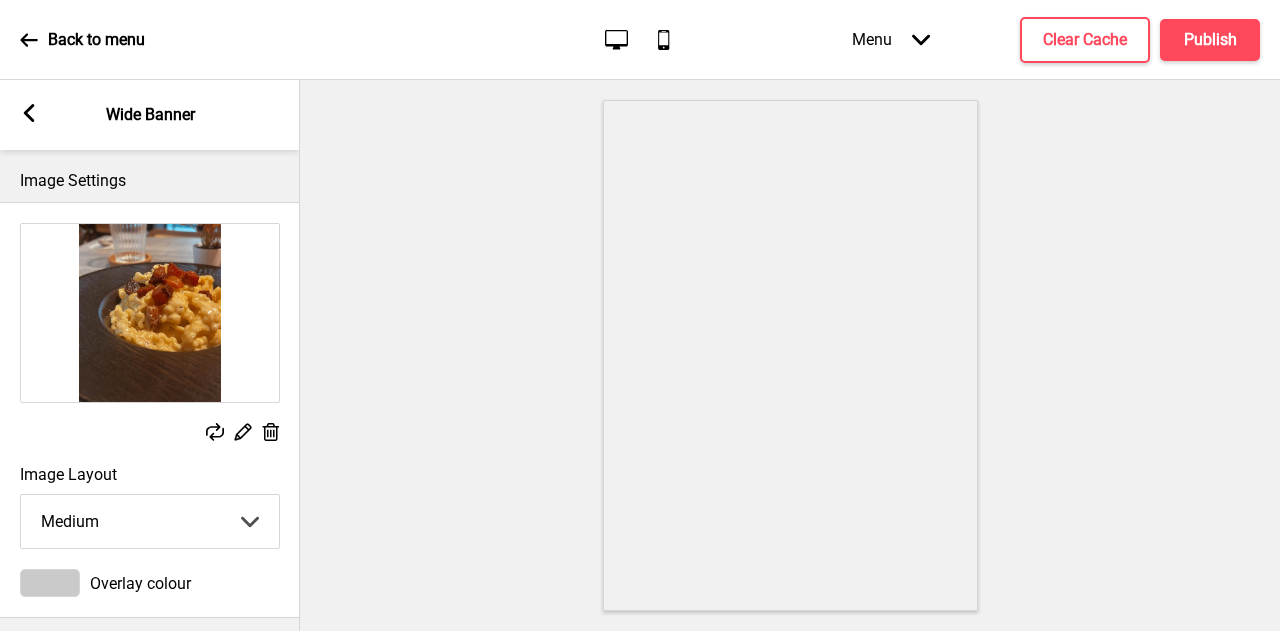 click 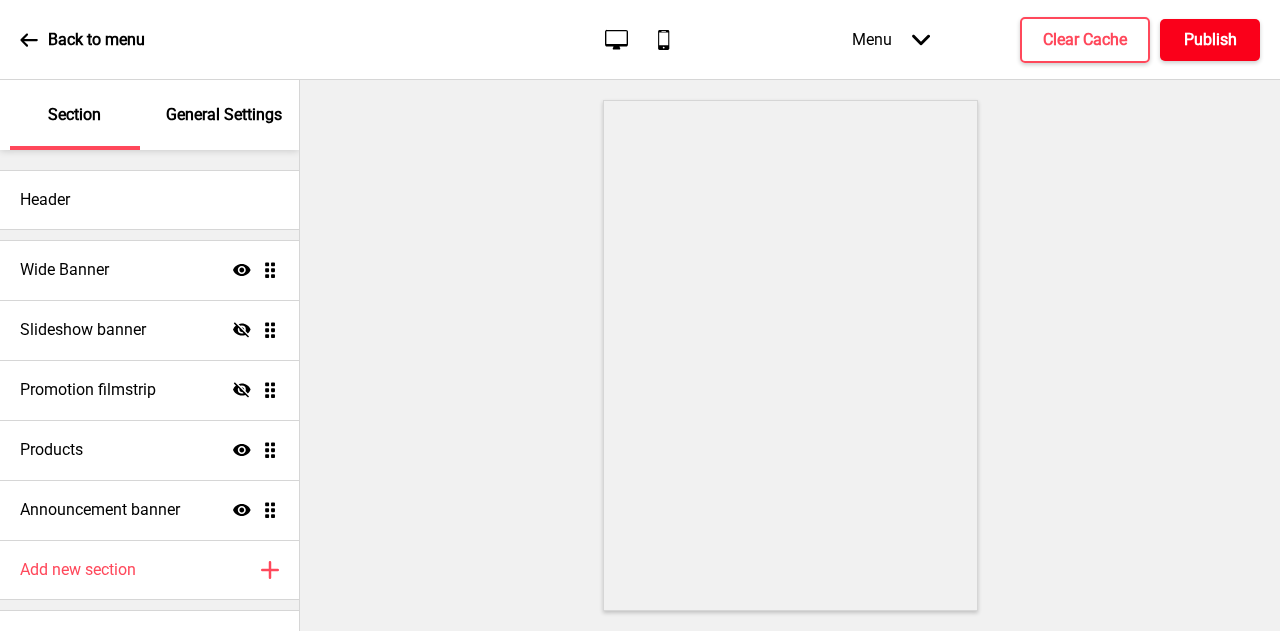 click on "Publish" at bounding box center (1210, 40) 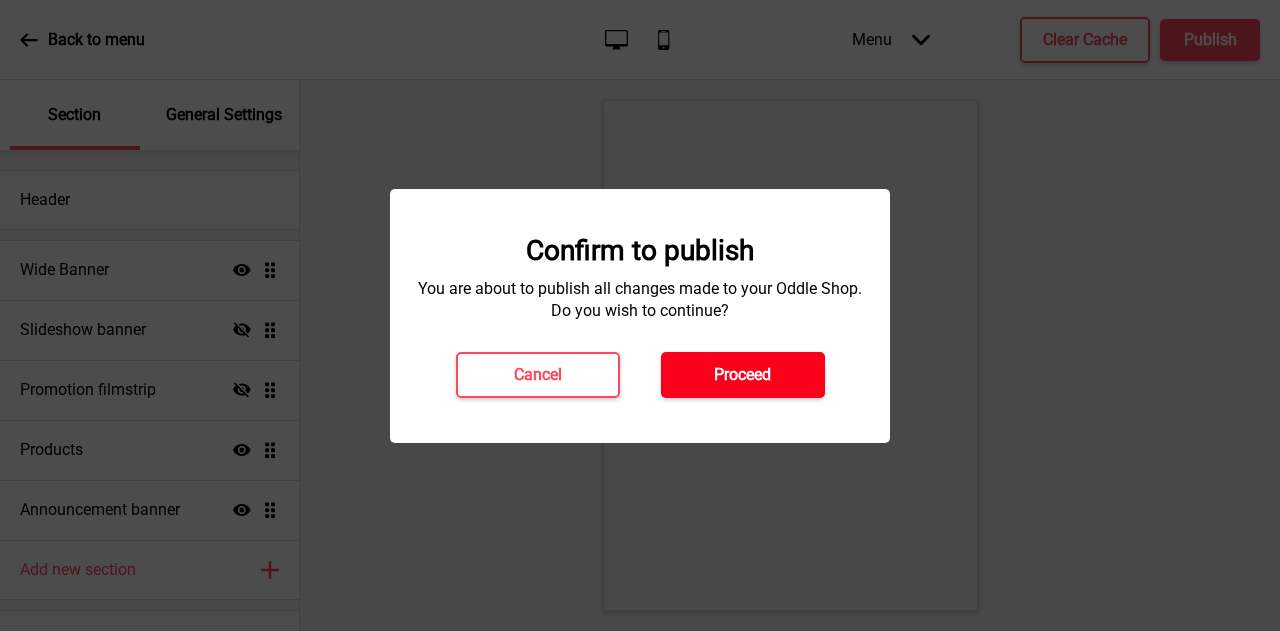 click on "Proceed" at bounding box center [742, 375] 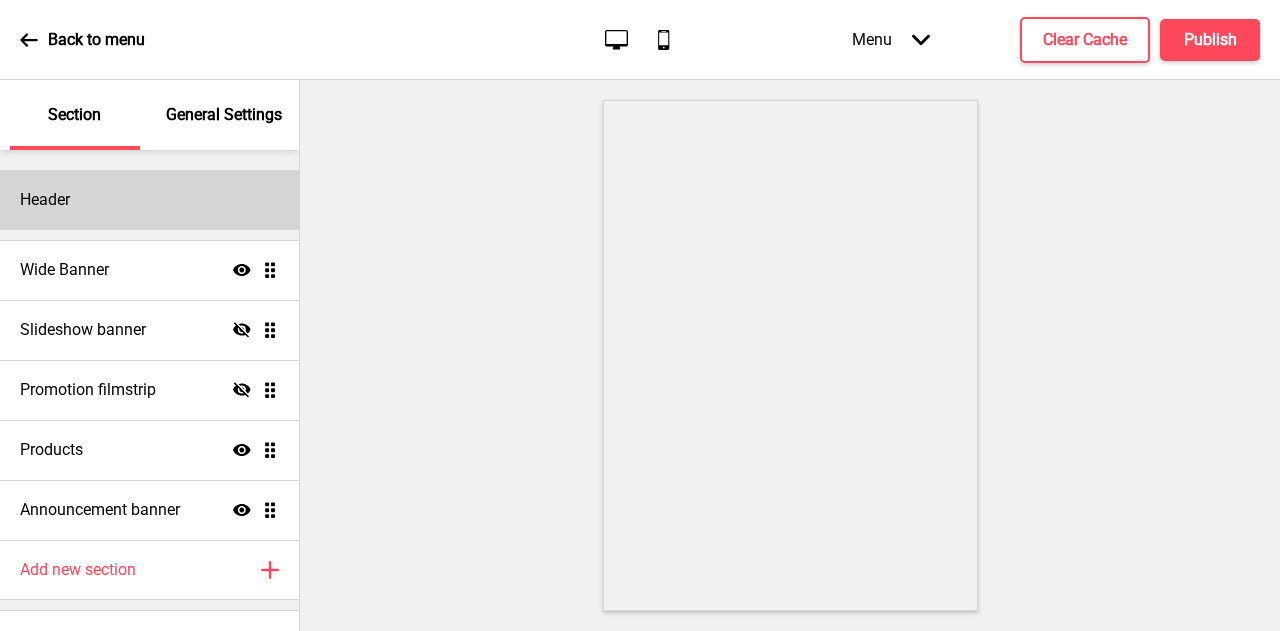 click on "Header" at bounding box center [149, 200] 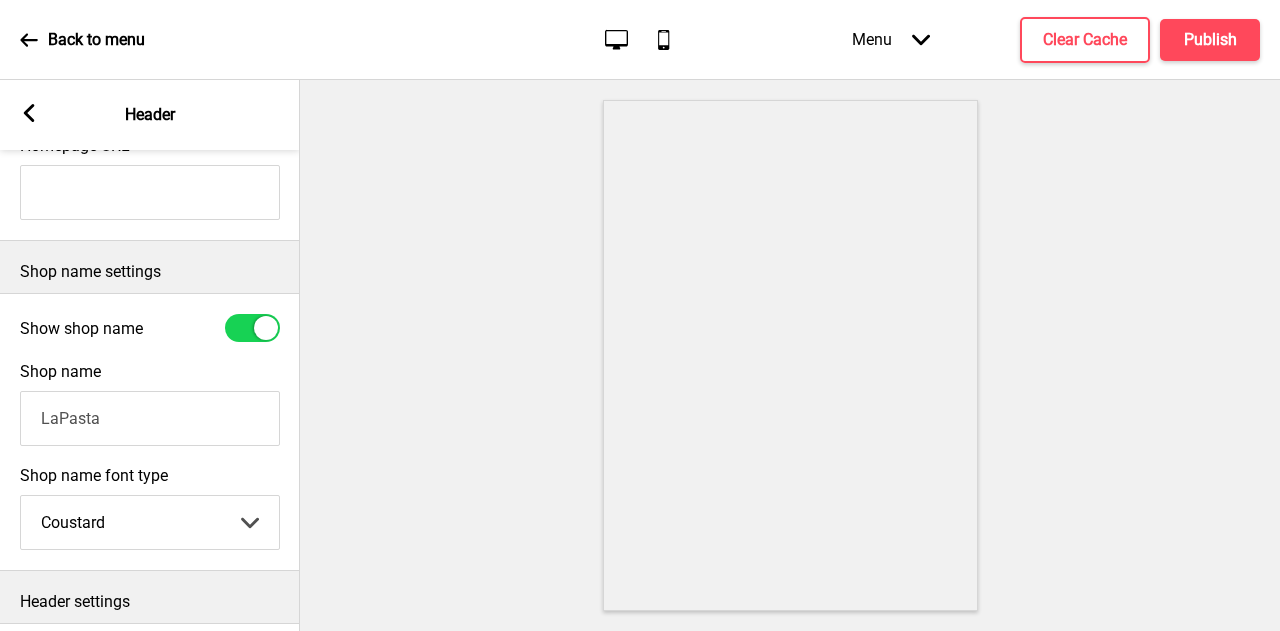 scroll, scrollTop: 400, scrollLeft: 0, axis: vertical 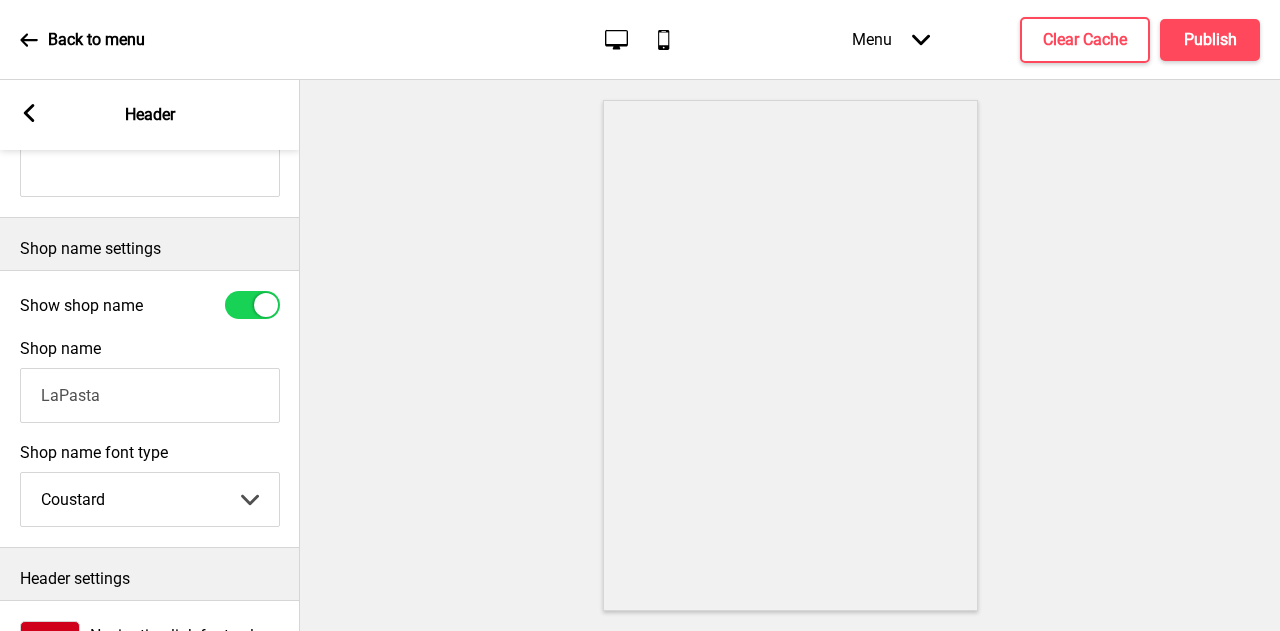 click on "[BRAND]" at bounding box center (150, 395) 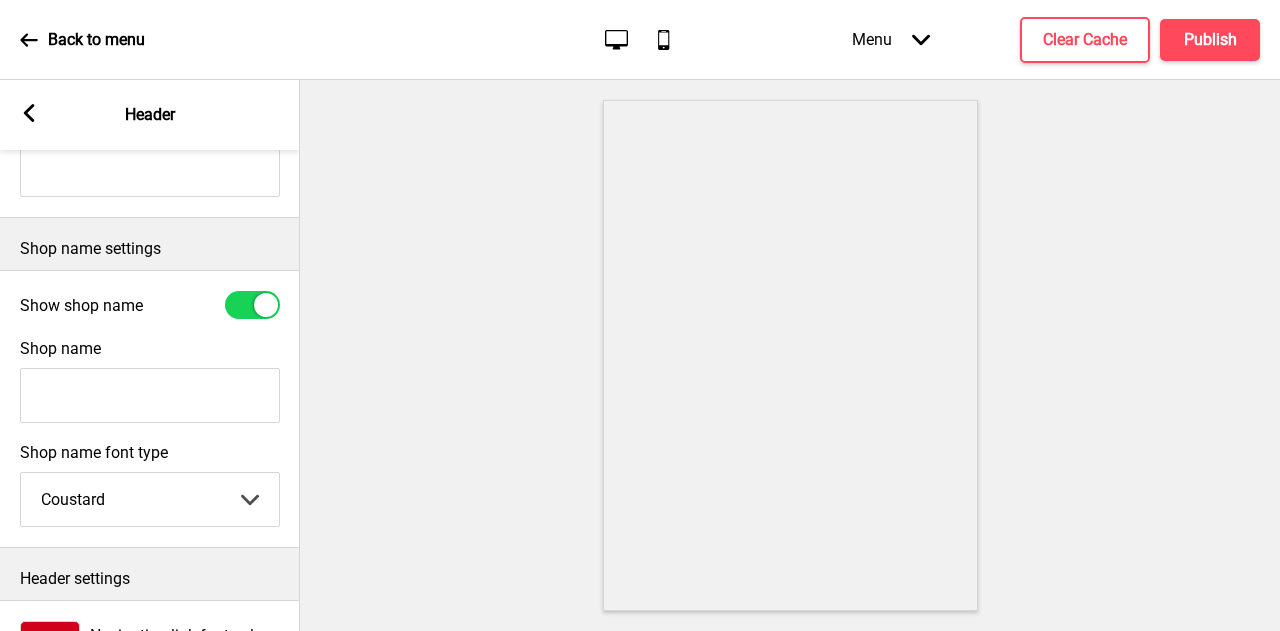 type 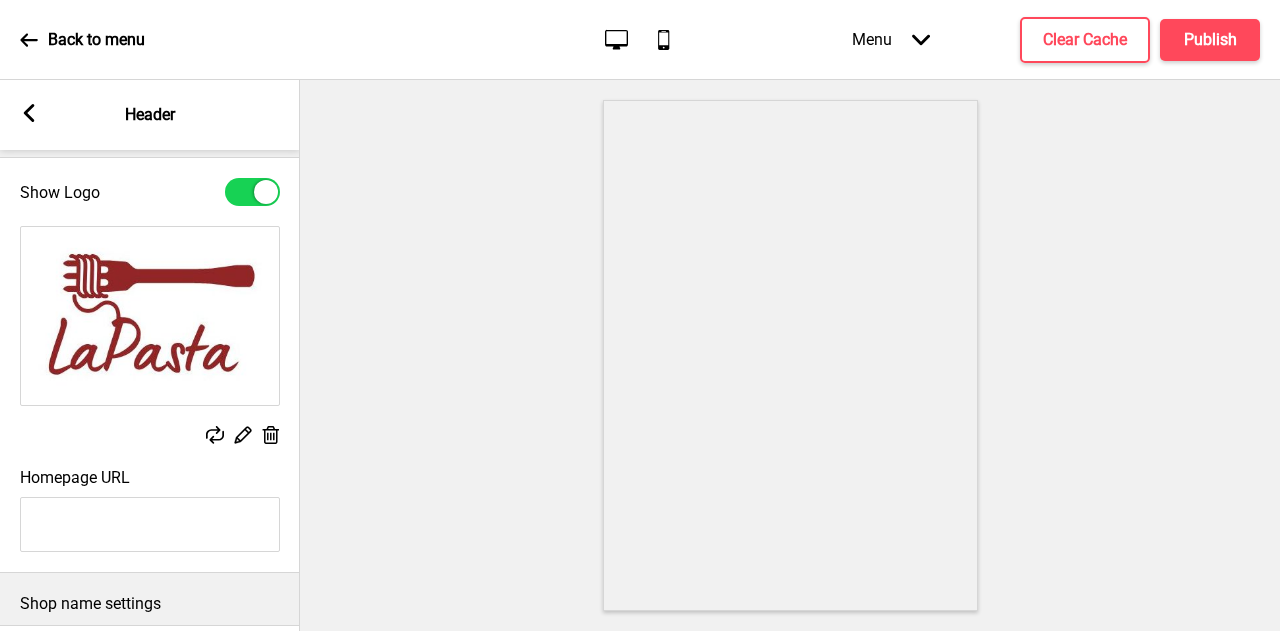 scroll, scrollTop: 0, scrollLeft: 0, axis: both 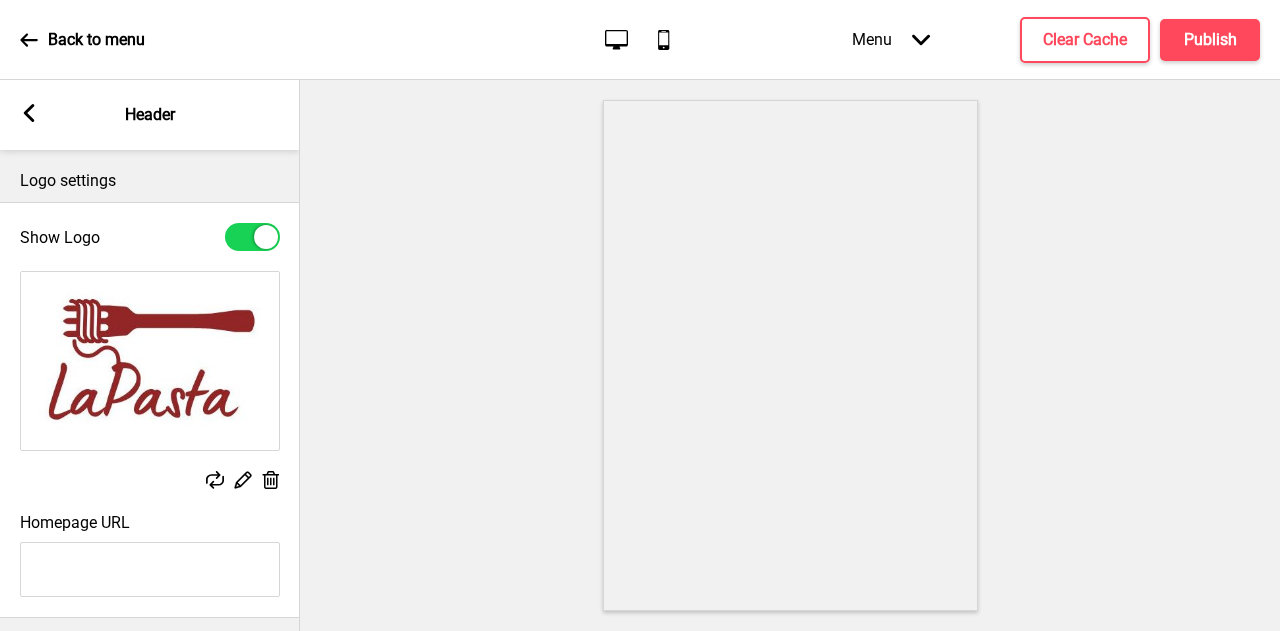 click 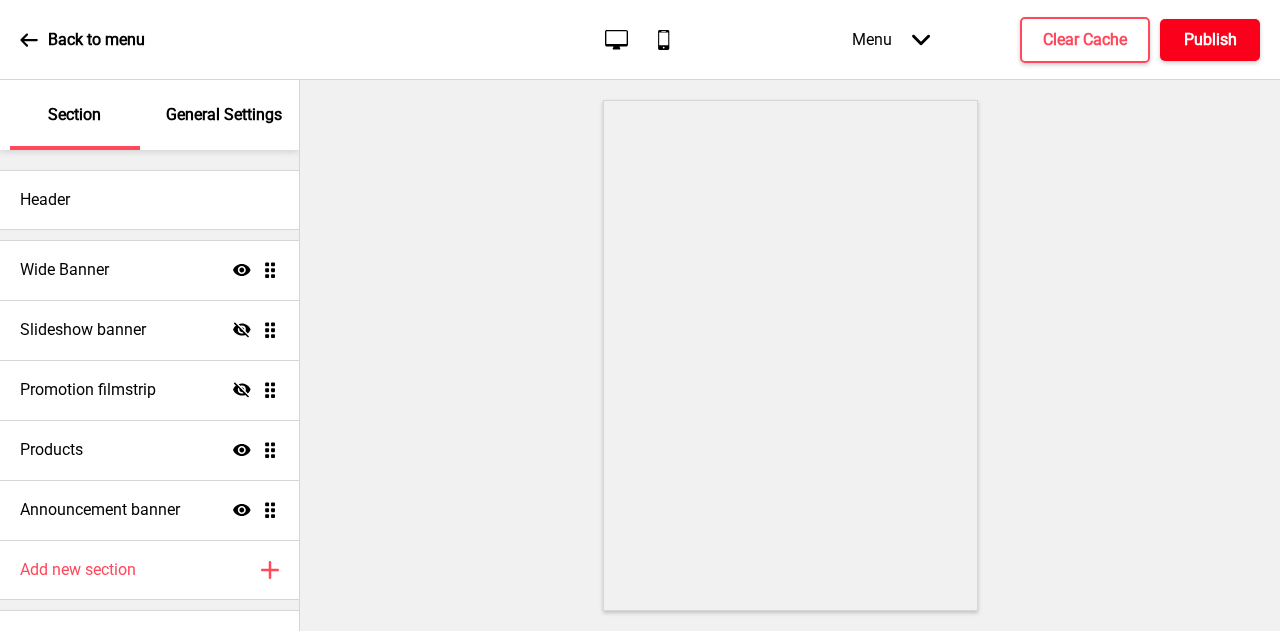 click on "Publish" at bounding box center [1210, 40] 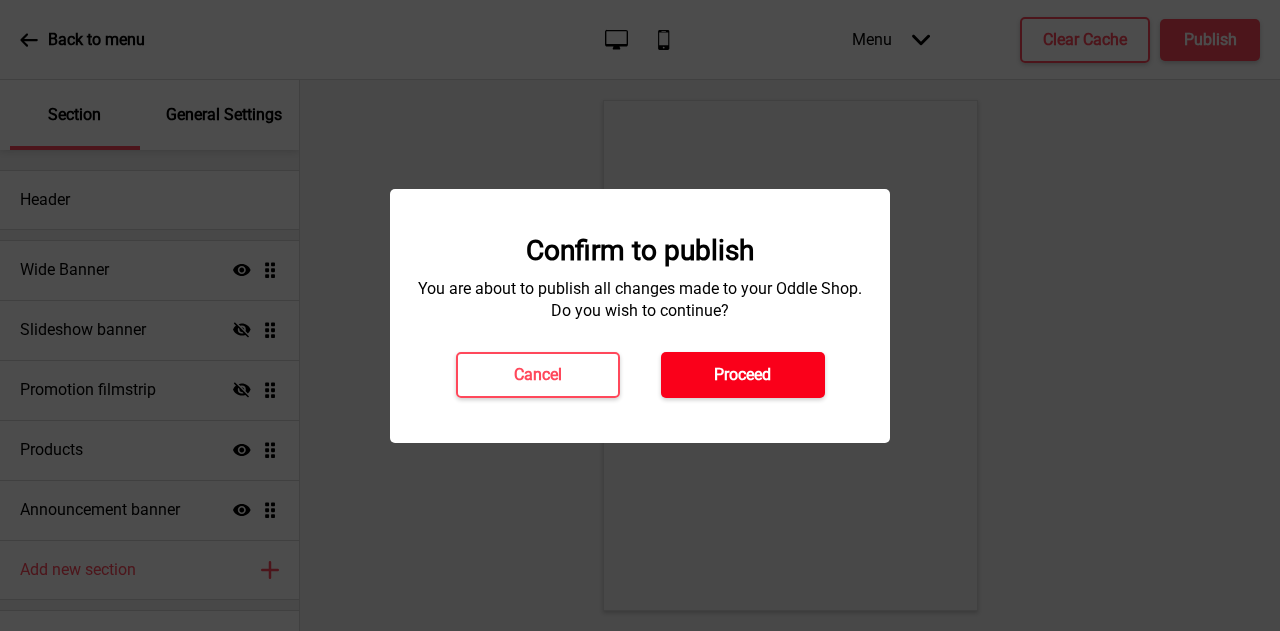 click on "Proceed" at bounding box center [743, 375] 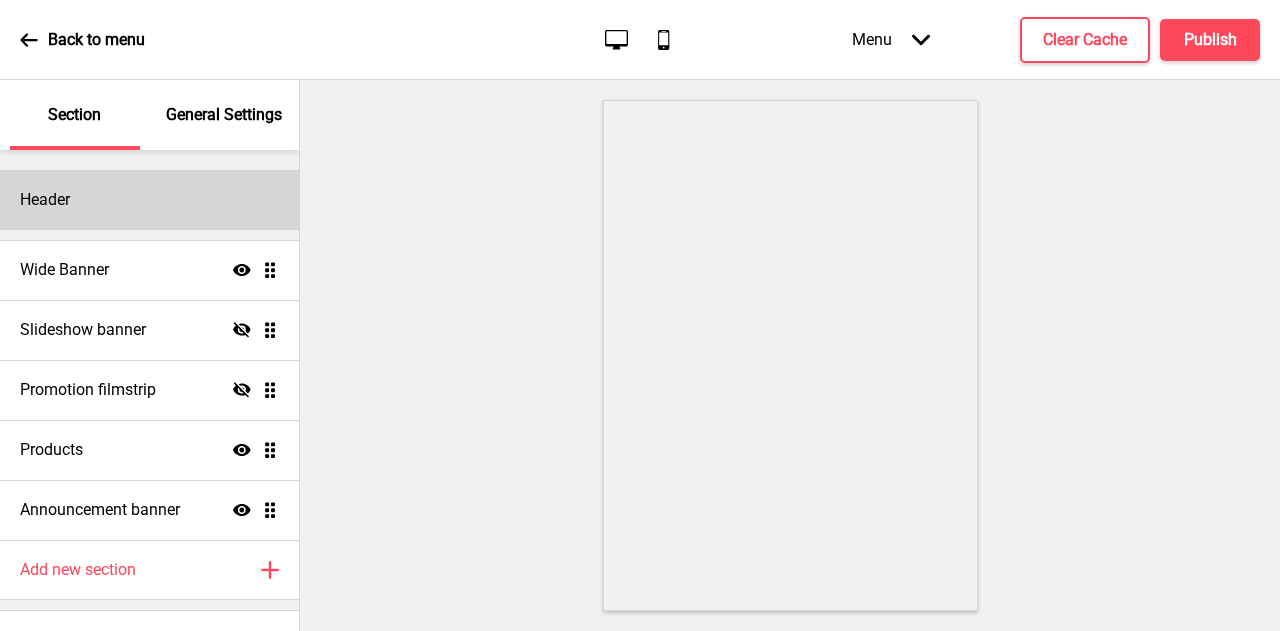 click on "Header" at bounding box center (149, 200) 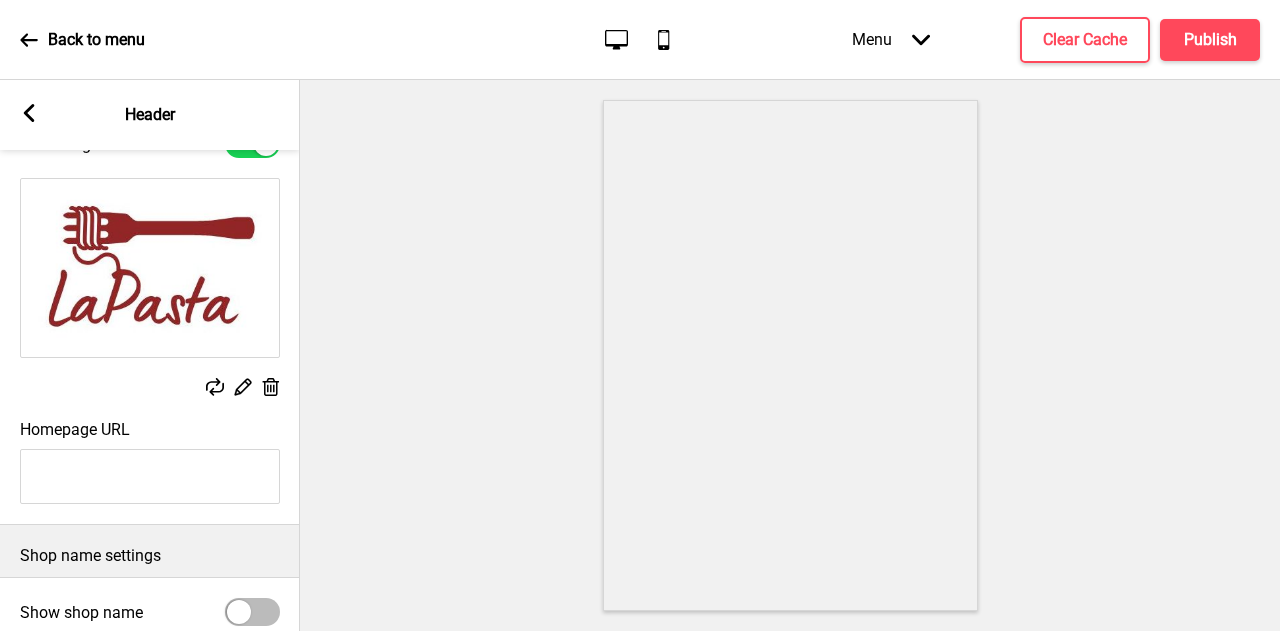 scroll, scrollTop: 0, scrollLeft: 0, axis: both 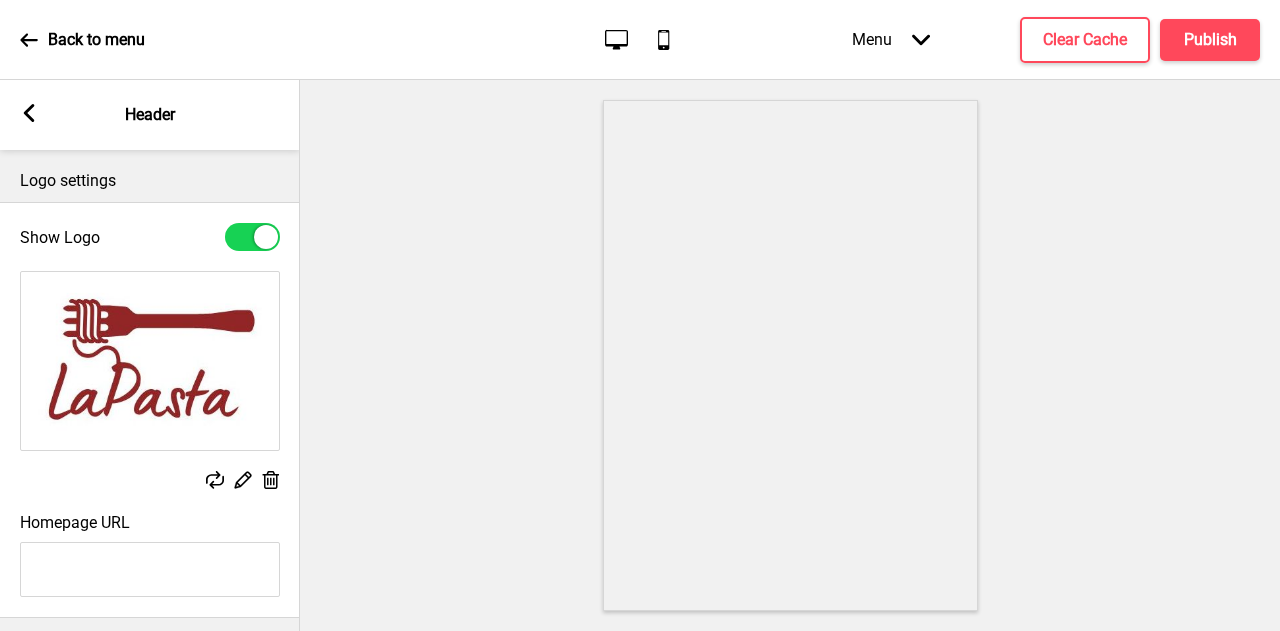 click 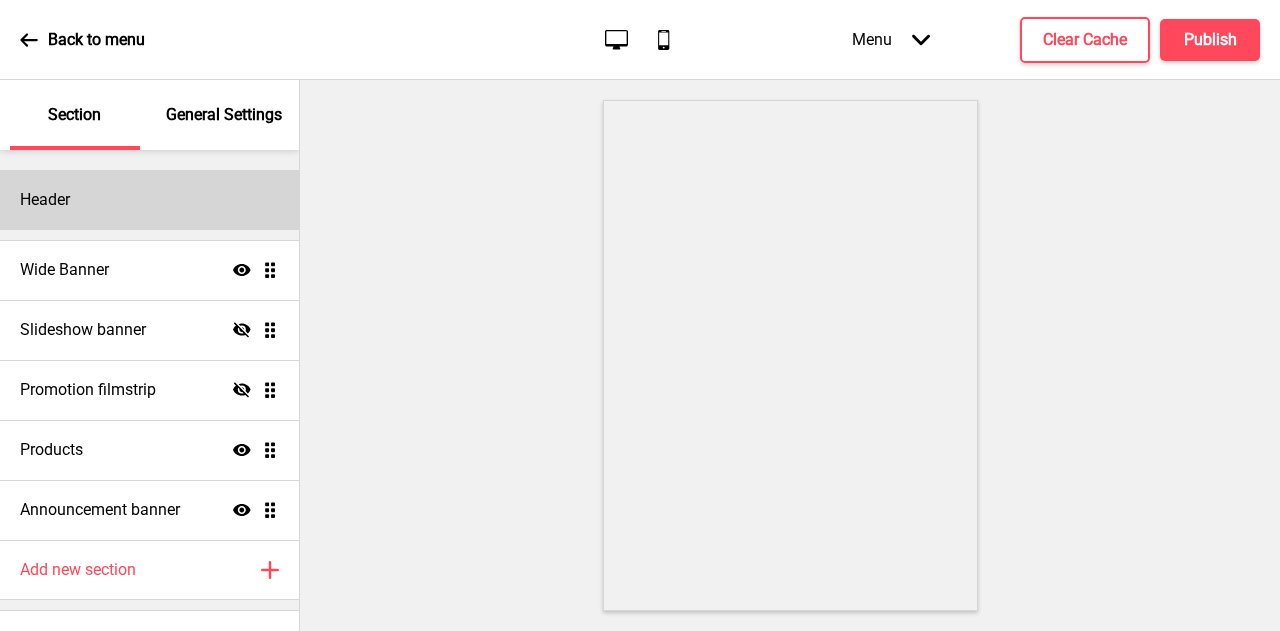 drag, startPoint x: 124, startPoint y: 192, endPoint x: 131, endPoint y: 206, distance: 15.652476 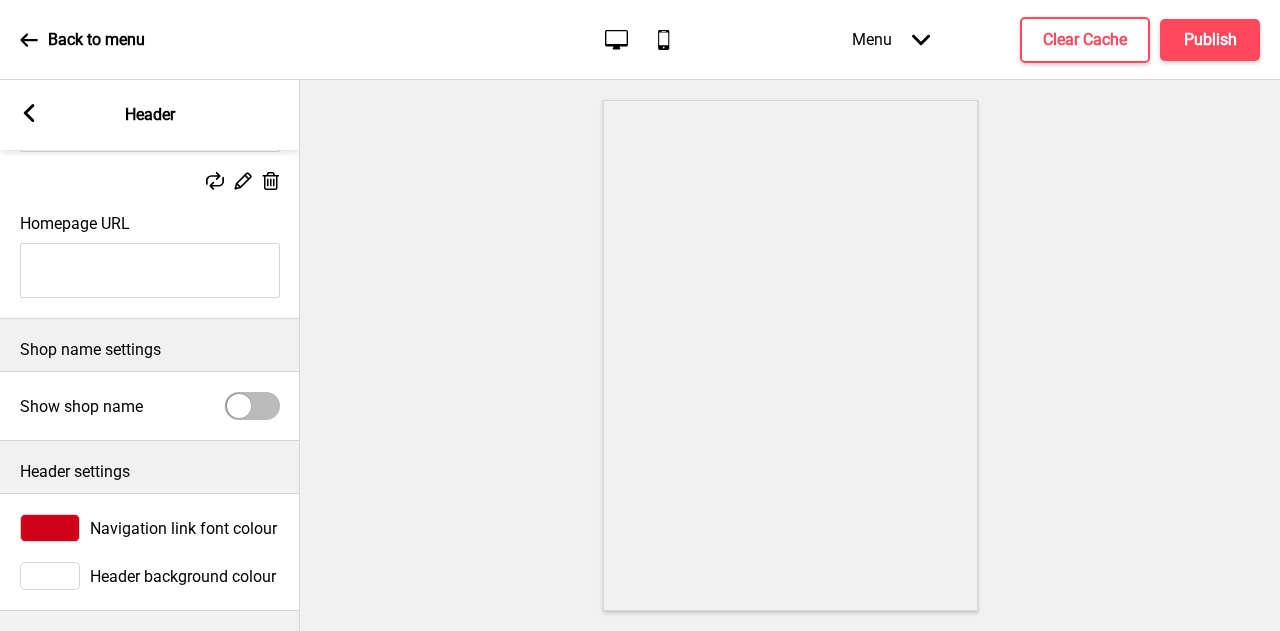 scroll, scrollTop: 316, scrollLeft: 0, axis: vertical 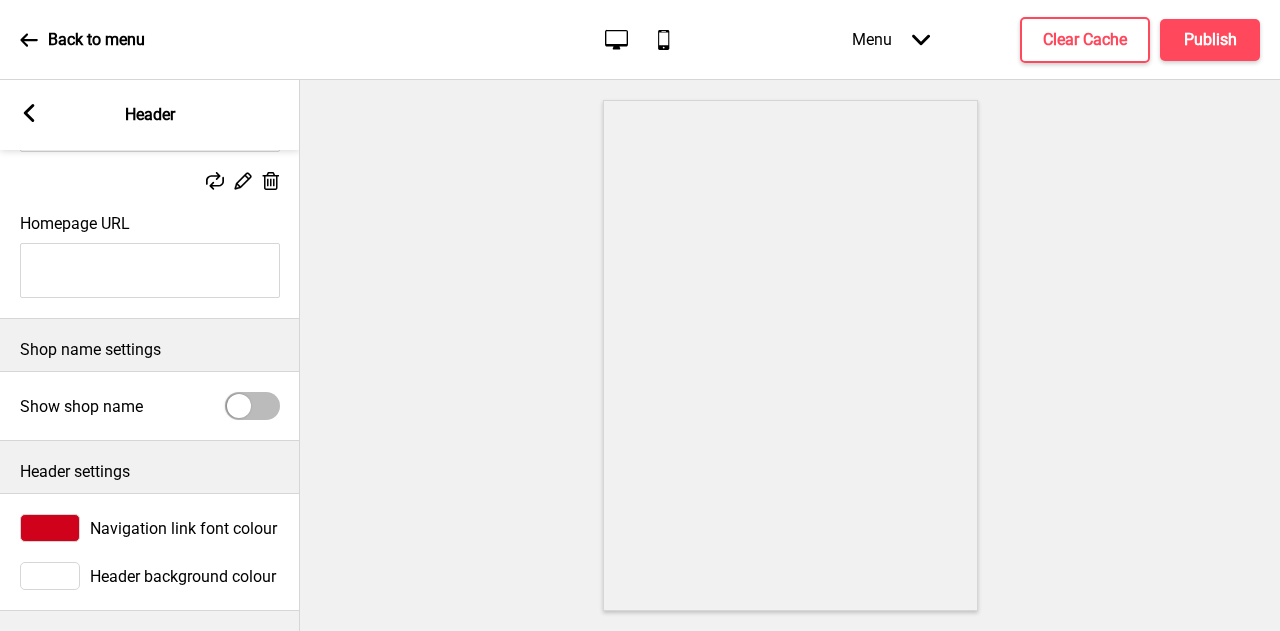 checkbox on "true" 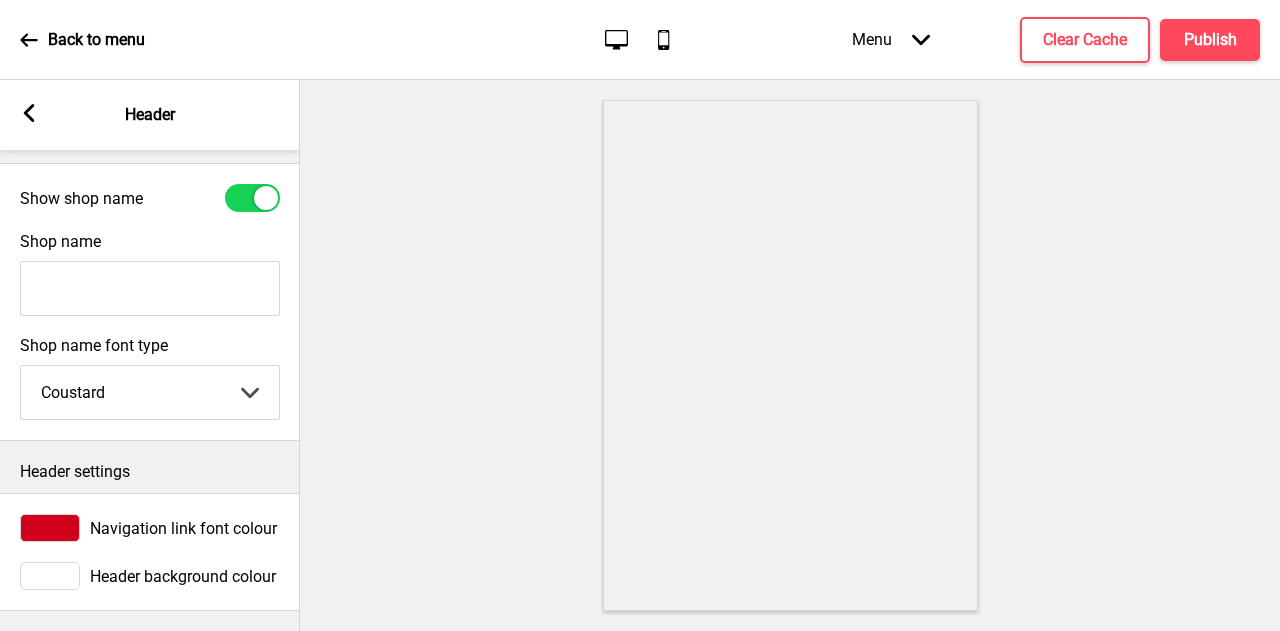 scroll, scrollTop: 516, scrollLeft: 0, axis: vertical 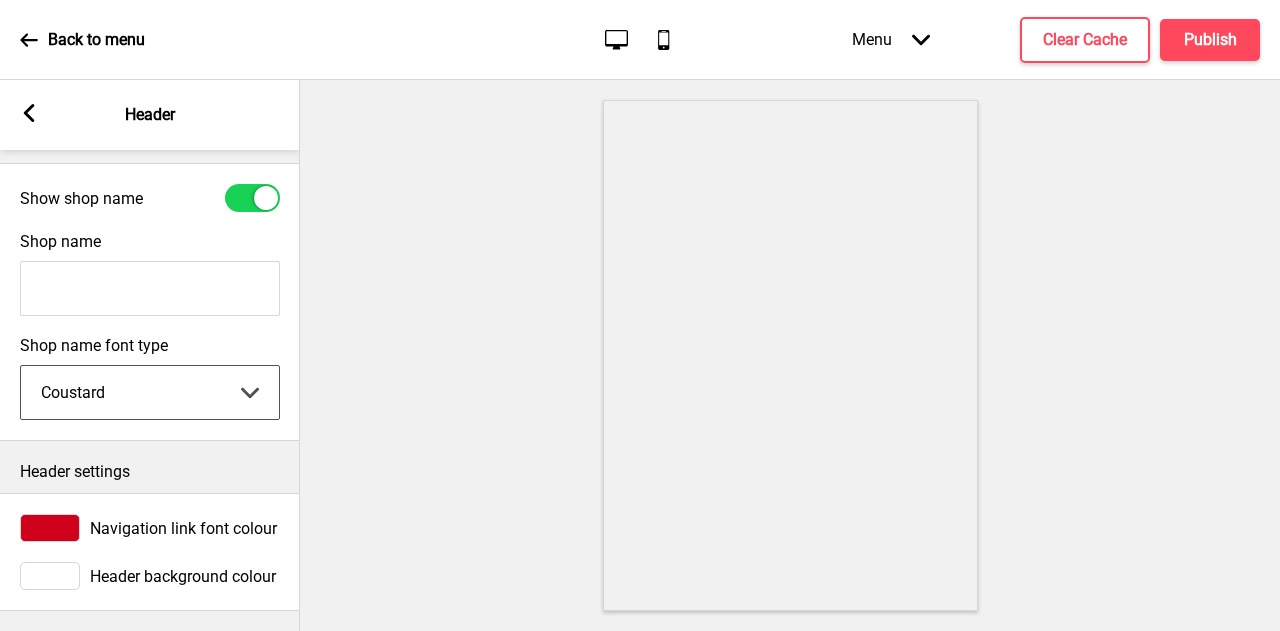 select on "[FONT]" 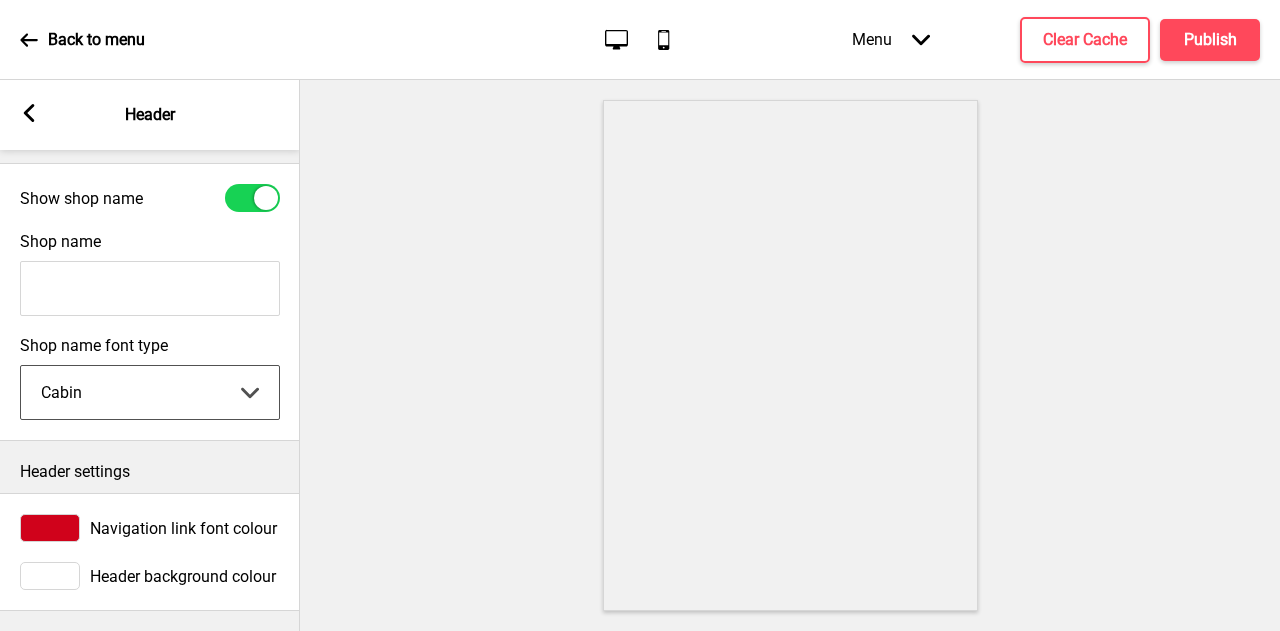 scroll, scrollTop: 527, scrollLeft: 0, axis: vertical 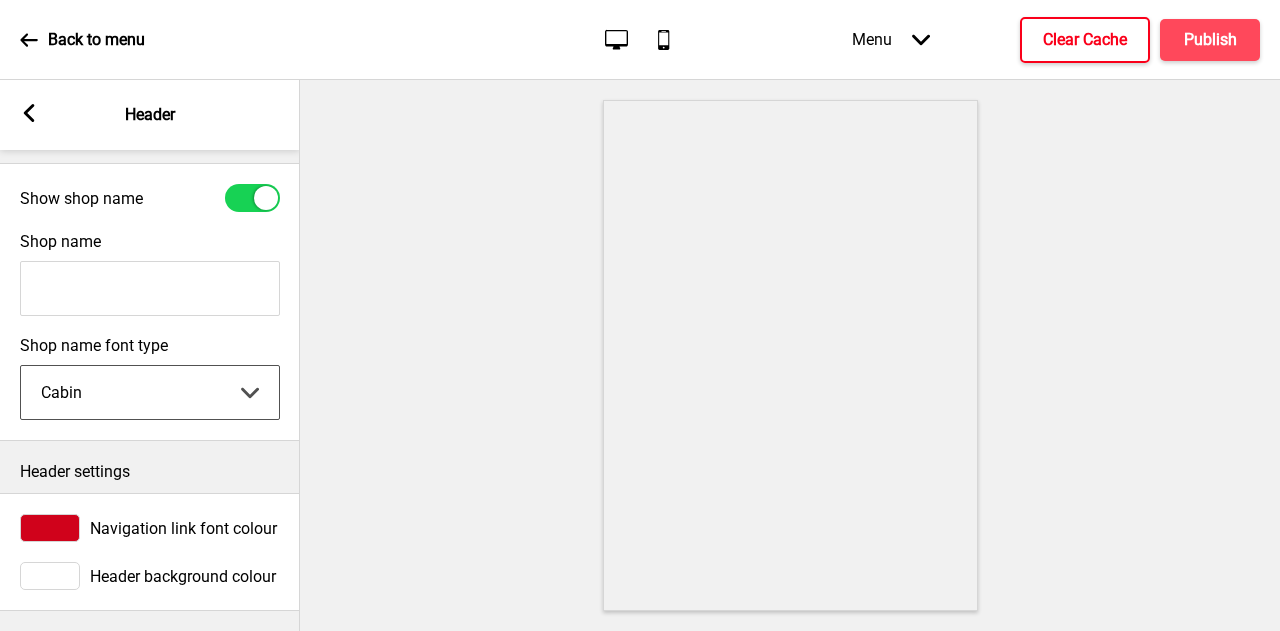 click on "Clear Cache" at bounding box center [1085, 40] 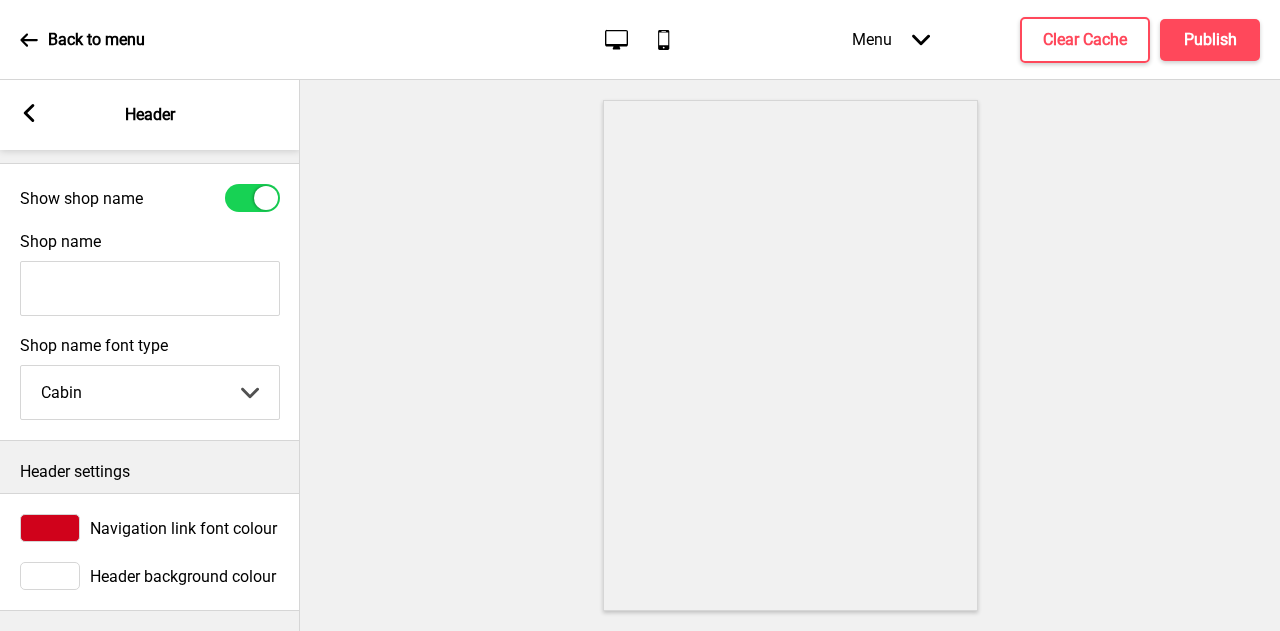 click 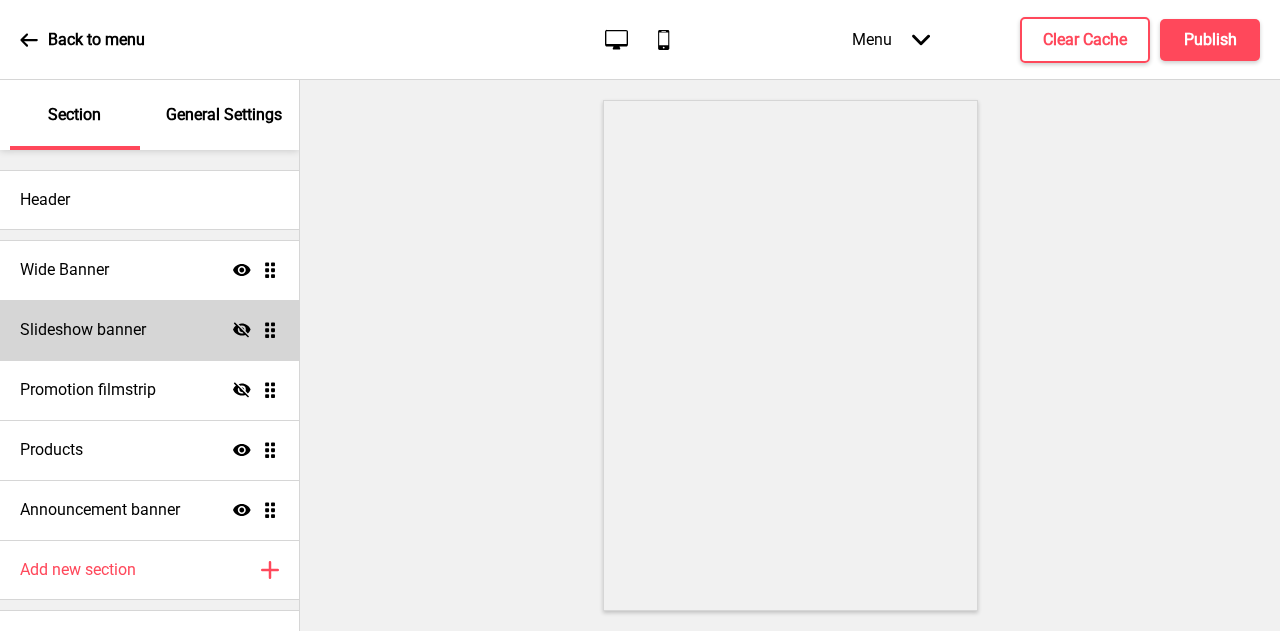 click on "Slideshow banner" at bounding box center [83, 330] 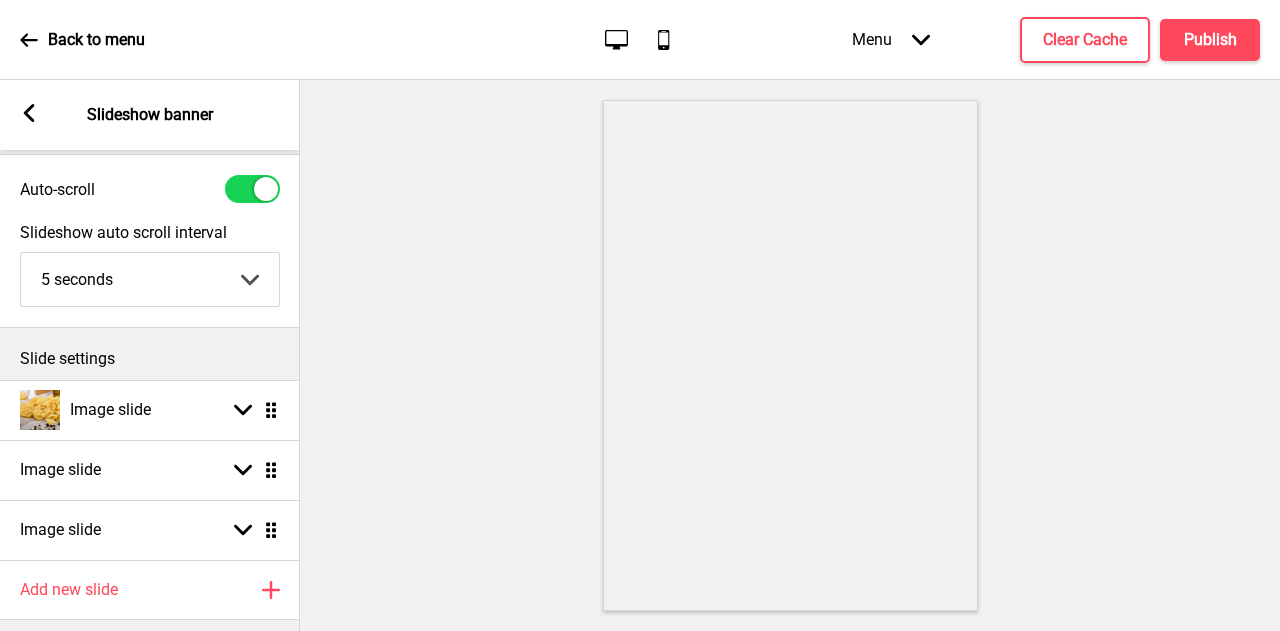 scroll, scrollTop: 100, scrollLeft: 0, axis: vertical 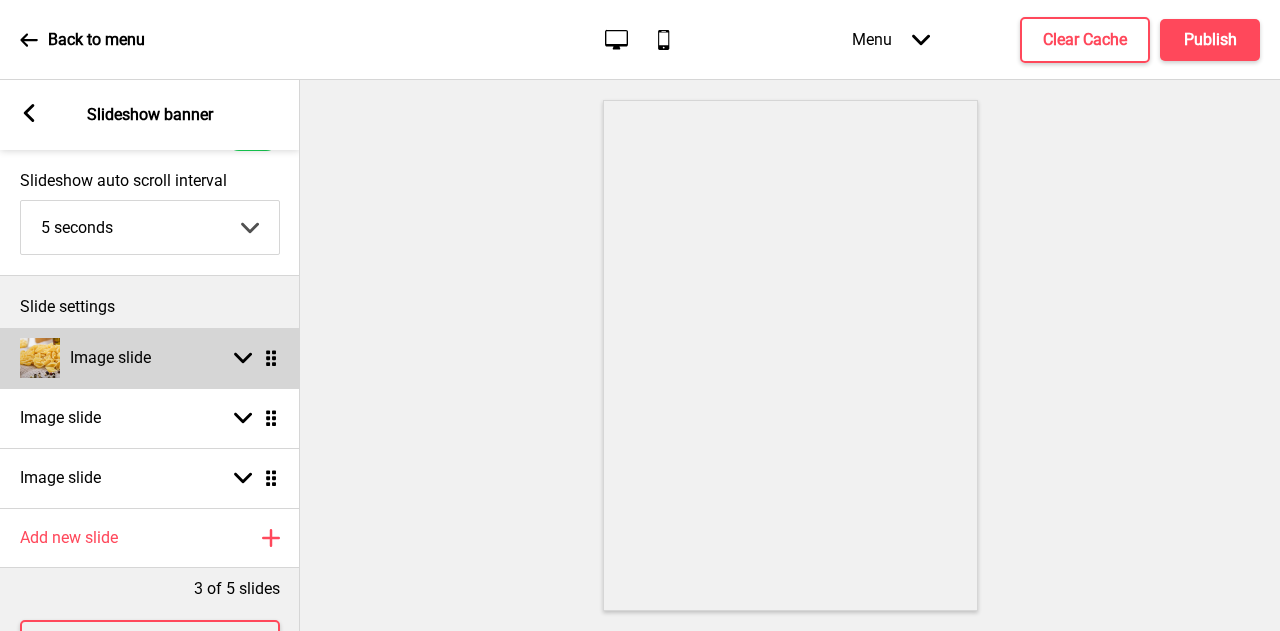 click on "Image slide Arrow down Drag" at bounding box center (150, 358) 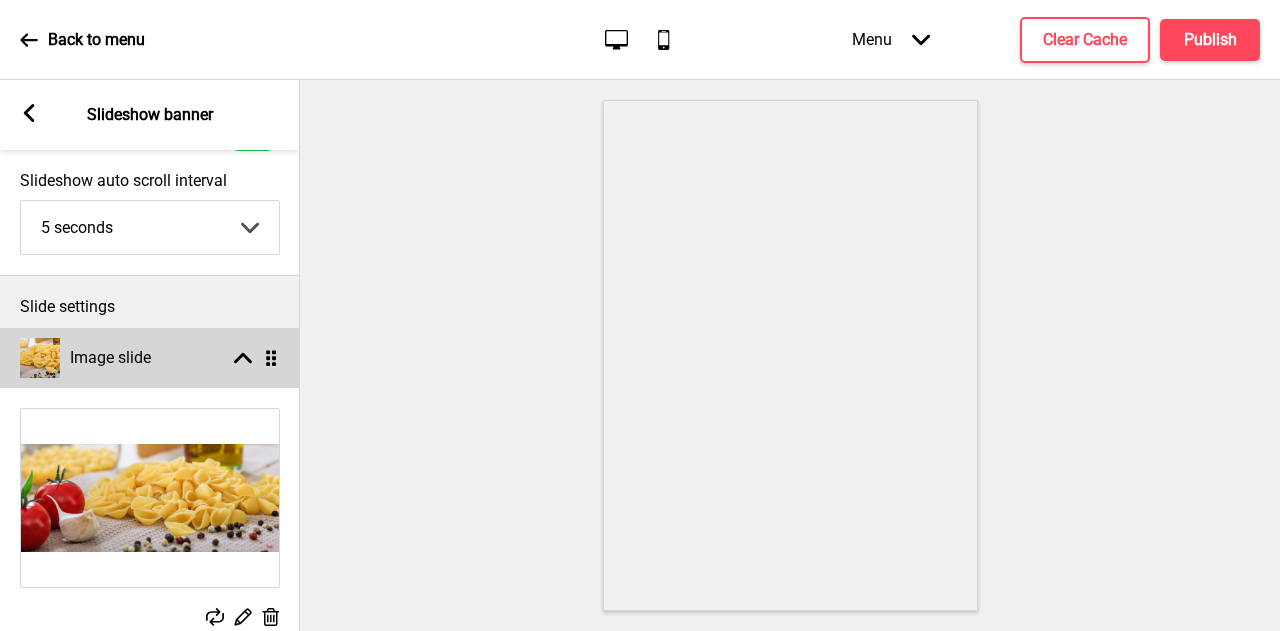 click on "Image slide Arrow up Drag" at bounding box center (150, 358) 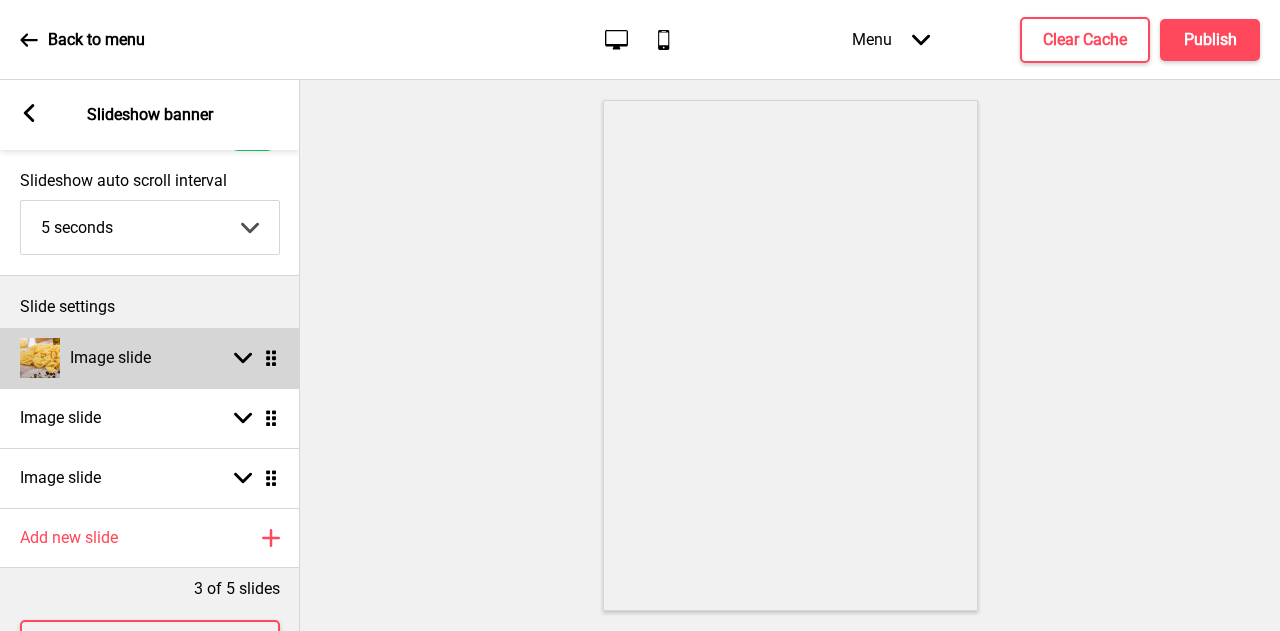 click 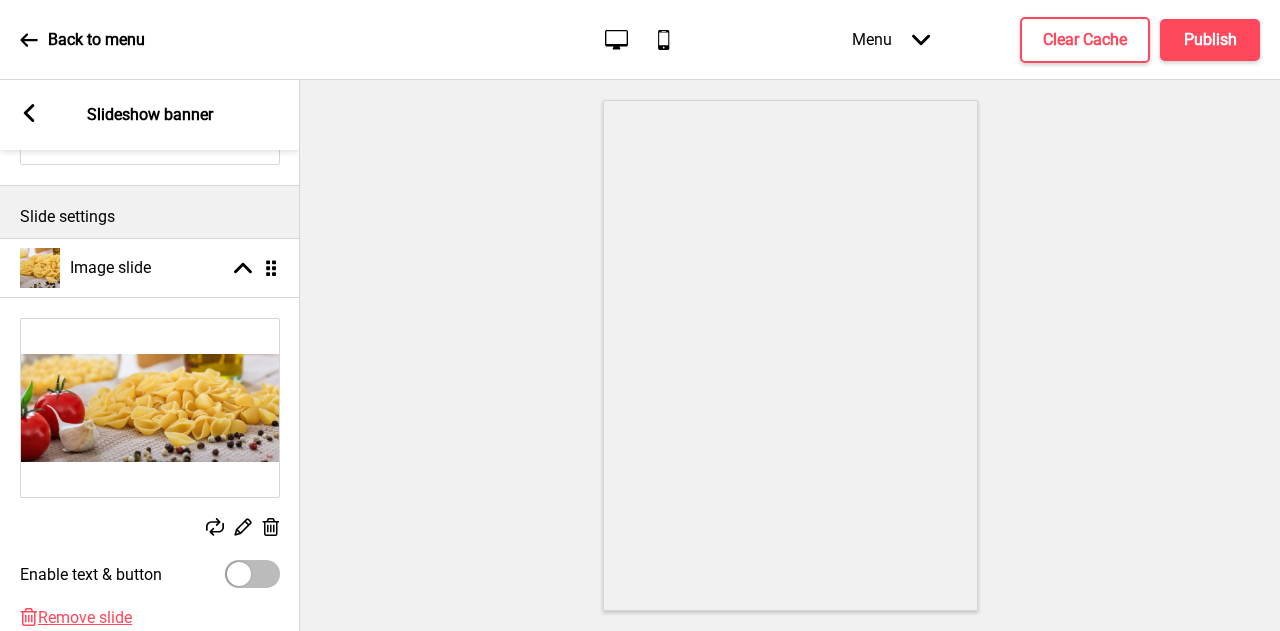 scroll, scrollTop: 400, scrollLeft: 0, axis: vertical 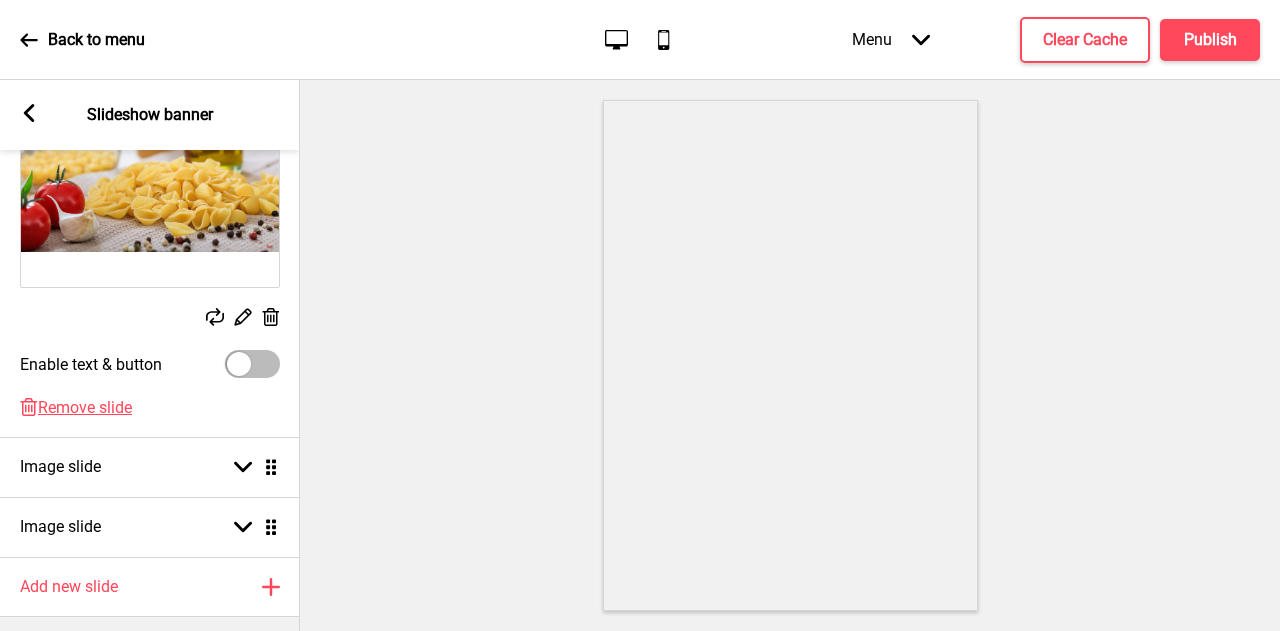 click 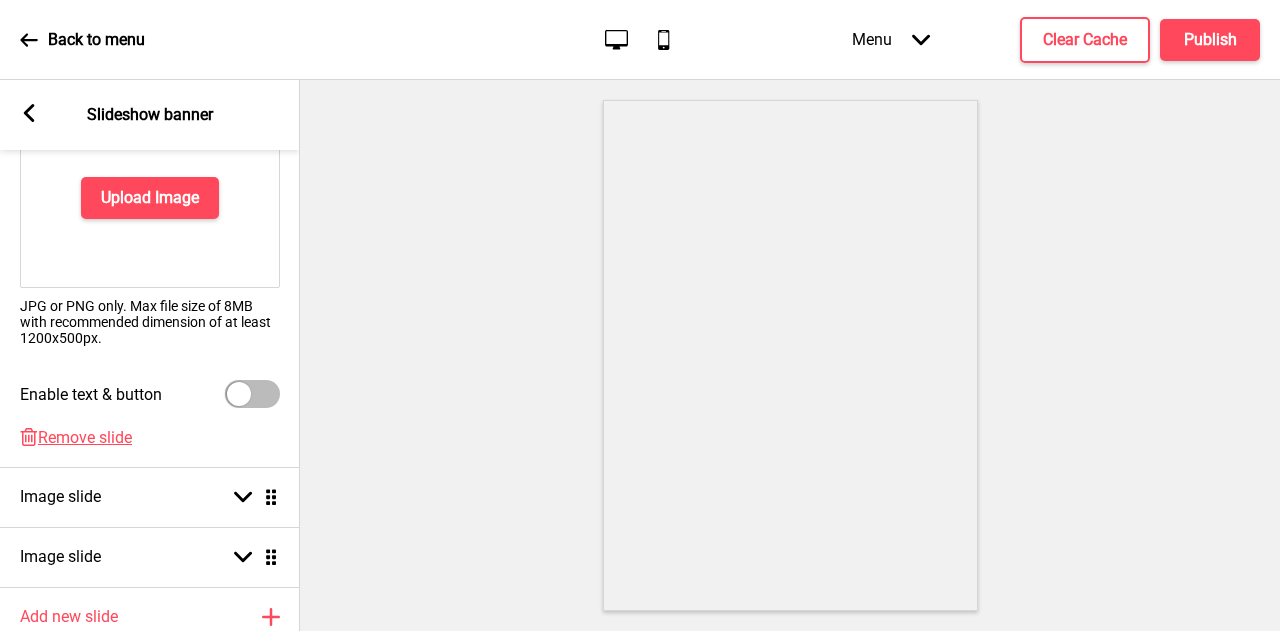 scroll, scrollTop: 0, scrollLeft: 0, axis: both 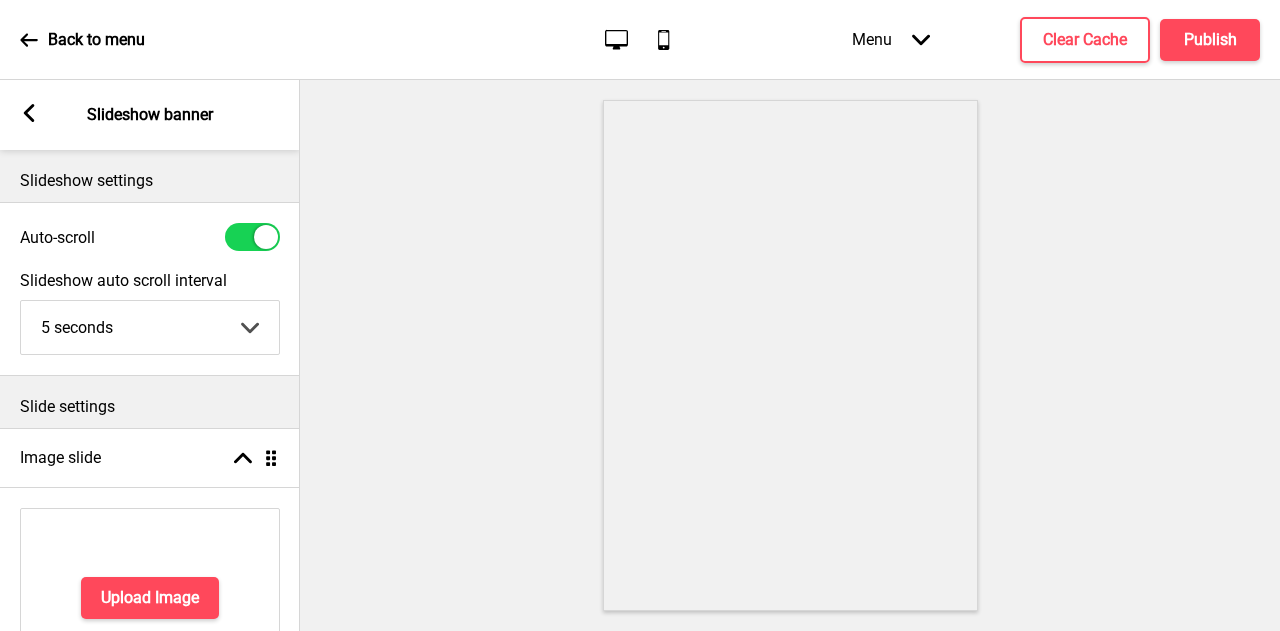 click at bounding box center [252, 237] 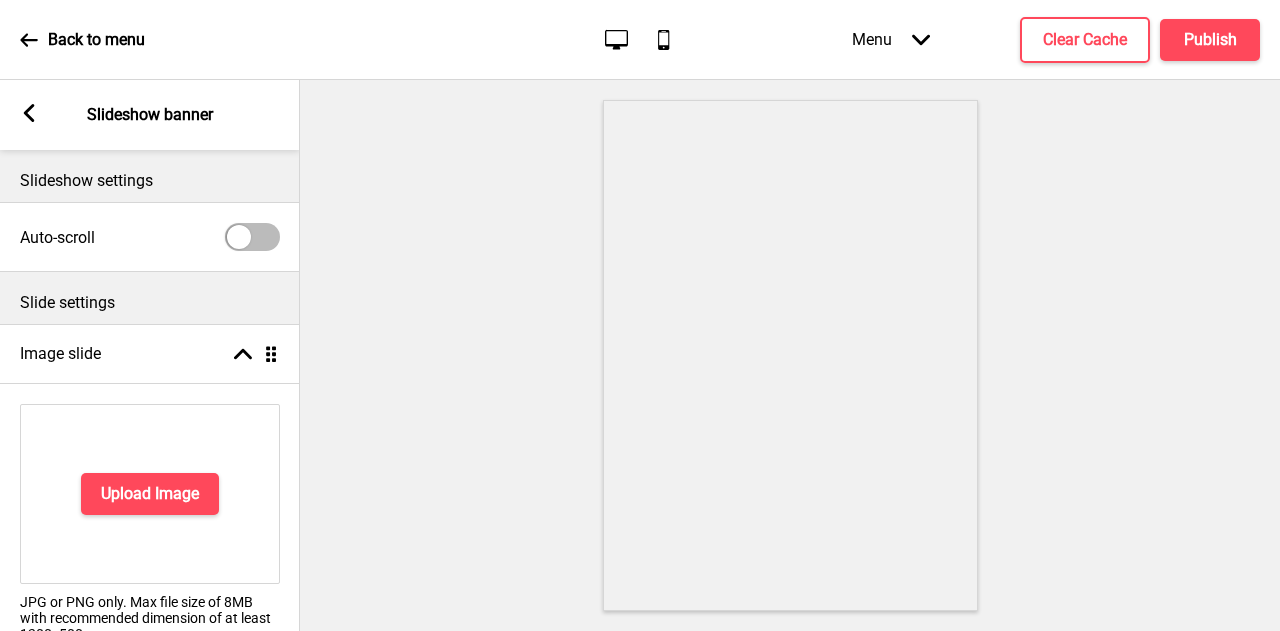click 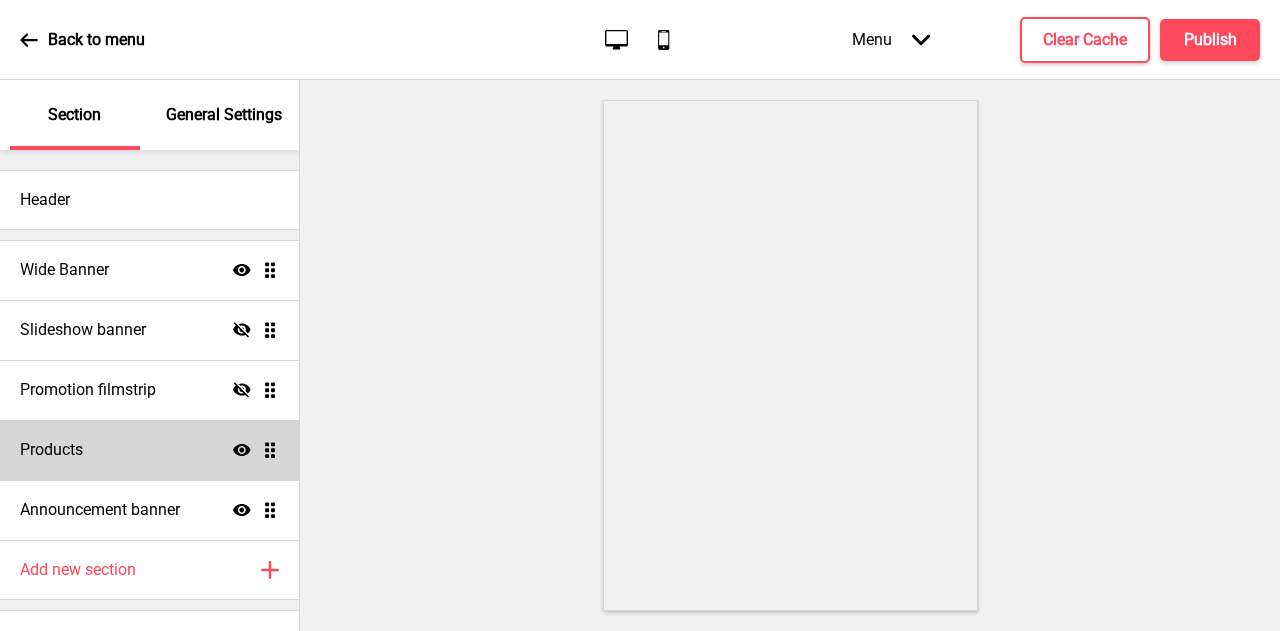 click on "Products Show Drag" at bounding box center (149, 450) 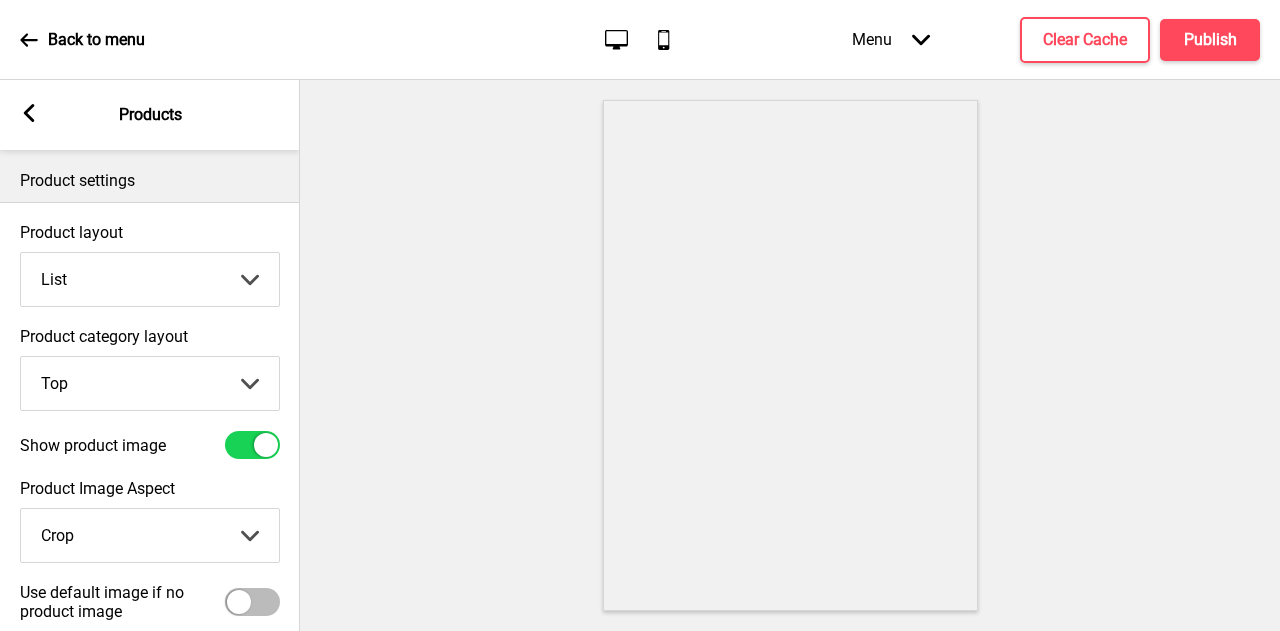 click on "Grid List" at bounding box center (150, 279) 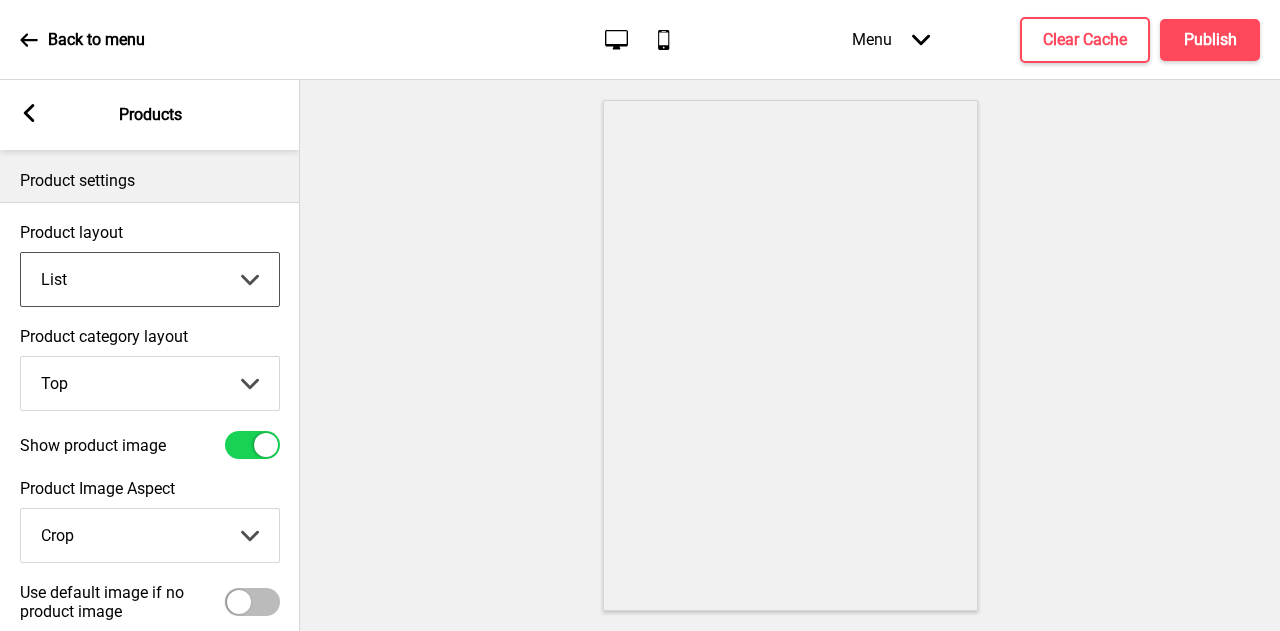 click on "Grid List" at bounding box center [150, 279] 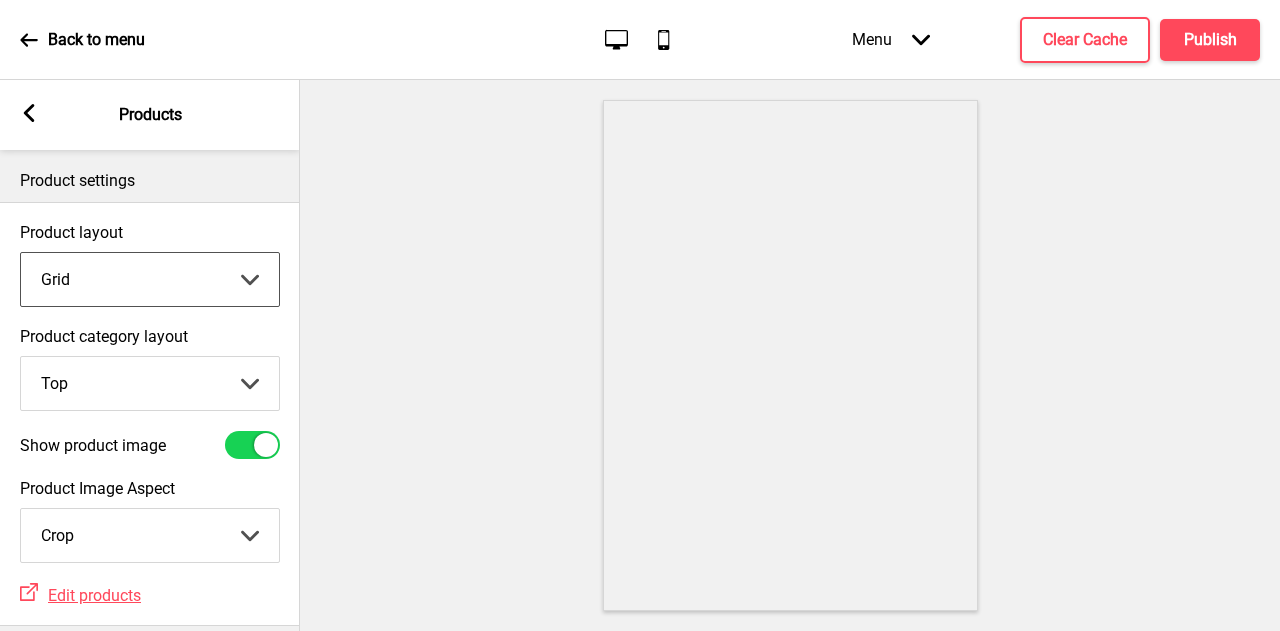 click on "Grid List" at bounding box center [150, 279] 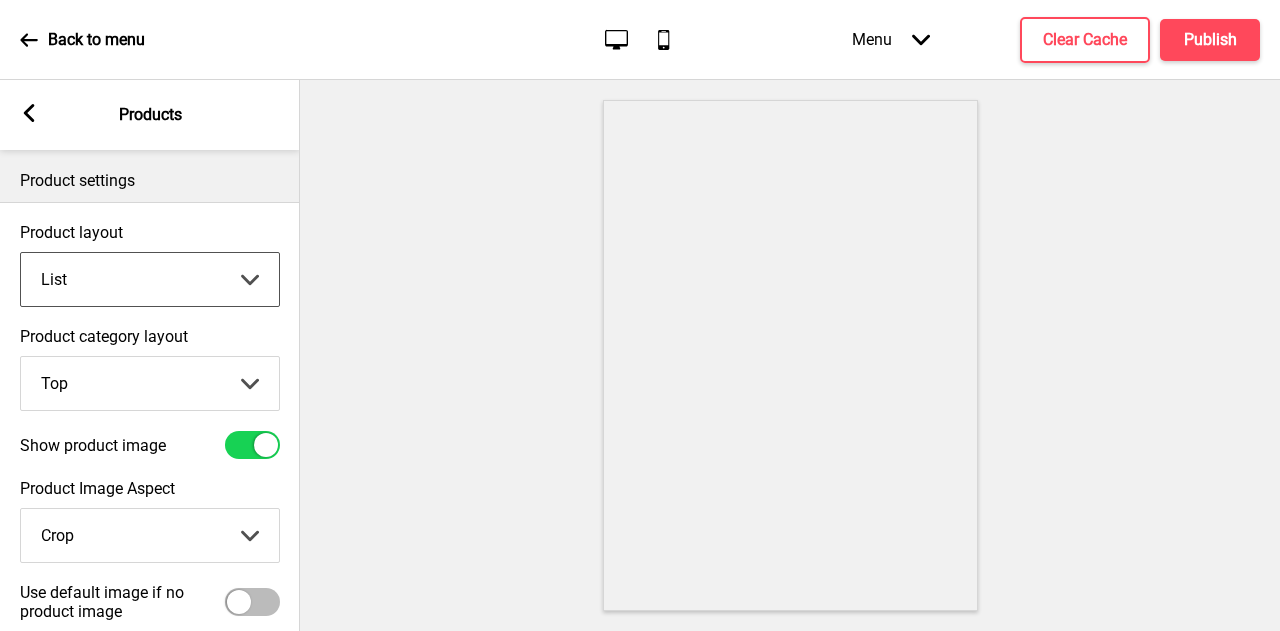 click on "Top Side" at bounding box center [150, 383] 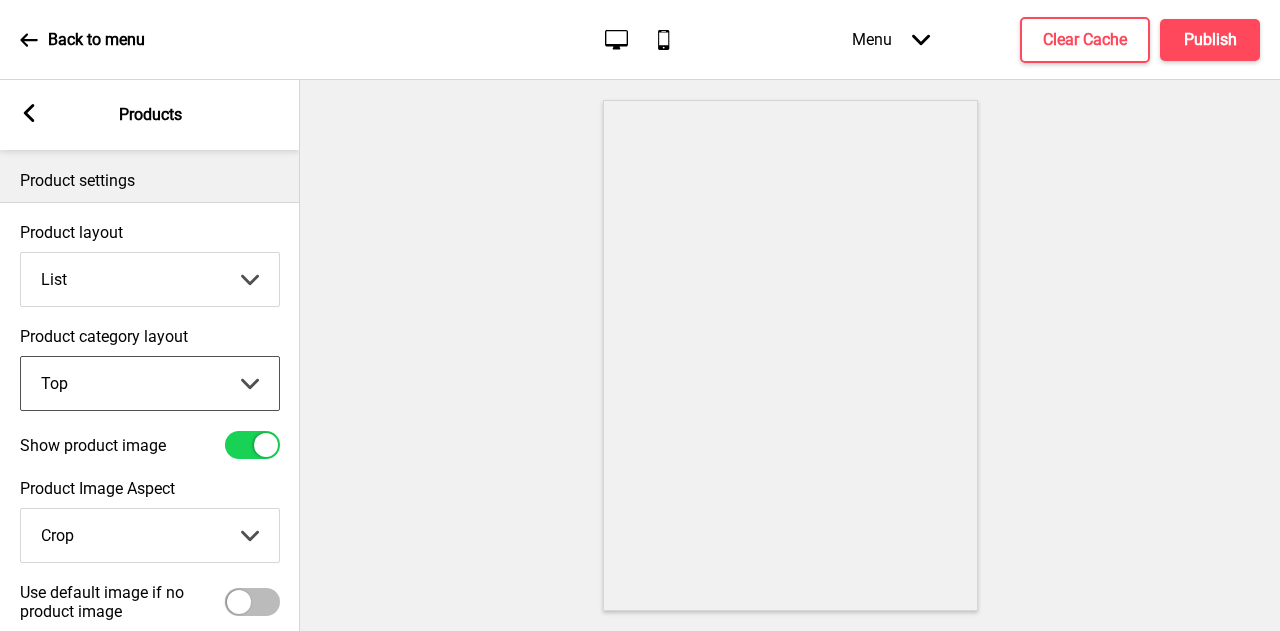 click on "Top Side" at bounding box center (150, 383) 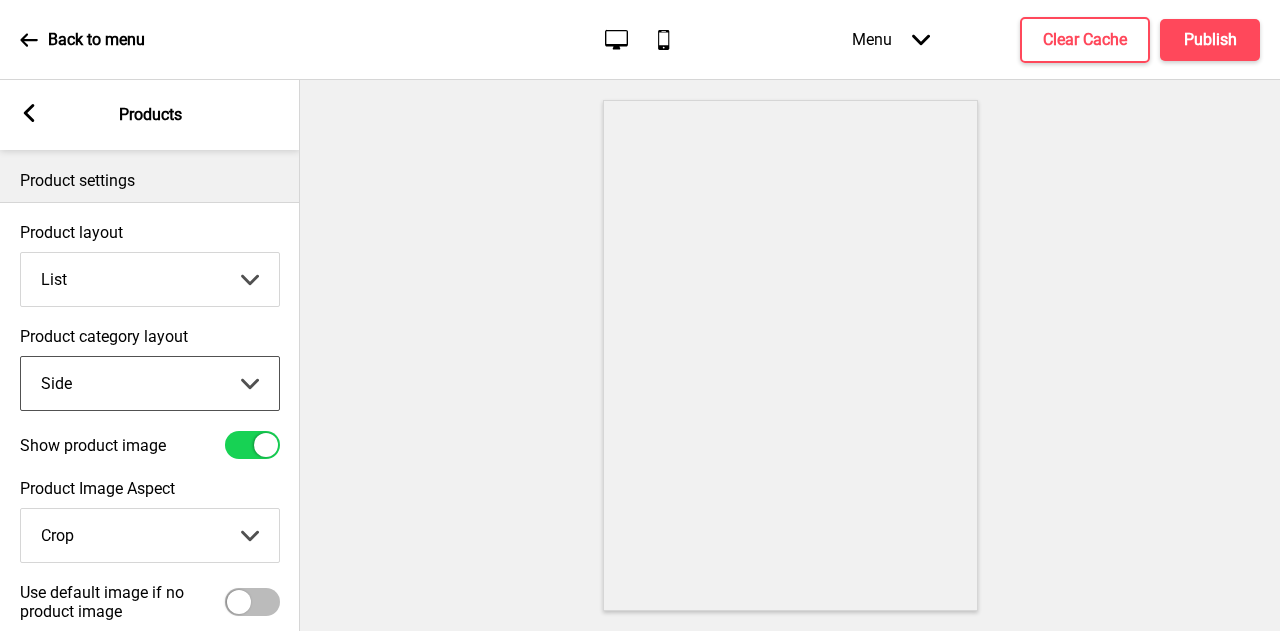 click on "Top Side" at bounding box center [150, 383] 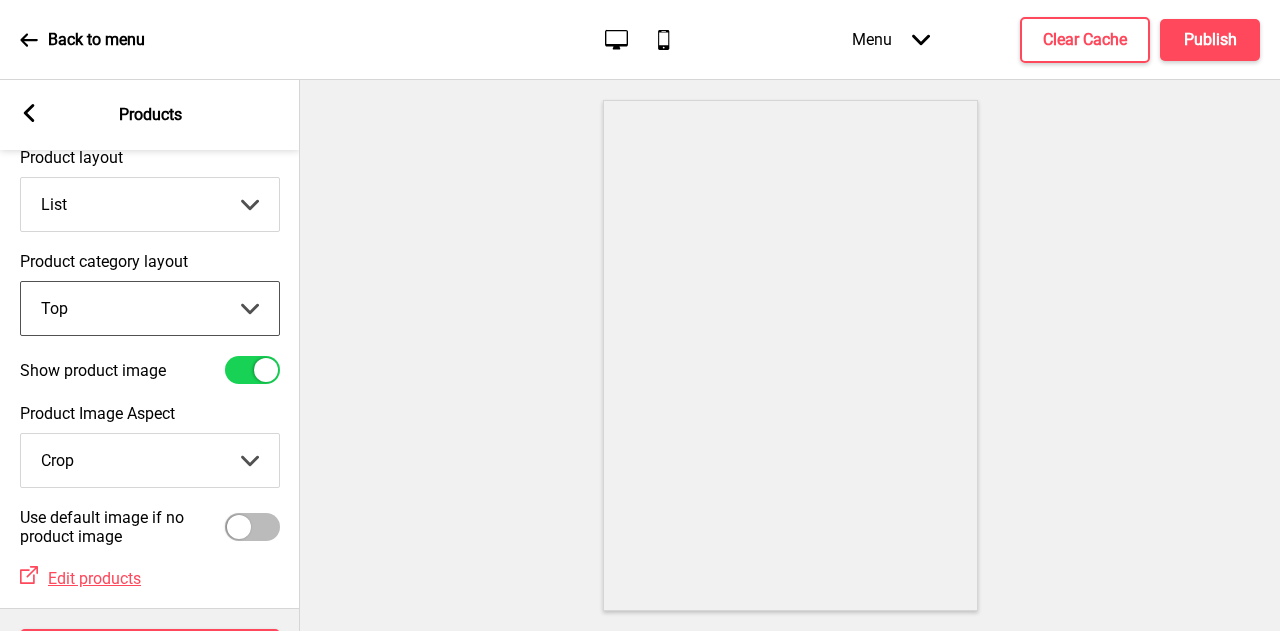 scroll, scrollTop: 174, scrollLeft: 0, axis: vertical 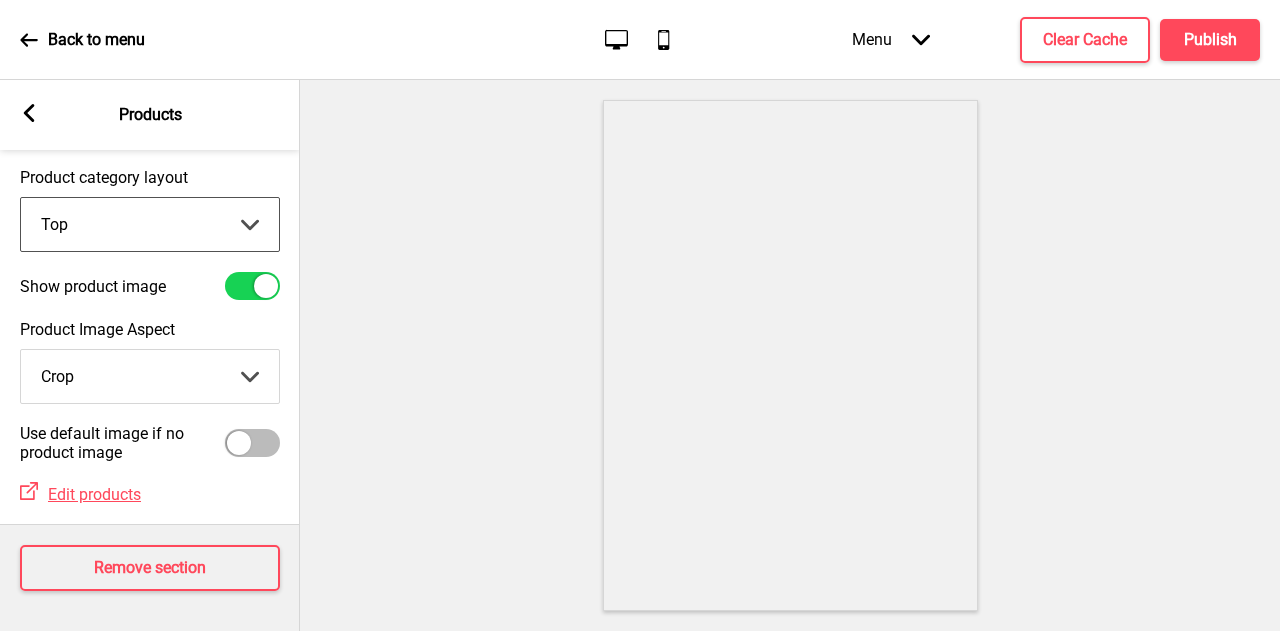 click on "Crop Natural" at bounding box center (150, 376) 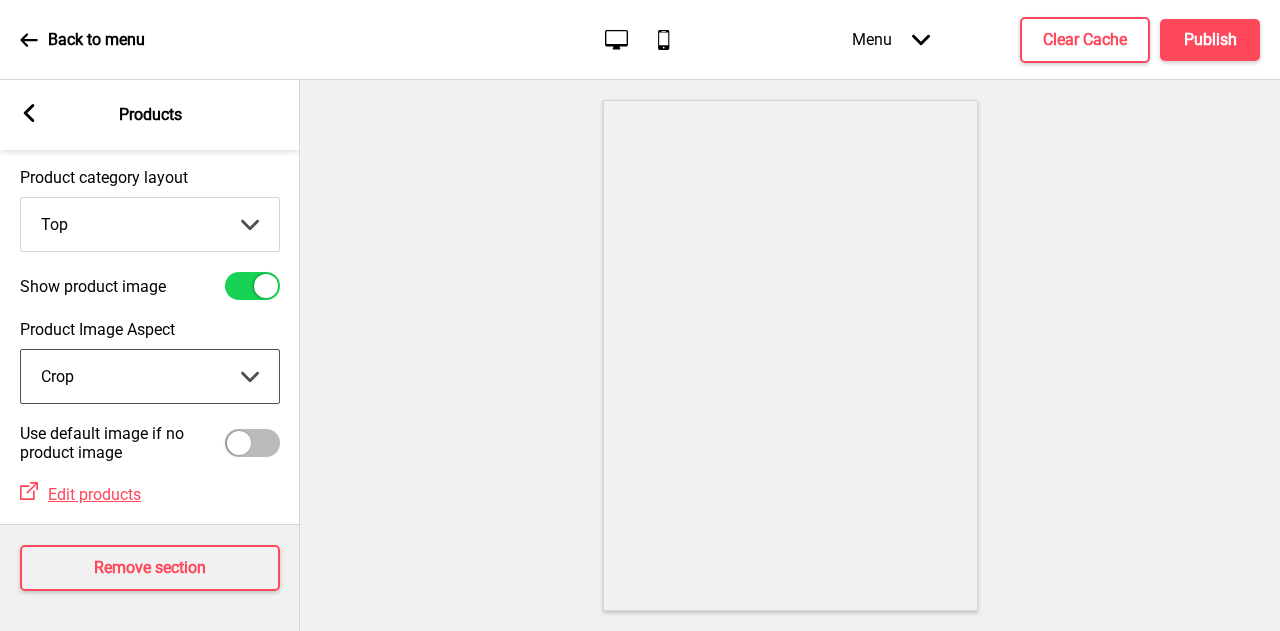 click on "Crop Natural" at bounding box center (150, 376) 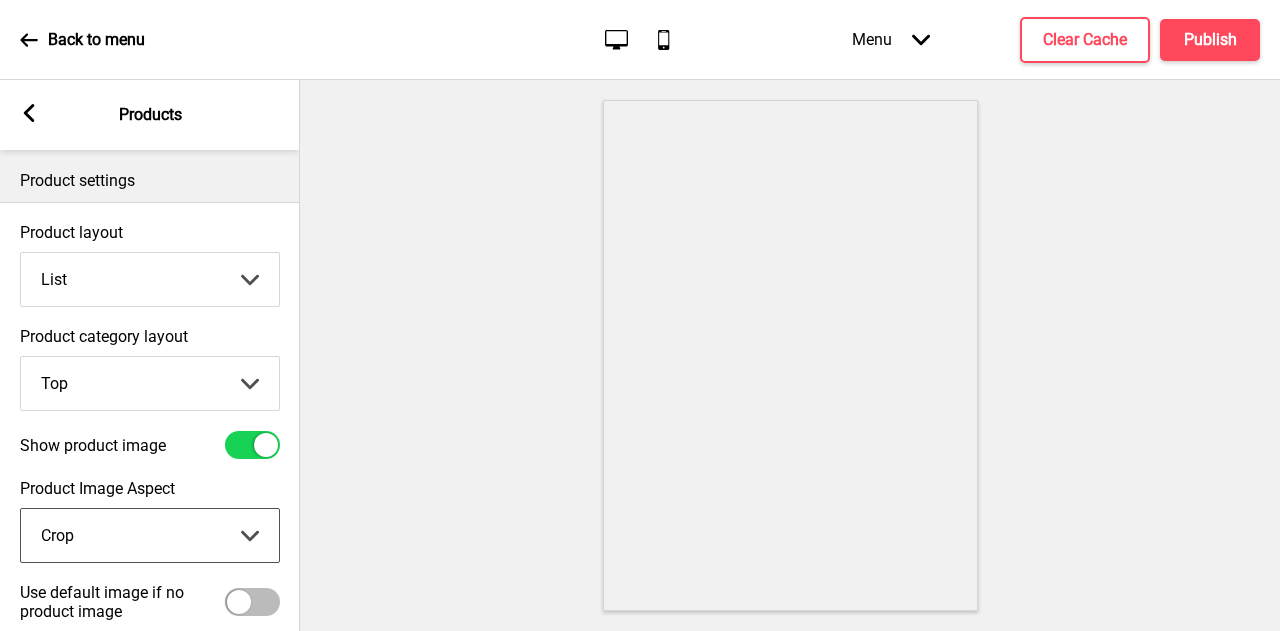 click 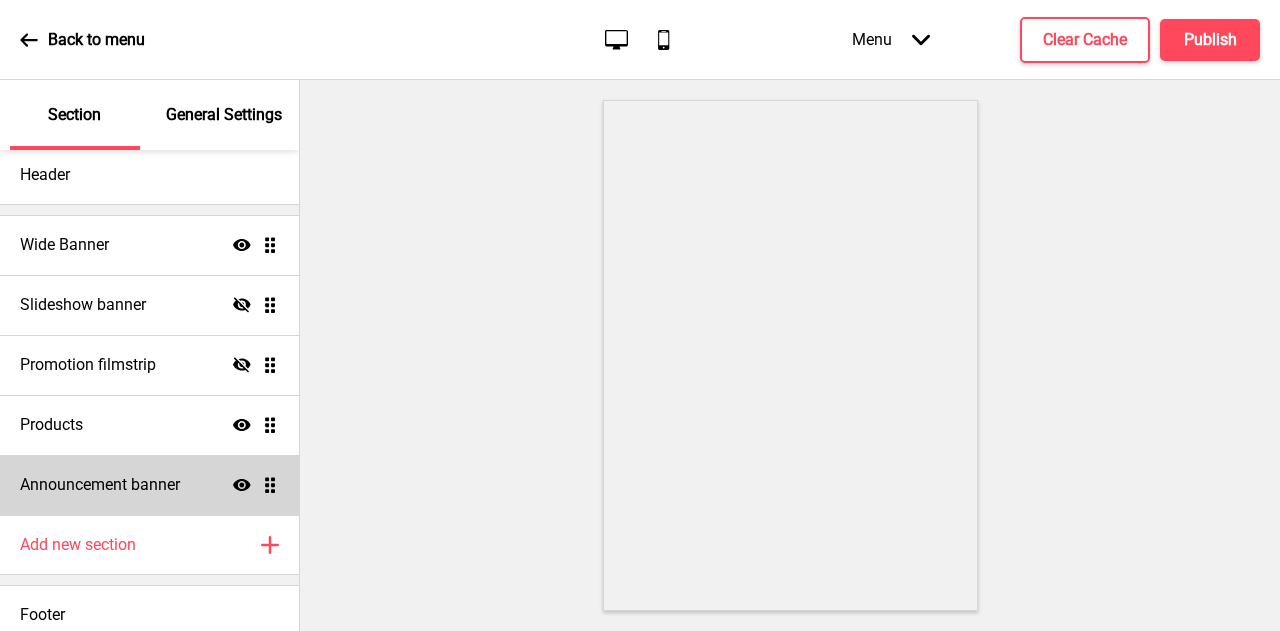 scroll, scrollTop: 39, scrollLeft: 0, axis: vertical 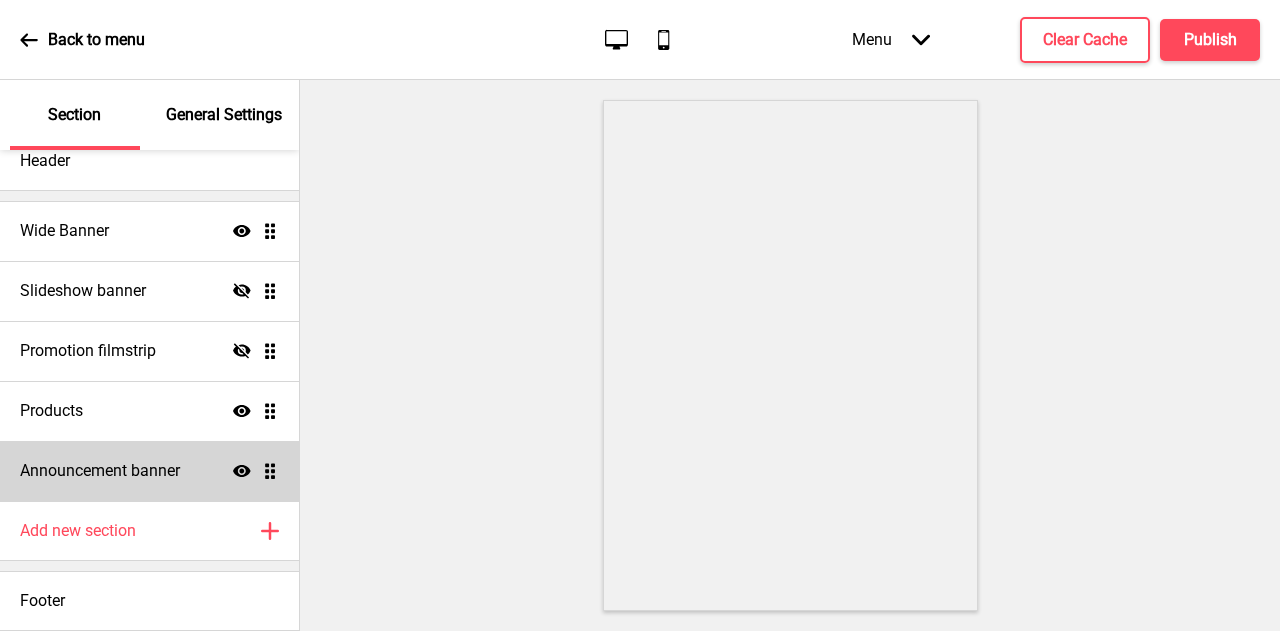 click on "Announcement banner Show Drag" at bounding box center [149, 471] 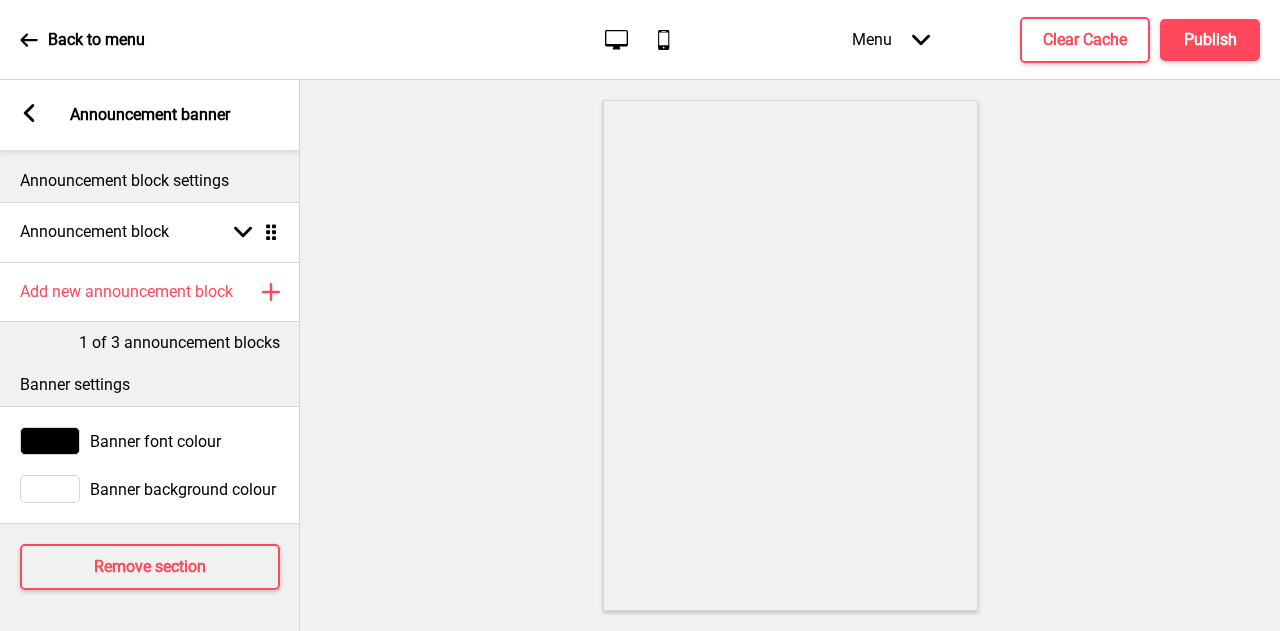 scroll, scrollTop: 14, scrollLeft: 0, axis: vertical 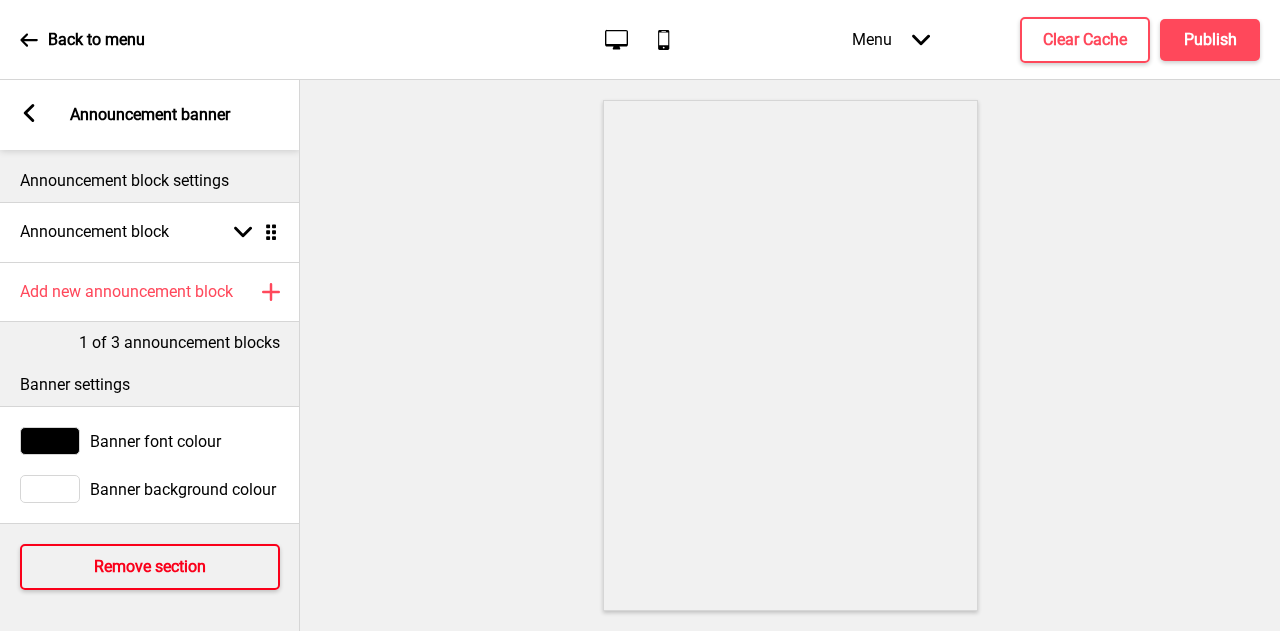 click on "Remove section" at bounding box center (150, 567) 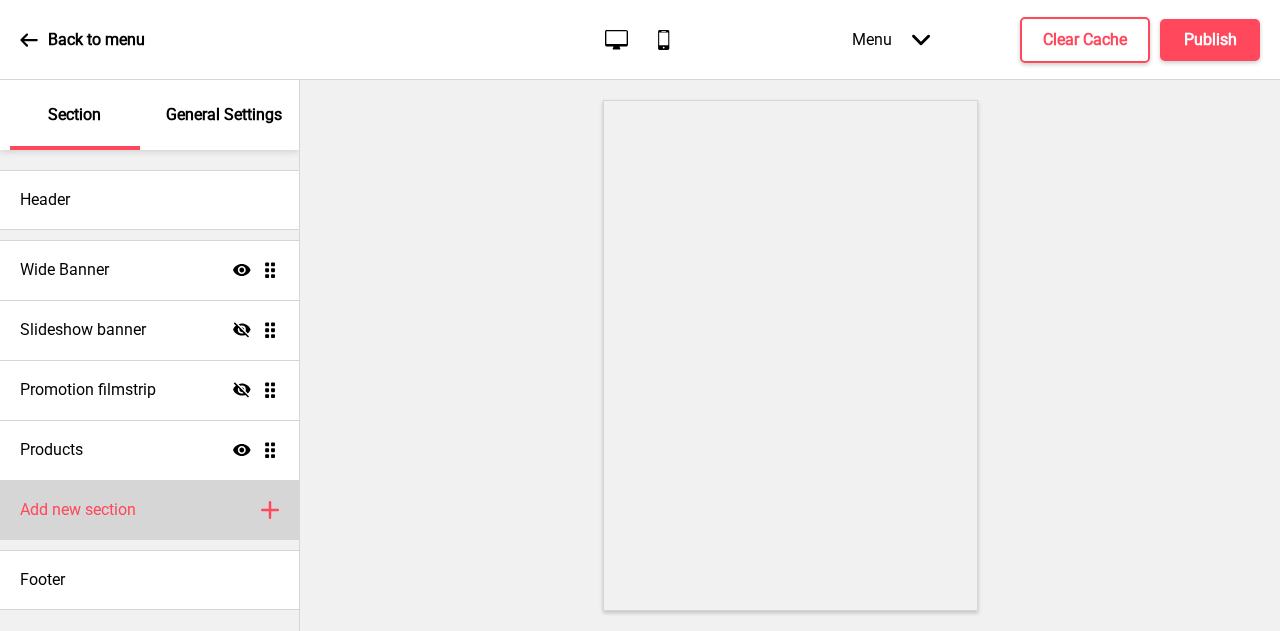 scroll, scrollTop: 0, scrollLeft: 0, axis: both 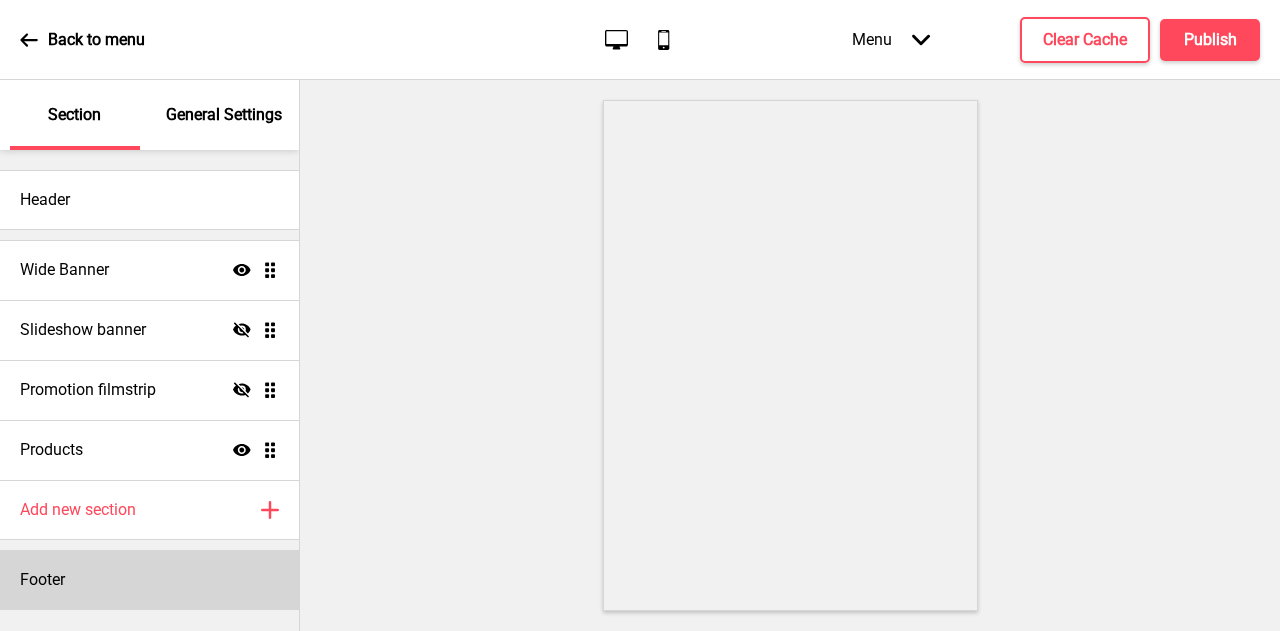 click on "Footer" at bounding box center [149, 580] 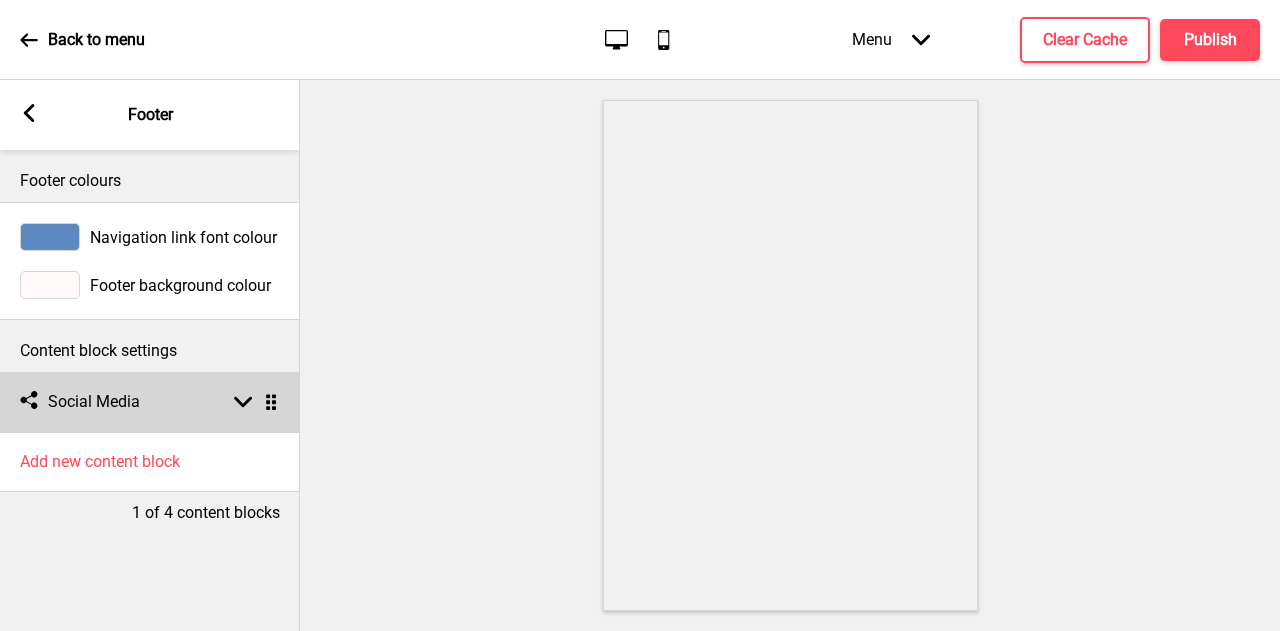 click on "Arrow down Drag" at bounding box center [252, 402] 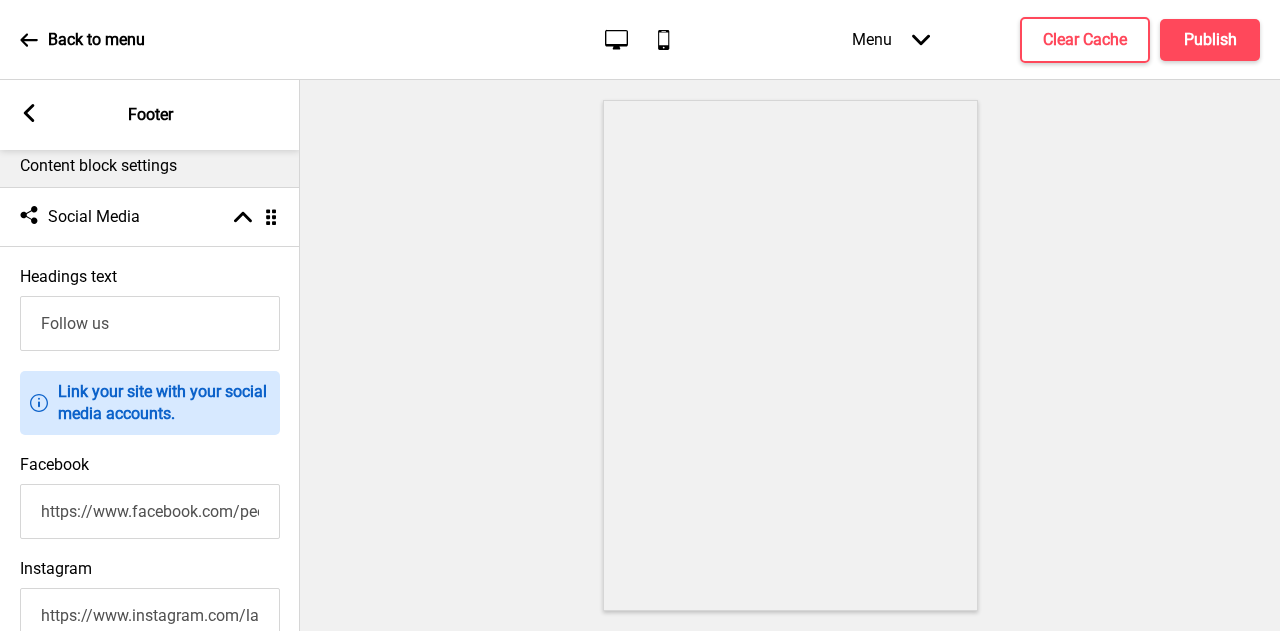scroll, scrollTop: 200, scrollLeft: 0, axis: vertical 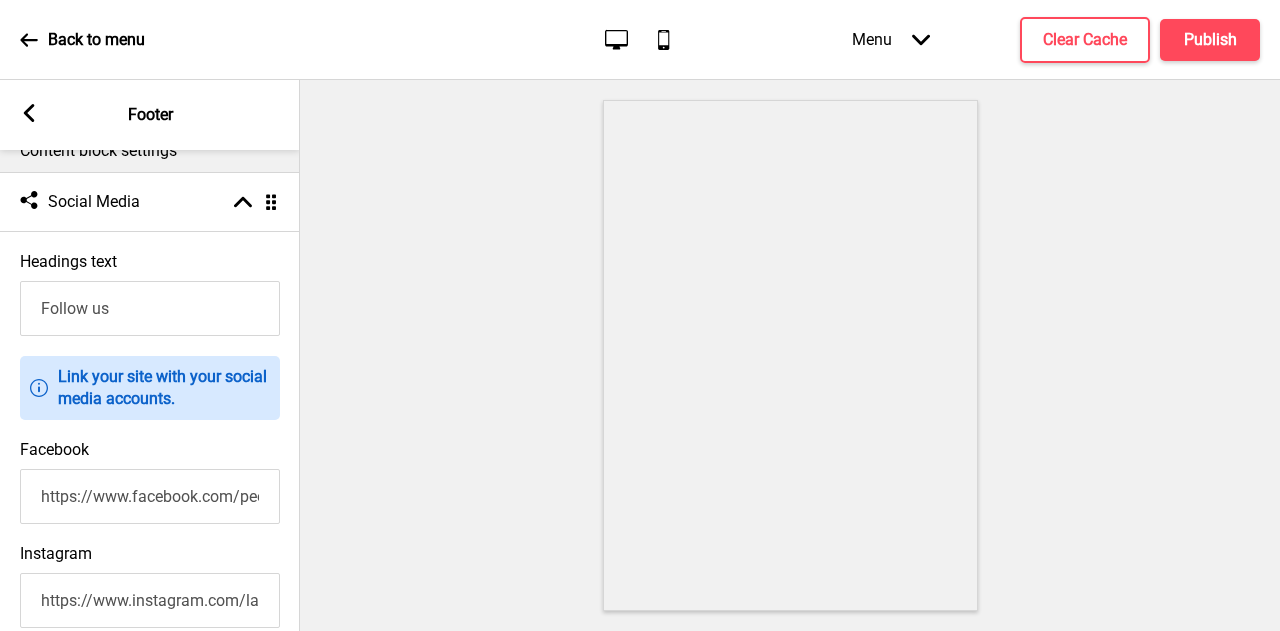 click on "Follow us" at bounding box center [150, 308] 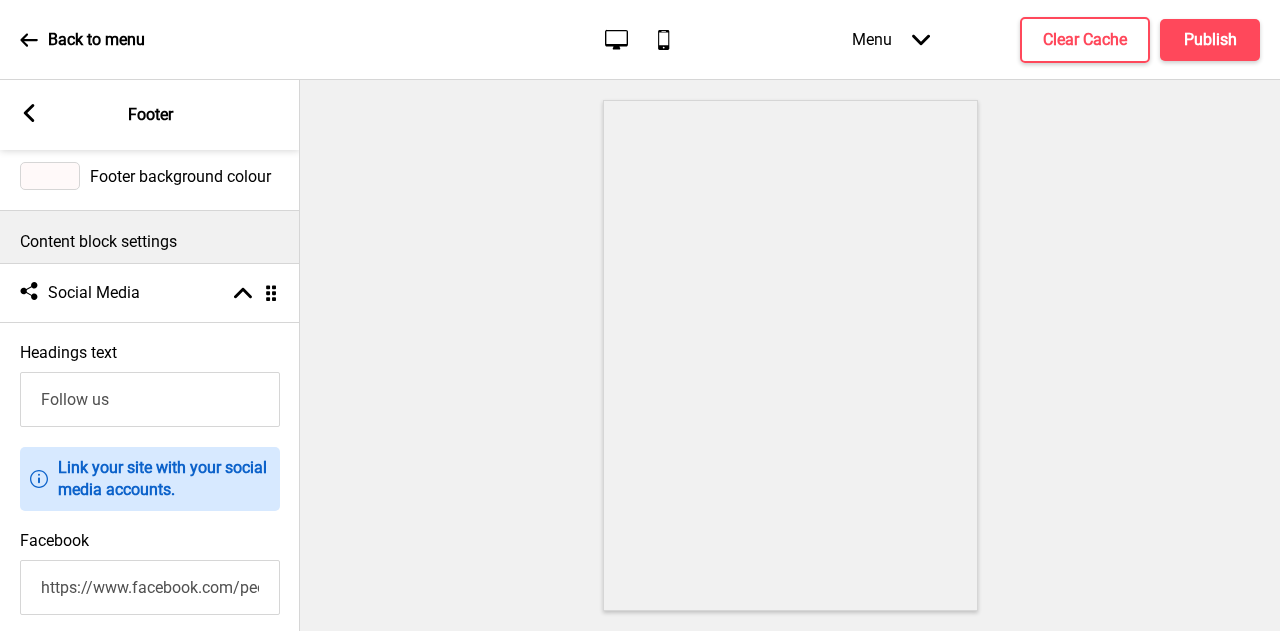 scroll, scrollTop: 0, scrollLeft: 0, axis: both 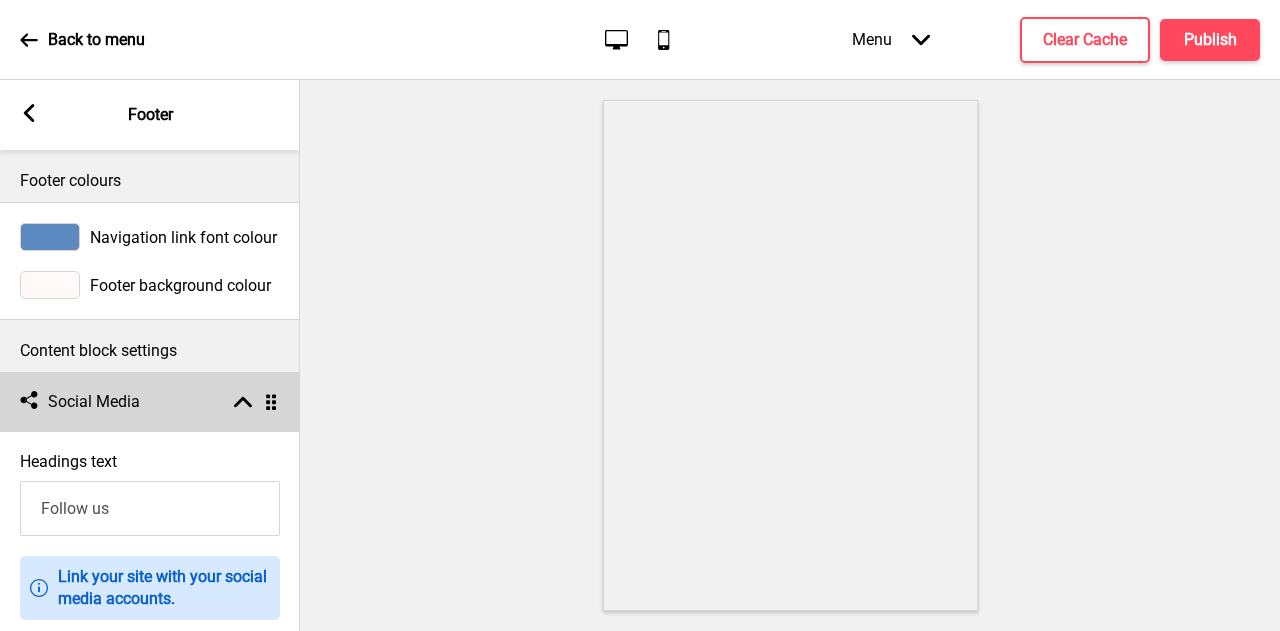 click 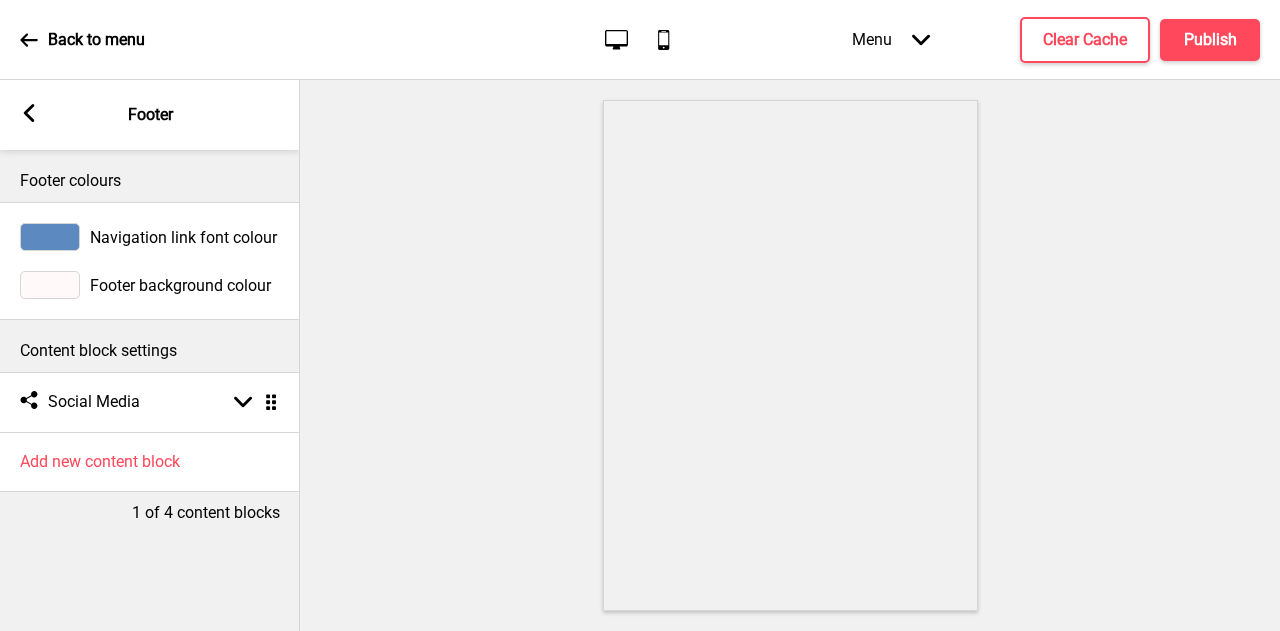 click on "Navigation link font colour" at bounding box center (183, 237) 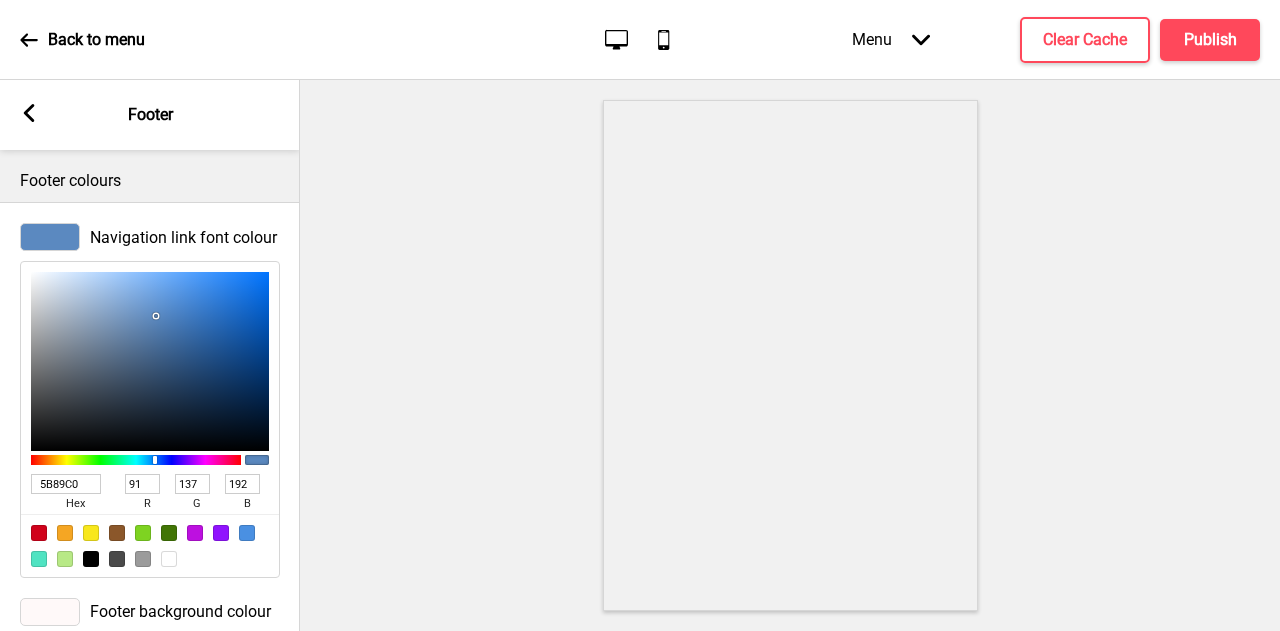 click at bounding box center [39, 533] 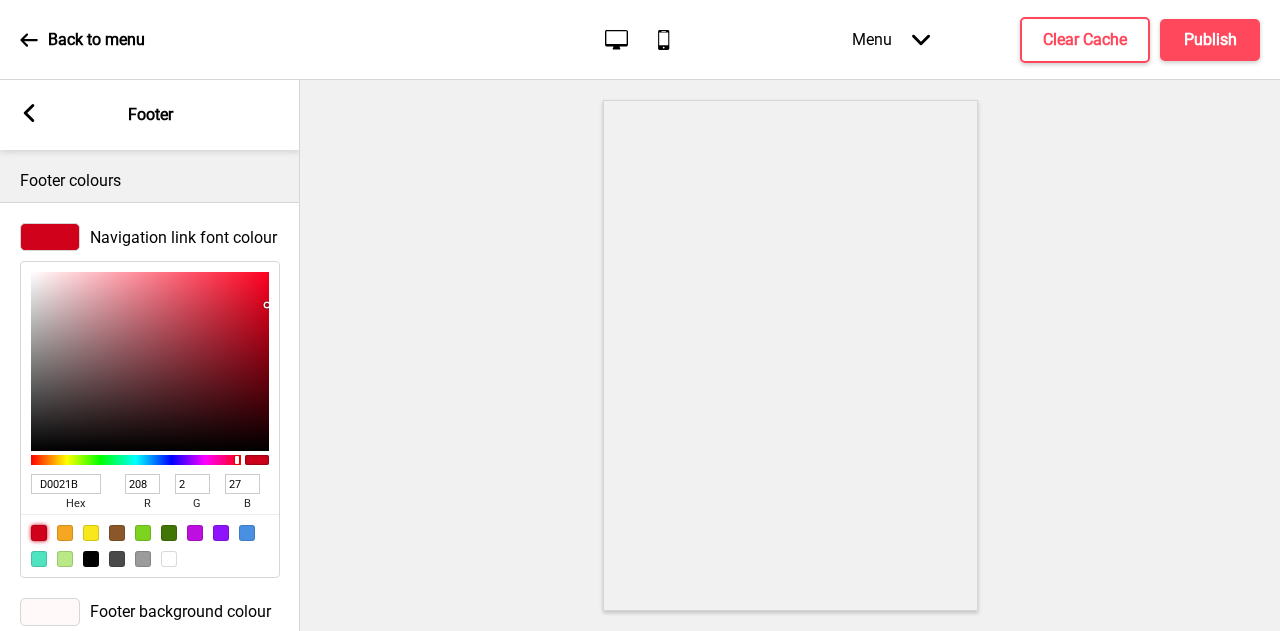 click on "Arrow left Footer" at bounding box center (150, 115) 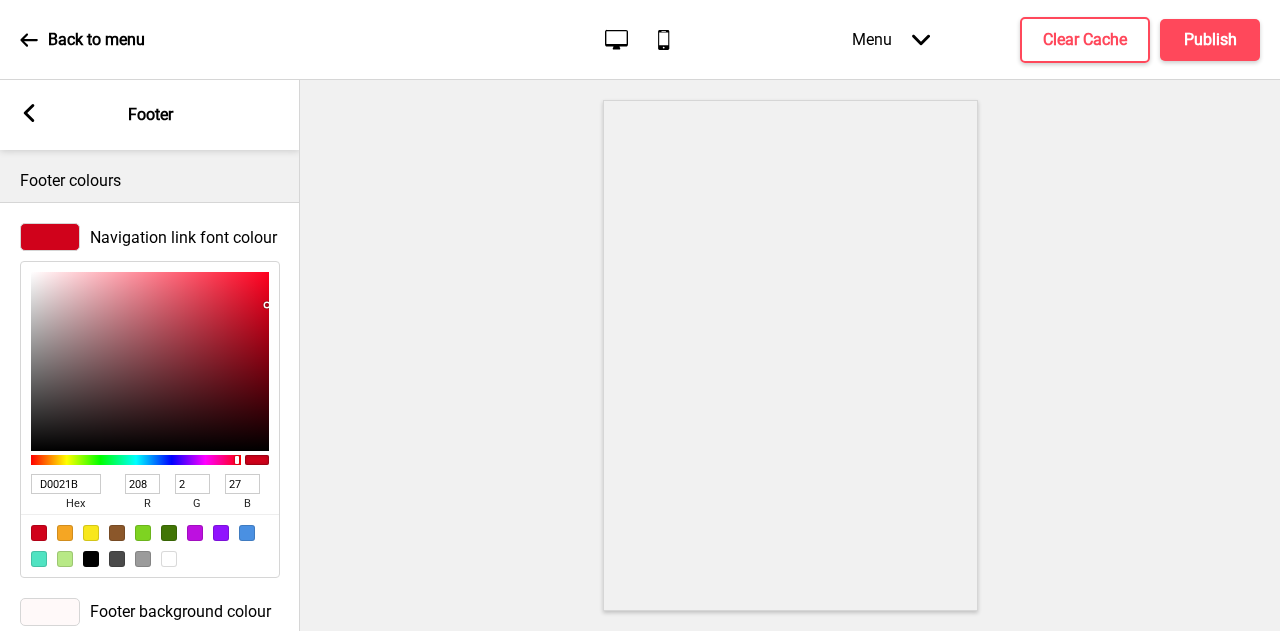 click 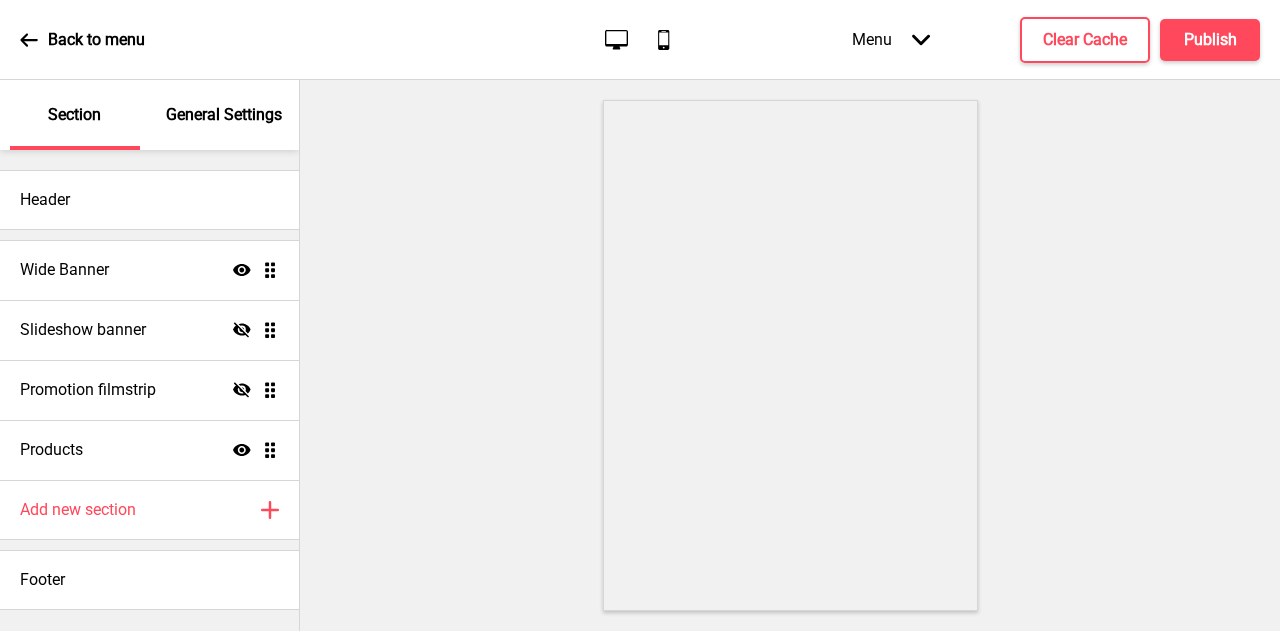 click on "General Settings" at bounding box center [224, 115] 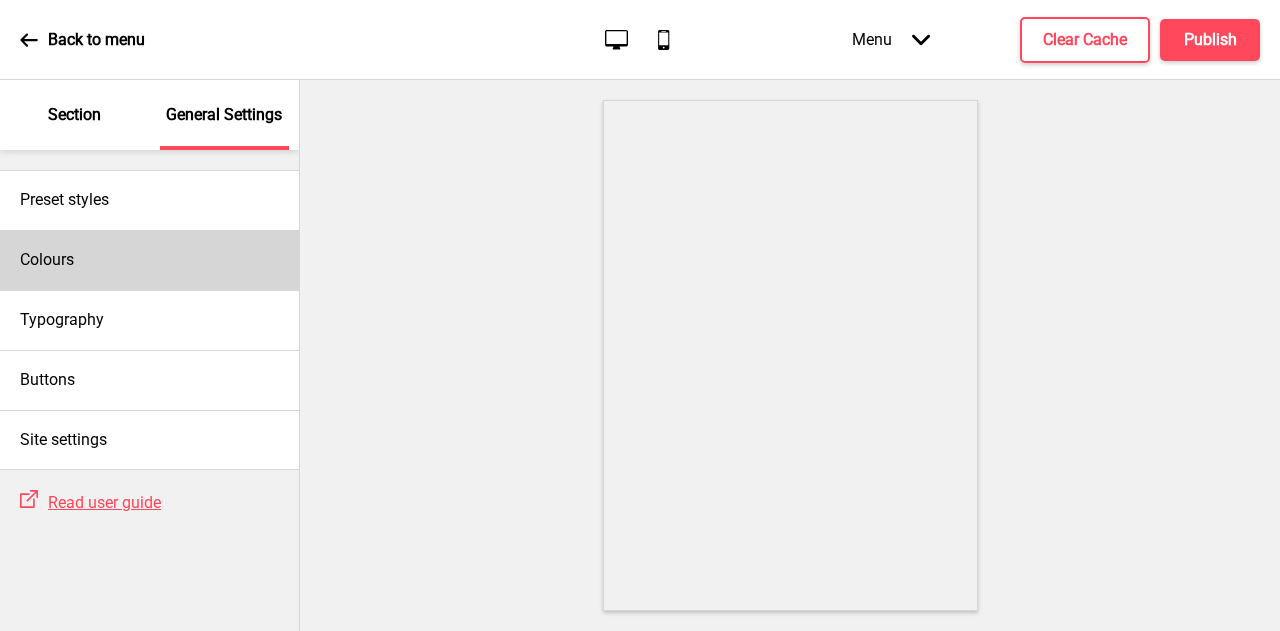 click on "Colours" at bounding box center (149, 260) 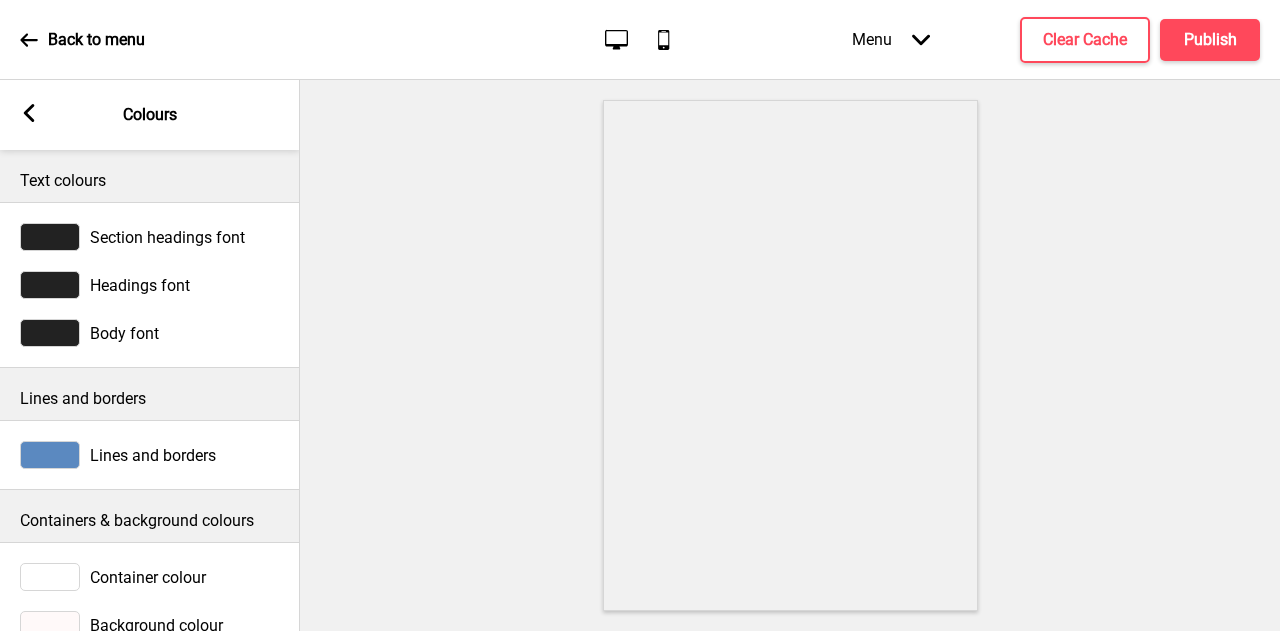 click on "Lines and borders" at bounding box center [153, 455] 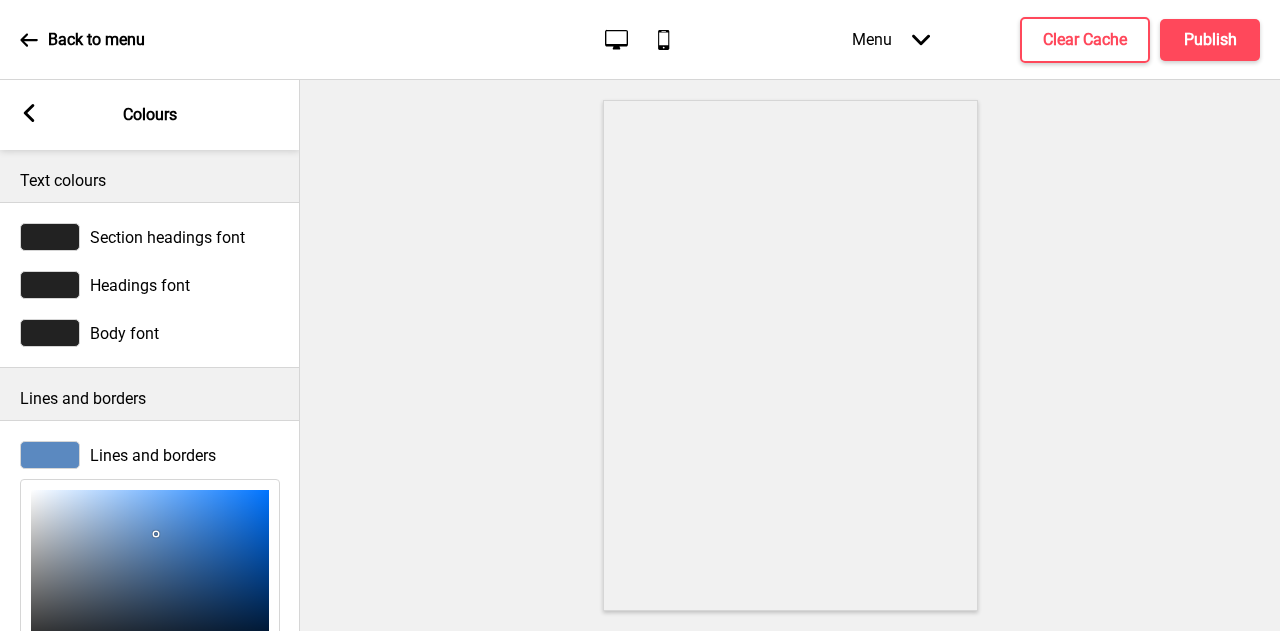 scroll, scrollTop: 300, scrollLeft: 0, axis: vertical 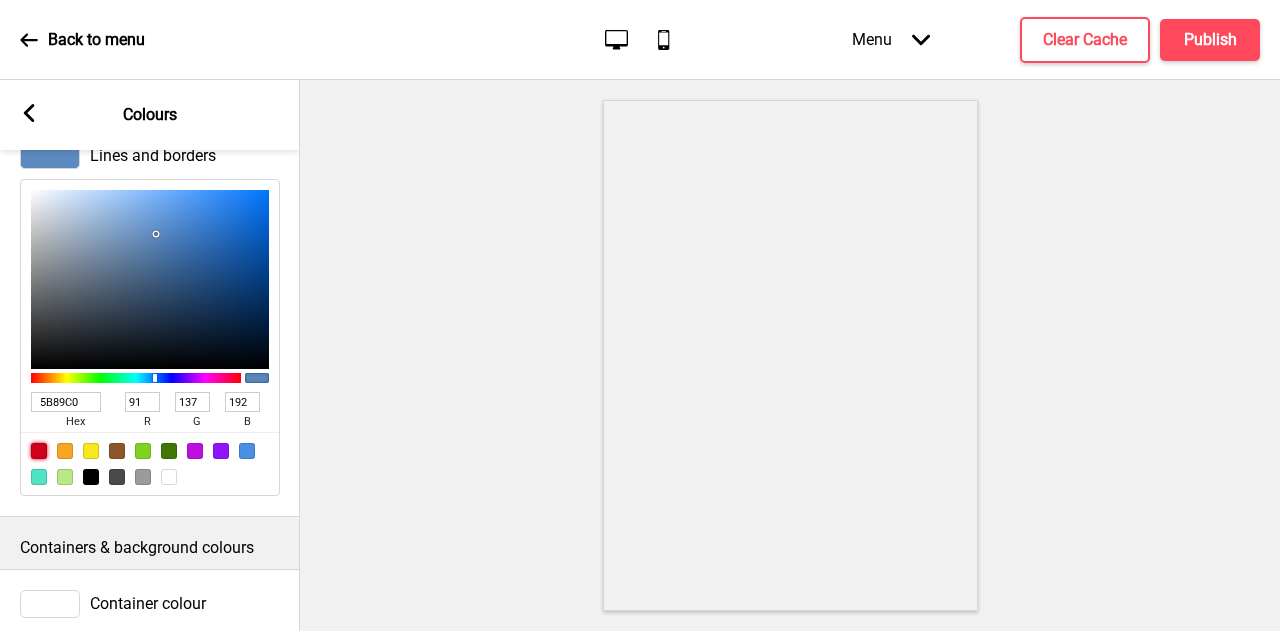click at bounding box center [39, 451] 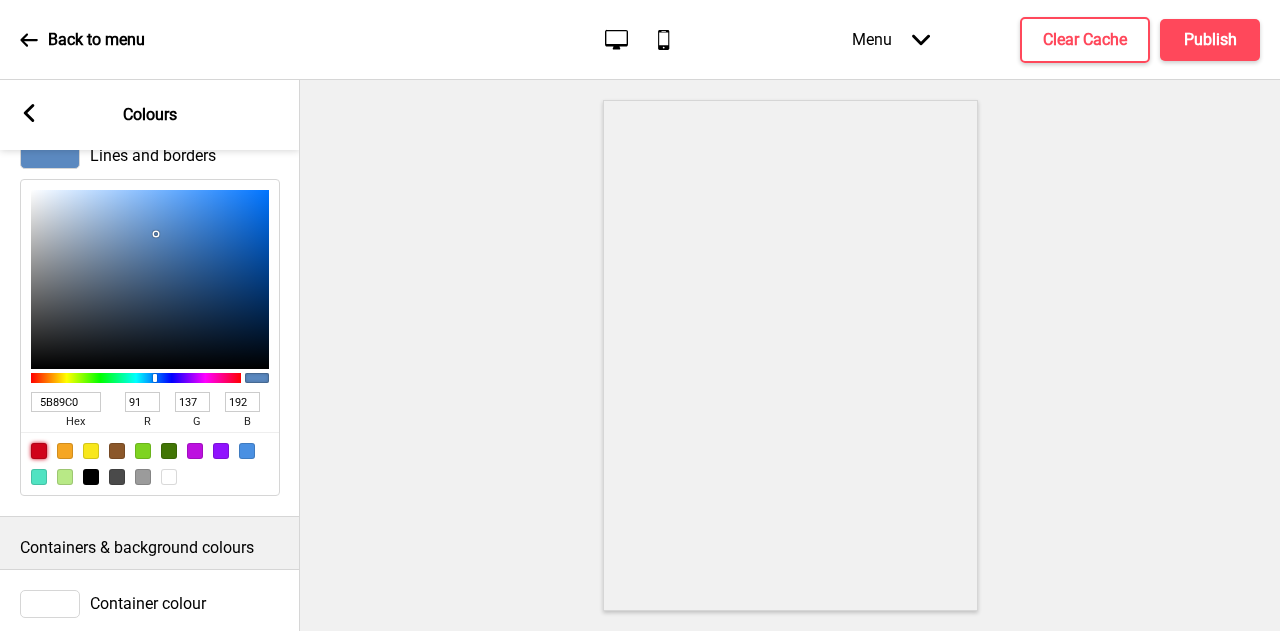 type on "D0021B" 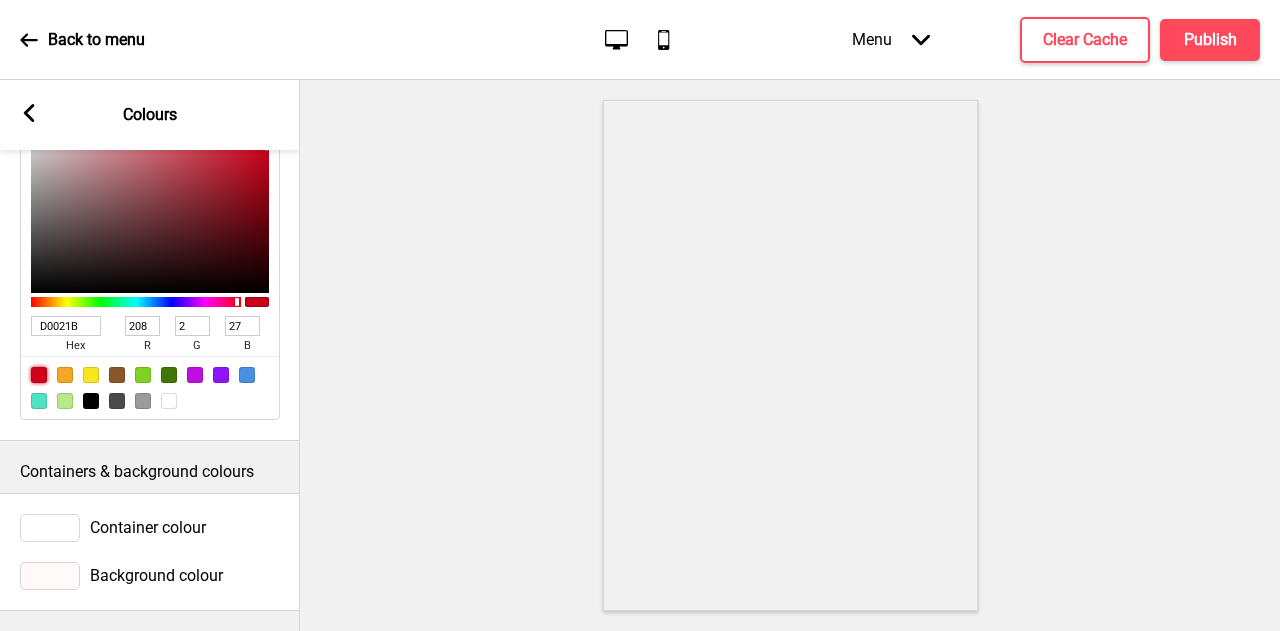 scroll, scrollTop: 0, scrollLeft: 0, axis: both 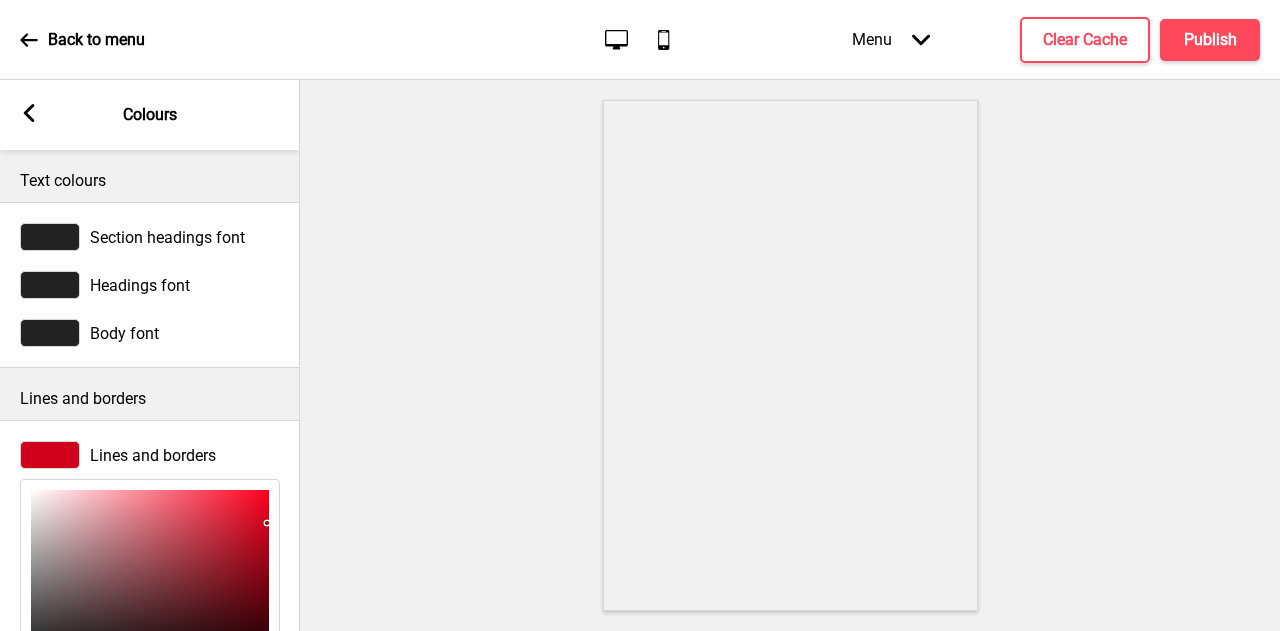 click 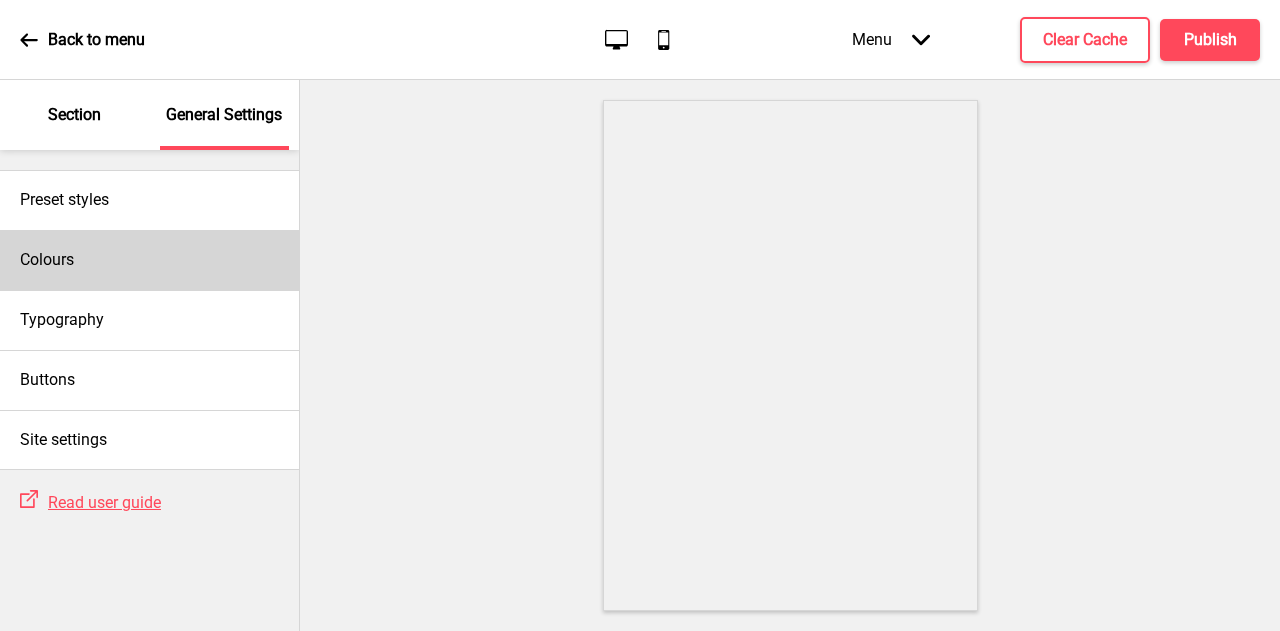 click on "Colours" at bounding box center [149, 260] 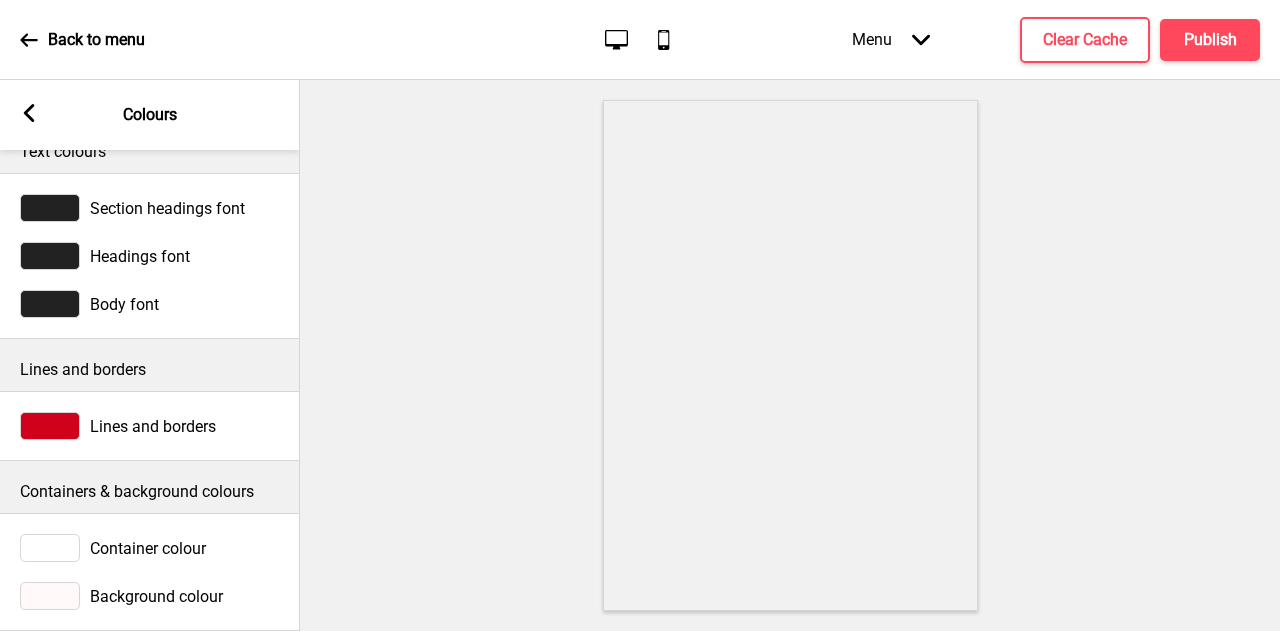 scroll, scrollTop: 0, scrollLeft: 0, axis: both 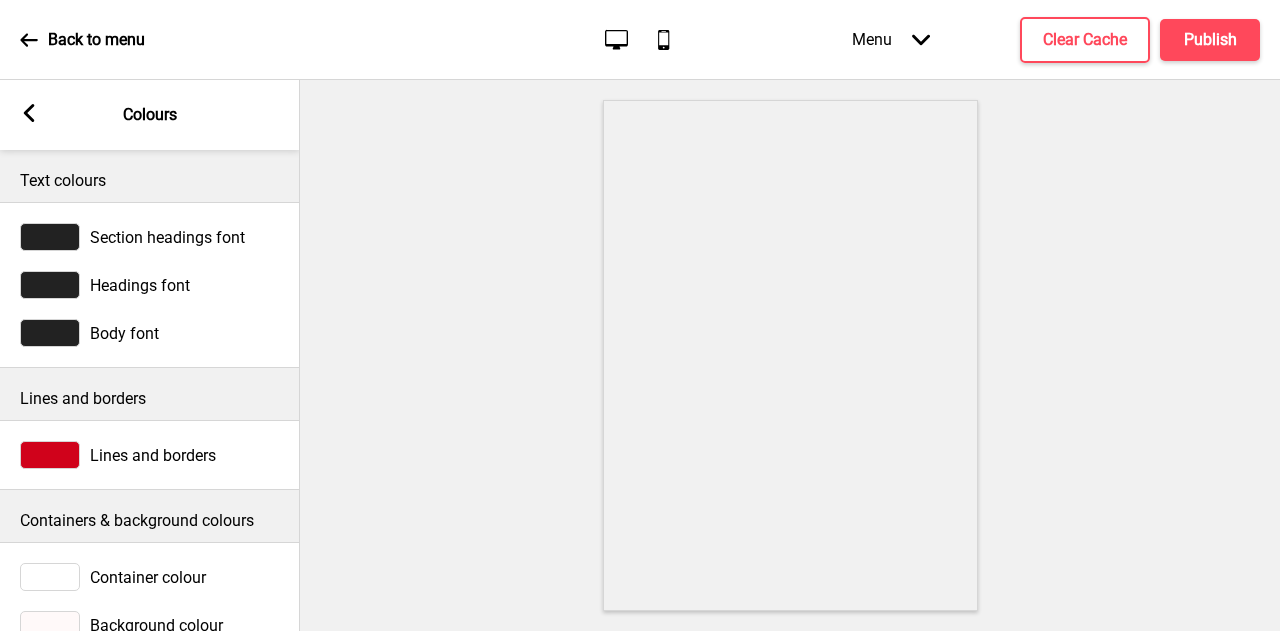 click 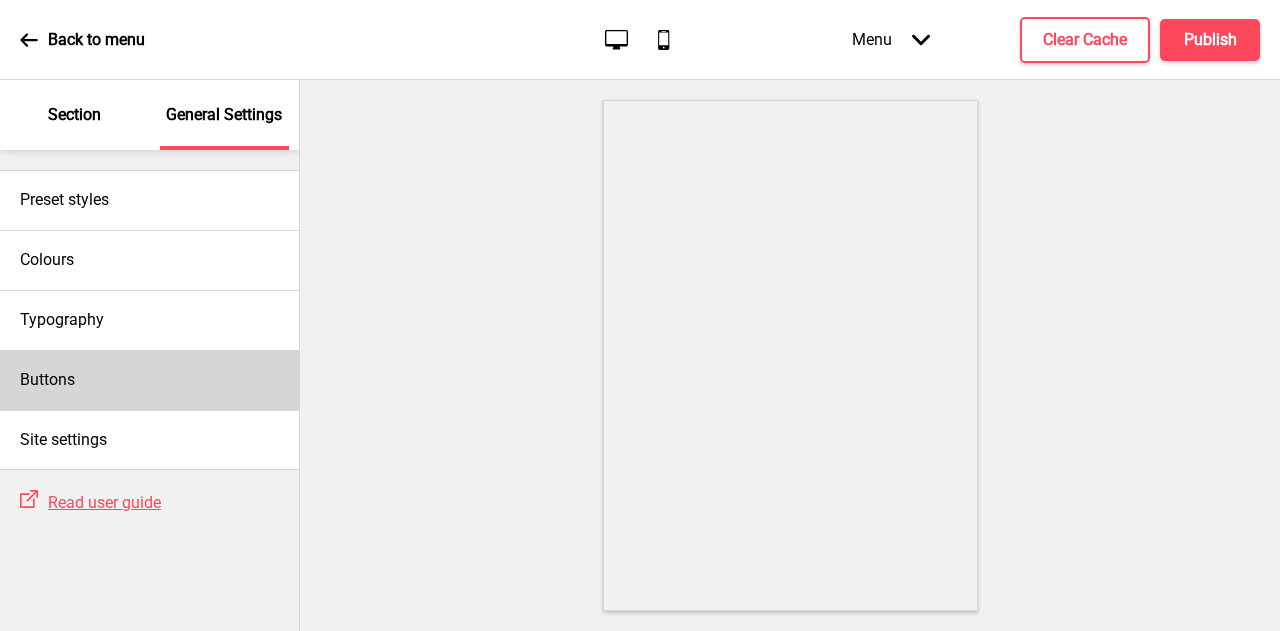 click on "Buttons" at bounding box center [149, 380] 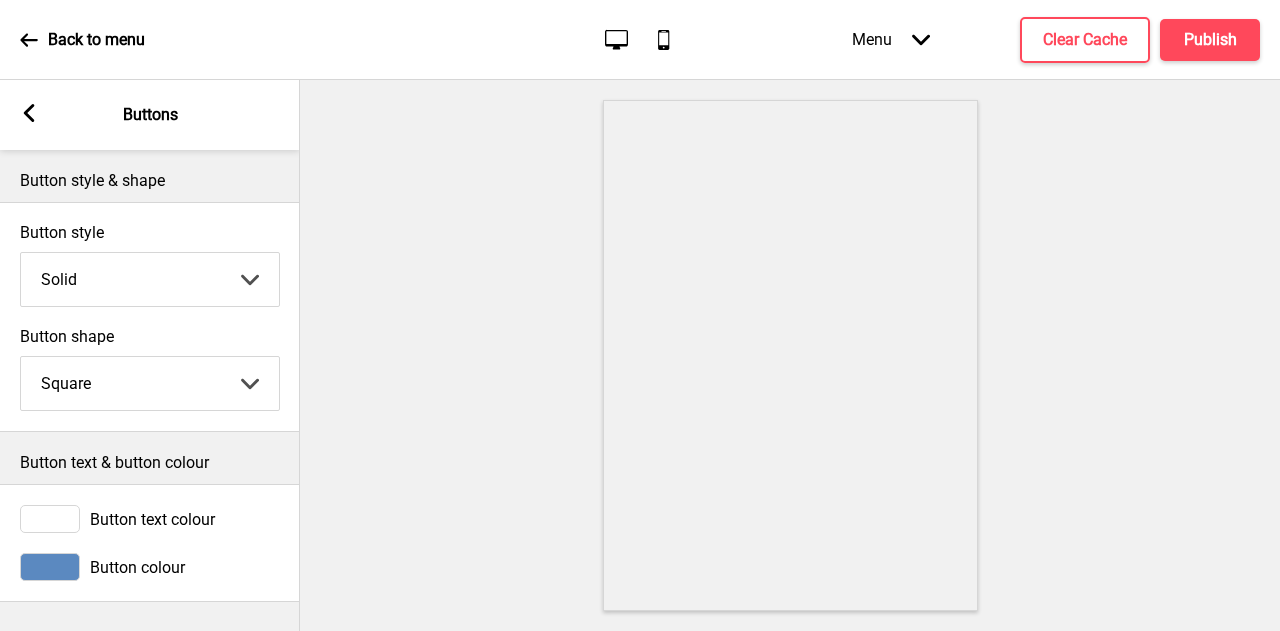click on "Solid Outline Raised" at bounding box center (150, 279) 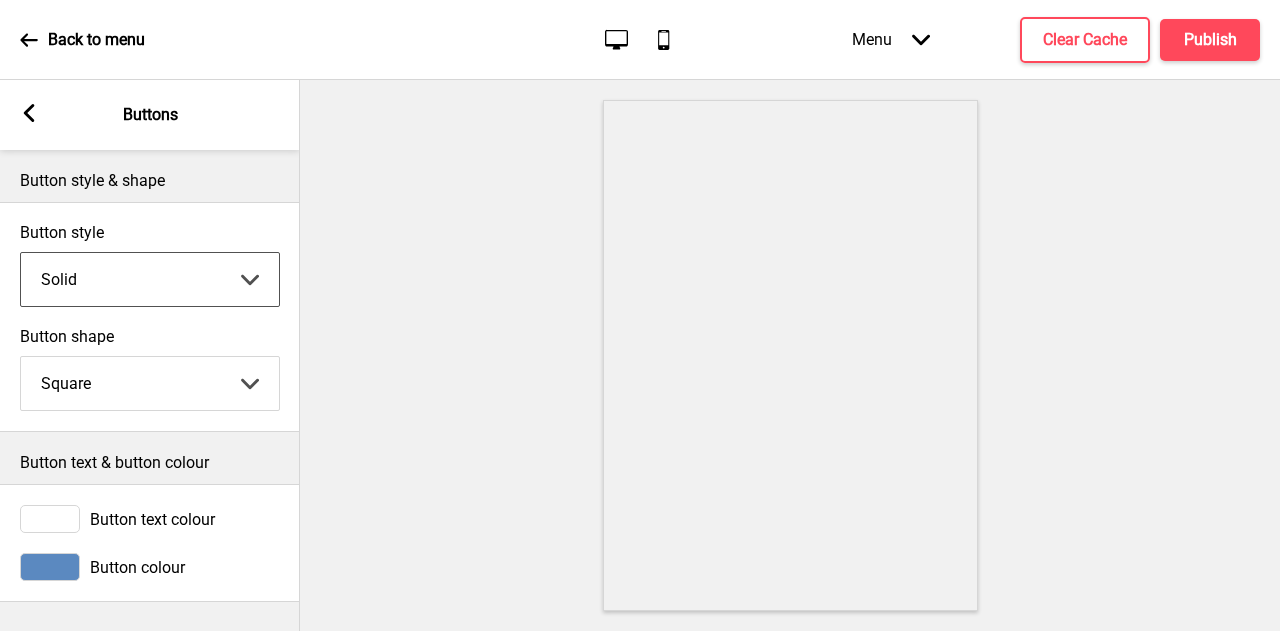 click on "Solid Outline Raised" at bounding box center (150, 279) 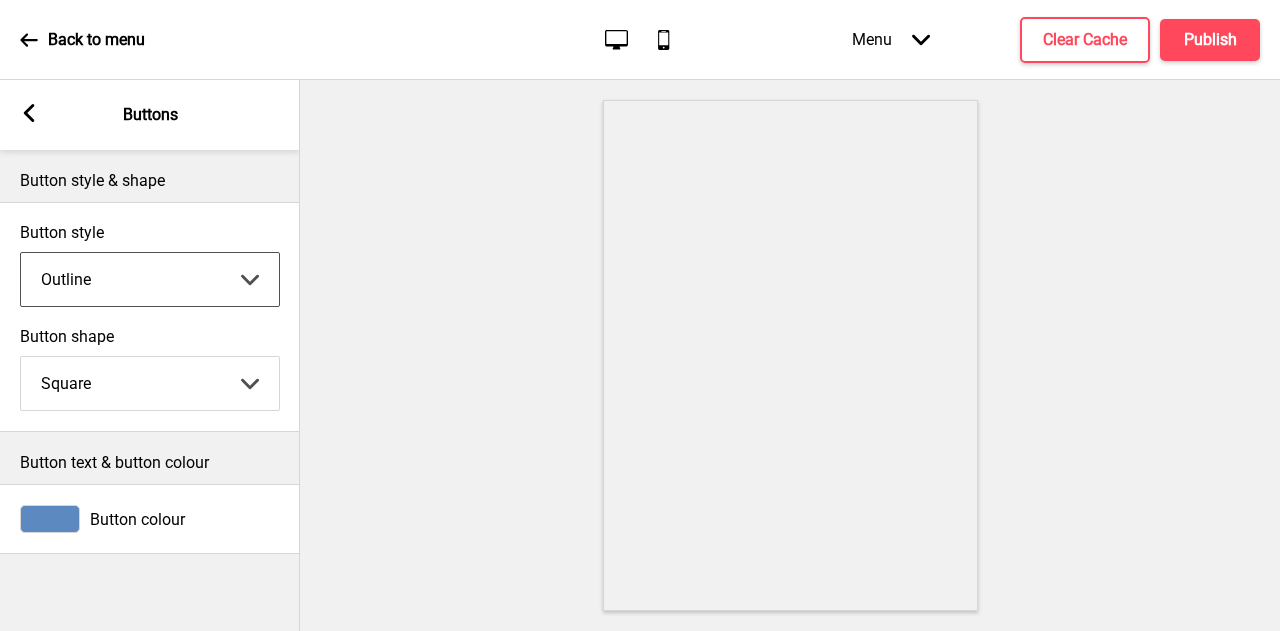 click on "Solid Outline Raised" at bounding box center [150, 279] 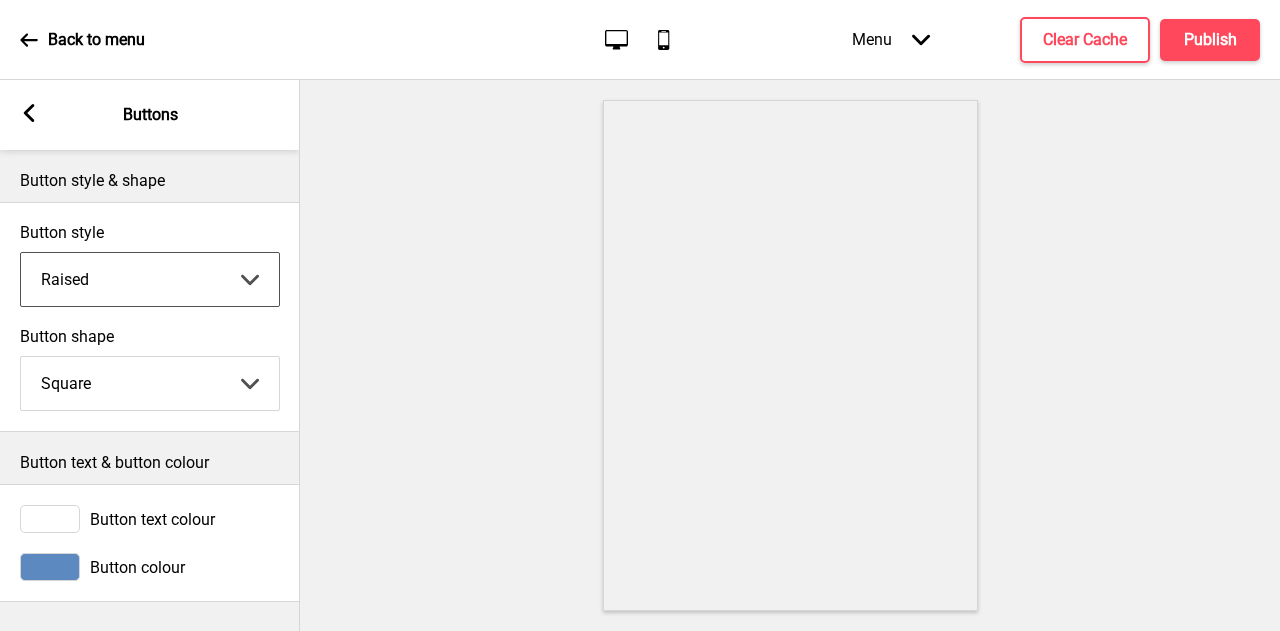 click on "Solid Outline Raised" at bounding box center (150, 279) 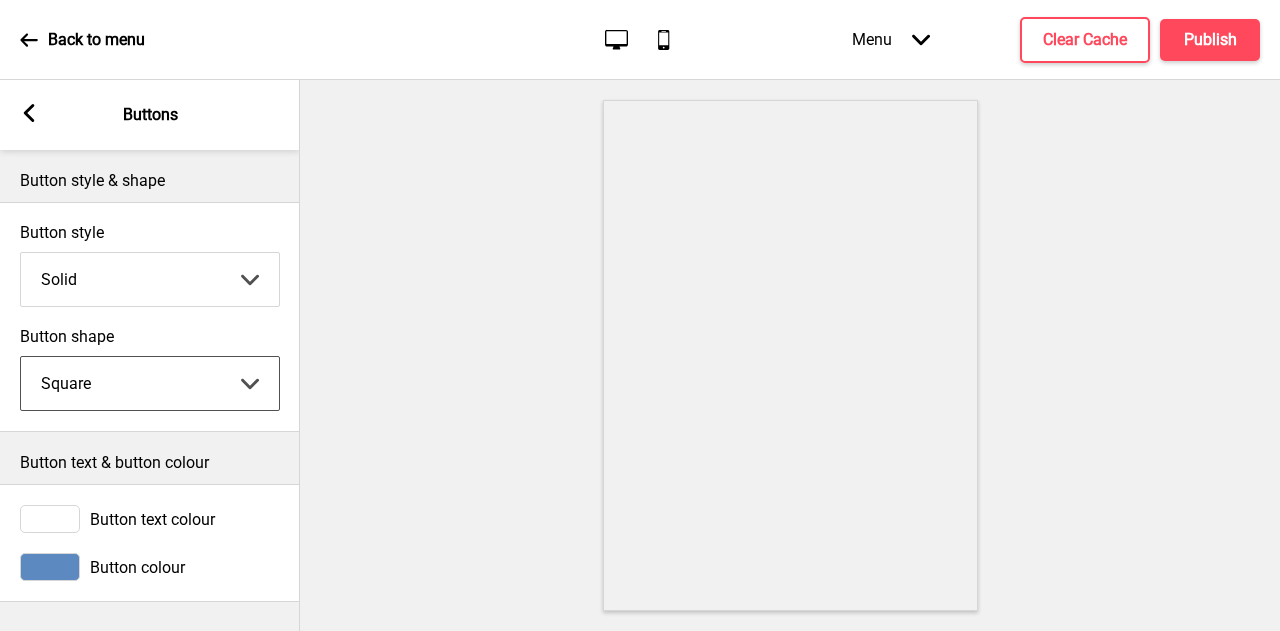 click on "Round Square Pill" at bounding box center (150, 383) 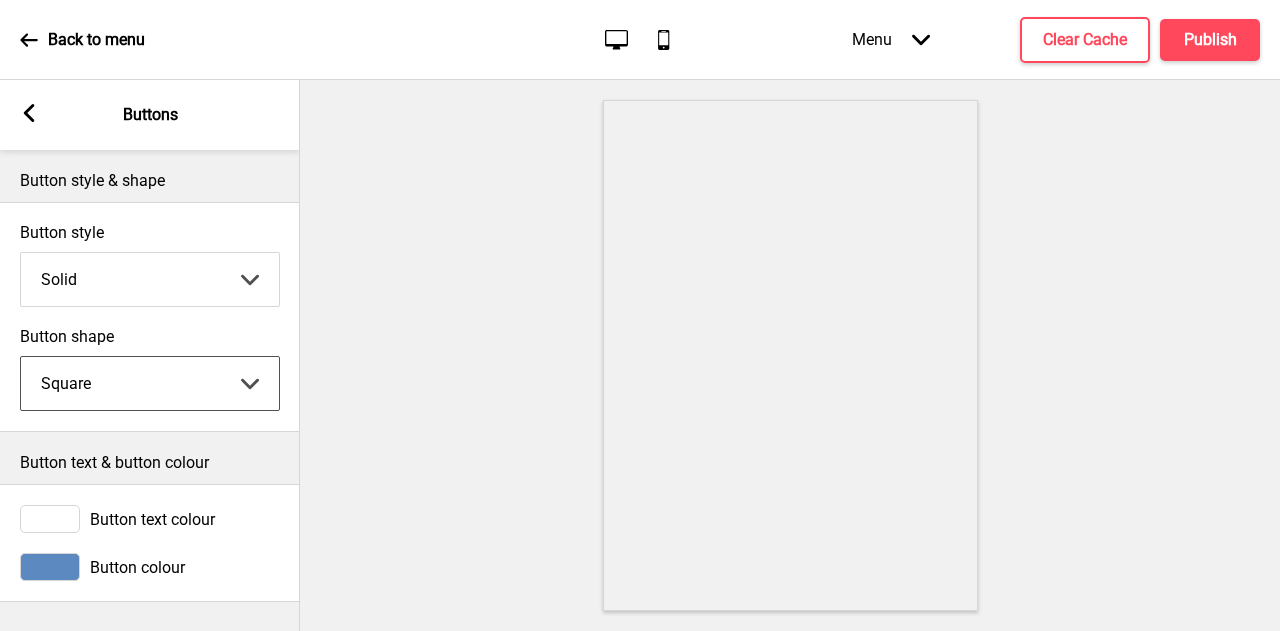click on "Round Square Pill" at bounding box center (150, 383) 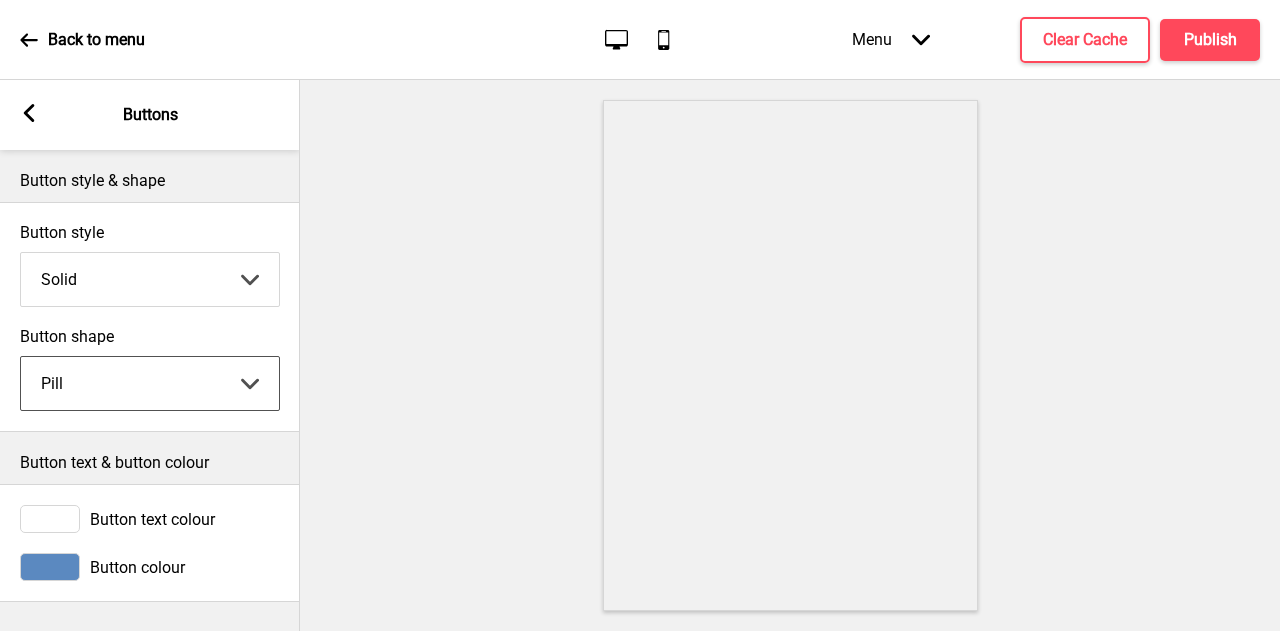 click on "Round Square Pill" at bounding box center (150, 383) 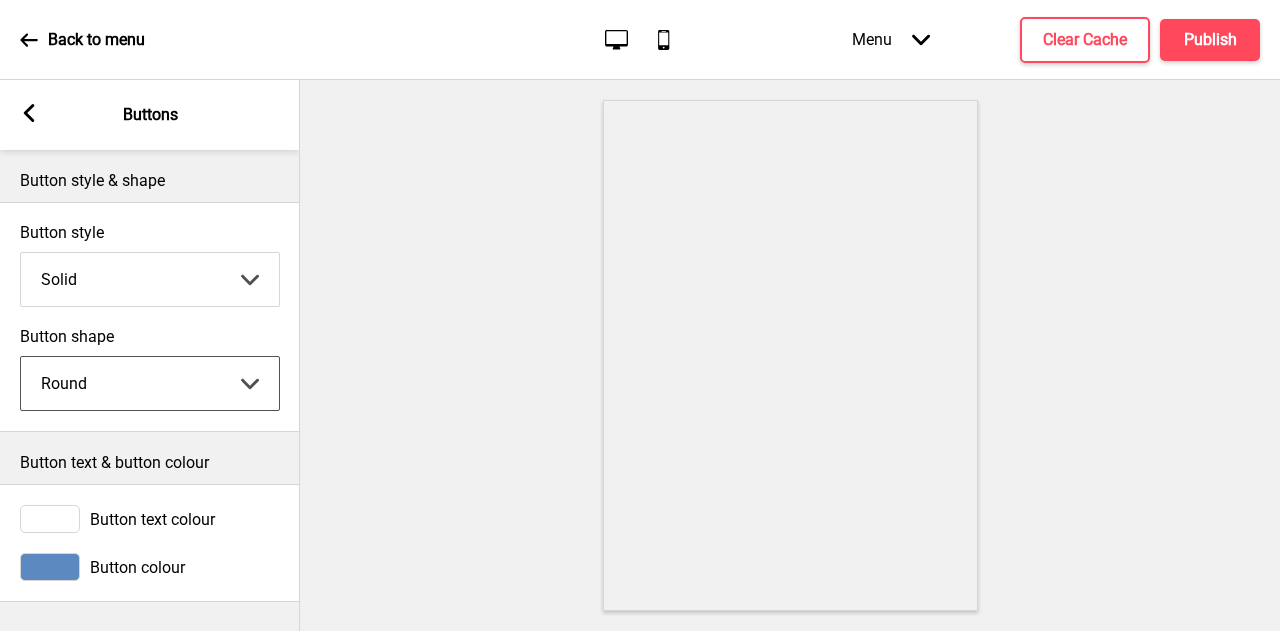 click on "Round Square Pill" at bounding box center [150, 383] 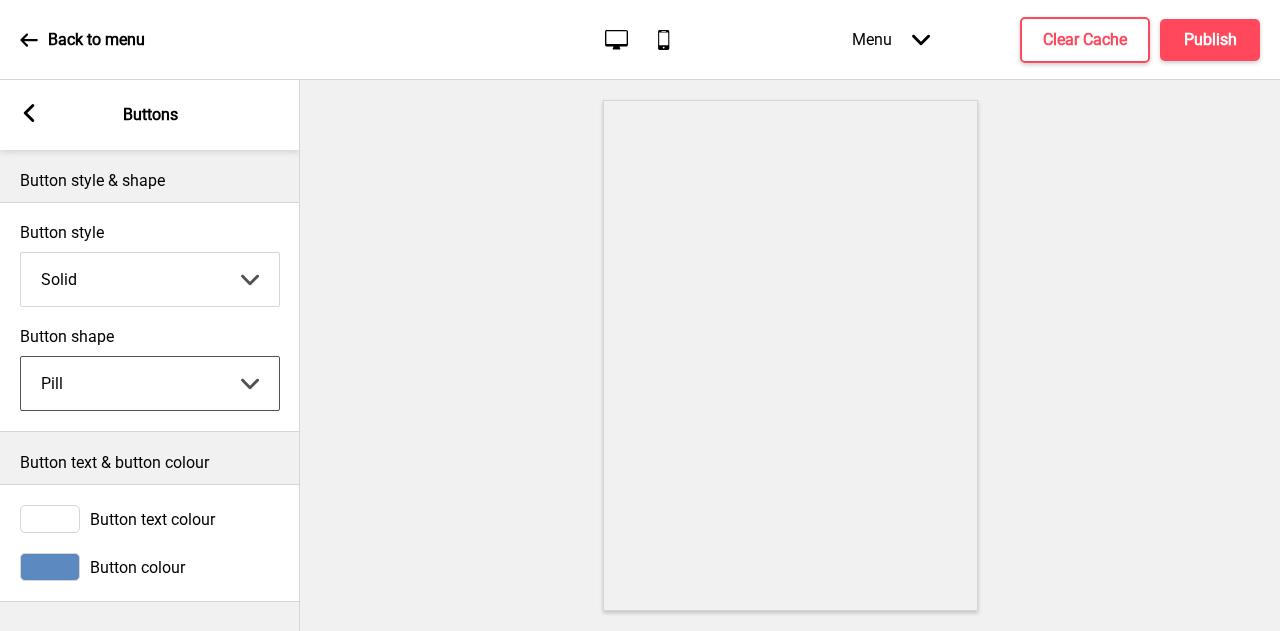 scroll, scrollTop: 6, scrollLeft: 0, axis: vertical 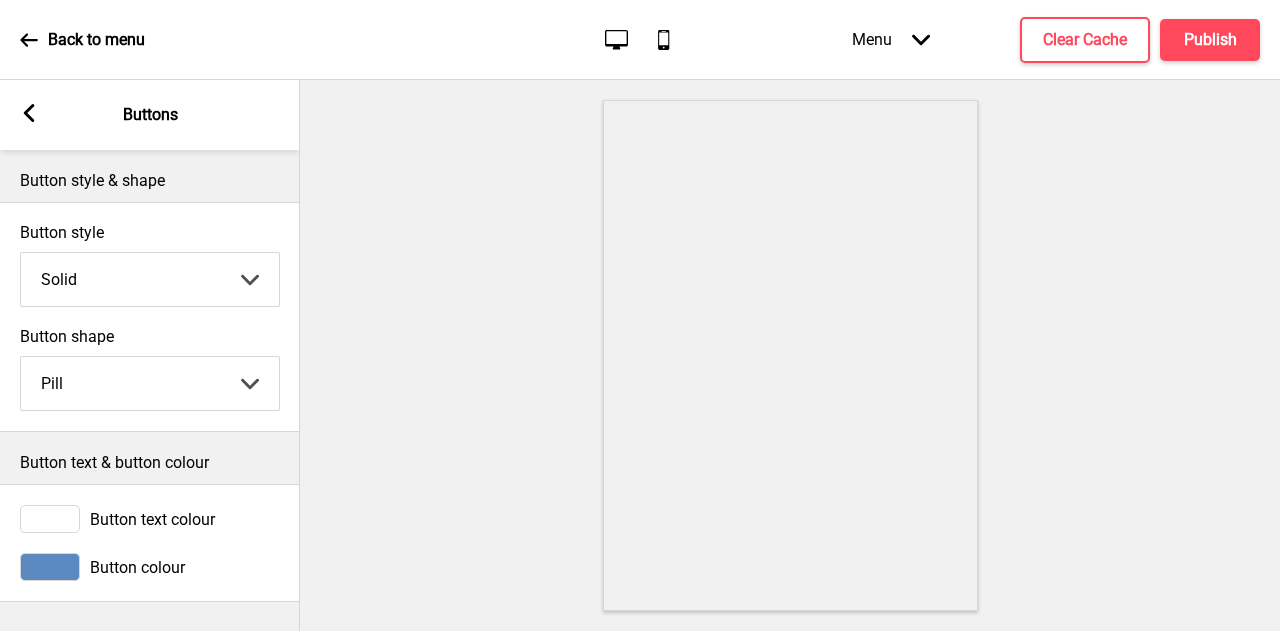 click at bounding box center (50, 567) 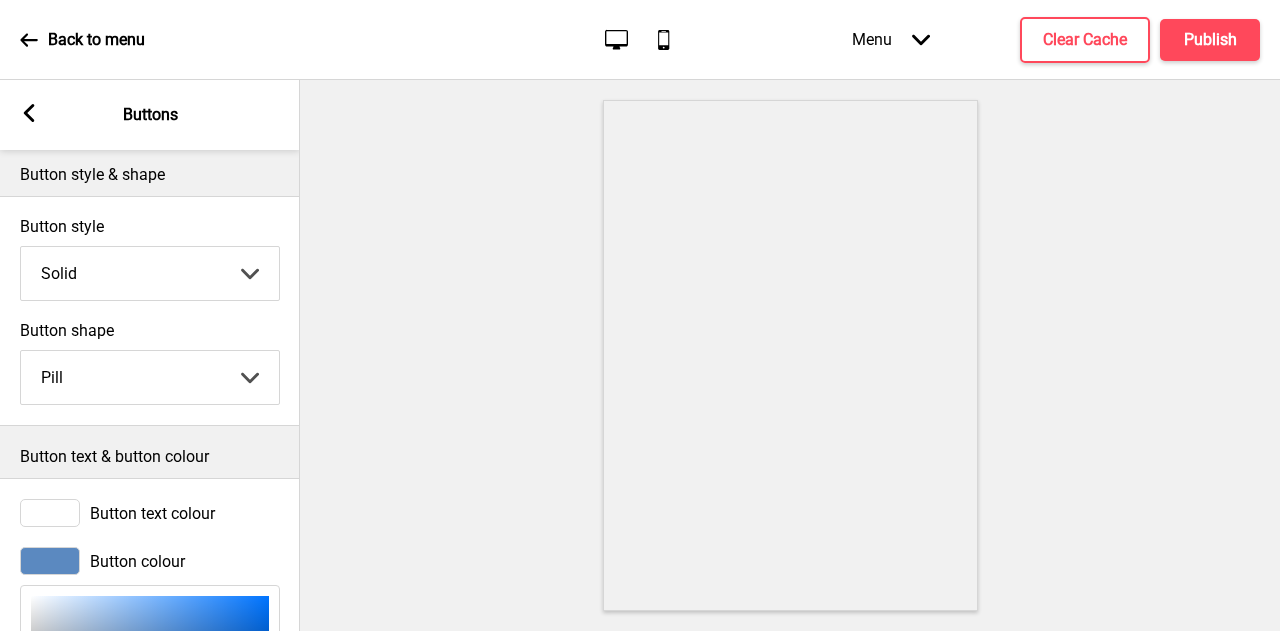 scroll, scrollTop: 306, scrollLeft: 0, axis: vertical 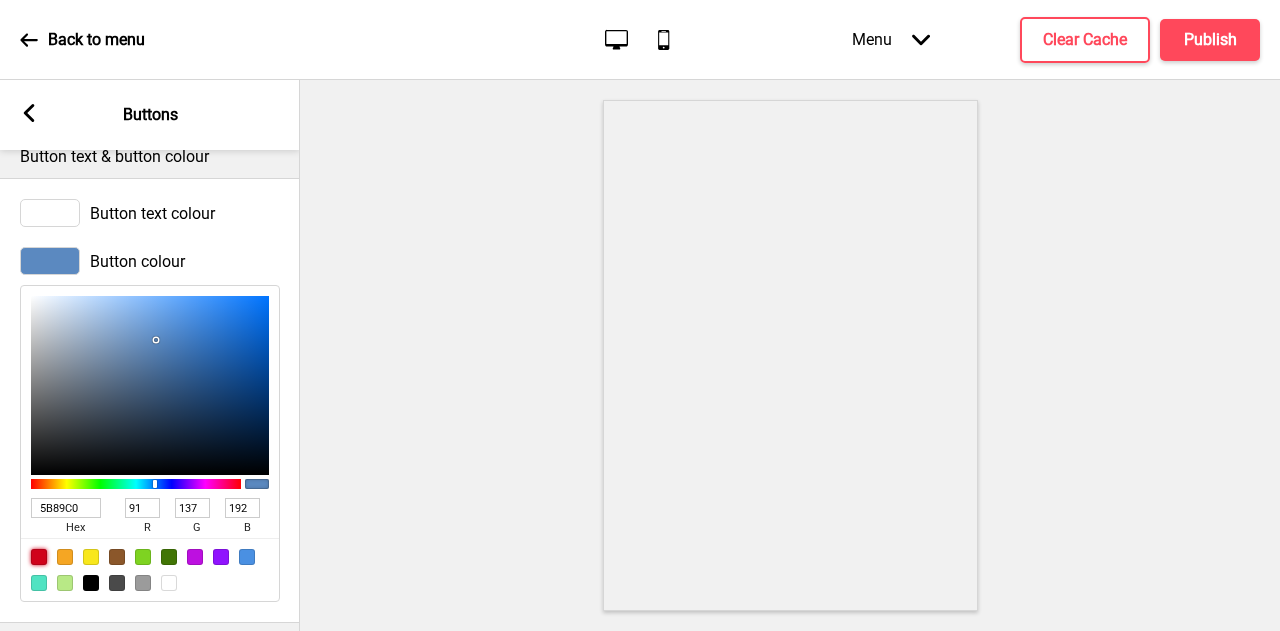click at bounding box center [39, 557] 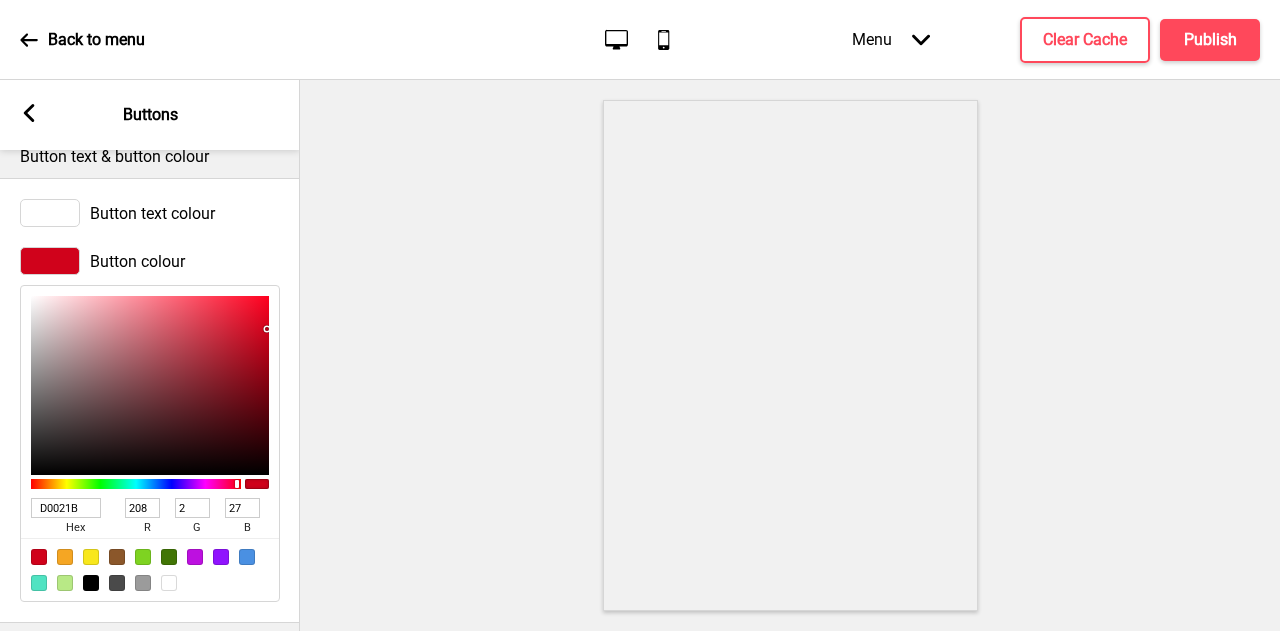click at bounding box center (790, 355) 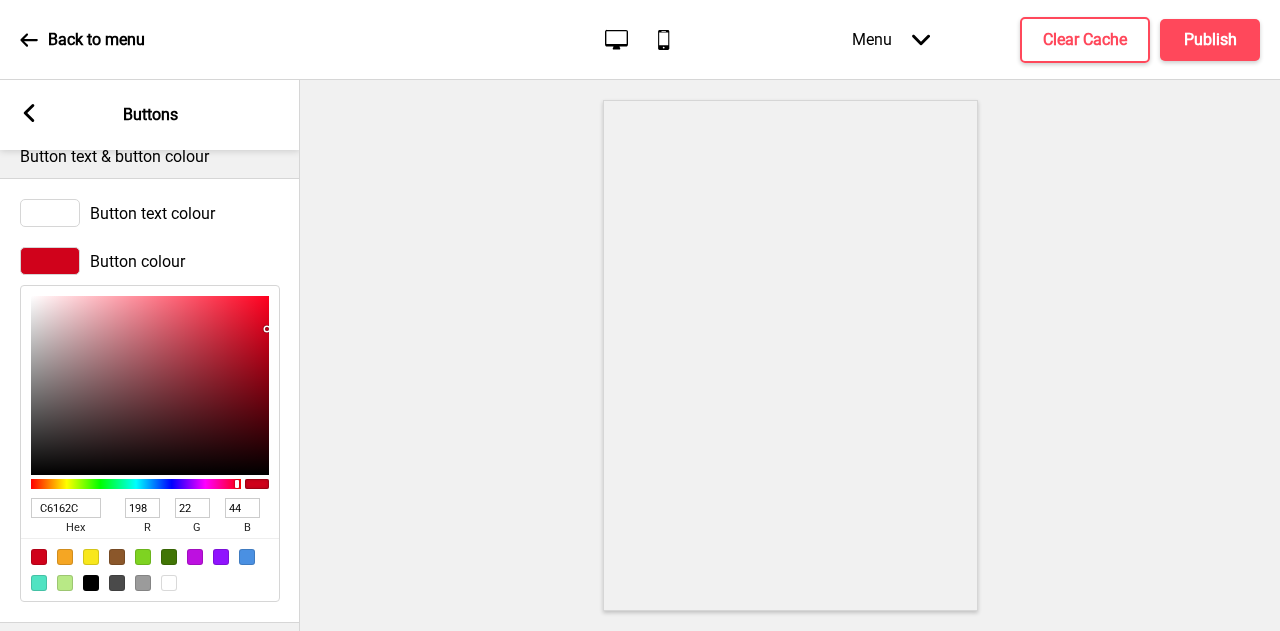 type on "C4162C" 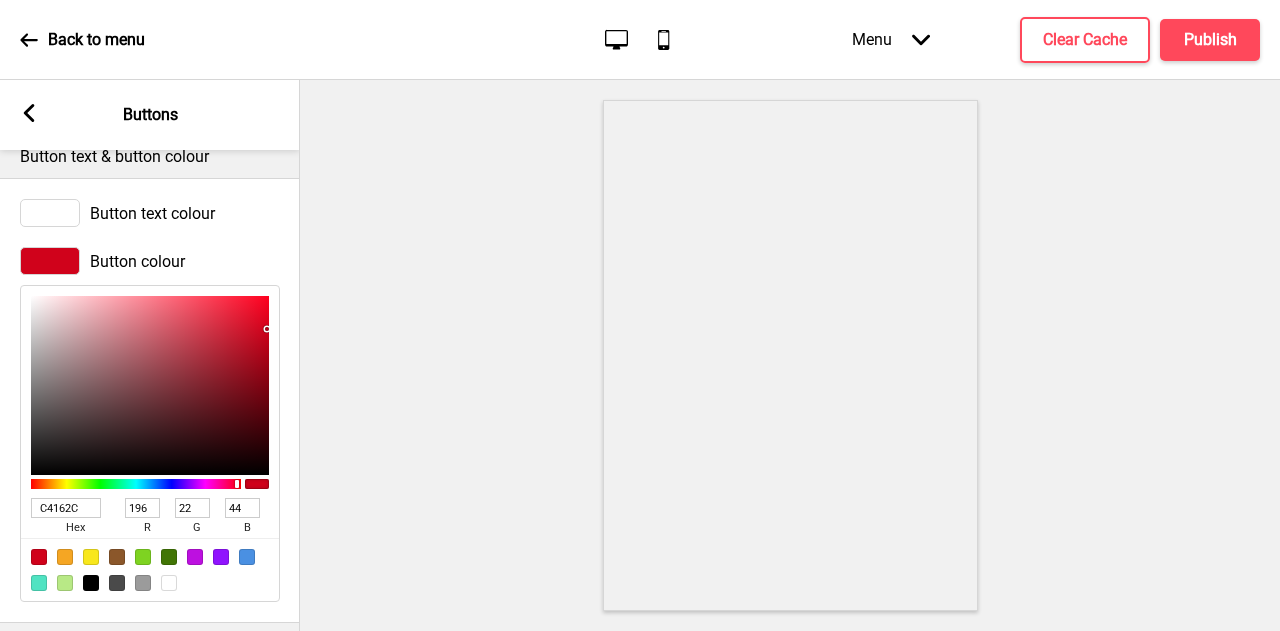 click at bounding box center [150, 385] 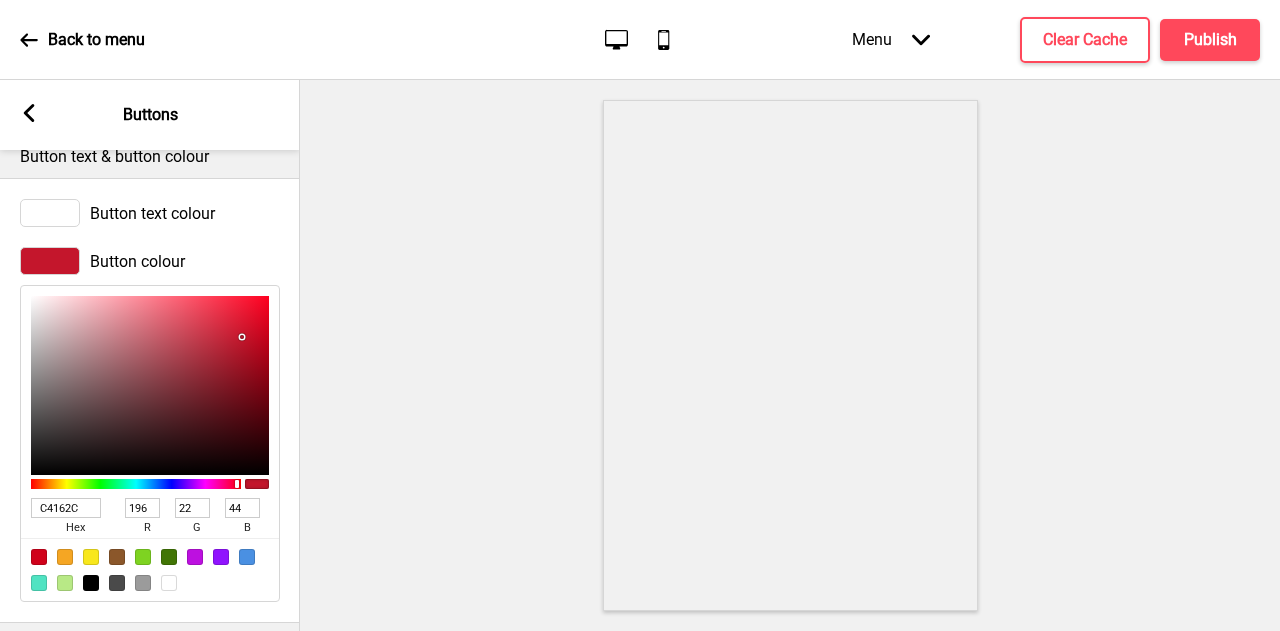 type on "DA1830" 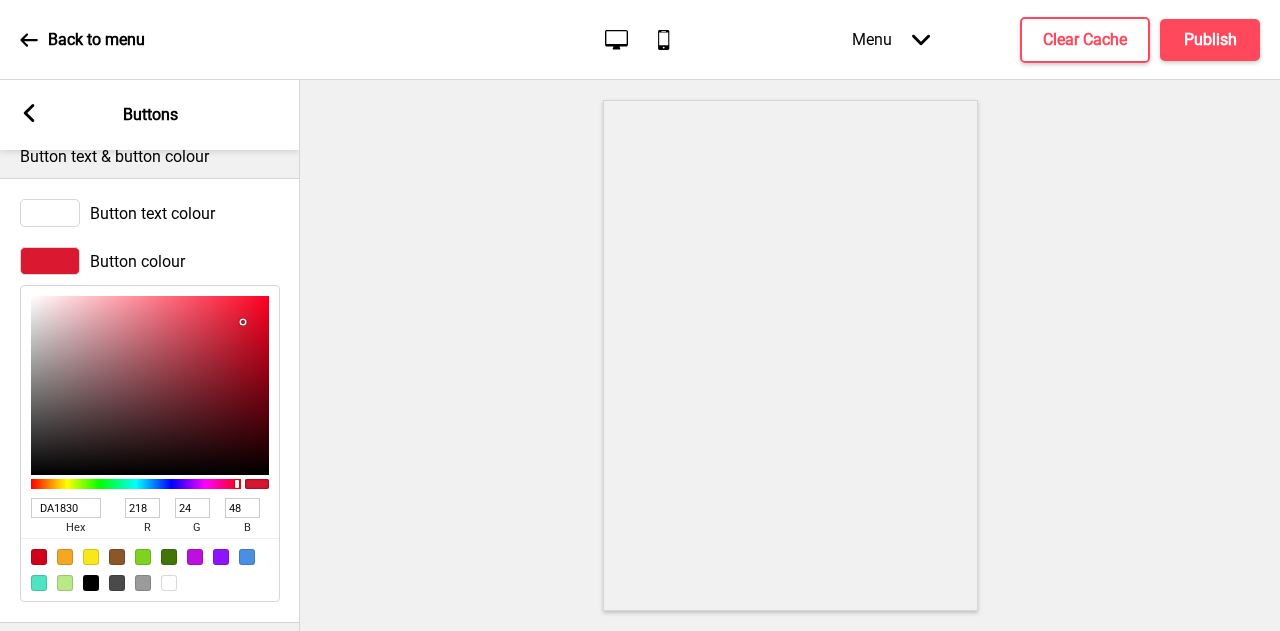 click at bounding box center [150, 385] 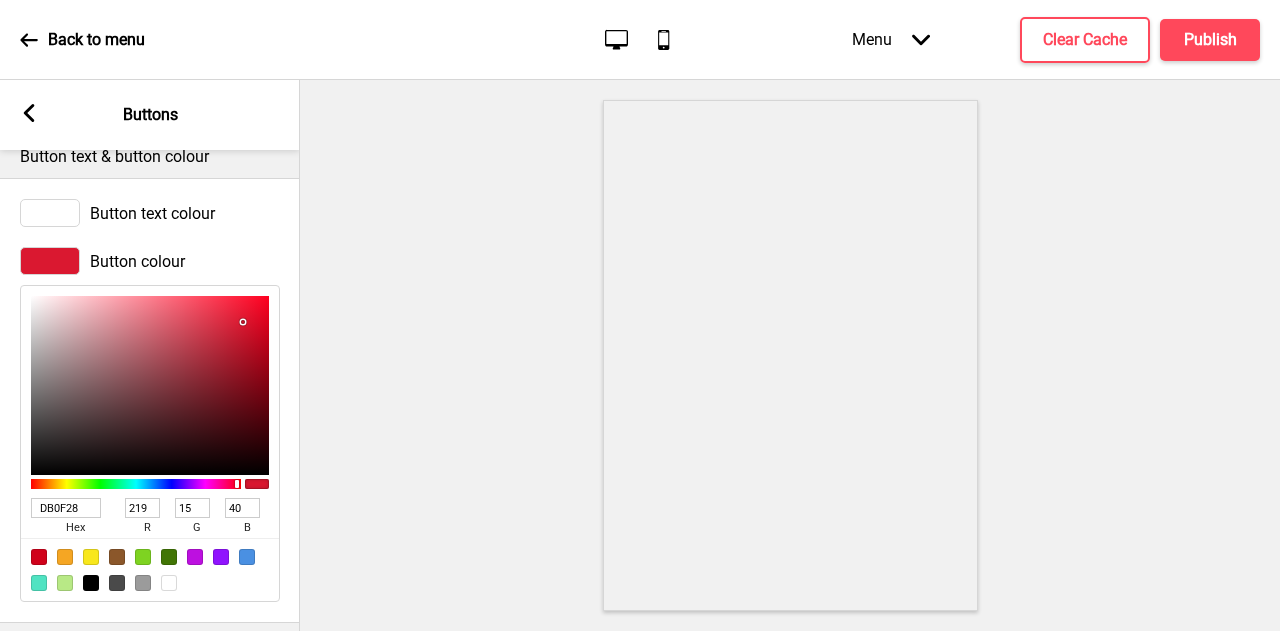 click at bounding box center [150, 385] 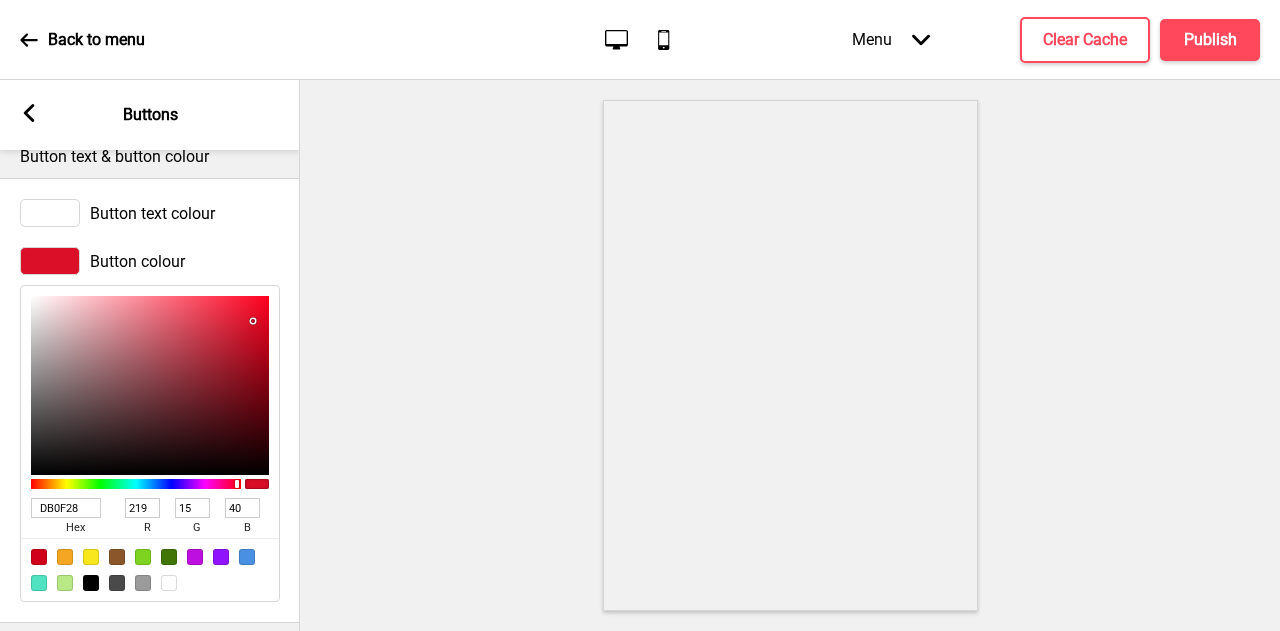 type on "D41930" 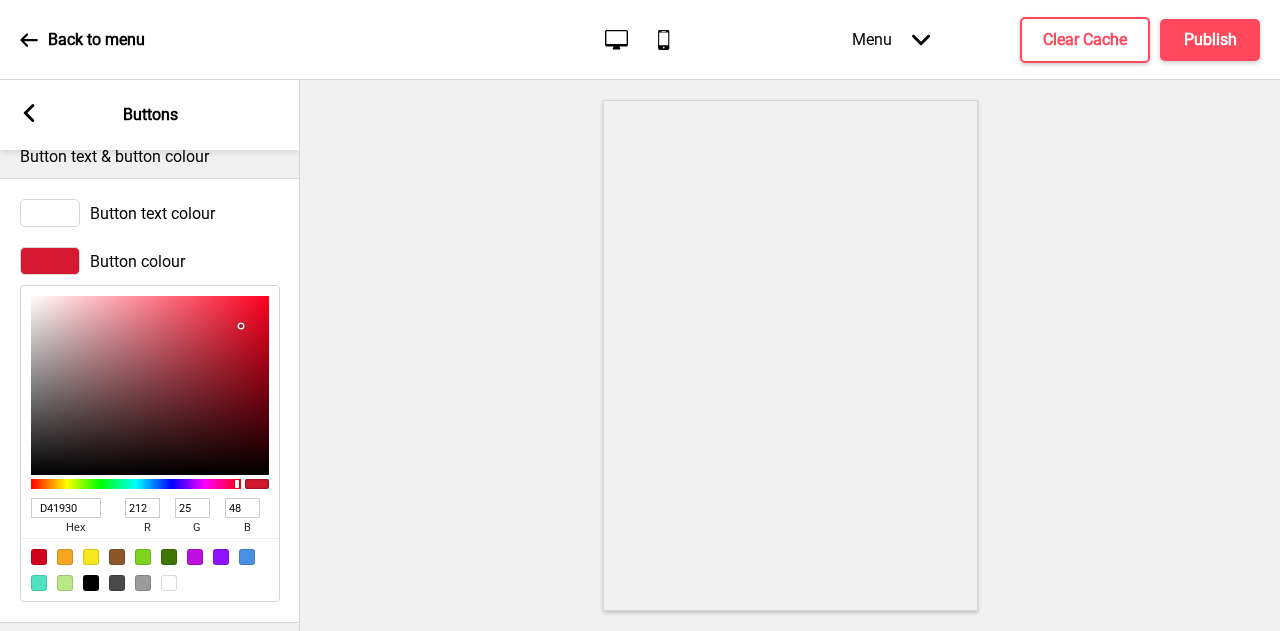 click at bounding box center (150, 385) 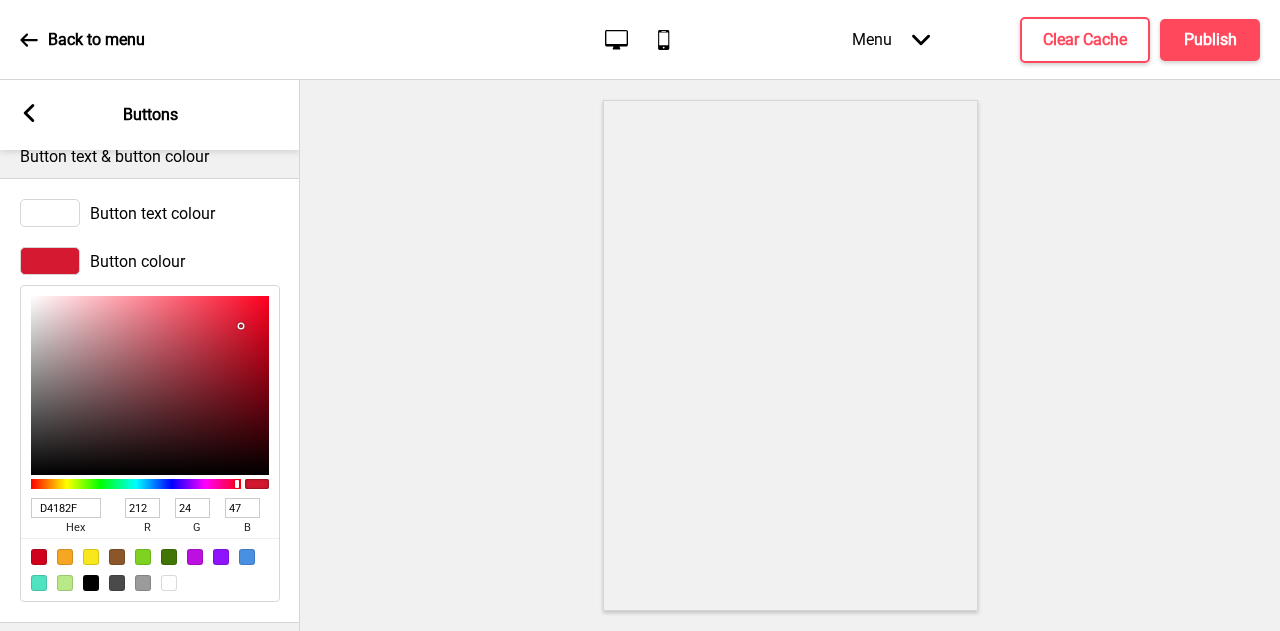 type on "CA172D" 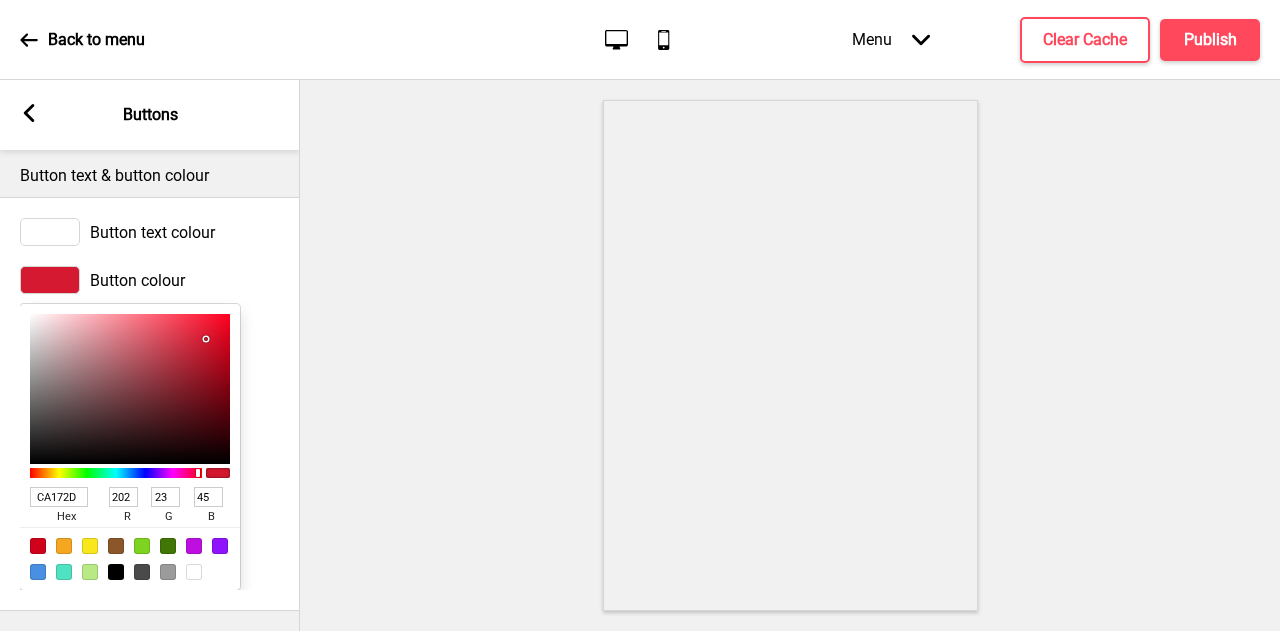 type on "C9162C" 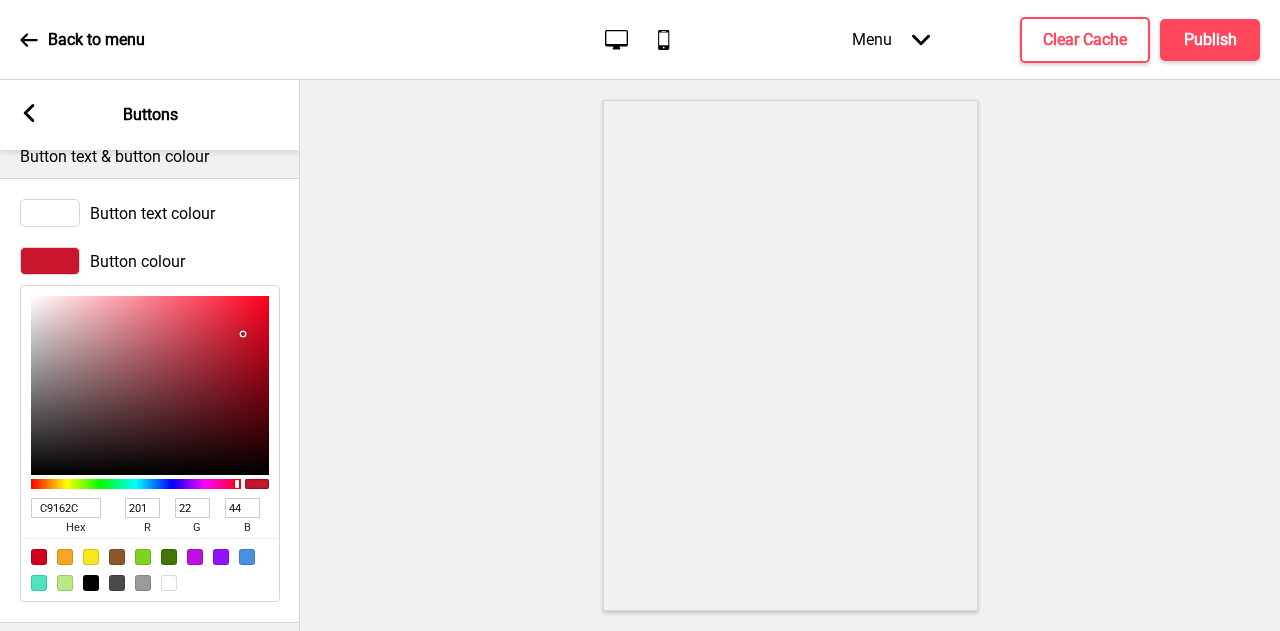 click at bounding box center [150, 385] 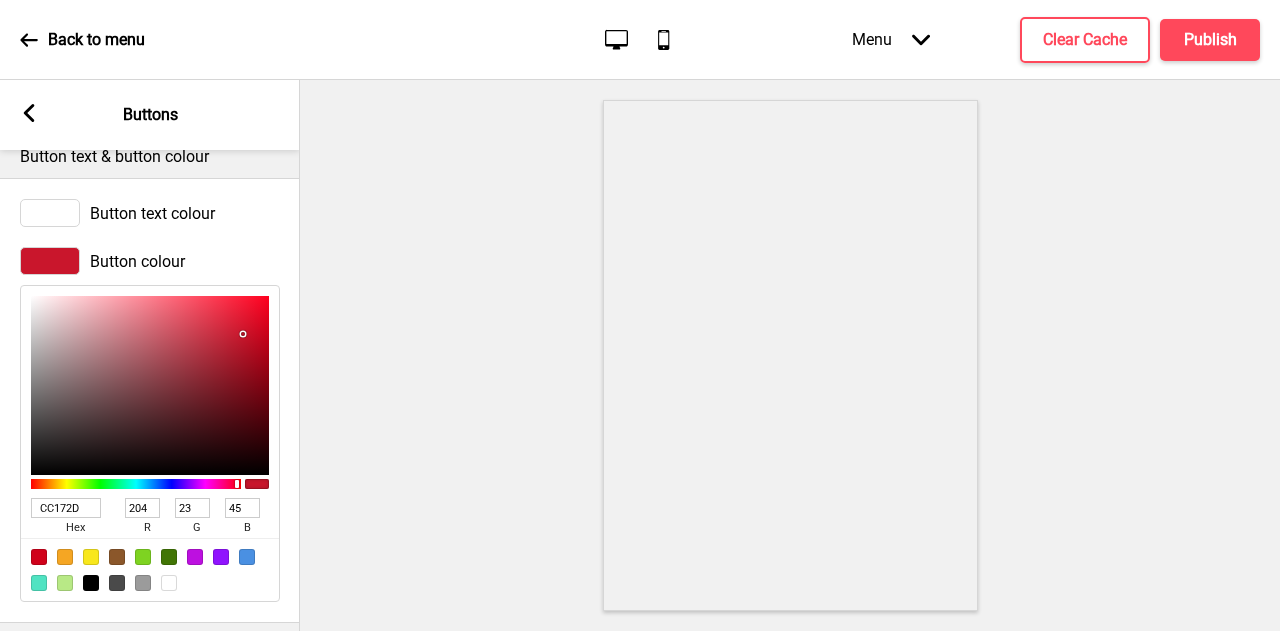 click at bounding box center (243, 334) 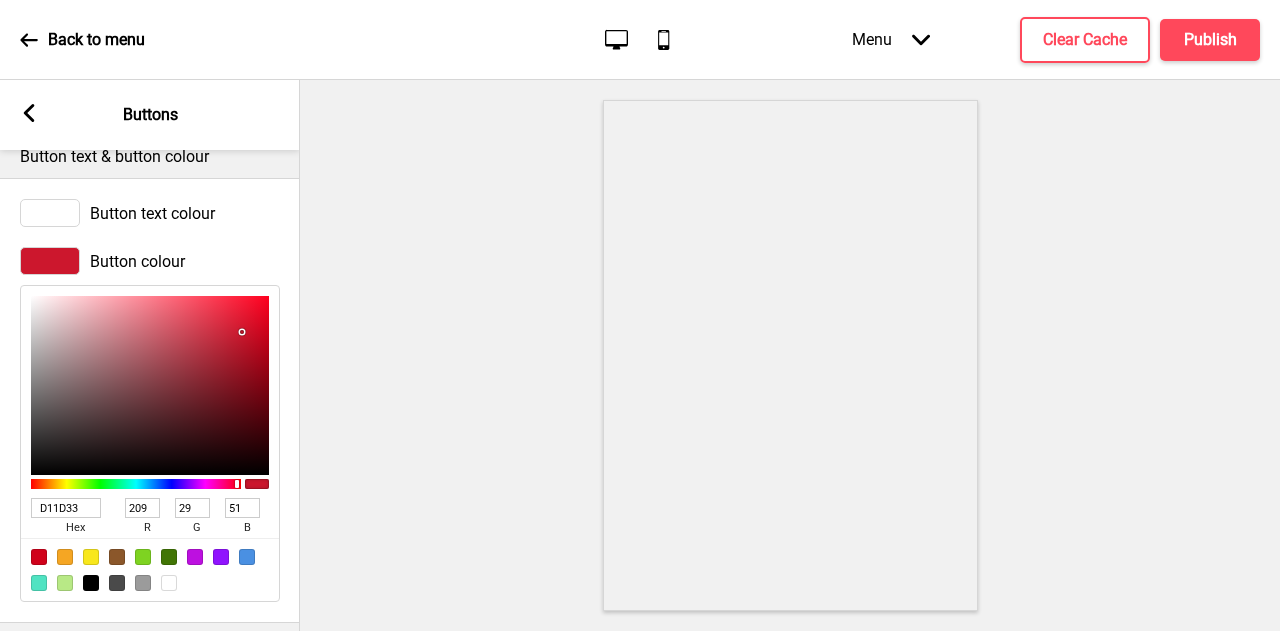 click at bounding box center (150, 385) 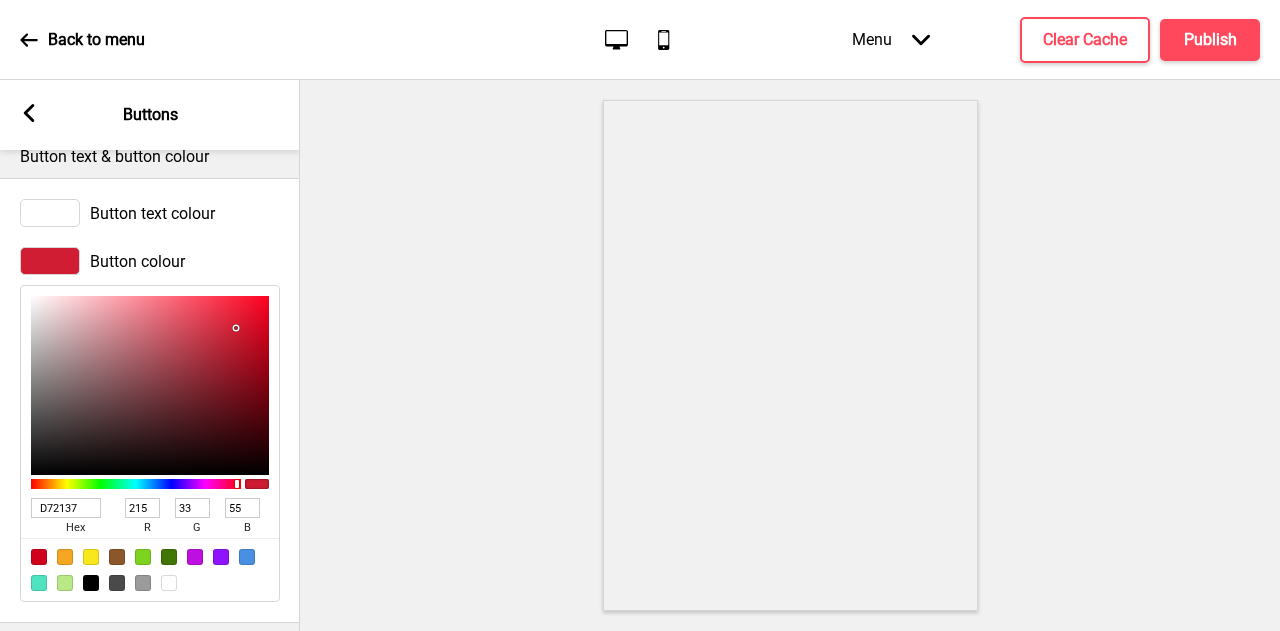 drag, startPoint x: 233, startPoint y: 324, endPoint x: 235, endPoint y: 338, distance: 14.142136 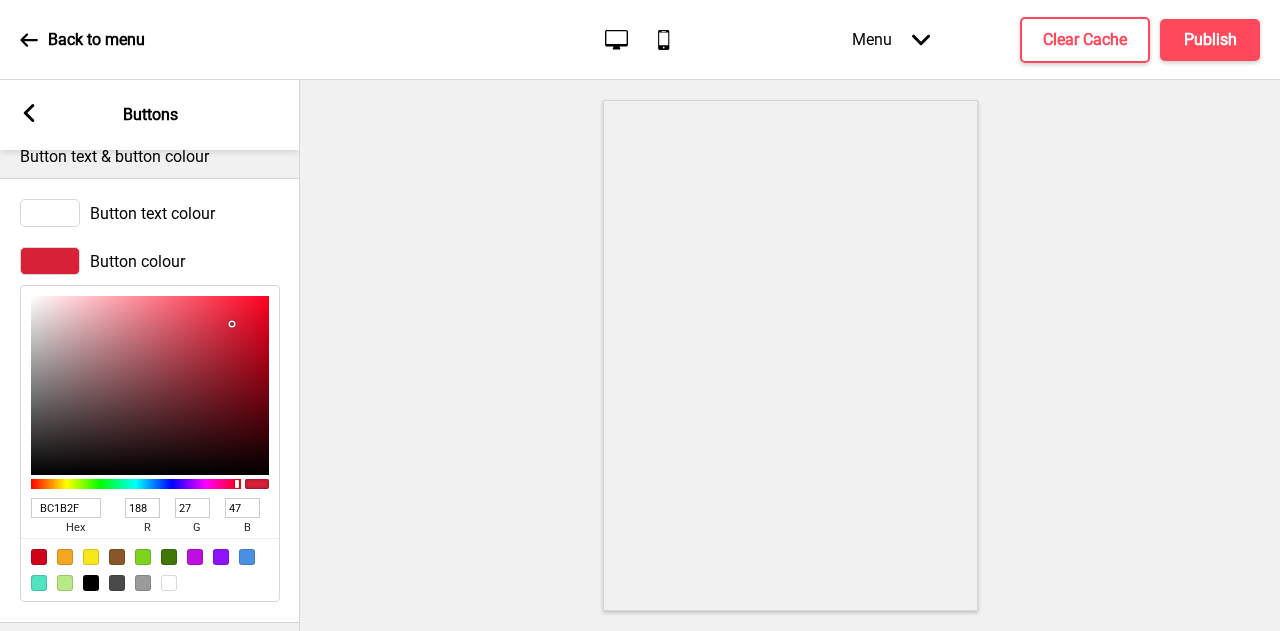 click at bounding box center [150, 385] 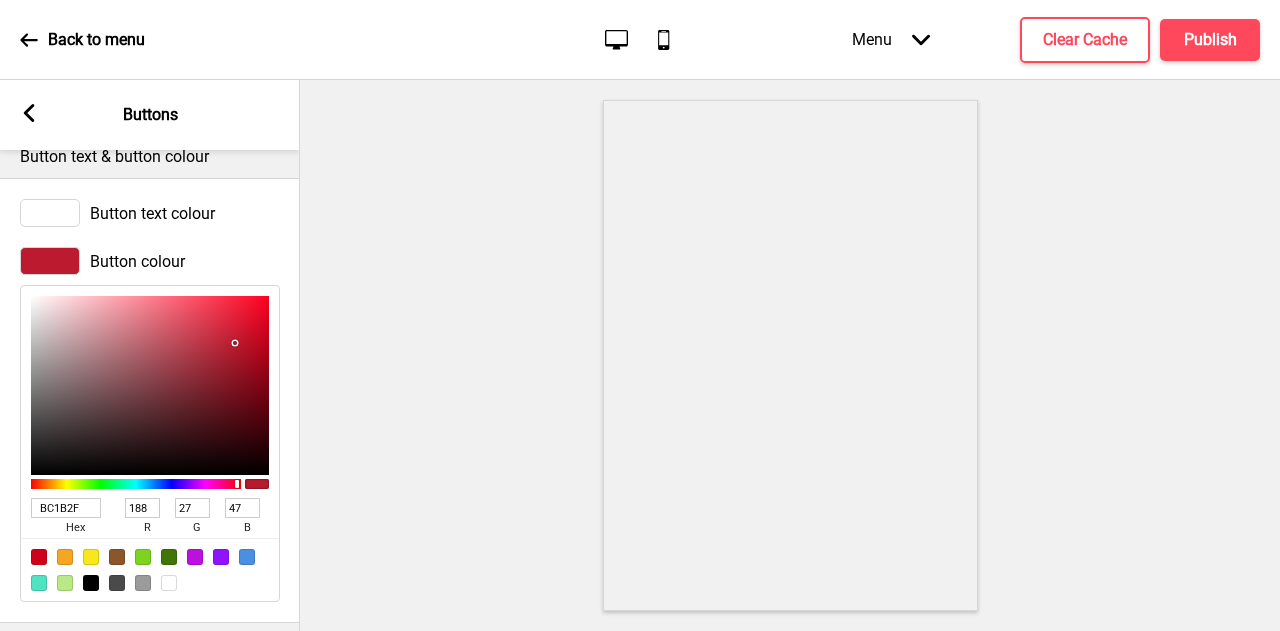 drag, startPoint x: 235, startPoint y: 343, endPoint x: 227, endPoint y: 316, distance: 28.160255 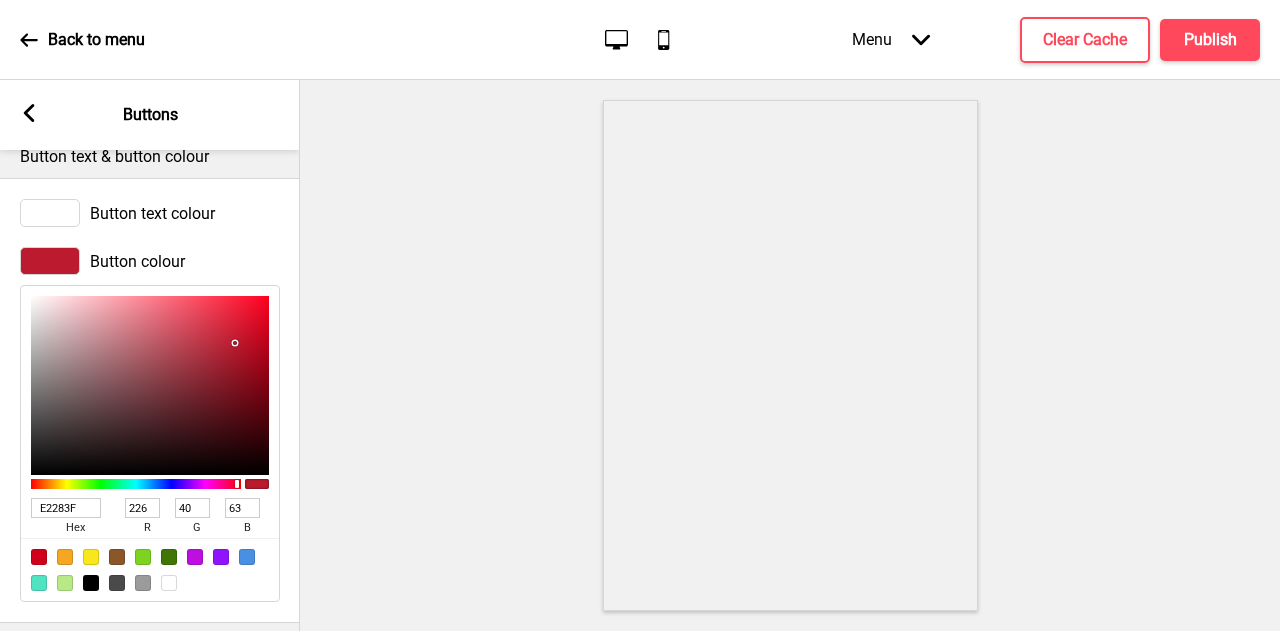 click at bounding box center (150, 385) 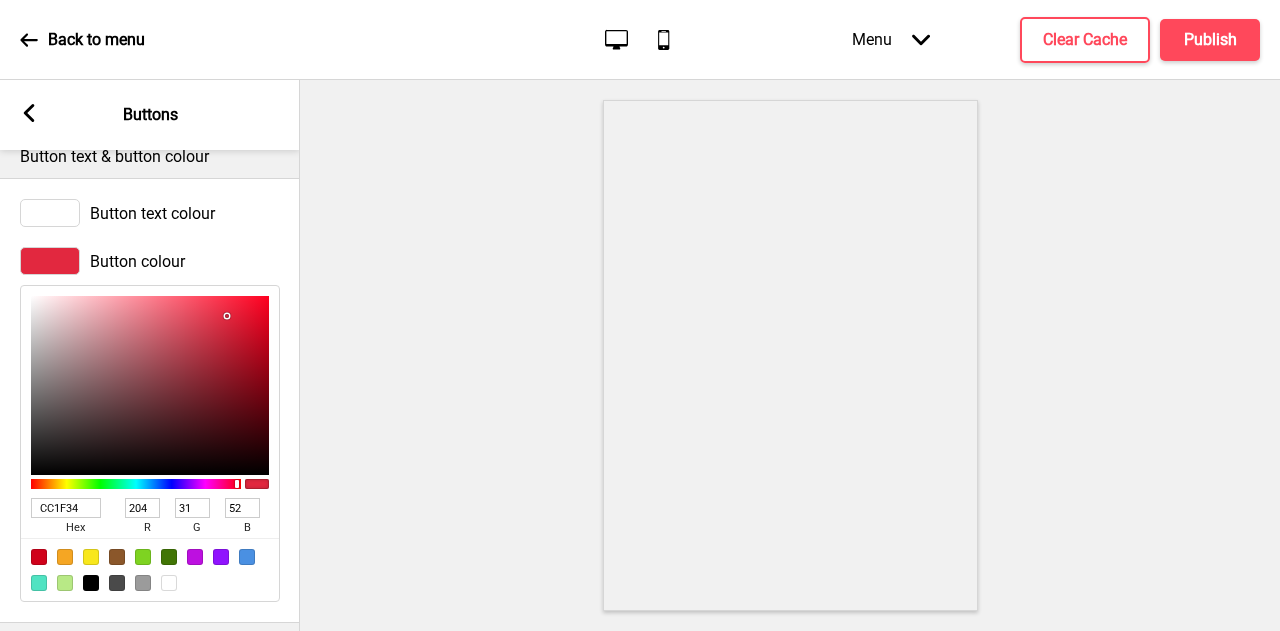 click at bounding box center [150, 385] 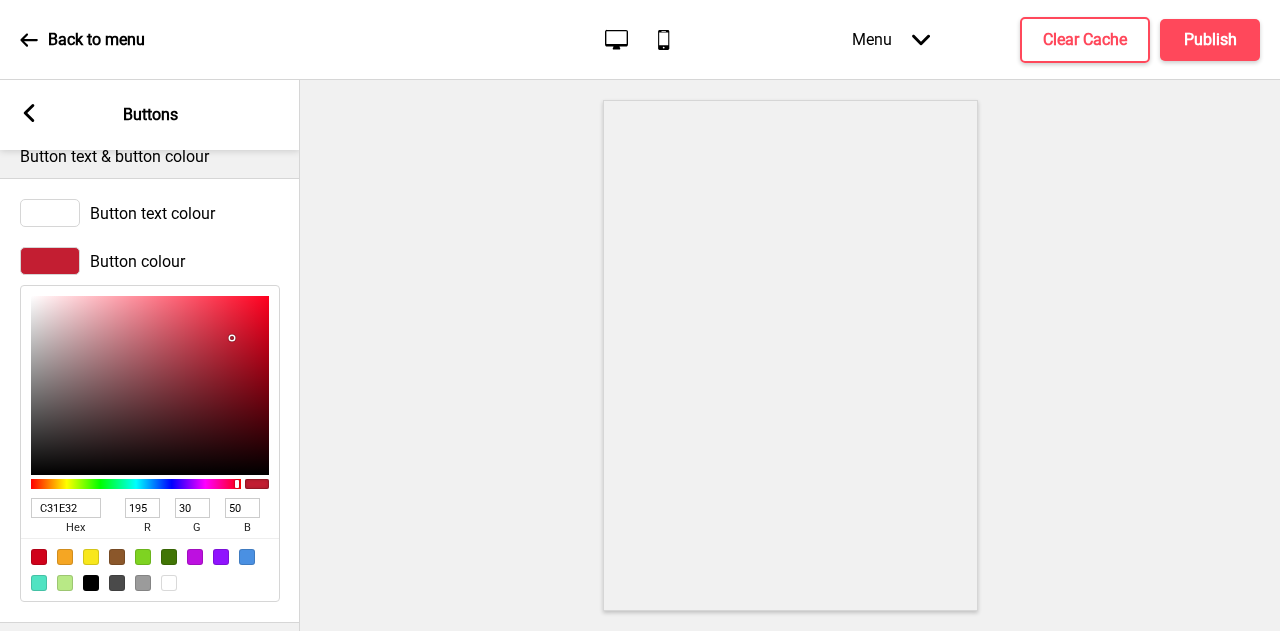 click at bounding box center [232, 338] 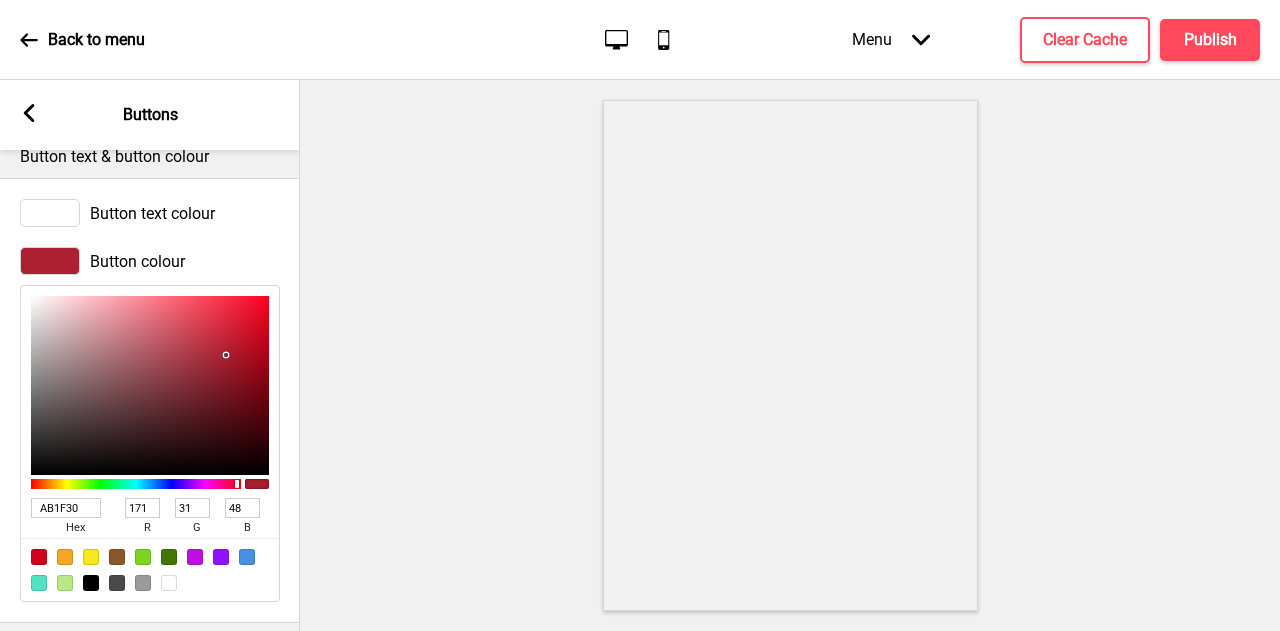 click at bounding box center [150, 385] 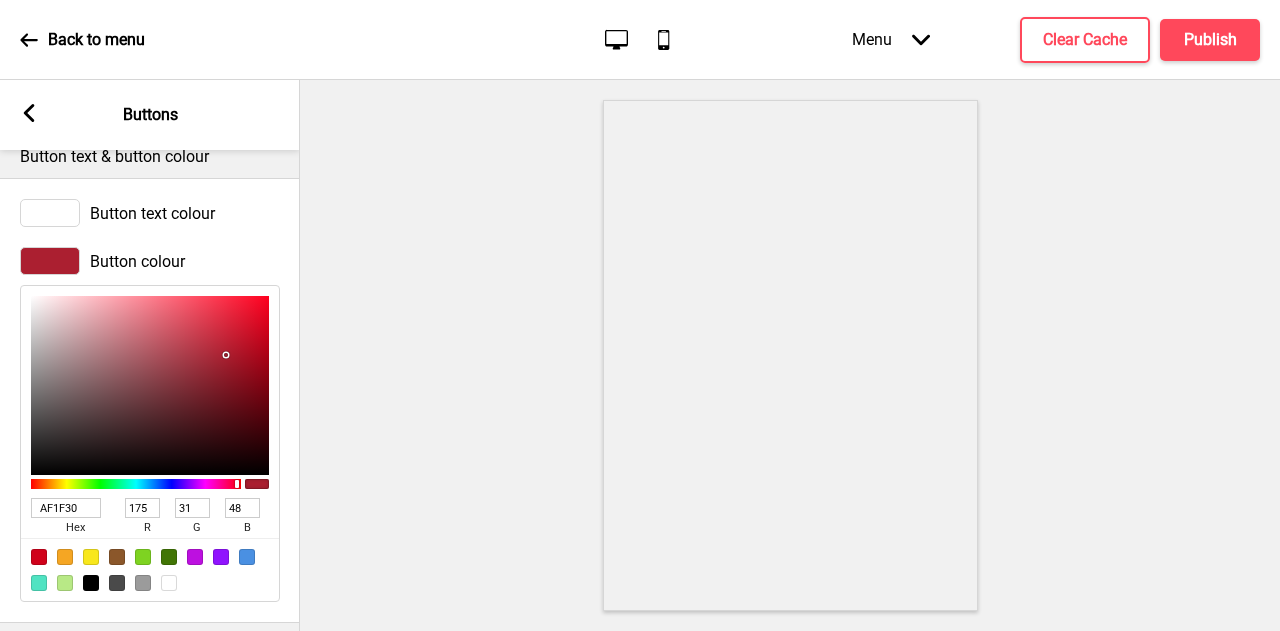 click at bounding box center [150, 385] 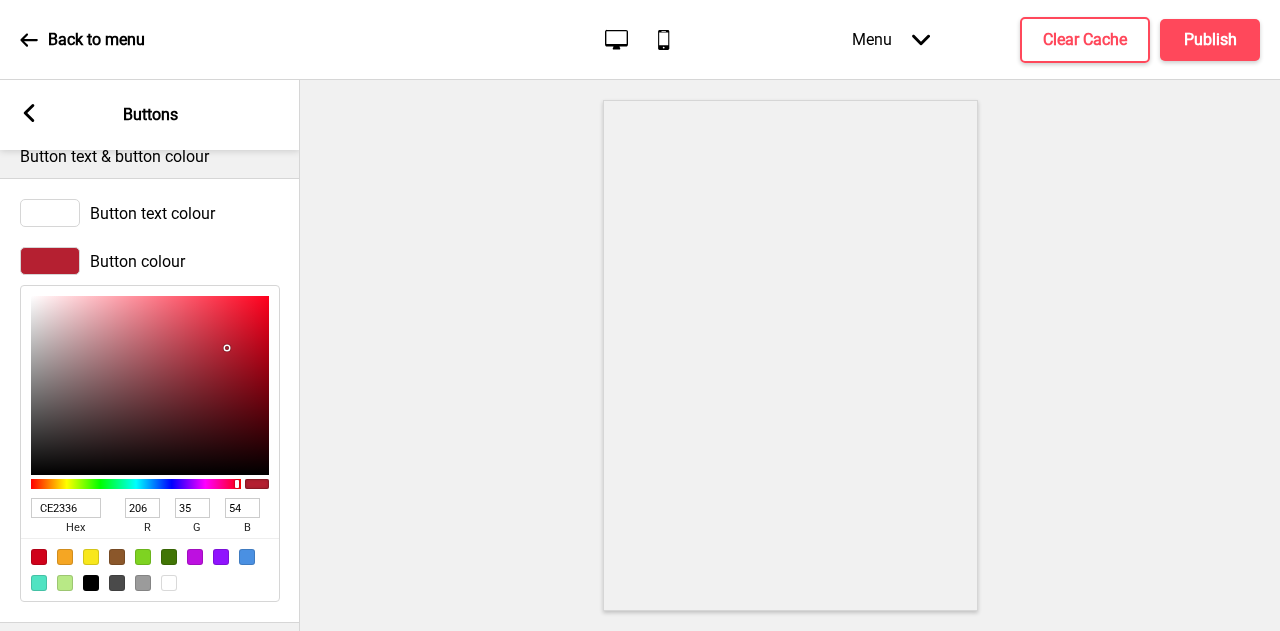 click at bounding box center (150, 385) 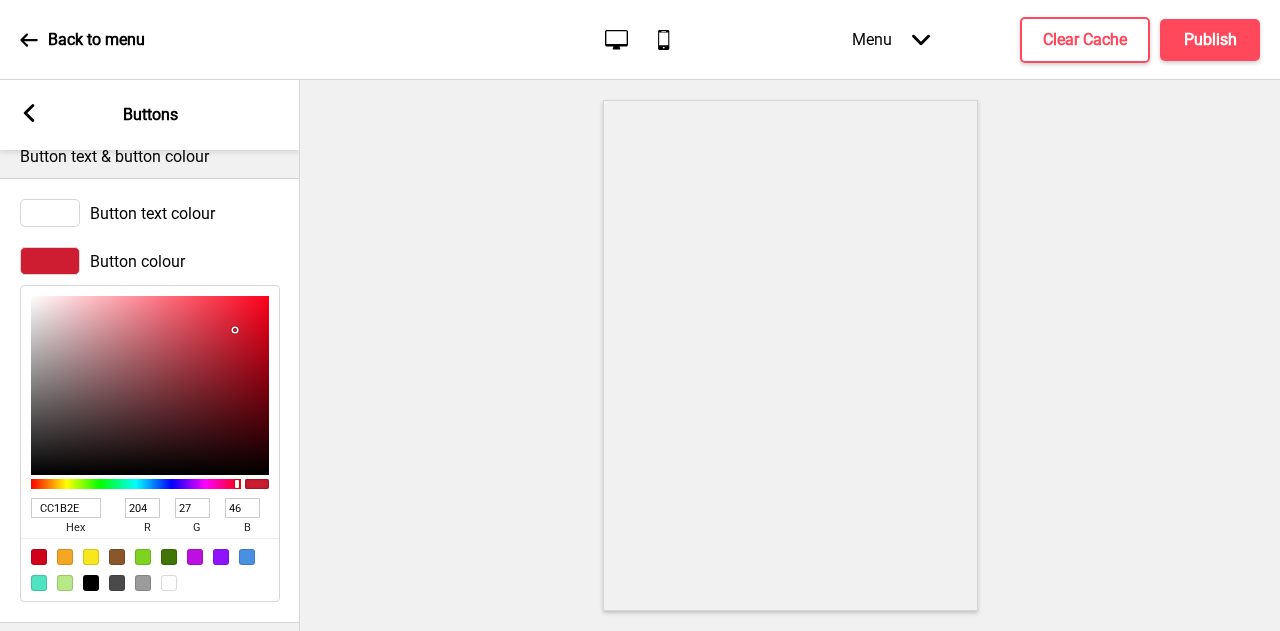 drag, startPoint x: 236, startPoint y: 330, endPoint x: 234, endPoint y: 346, distance: 16.124516 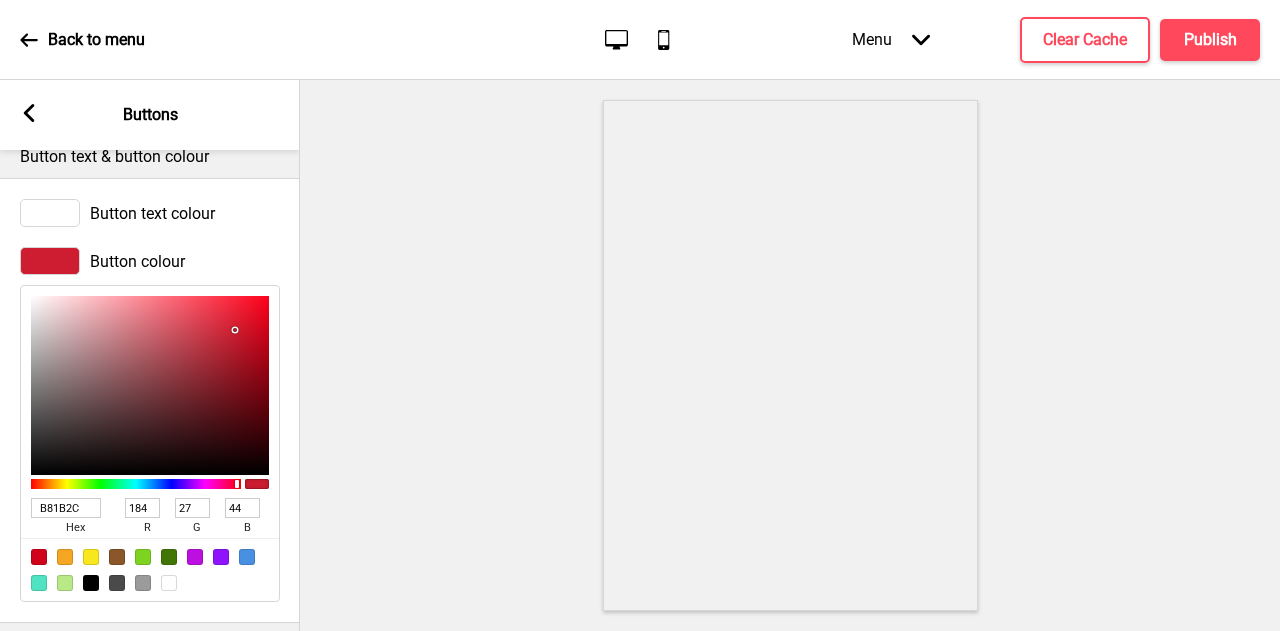 click at bounding box center (150, 385) 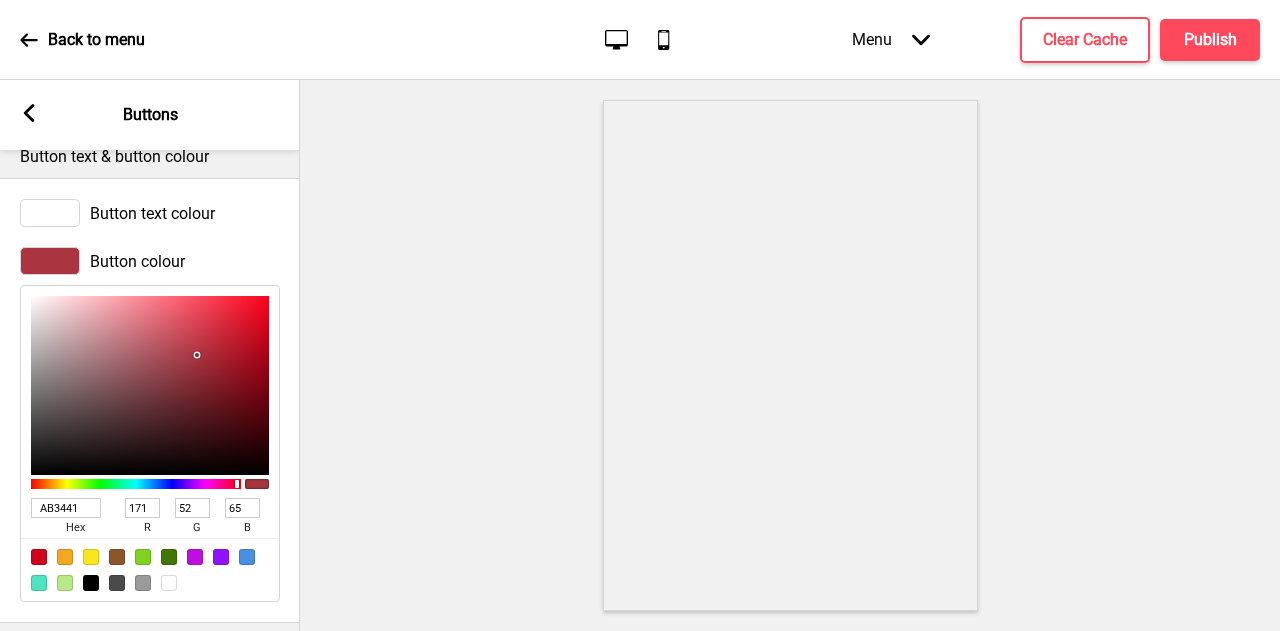 click at bounding box center (197, 355) 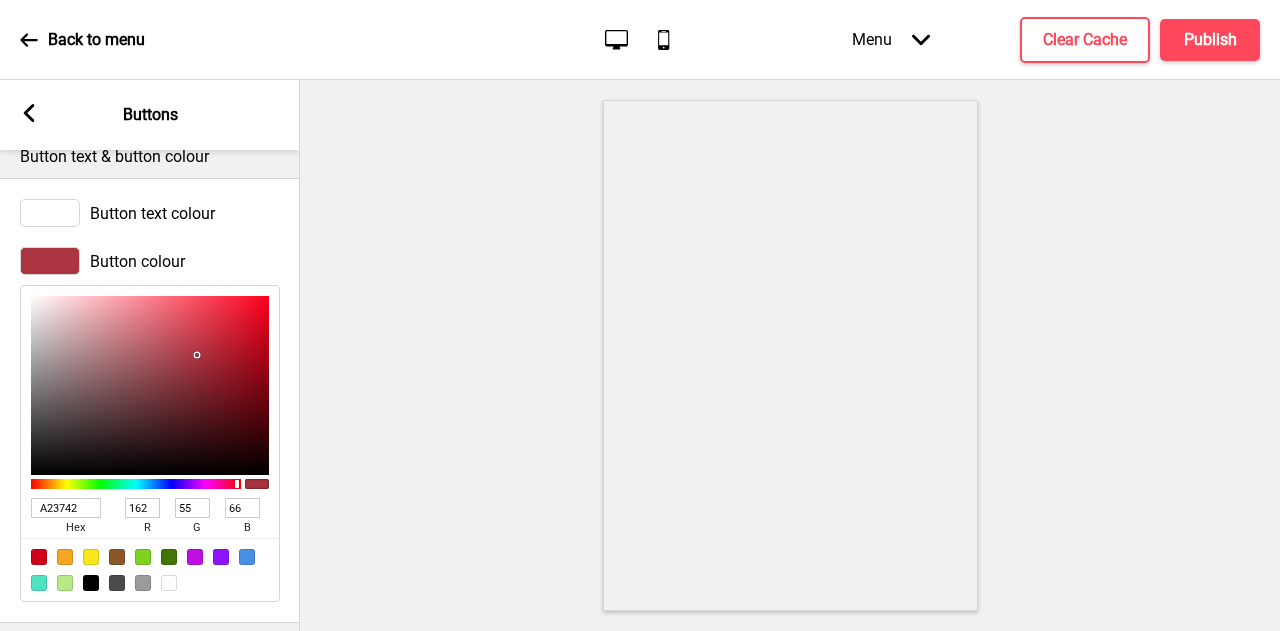 click at bounding box center (150, 385) 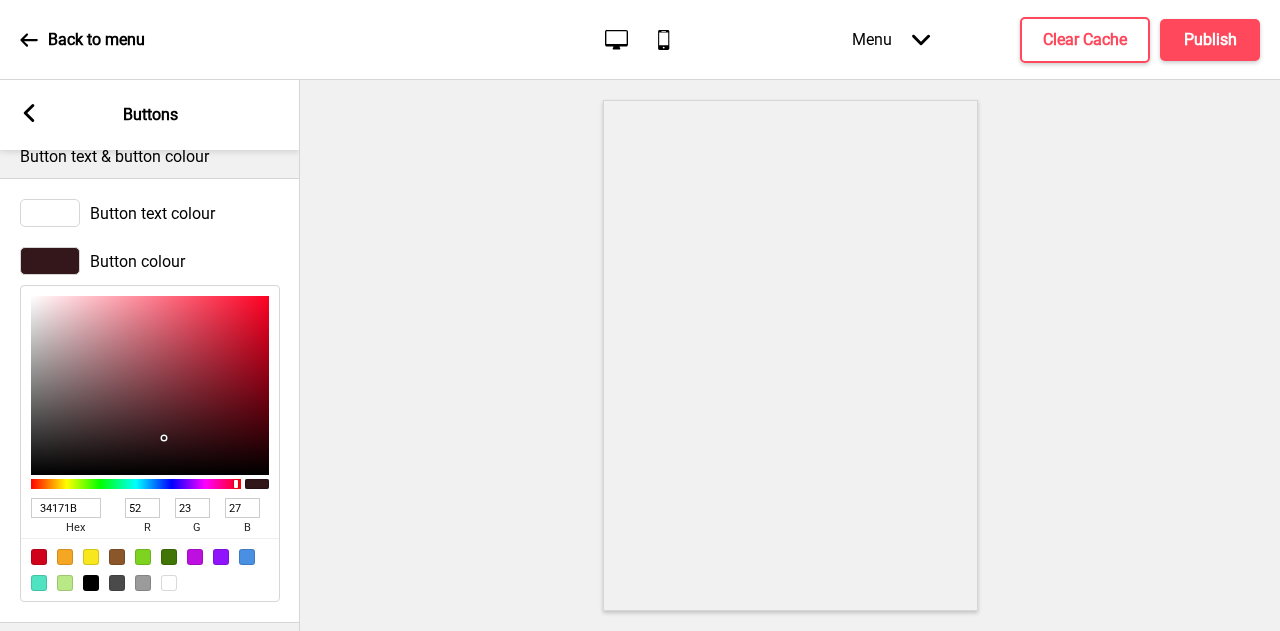 click at bounding box center [164, 438] 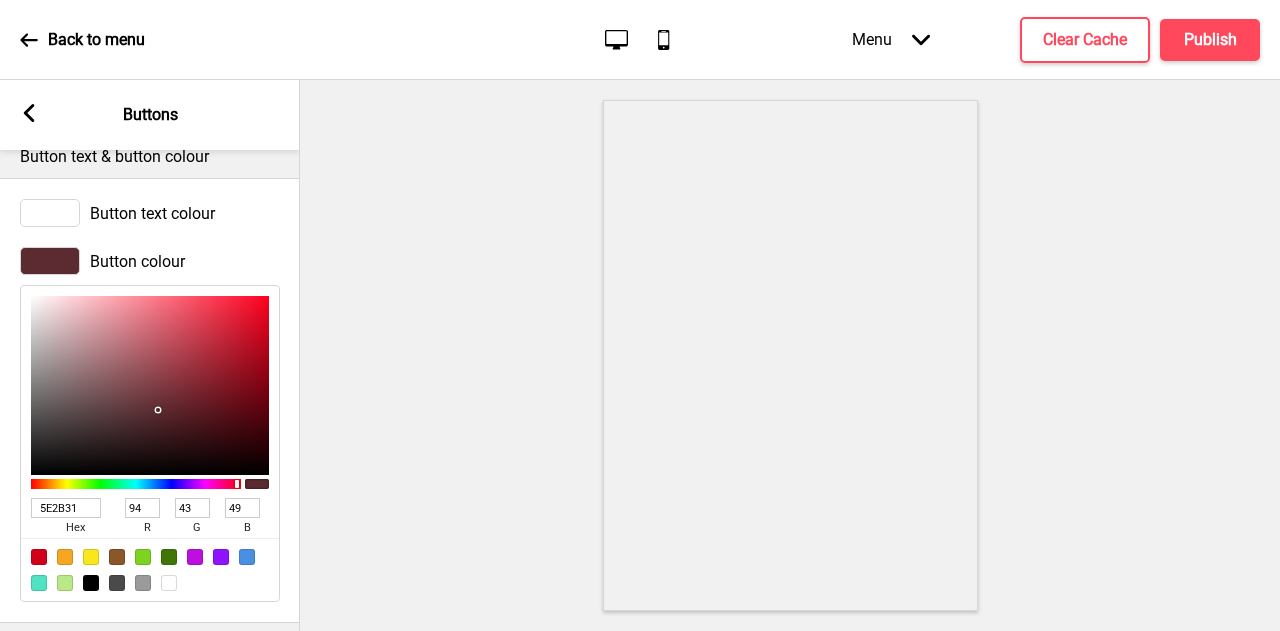 drag, startPoint x: 159, startPoint y: 410, endPoint x: 227, endPoint y: 378, distance: 75.153175 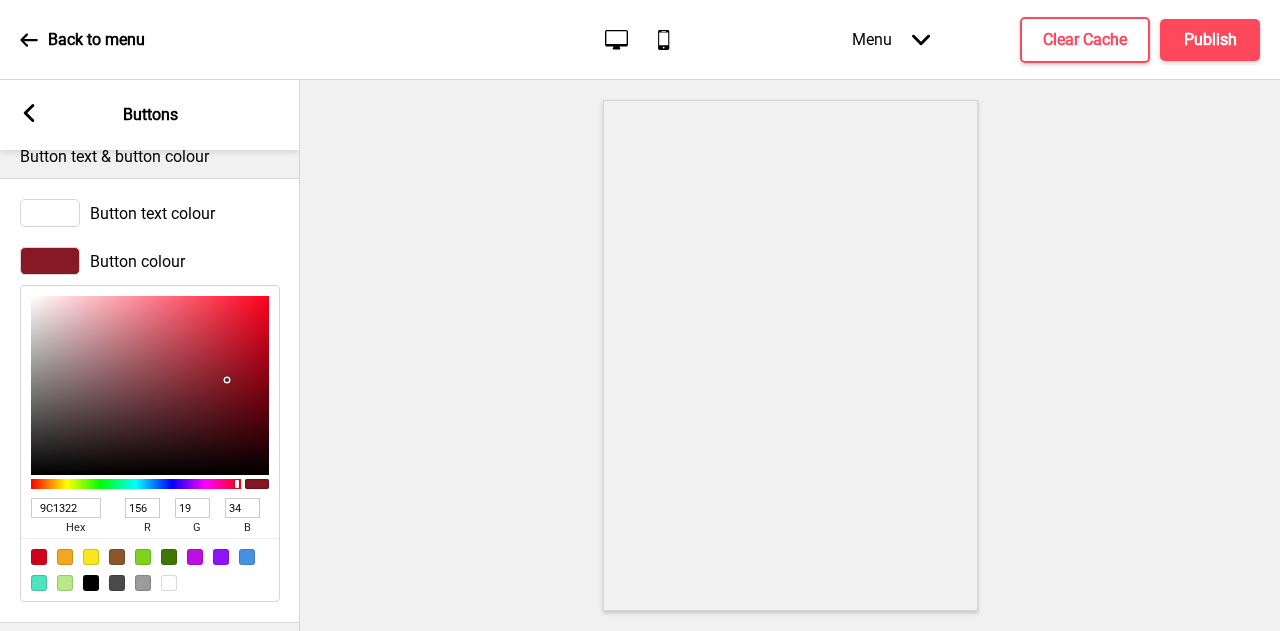 click at bounding box center (227, 380) 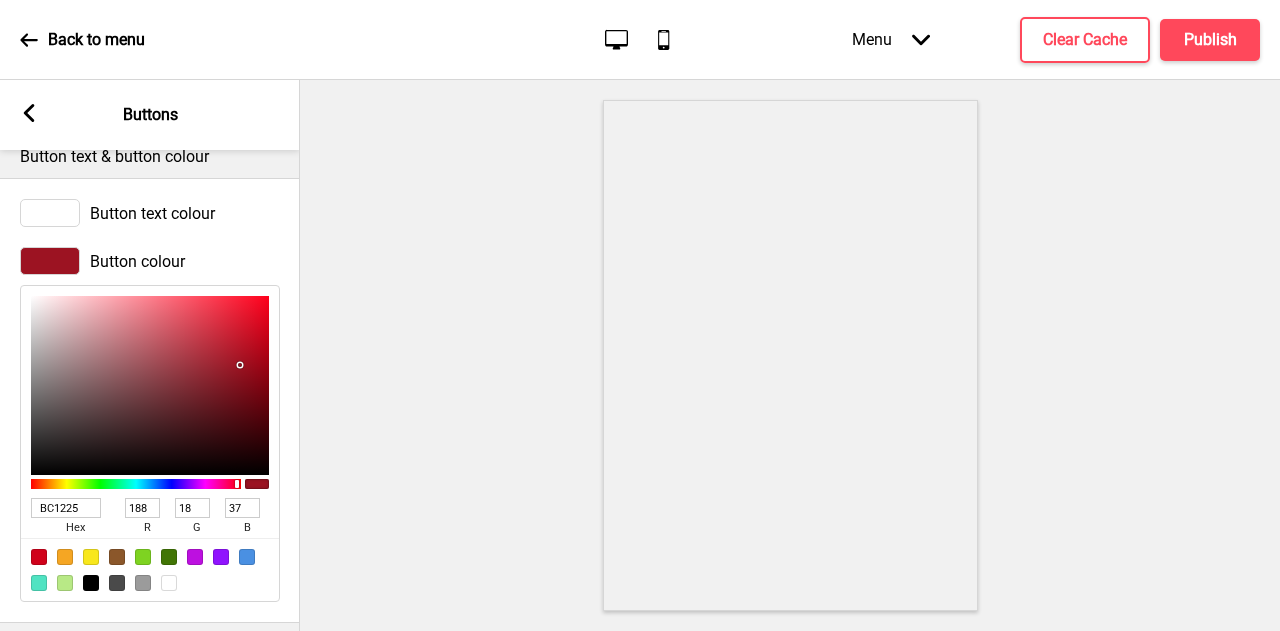 drag, startPoint x: 246, startPoint y: 340, endPoint x: 240, endPoint y: 328, distance: 13.416408 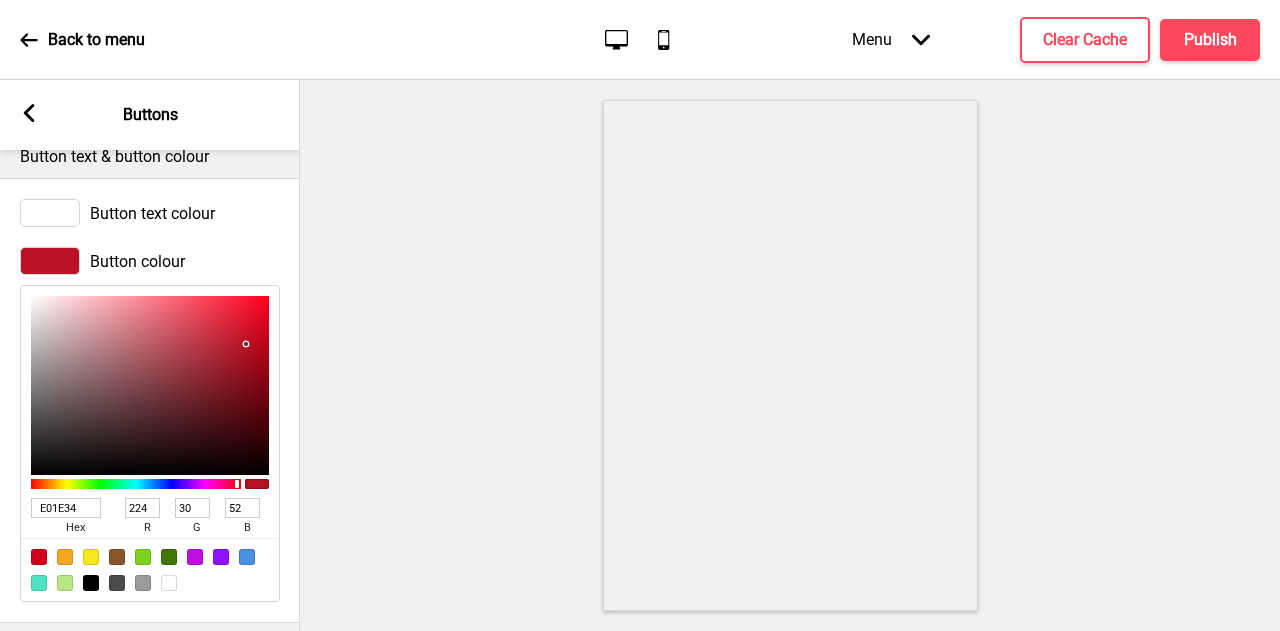 click at bounding box center [150, 385] 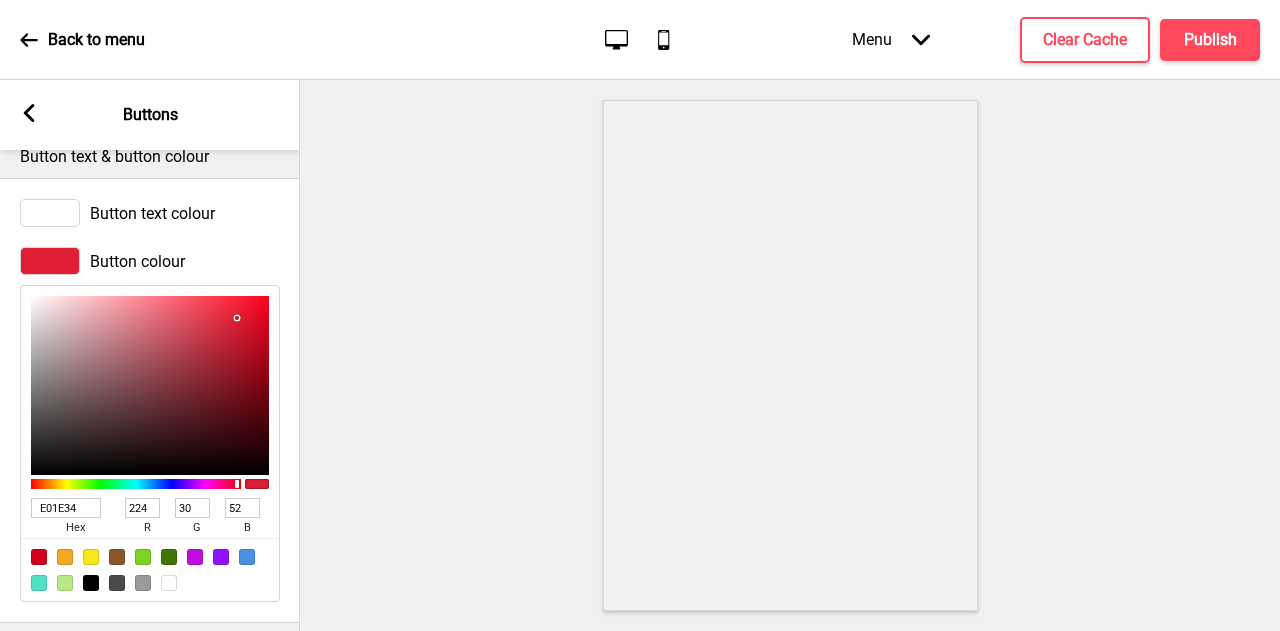 click at bounding box center [39, 557] 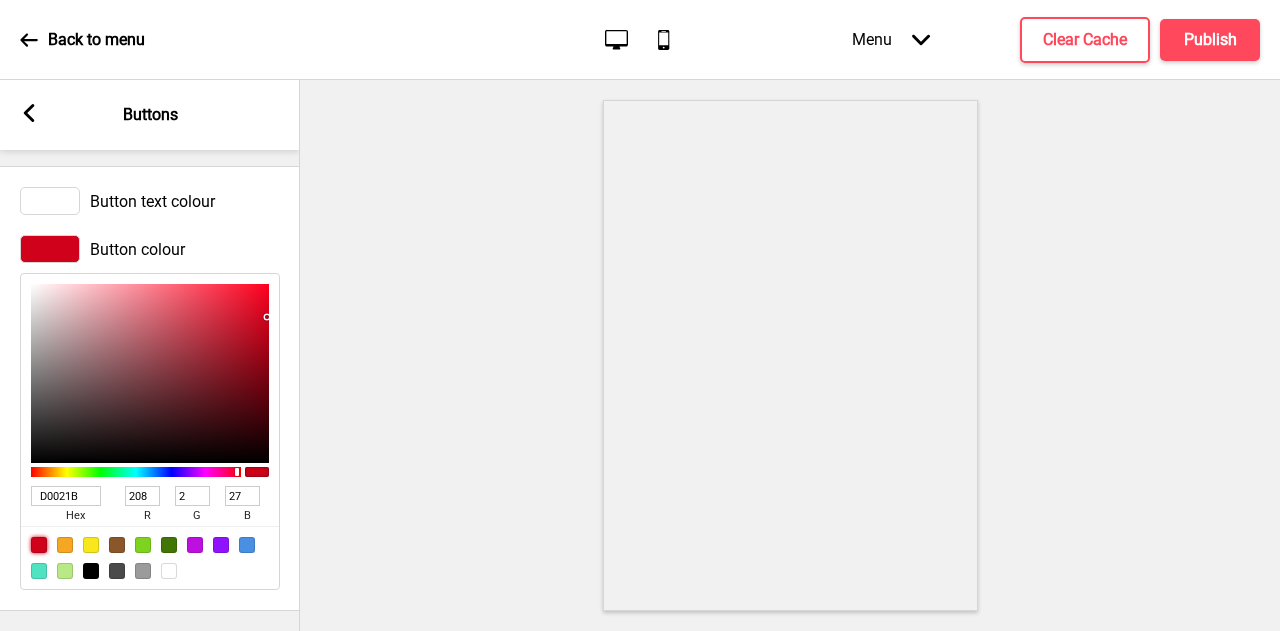 scroll, scrollTop: 0, scrollLeft: 0, axis: both 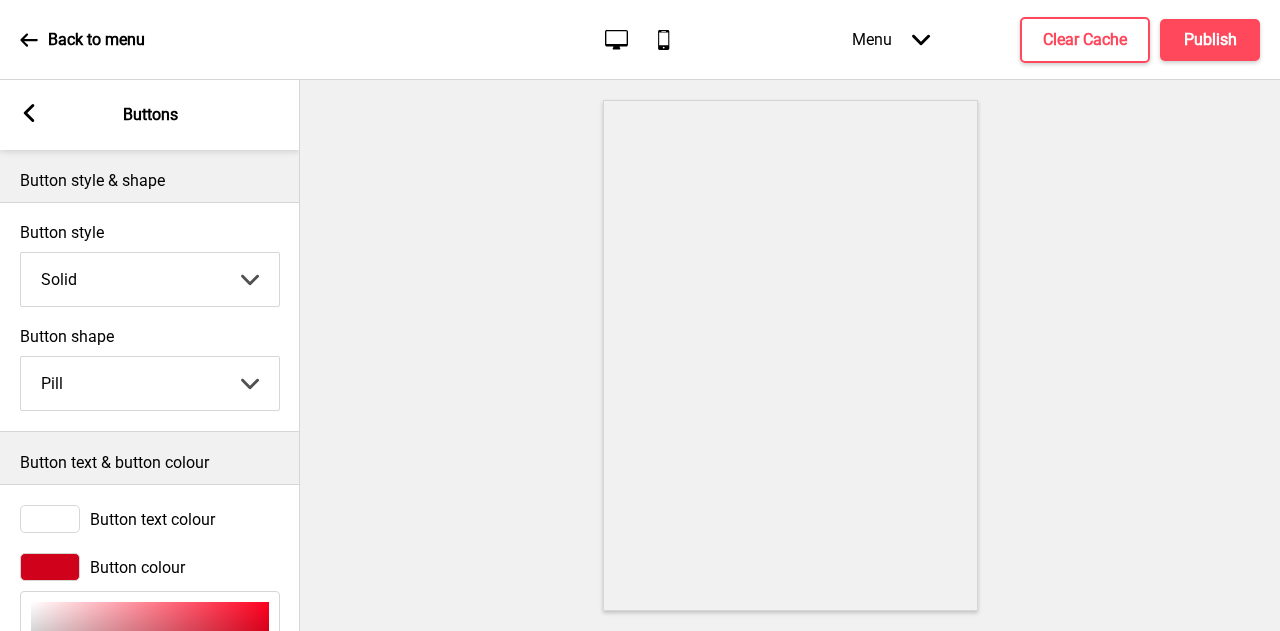 click on "Arrow left Buttons" at bounding box center (150, 115) 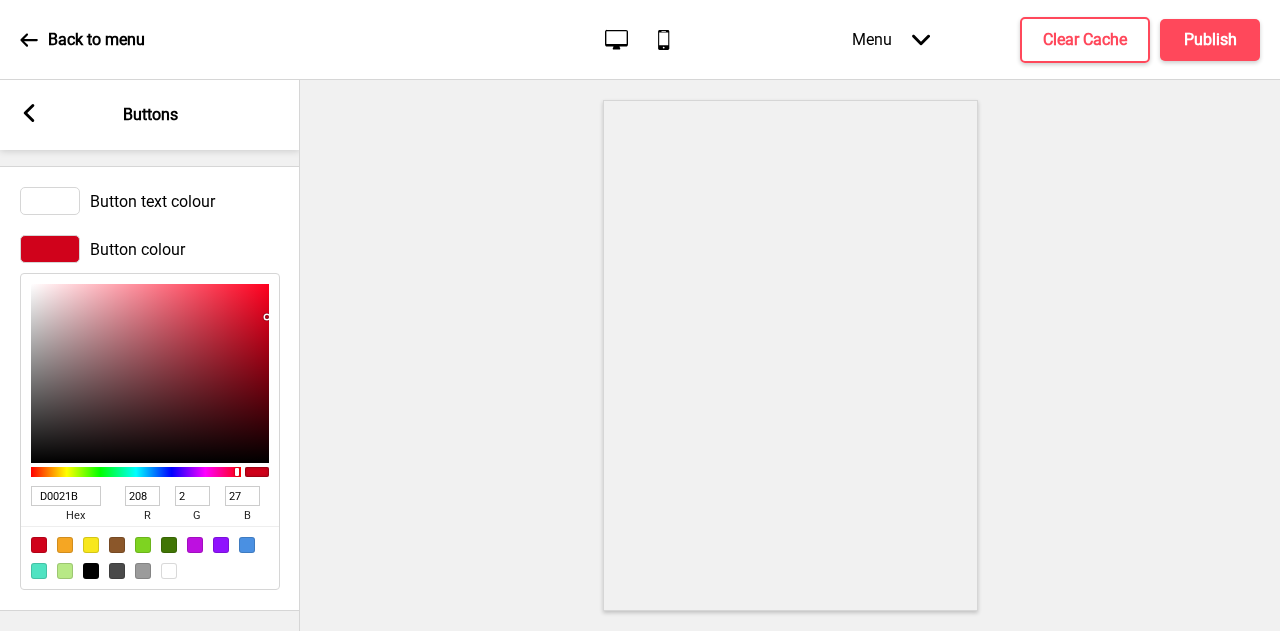 scroll, scrollTop: 337, scrollLeft: 0, axis: vertical 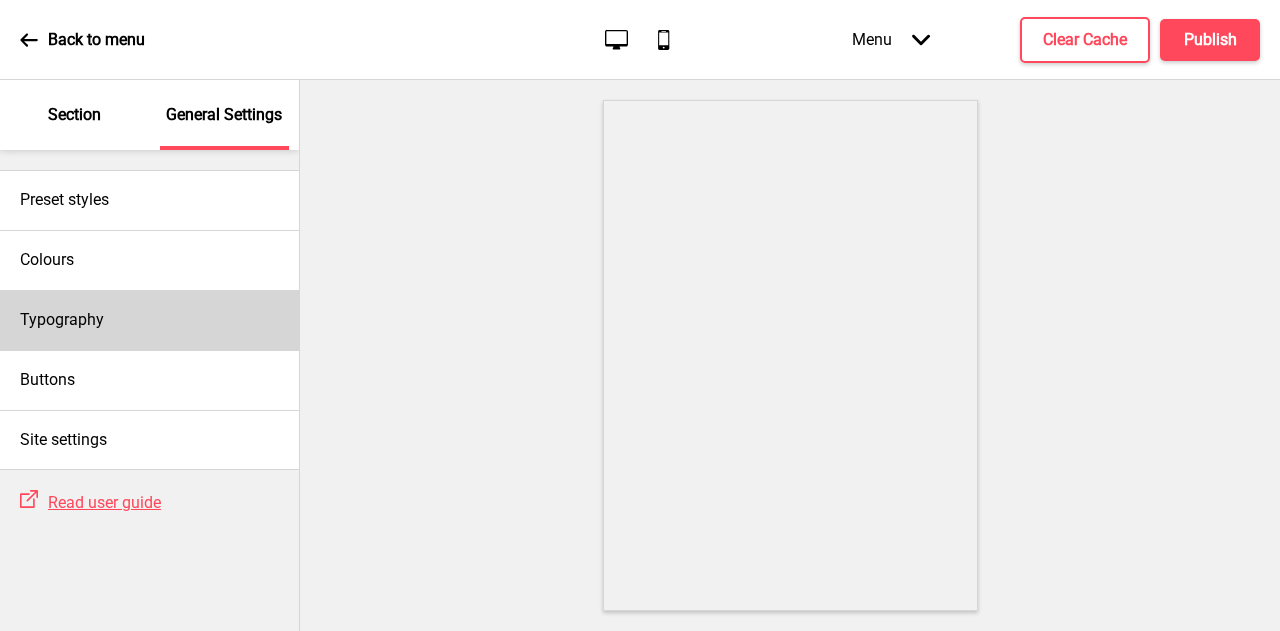 click on "Typography" at bounding box center [149, 320] 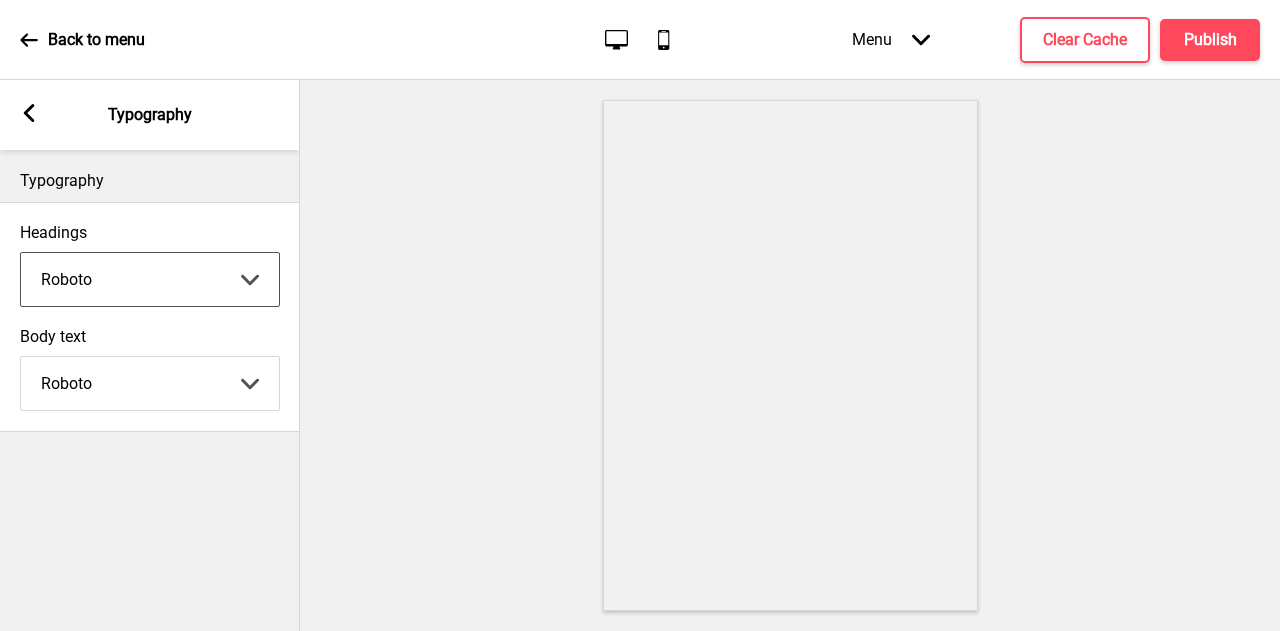 click on "Abhaya Libre Abhaya Libre Abril Fatface Adobe Garamond Pro Arimo Arsenal Arvo Berkshire Swash Be Vietnam Pro Bitter Bree Serif Cantora One Cabin Courgette Coustard Glegoo Hammersmith One Hind Guntur Josefin Sans Jost Kalam Lato Libre Baskerville Libre Franklin Lora Merriweather Nunito Sans Oregano Oswald Pacifico Playfair Display Prata Quattrocento Quicksand Roboto Roboto Slab Rye Sanchez Signika Trocchi Ubuntu Vollkorn Yeseva One 王漢宗細黑體繁 王漢宗細圓體繁 王漢宗粗明體繁 小米兰亭简 腾翔嘉丽细圆简 腾祥睿黑简 王漢宗波卡體繁一空陰 王漢宗粗圓體繁一雙空 瀨戶字體繁 田氏方筆刷體繁 田氏细笔刷體繁 站酷快乐简体 站酷酷黑 站酷小薇字体简体 Aa晚风 Aa荷包鼓鼓 中文 STSong" at bounding box center (150, 279) 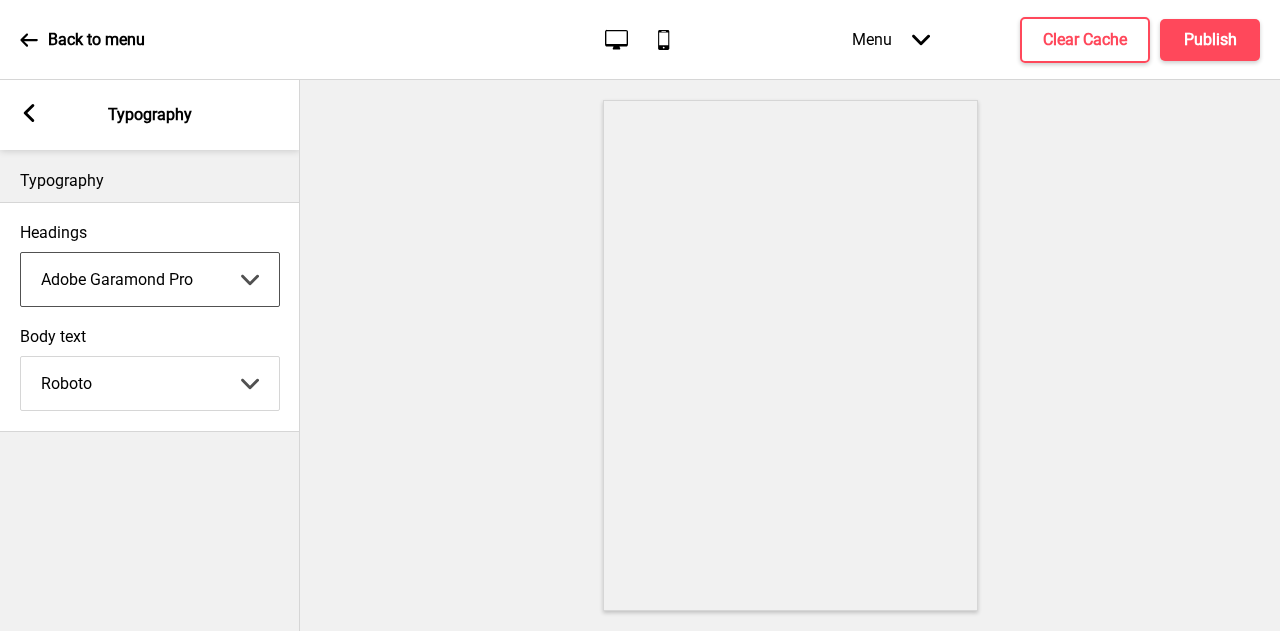 click on "Abhaya Libre Abhaya Libre Abril Fatface Adobe Garamond Pro Arimo Arsenal Arvo Berkshire Swash Be Vietnam Pro Bitter Bree Serif Cantora One Cabin Courgette Coustard Glegoo Hammersmith One Hind Guntur Josefin Sans Jost Kalam Lato Libre Baskerville Libre Franklin Lora Merriweather Nunito Sans Oregano Oswald Pacifico Playfair Display Prata Quattrocento Quicksand Roboto Roboto Slab Rye Sanchez Signika Trocchi Ubuntu Vollkorn Yeseva One 王漢宗細黑體繁 王漢宗細圓體繁 王漢宗粗明體繁 小米兰亭简 腾翔嘉丽细圆简 腾祥睿黑简 王漢宗波卡體繁一空陰 王漢宗粗圓體繁一雙空 瀨戶字體繁 田氏方筆刷體繁 田氏细笔刷體繁 站酷快乐简体 站酷酷黑 站酷小薇字体简体 Aa晚风 Aa荷包鼓鼓 中文 STSong" at bounding box center [150, 279] 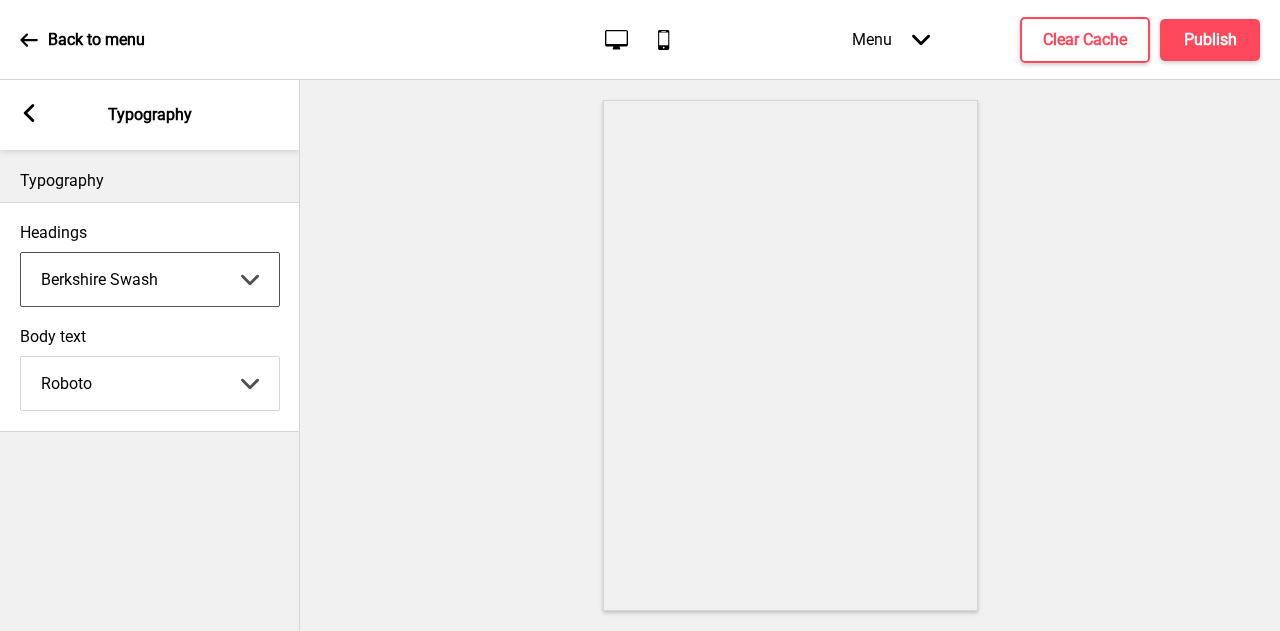click on "Abhaya Libre Abhaya Libre Abril Fatface Adobe Garamond Pro Arimo Arsenal Arvo Berkshire Swash Be Vietnam Pro Bitter Bree Serif Cantora One Cabin Courgette Coustard Glegoo Hammersmith One Hind Guntur Josefin Sans Jost Kalam Lato Libre Baskerville Libre Franklin Lora Merriweather Nunito Sans Oregano Oswald Pacifico Playfair Display Prata Quattrocento Quicksand Roboto Roboto Slab Rye Sanchez Signika Trocchi Ubuntu Vollkorn Yeseva One 王漢宗細黑體繁 王漢宗細圓體繁 王漢宗粗明體繁 小米兰亭简 腾翔嘉丽细圆简 腾祥睿黑简 王漢宗波卡體繁一空陰 王漢宗粗圓體繁一雙空 瀨戶字體繁 田氏方筆刷體繁 田氏细笔刷體繁 站酷快乐简体 站酷酷黑 站酷小薇字体简体 Aa晚风 Aa荷包鼓鼓 中文 STSong" at bounding box center (150, 279) 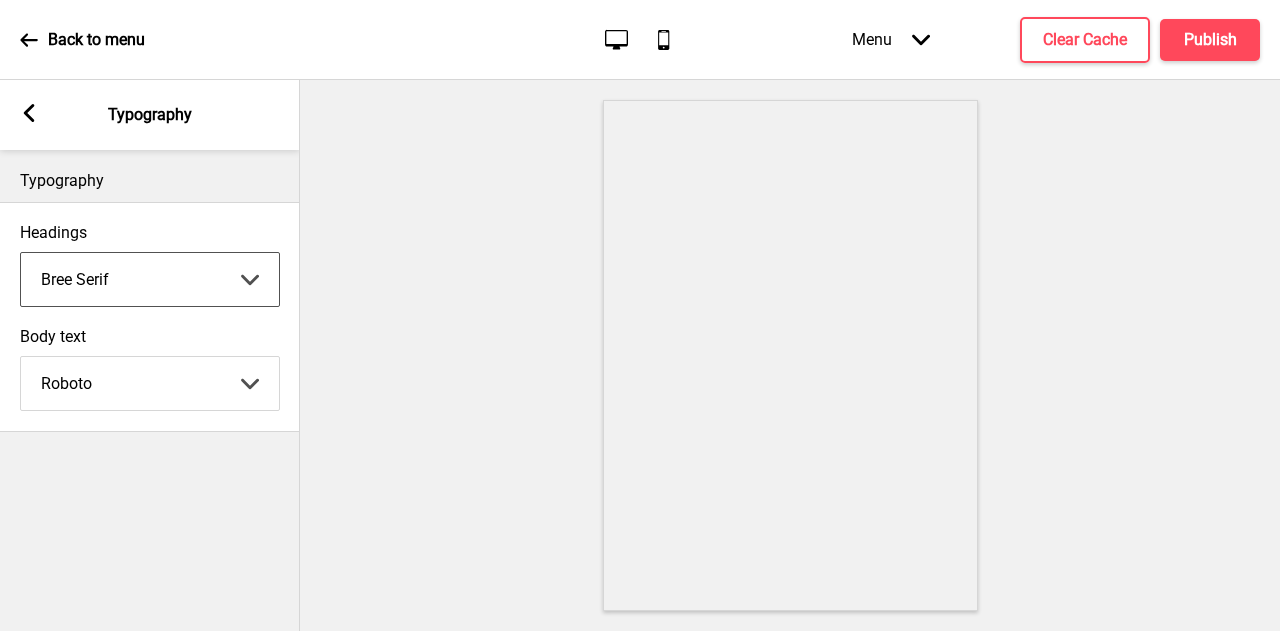 click on "Abhaya Libre Abhaya Libre Abril Fatface Adobe Garamond Pro Arimo Arsenal Arvo Berkshire Swash Be Vietnam Pro Bitter Bree Serif Cantora One Cabin Courgette Coustard Glegoo Hammersmith One Hind Guntur Josefin Sans Jost Kalam Lato Libre Baskerville Libre Franklin Lora Merriweather Nunito Sans Oregano Oswald Pacifico Playfair Display Prata Quattrocento Quicksand Roboto Roboto Slab Rye Sanchez Signika Trocchi Ubuntu Vollkorn Yeseva One 王漢宗細黑體繁 王漢宗細圓體繁 王漢宗粗明體繁 小米兰亭简 腾翔嘉丽细圆简 腾祥睿黑简 王漢宗波卡體繁一空陰 王漢宗粗圓體繁一雙空 瀨戶字體繁 田氏方筆刷體繁 田氏细笔刷體繁 站酷快乐简体 站酷酷黑 站酷小薇字体简体 Aa晚风 Aa荷包鼓鼓 中文 STSong" at bounding box center [150, 279] 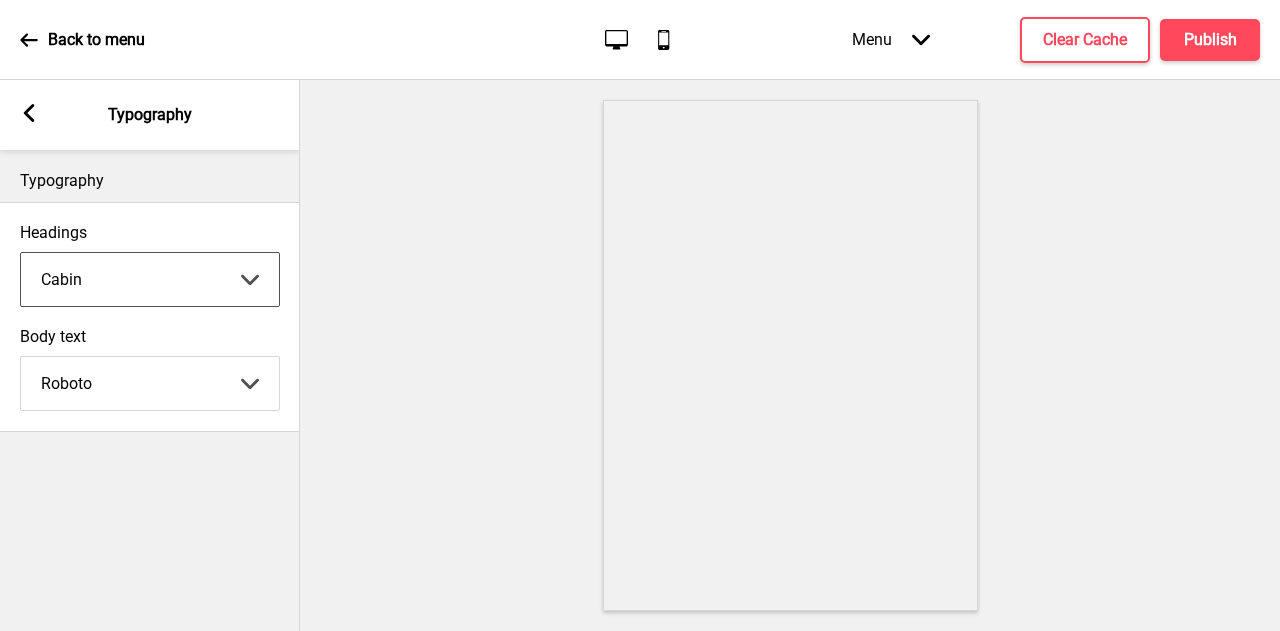 click on "Abhaya Libre Abhaya Libre Abril Fatface Adobe Garamond Pro Arimo Arsenal Arvo Berkshire Swash Be Vietnam Pro Bitter Bree Serif Cantora One Cabin Courgette Coustard Glegoo Hammersmith One Hind Guntur Josefin Sans Jost Kalam Lato Libre Baskerville Libre Franklin Lora Merriweather Nunito Sans Oregano Oswald Pacifico Playfair Display Prata Quattrocento Quicksand Roboto Roboto Slab Rye Sanchez Signika Trocchi Ubuntu Vollkorn Yeseva One 王漢宗細黑體繁 王漢宗細圓體繁 王漢宗粗明體繁 小米兰亭简 腾翔嘉丽细圆简 腾祥睿黑简 王漢宗波卡體繁一空陰 王漢宗粗圓體繁一雙空 瀨戶字體繁 田氏方筆刷體繁 田氏细笔刷體繁 站酷快乐简体 站酷酷黑 站酷小薇字体简体 Aa晚风 Aa荷包鼓鼓 中文 STSong" at bounding box center [150, 383] 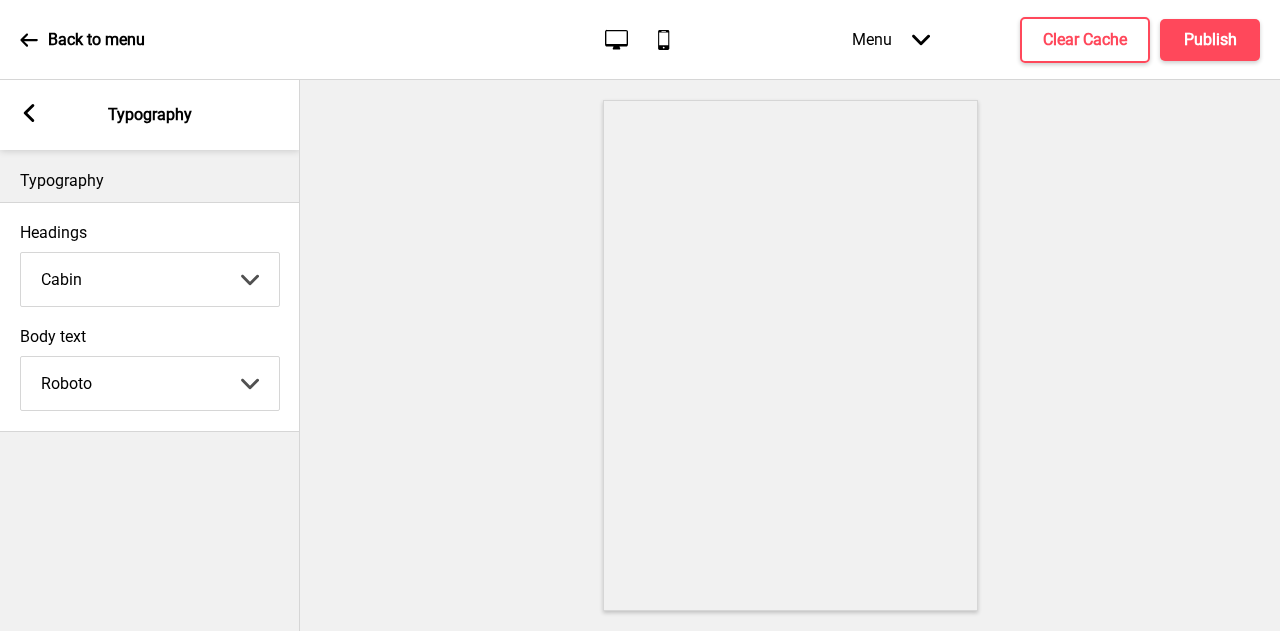 click at bounding box center [790, 355] 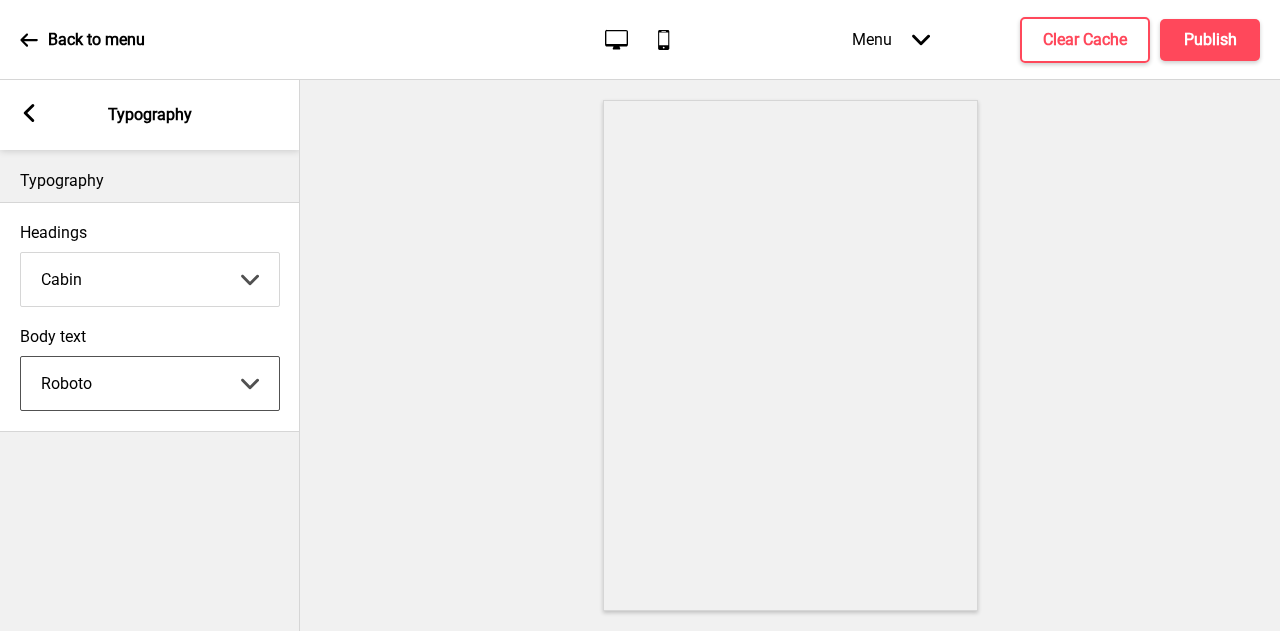 click on "Abhaya Libre Abhaya Libre Abril Fatface Adobe Garamond Pro Arimo Arsenal Arvo Berkshire Swash Be Vietnam Pro Bitter Bree Serif Cantora One Cabin Courgette Coustard Glegoo Hammersmith One Hind Guntur Josefin Sans Jost Kalam Lato Libre Baskerville Libre Franklin Lora Merriweather Nunito Sans Oregano Oswald Pacifico Playfair Display Prata Quattrocento Quicksand Roboto Roboto Slab Rye Sanchez Signika Trocchi Ubuntu Vollkorn Yeseva One 王漢宗細黑體繁 王漢宗細圓體繁 王漢宗粗明體繁 小米兰亭简 腾翔嘉丽细圆简 腾祥睿黑简 王漢宗波卡體繁一空陰 王漢宗粗圓體繁一雙空 瀨戶字體繁 田氏方筆刷體繁 田氏细笔刷體繁 站酷快乐简体 站酷酷黑 站酷小薇字体简体 Aa晚风 Aa荷包鼓鼓 中文 STSong" at bounding box center [150, 383] 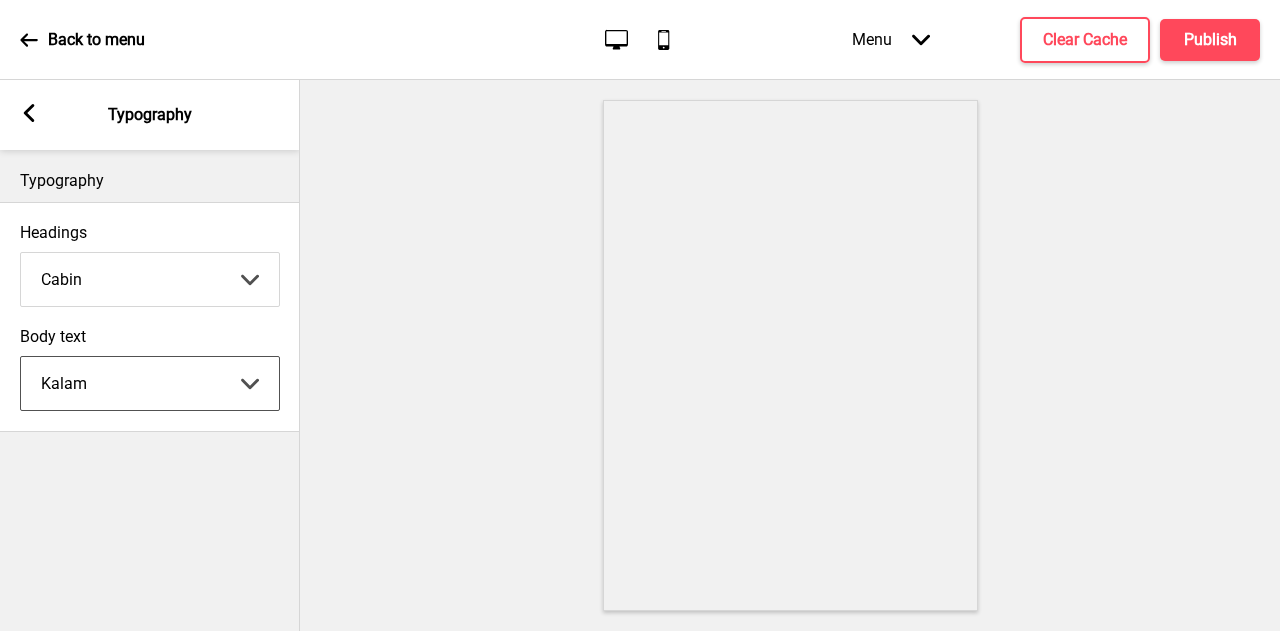 click on "Body text Kalam Abhaya Libre Abril Fatface Adobe Garamond Pro Arimo Arsenal Arvo Berkshire Swash Be Vietnam Pro Bitter Bree Serif Cantora One Cabin Courgette Coustard Glegoo Hammersmith One Hind Guntur Josefin Sans Jost Kalam Lato Libre Baskerville Libre Franklin Lora Merriweather Nunito Sans Oregano Oswald Pacifico Playfair Display Prata Quattrocento Quicksand Roboto Roboto Slab Rye Sanchez Signika Trocchi Ubuntu Vollkorn Yeseva One 王漢宗細黑體繁 王漢宗細圓體繁 王漢宗粗明體繁 小米兰亭简 腾翔嘉丽细圆简 腾祥睿黑简 王漢宗波卡體繁一空陰 王漢宗粗圓體繁一雙空 瀨戶字體繁 田氏方筆刷體繁 田氏细笔刷體繁 站酷快乐简体 站酷酷黑 站酷小薇字体简体 Aa晚风 Aa荷包鼓鼓 中文 STSong Arrow down" at bounding box center [150, 369] 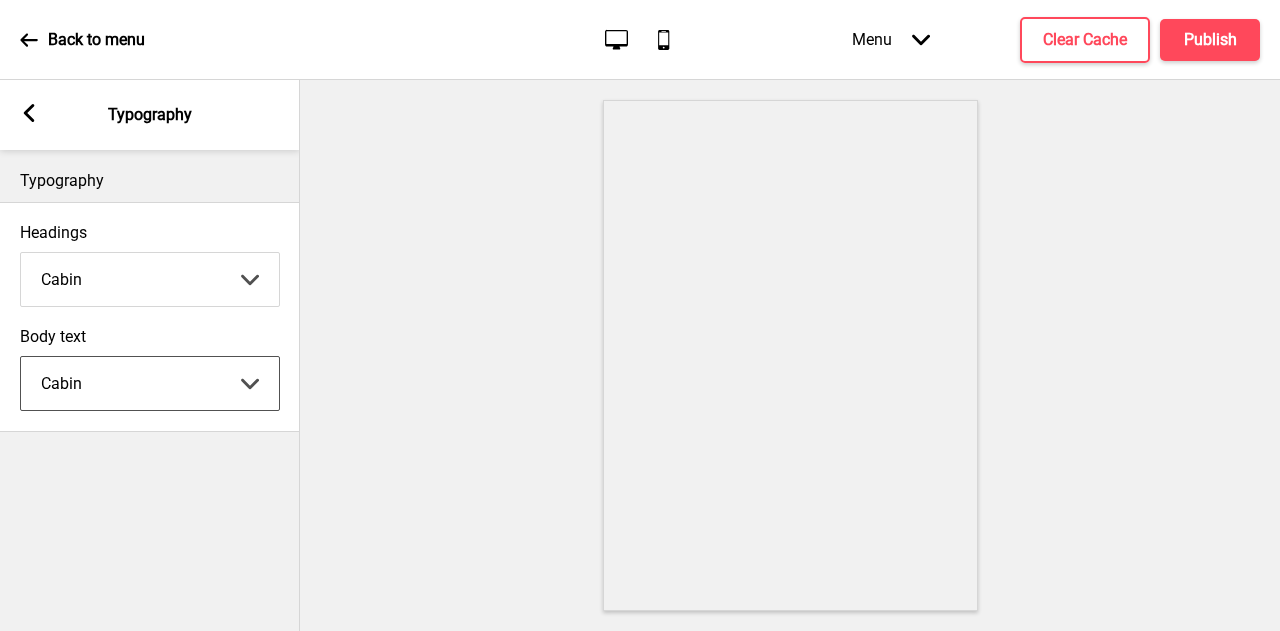 click 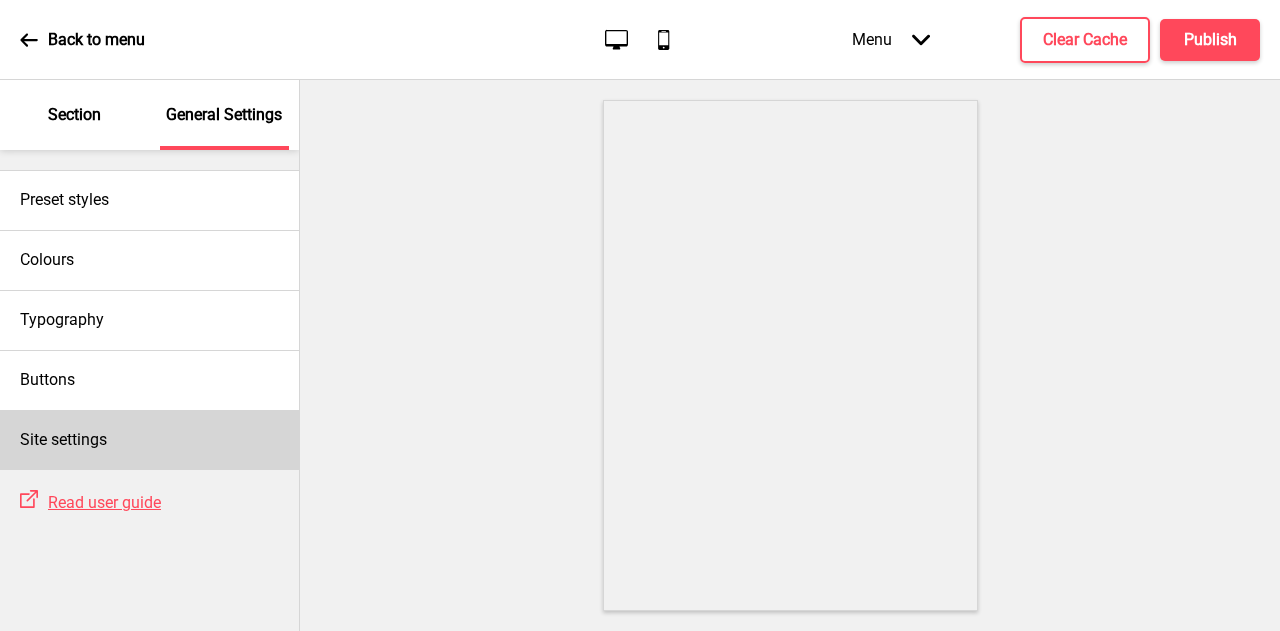 click on "Site settings" at bounding box center (149, 440) 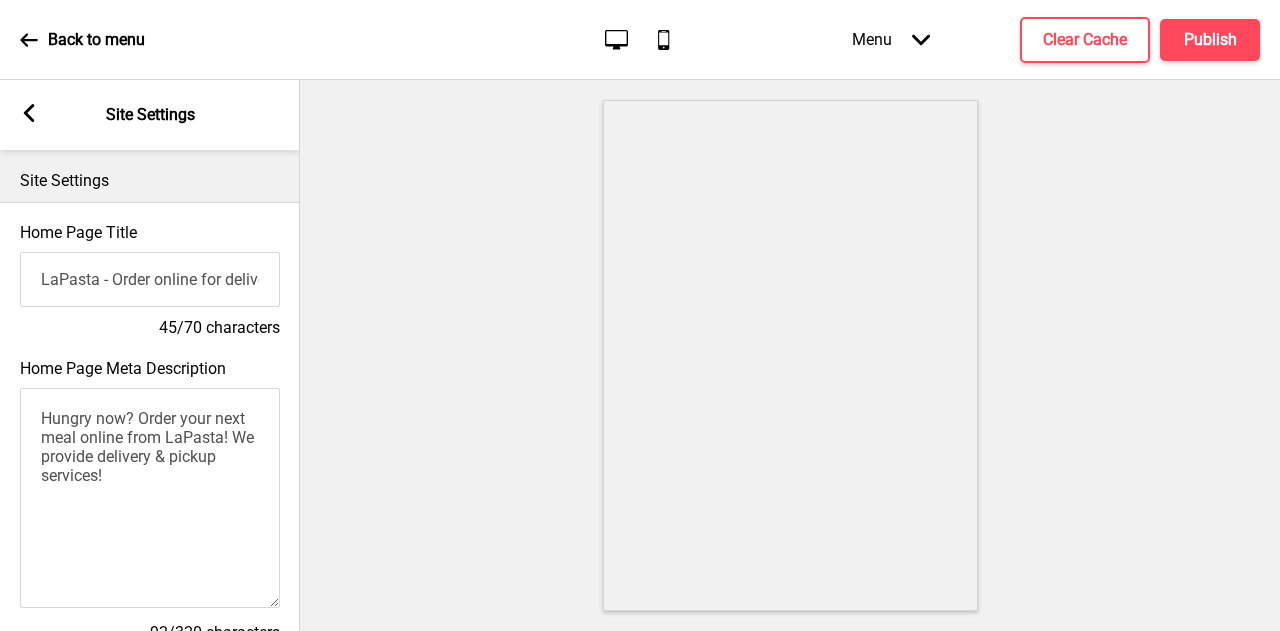 scroll, scrollTop: 0, scrollLeft: 95, axis: horizontal 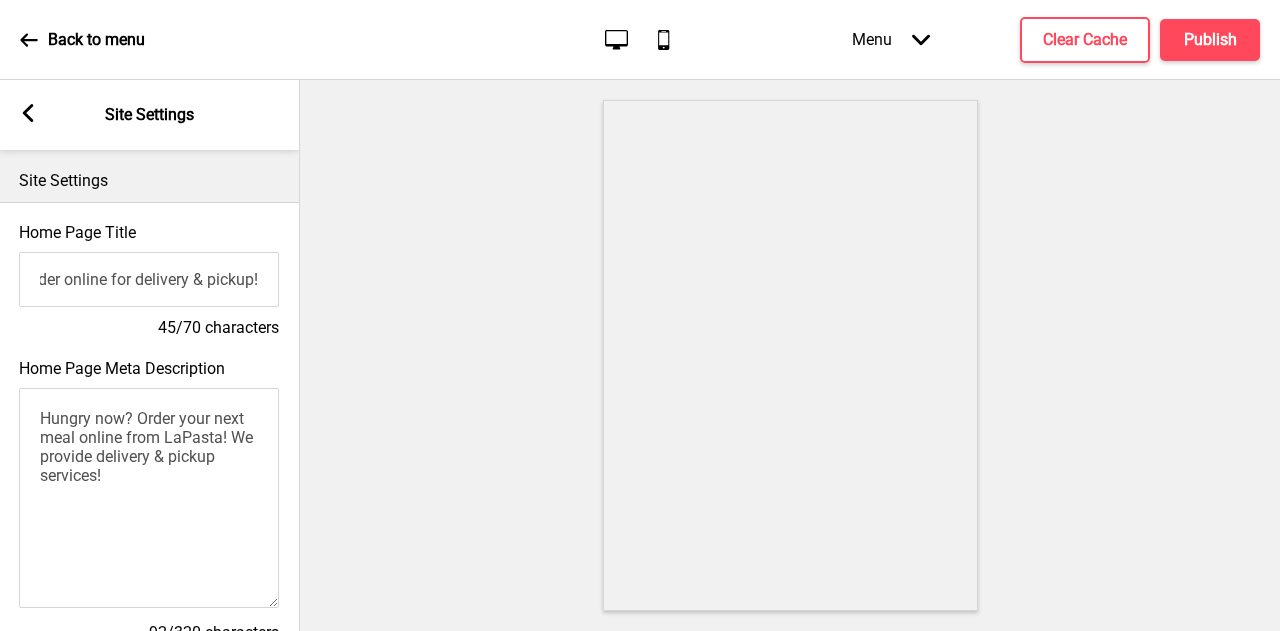 drag, startPoint x: 99, startPoint y: 284, endPoint x: 358, endPoint y: 294, distance: 259.193 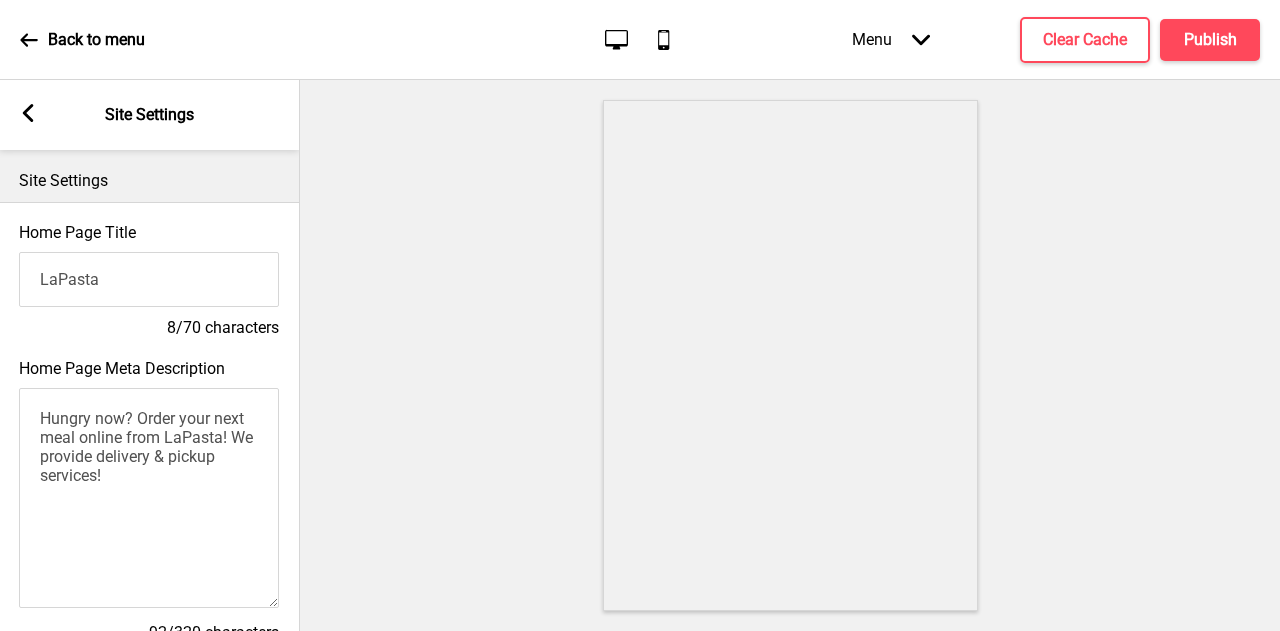 scroll, scrollTop: 0, scrollLeft: 0, axis: both 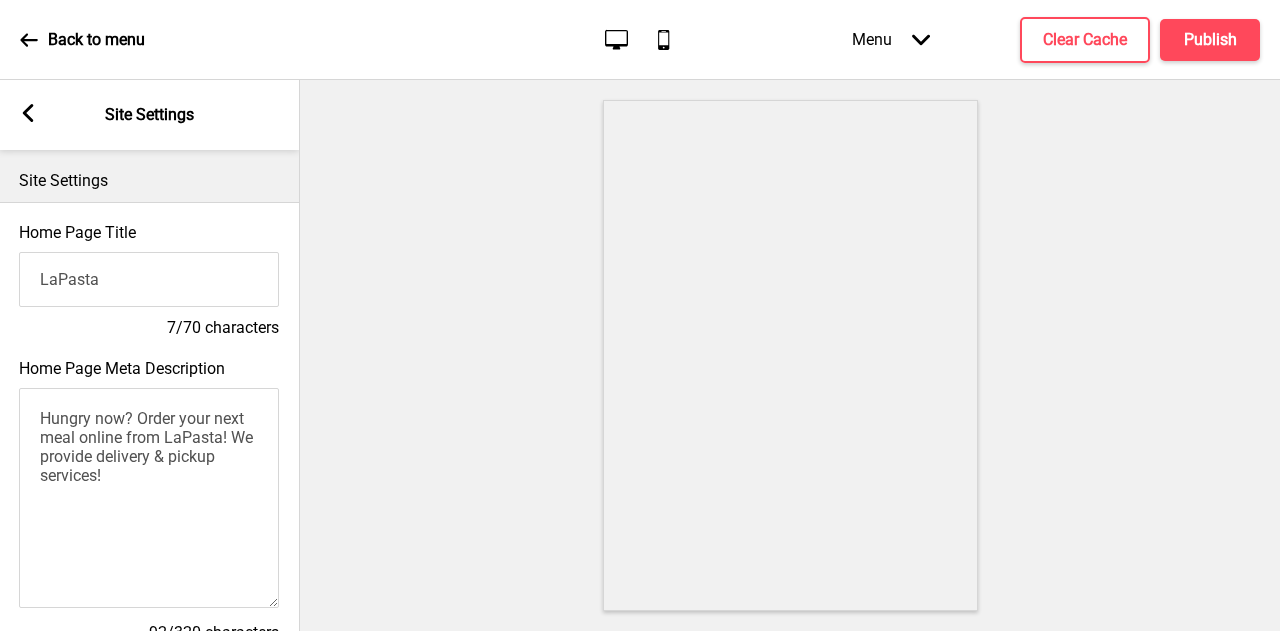 click on "Hungry now? Order your next meal online from LaPasta! We provide delivery & pickup services!" at bounding box center (149, 498) 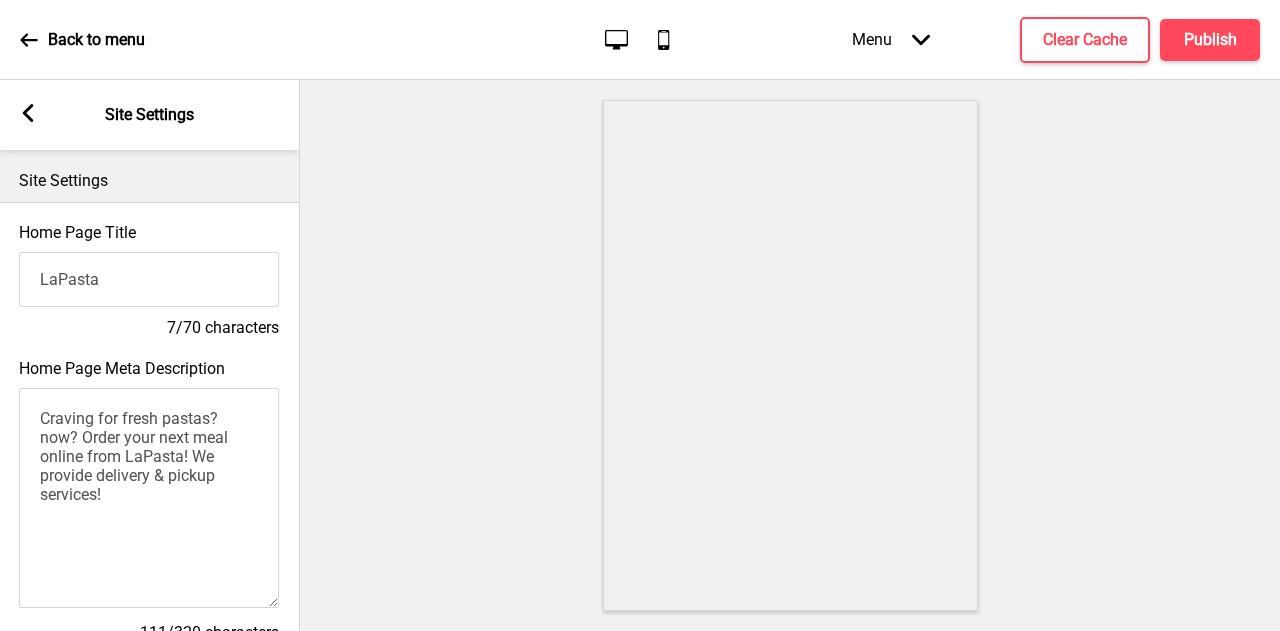 click on "Craving for fresh pastas? now? Order your next meal online from LaPasta! We provide delivery & pickup services!" at bounding box center (149, 498) 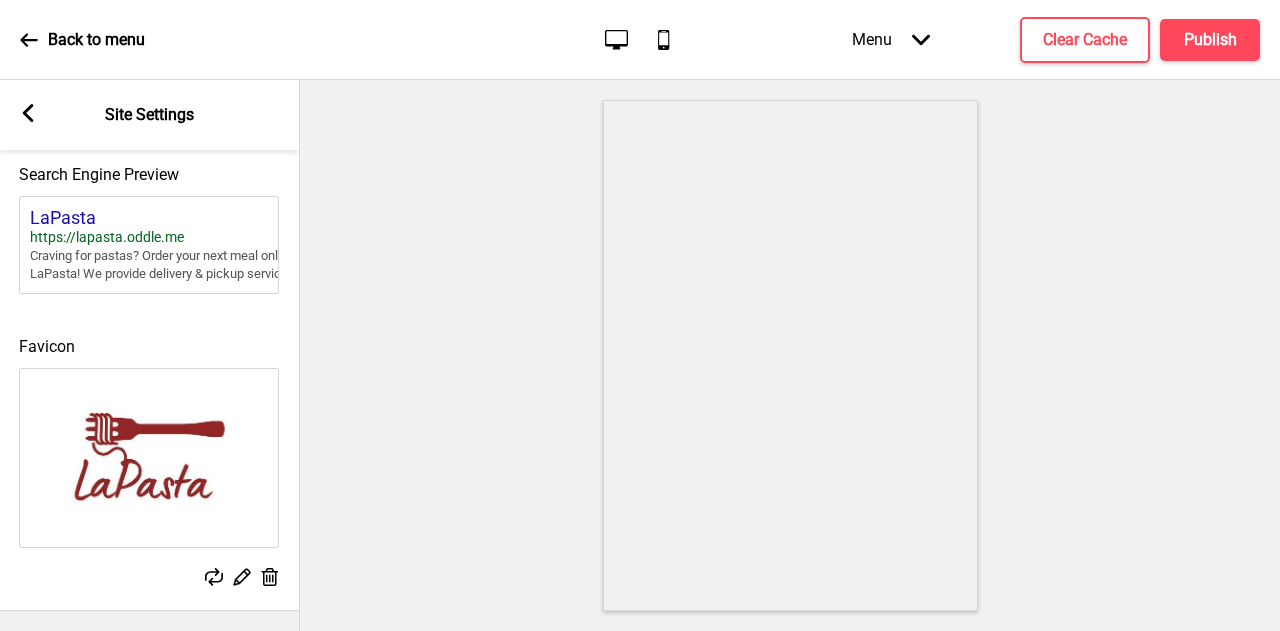 scroll, scrollTop: 977, scrollLeft: 0, axis: vertical 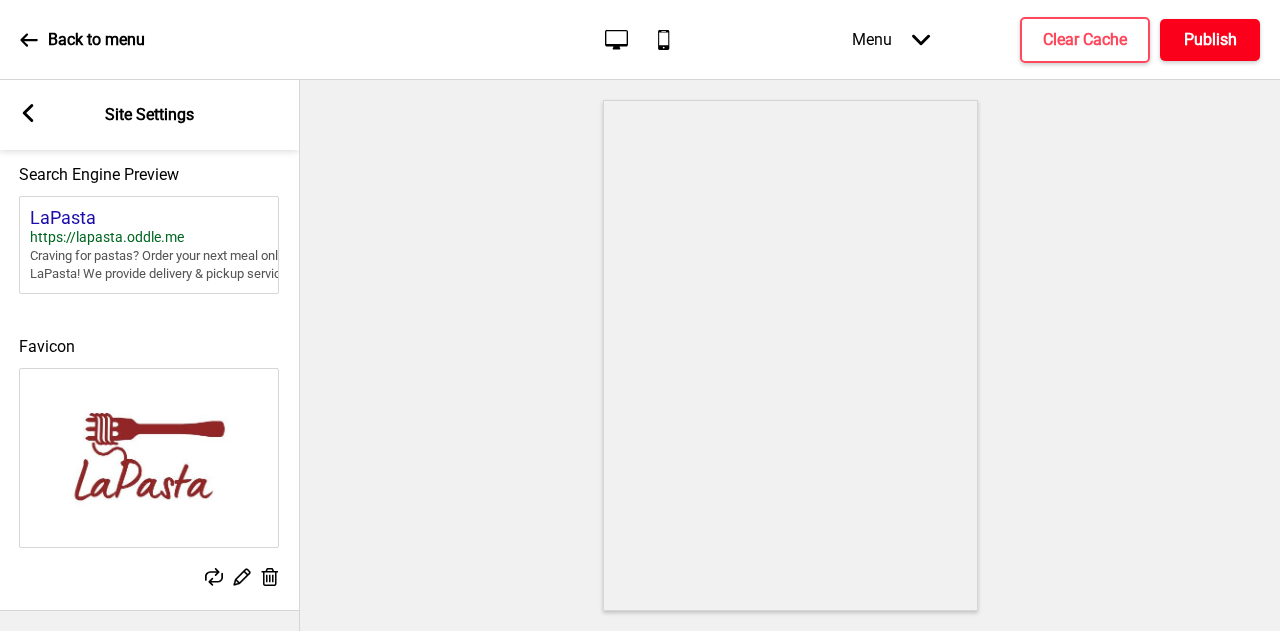 click on "Publish" at bounding box center [1210, 40] 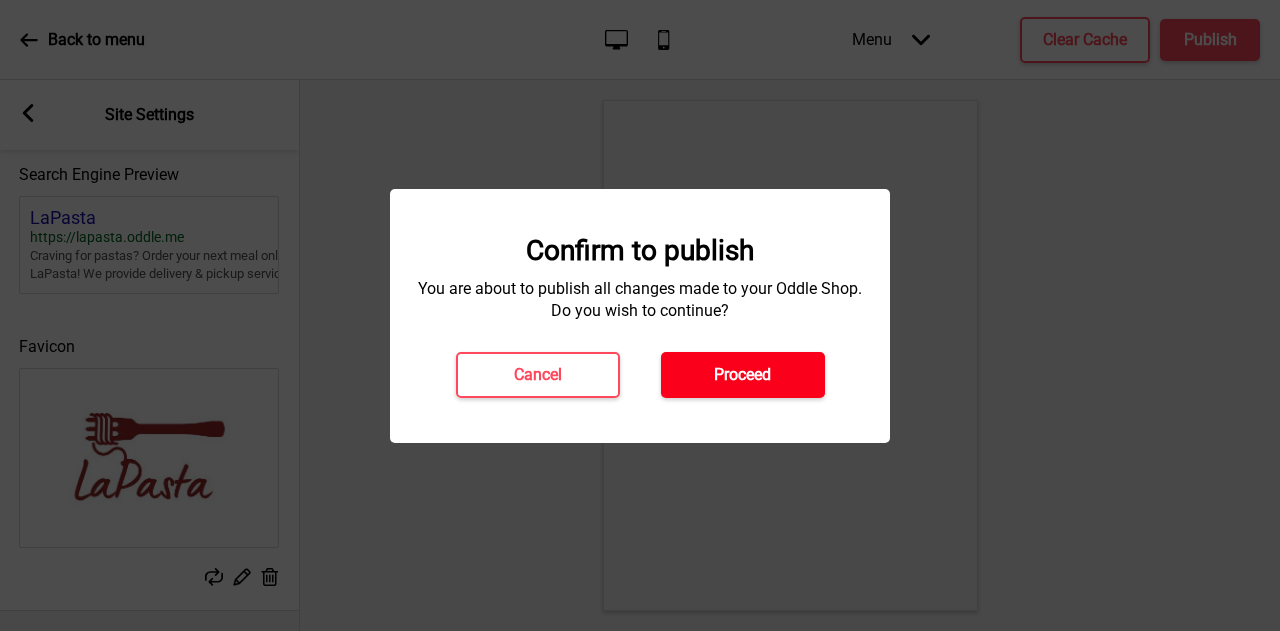 click on "Proceed" at bounding box center (742, 375) 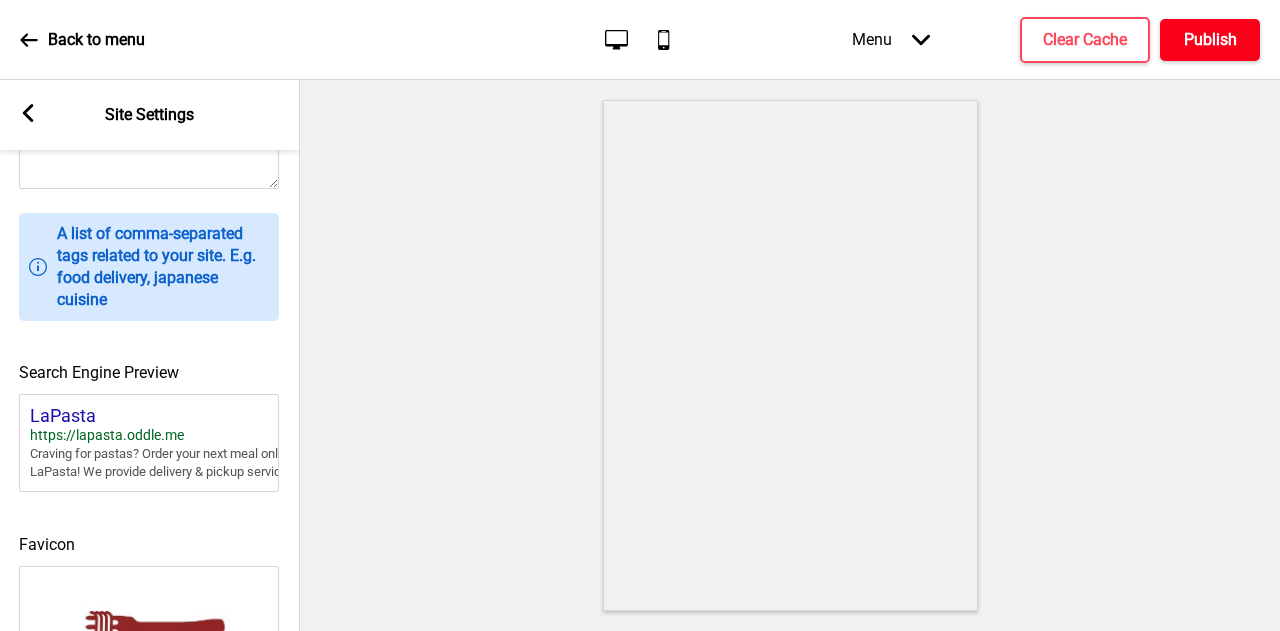 scroll, scrollTop: 577, scrollLeft: 0, axis: vertical 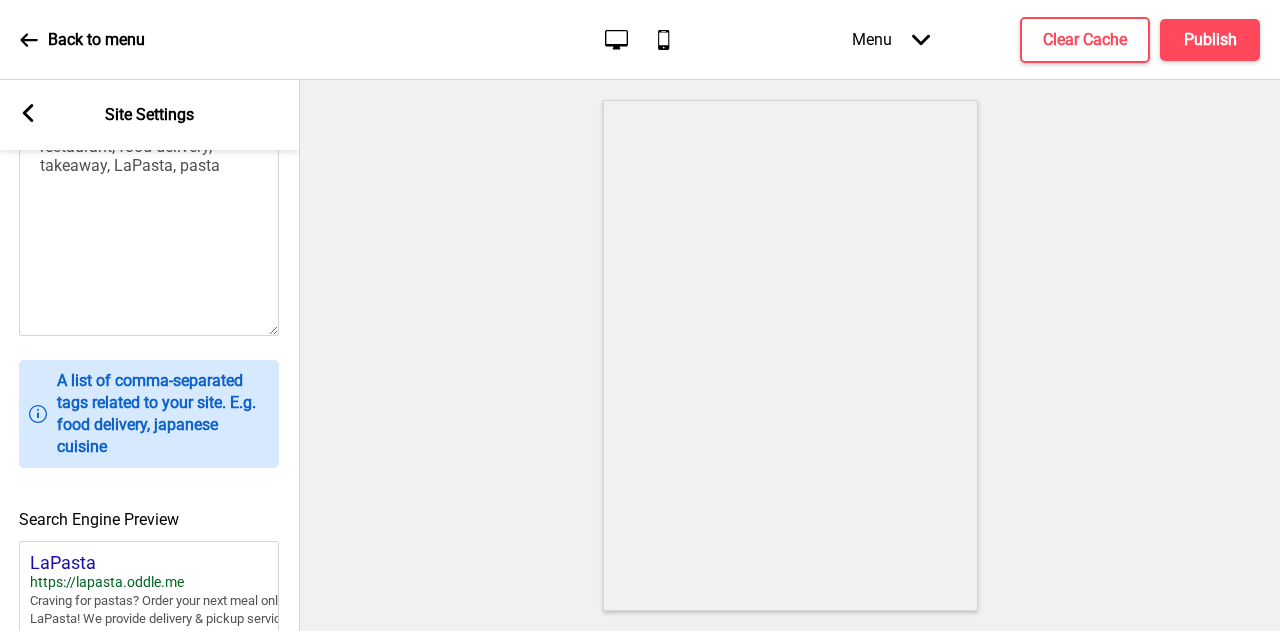 click 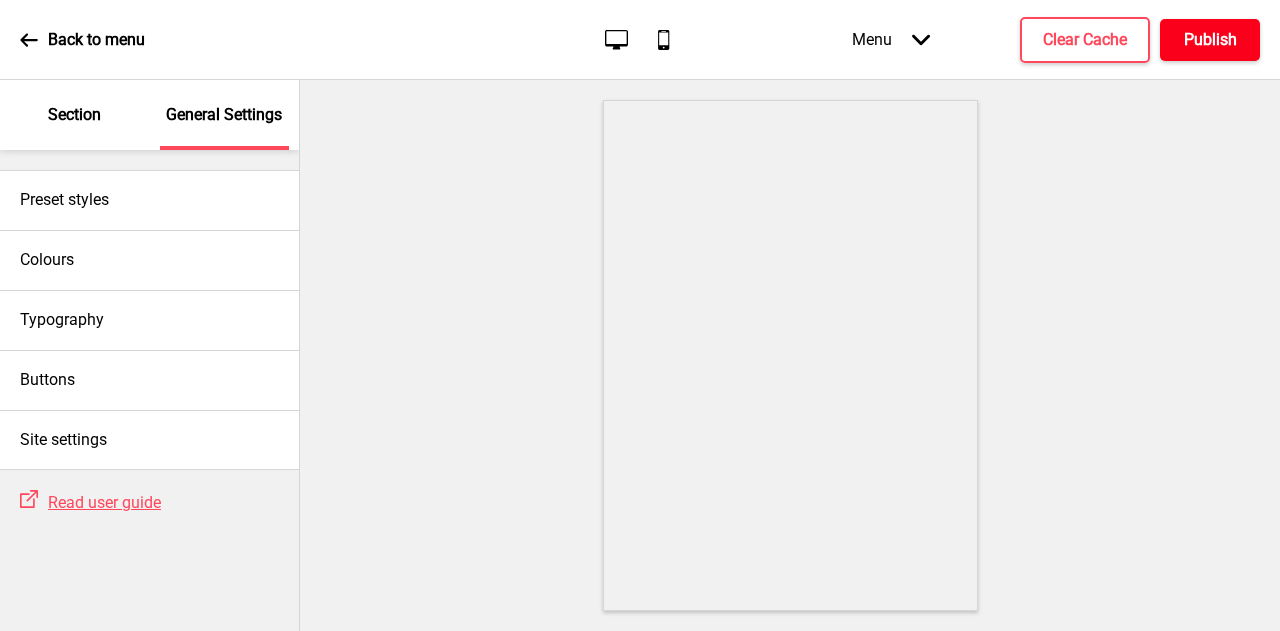 click on "Publish" at bounding box center (1210, 40) 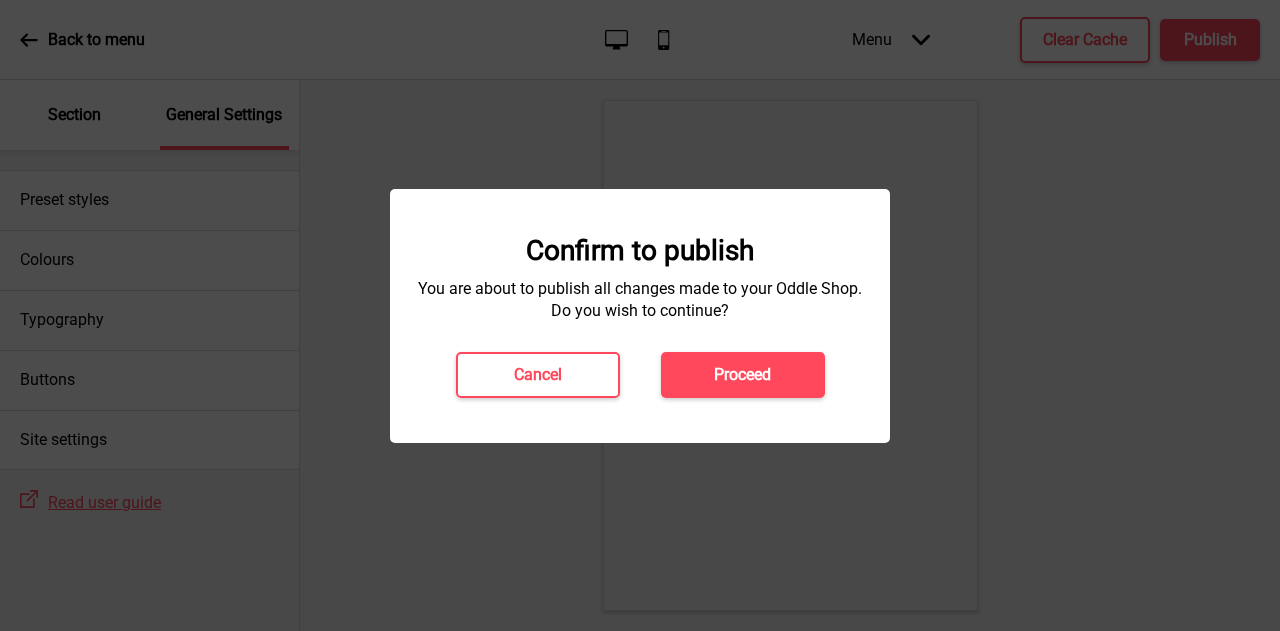 drag, startPoint x: 744, startPoint y: 379, endPoint x: 674, endPoint y: 364, distance: 71.5891 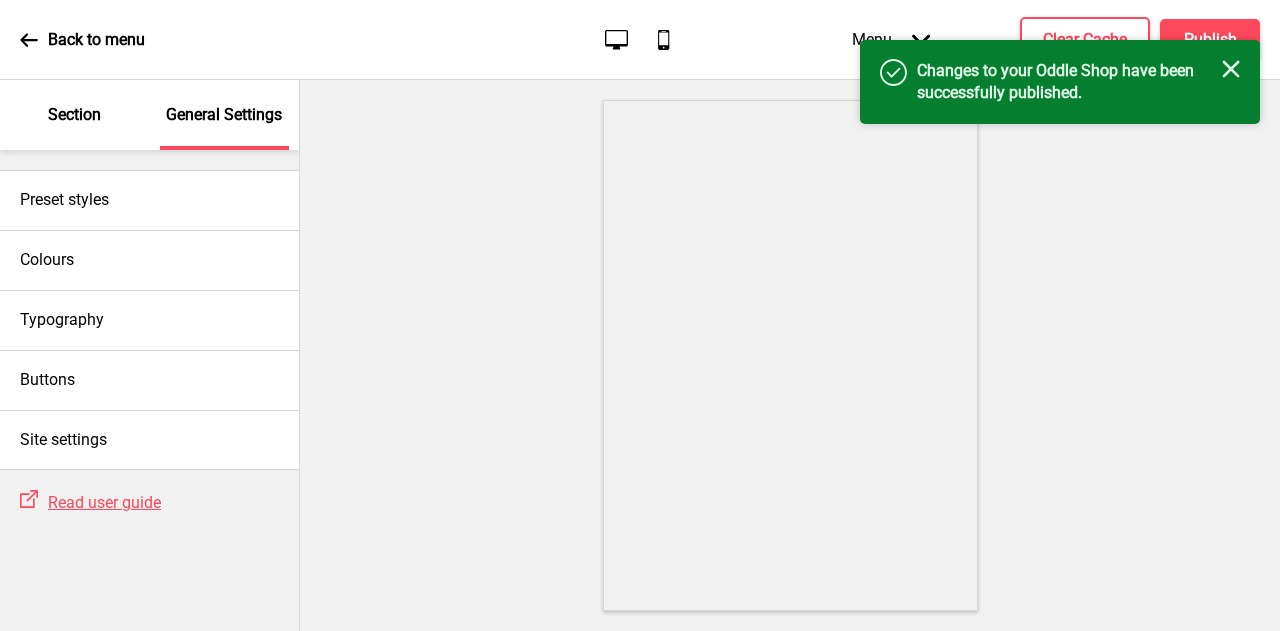 click on "Section" at bounding box center (75, 115) 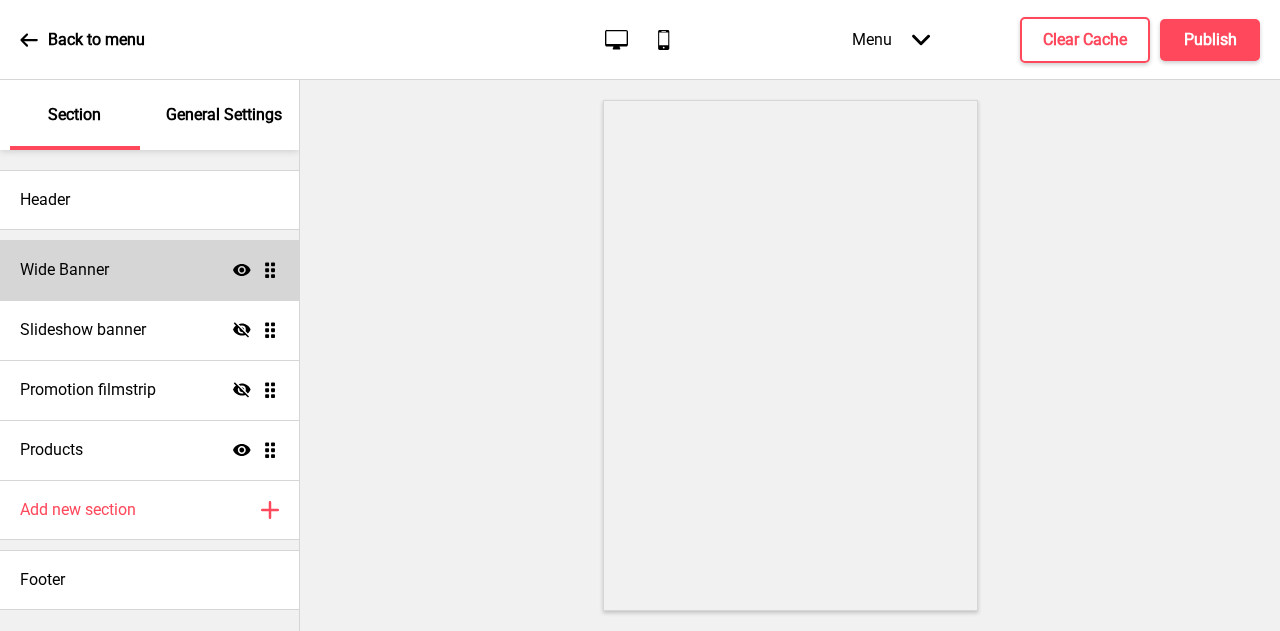 click on "Wide Banner Show Drag" at bounding box center [149, 270] 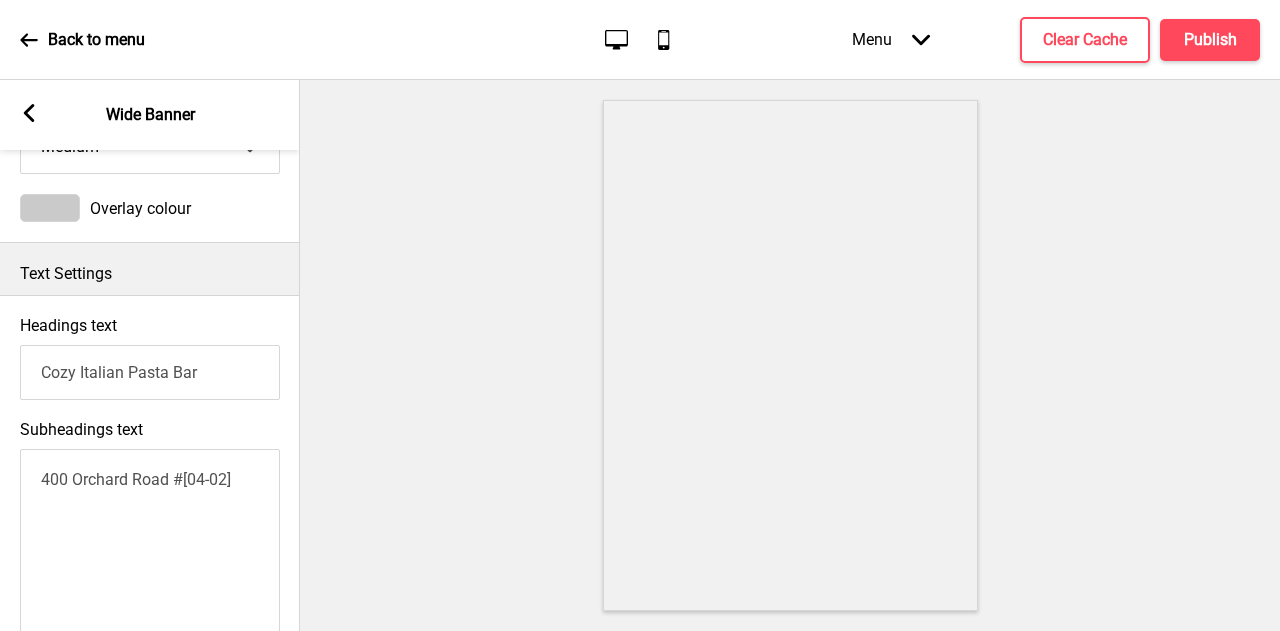 scroll, scrollTop: 400, scrollLeft: 0, axis: vertical 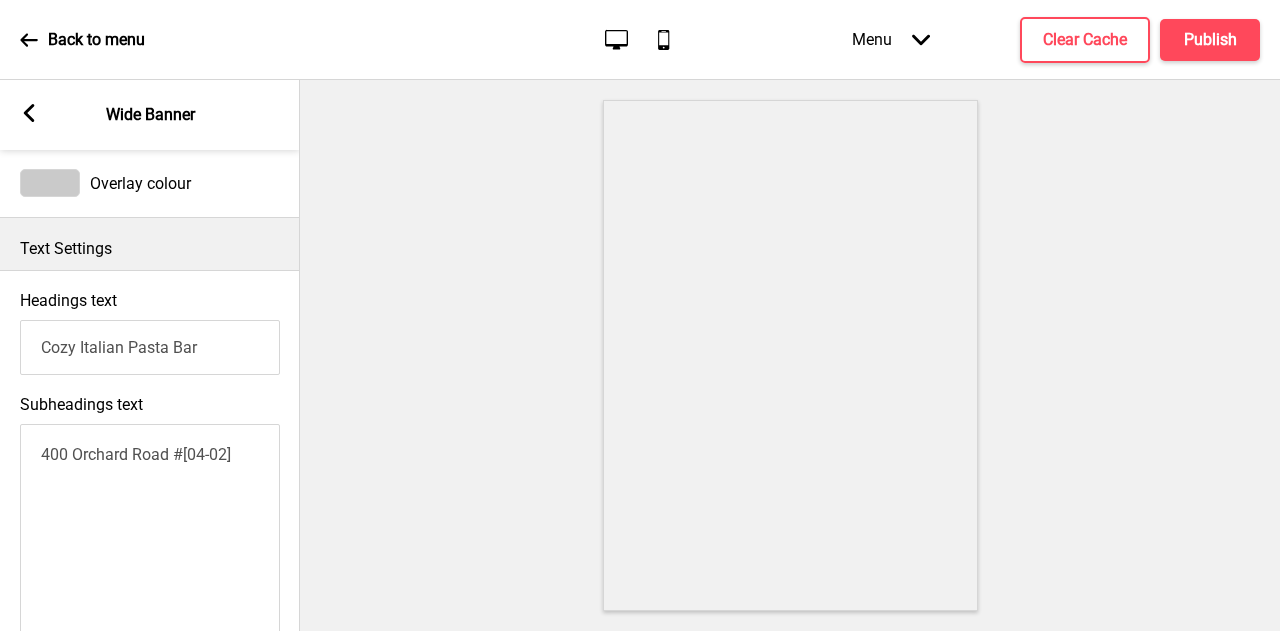 click 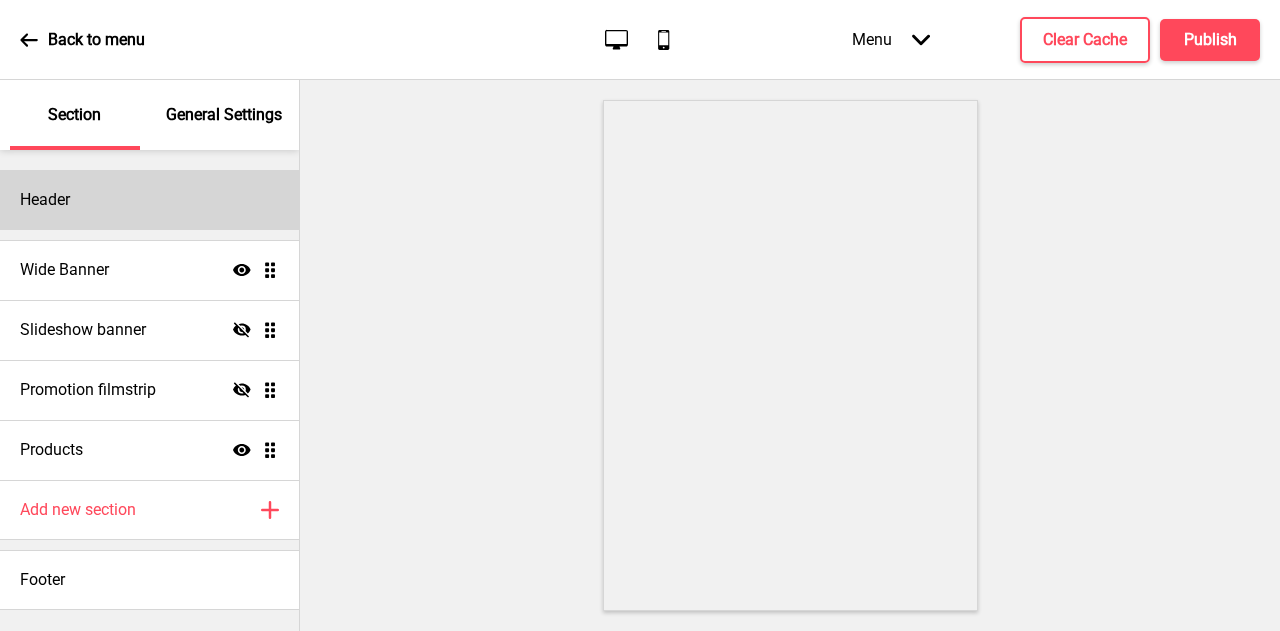 click on "Header" at bounding box center (149, 200) 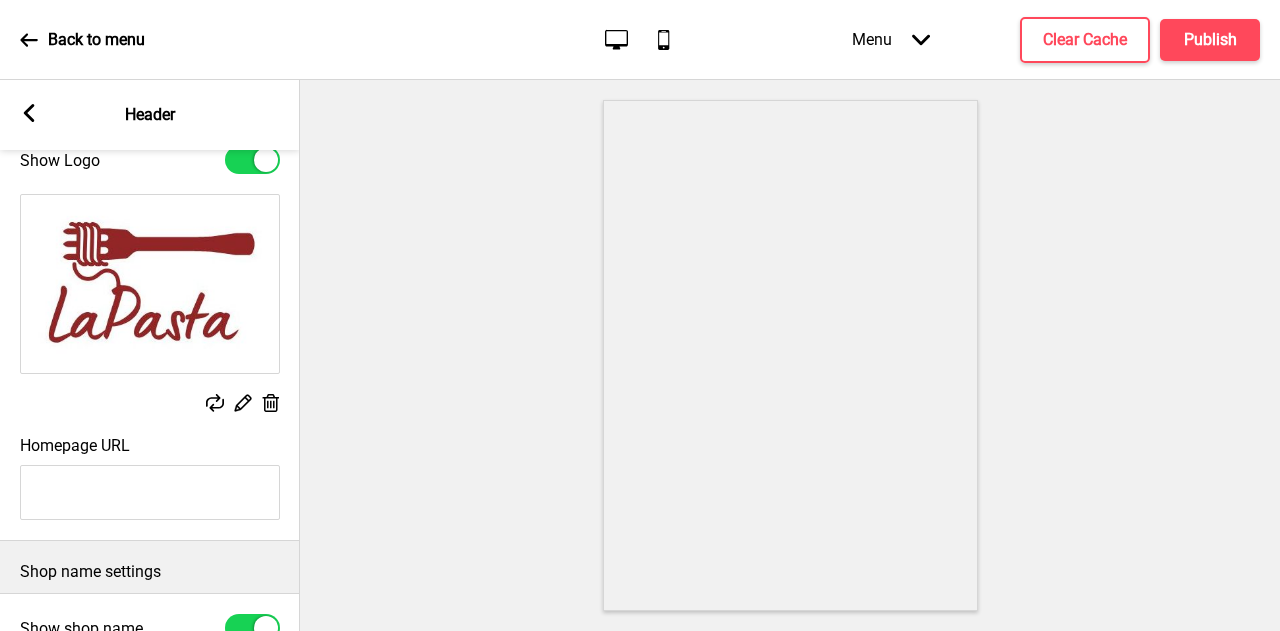 scroll, scrollTop: 0, scrollLeft: 0, axis: both 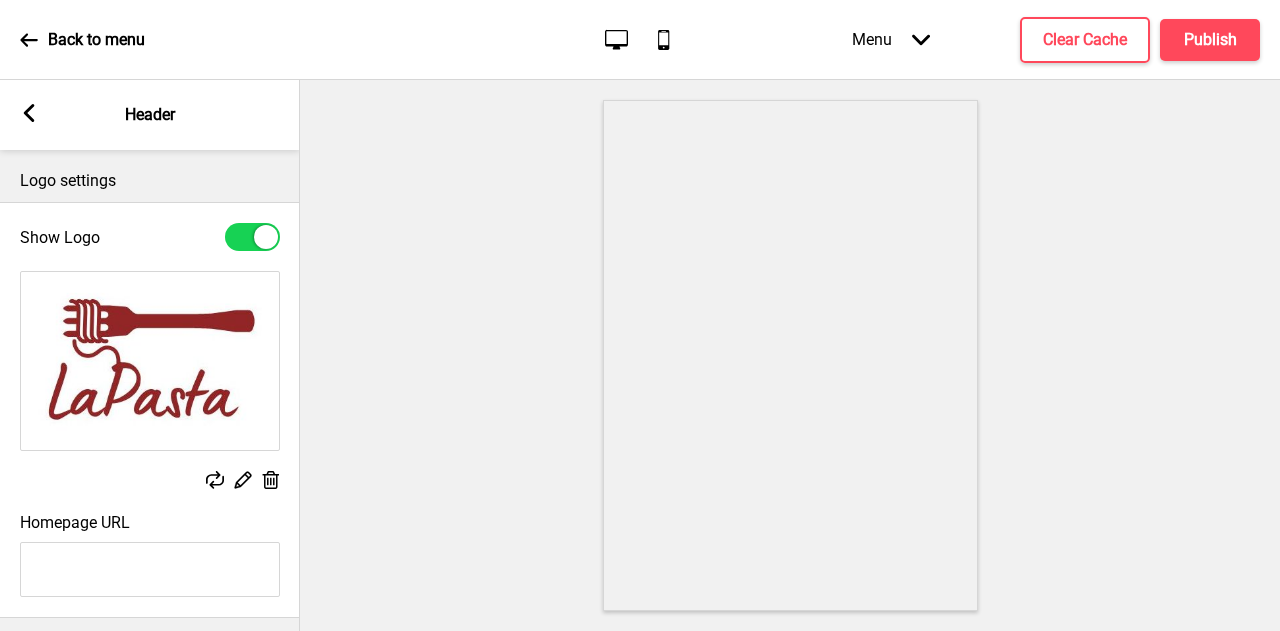 click at bounding box center [252, 237] 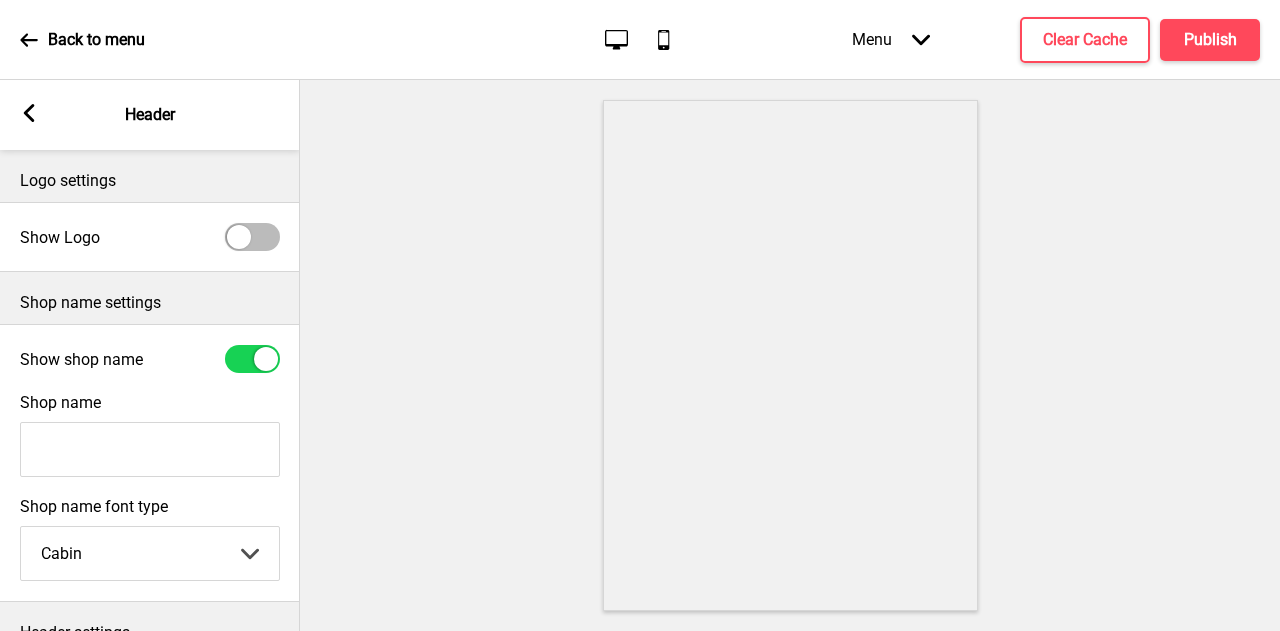 click at bounding box center [239, 237] 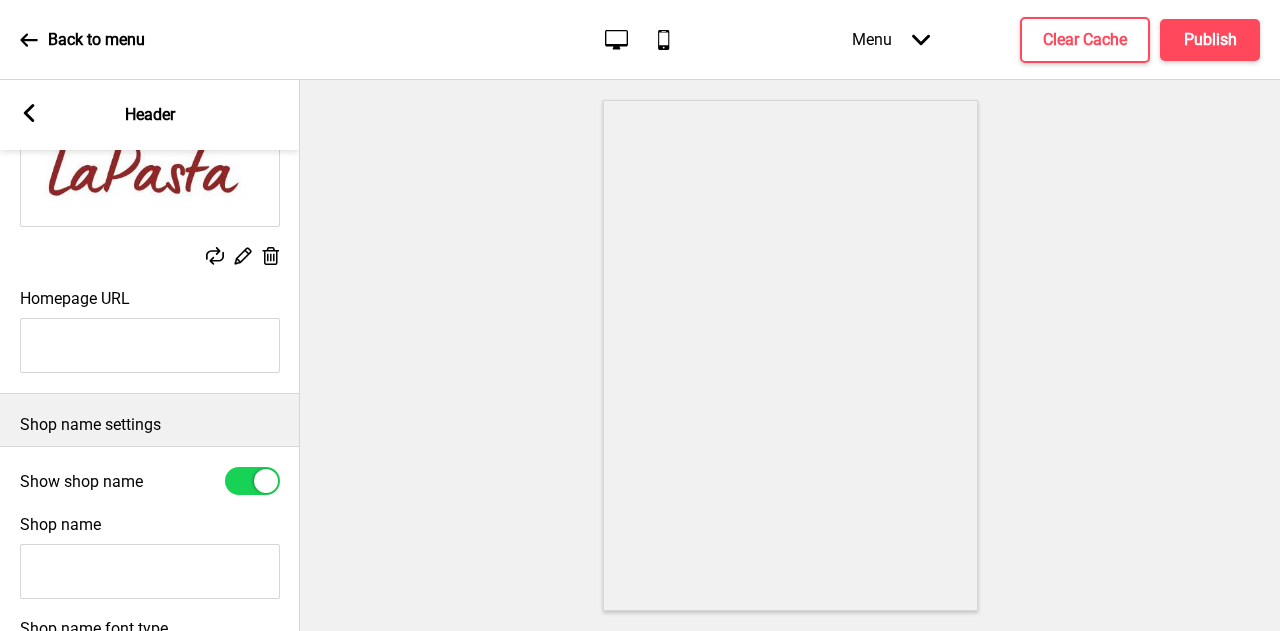 scroll, scrollTop: 300, scrollLeft: 0, axis: vertical 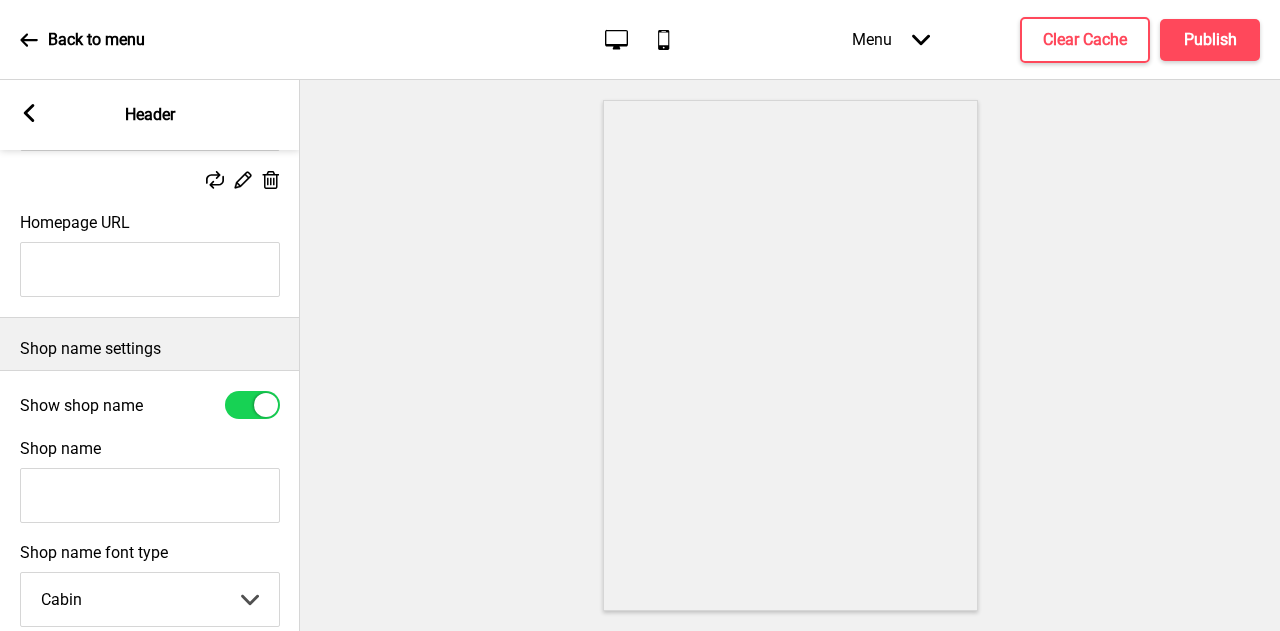 click on "Show shop name" at bounding box center [150, 405] 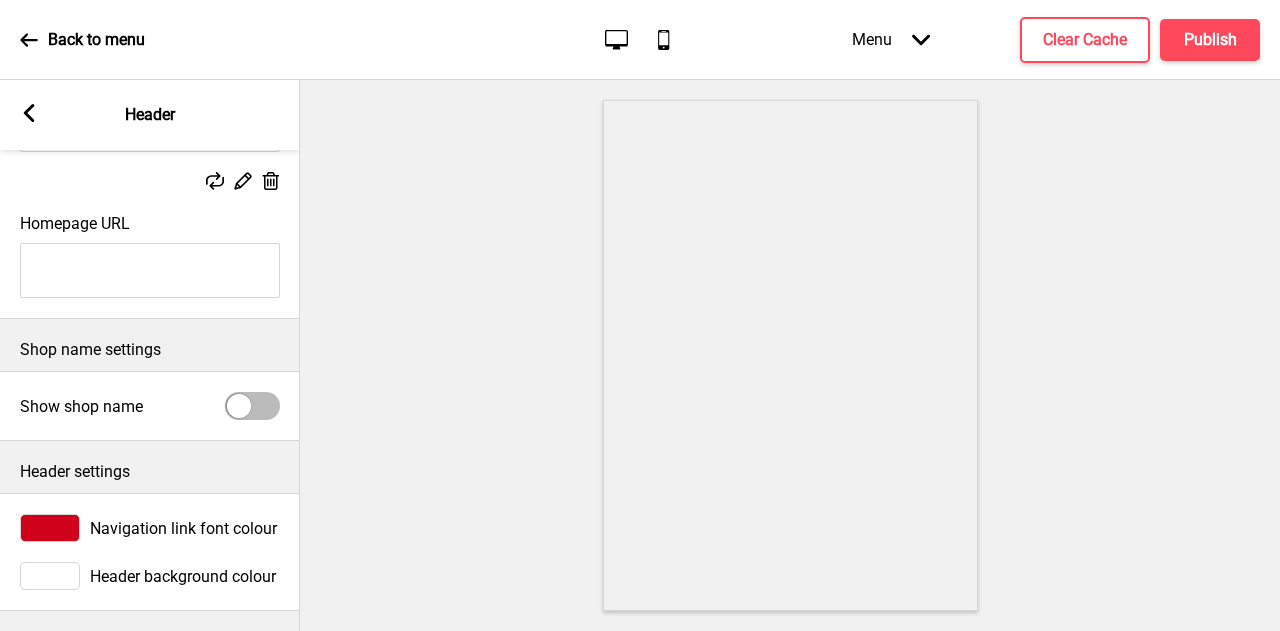 scroll, scrollTop: 316, scrollLeft: 0, axis: vertical 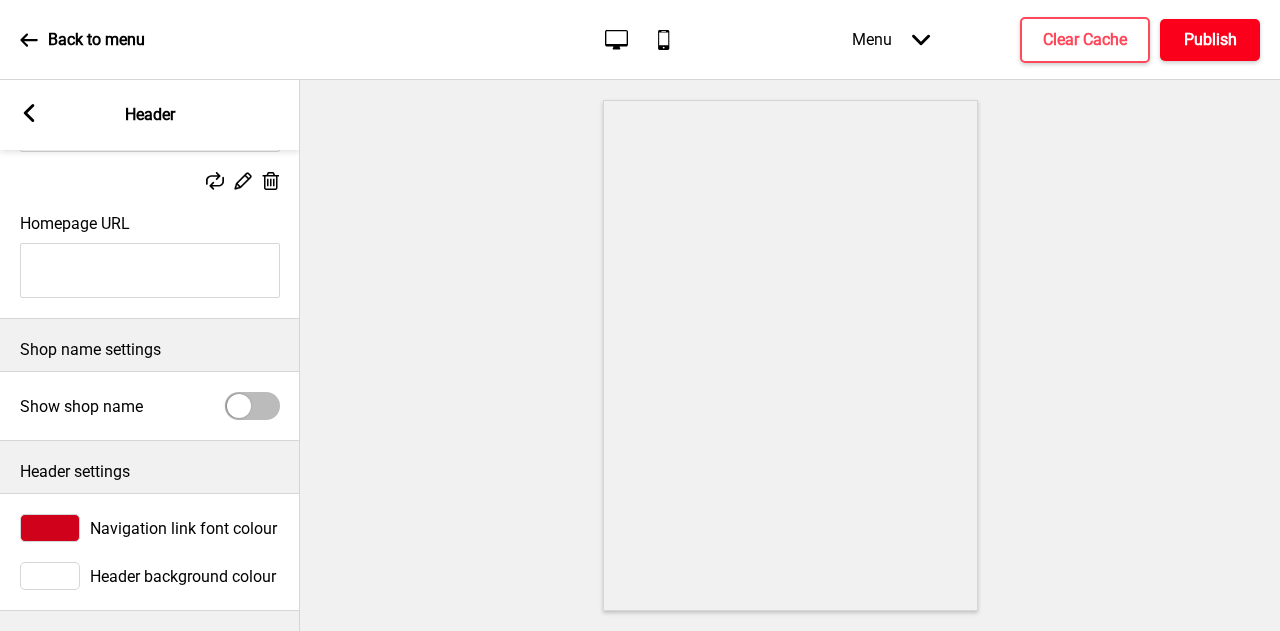 click on "Publish" at bounding box center [1210, 40] 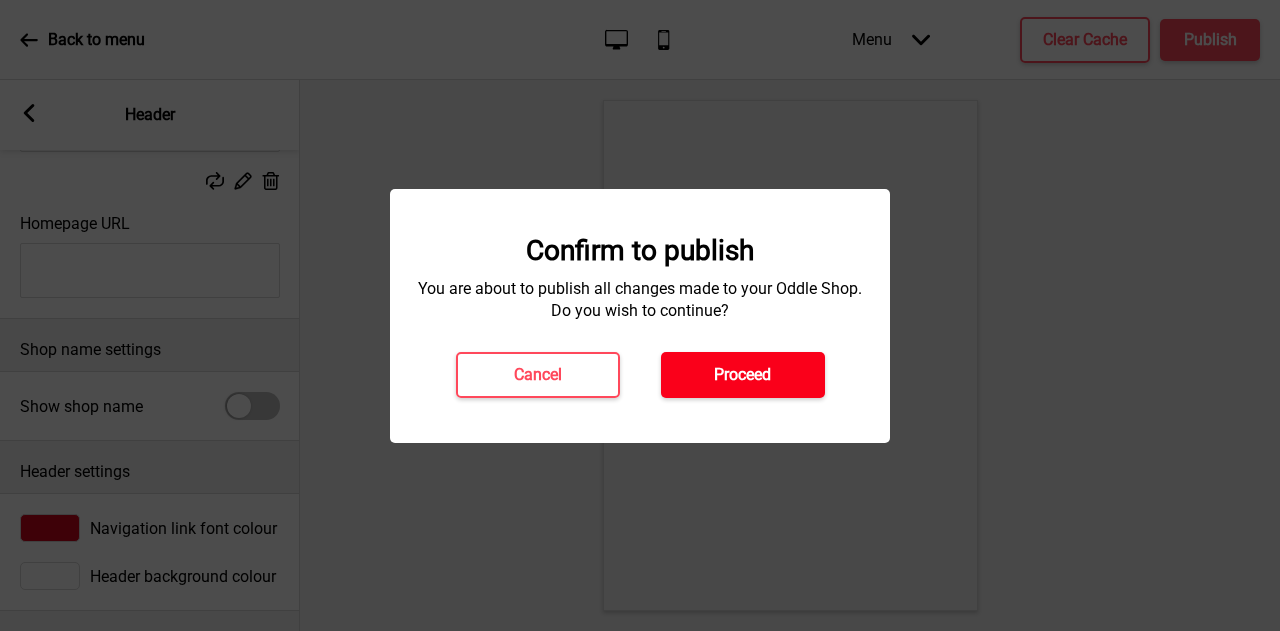 click on "Proceed" at bounding box center [743, 375] 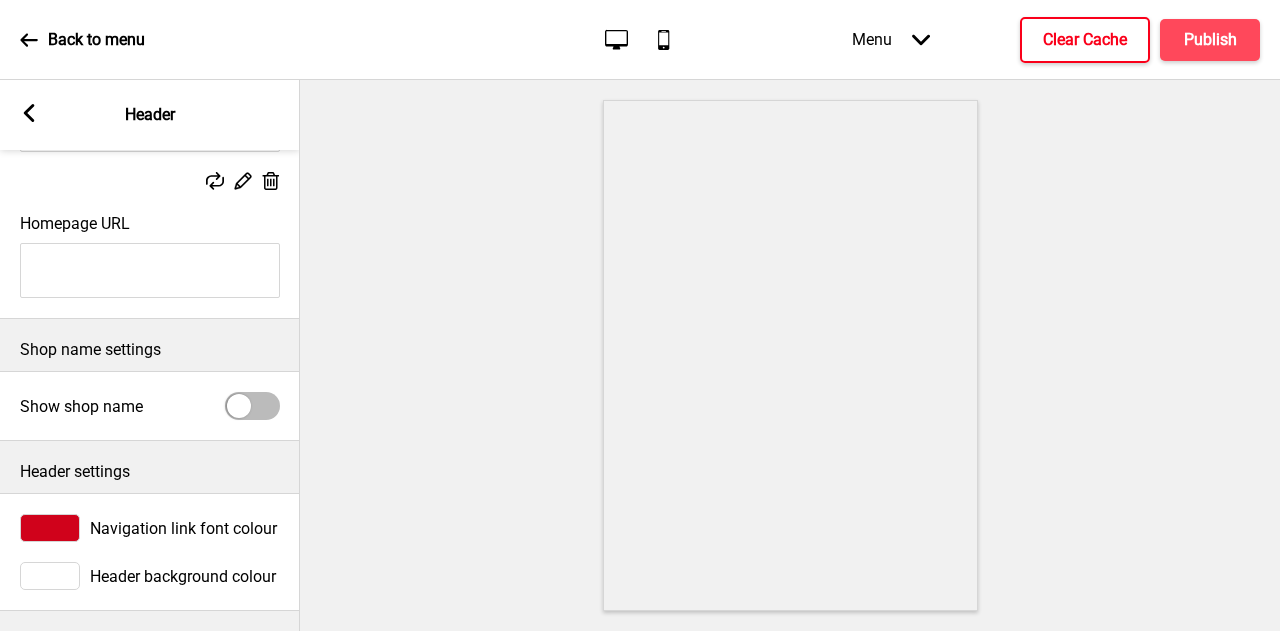click on "Clear Cache" at bounding box center (1085, 40) 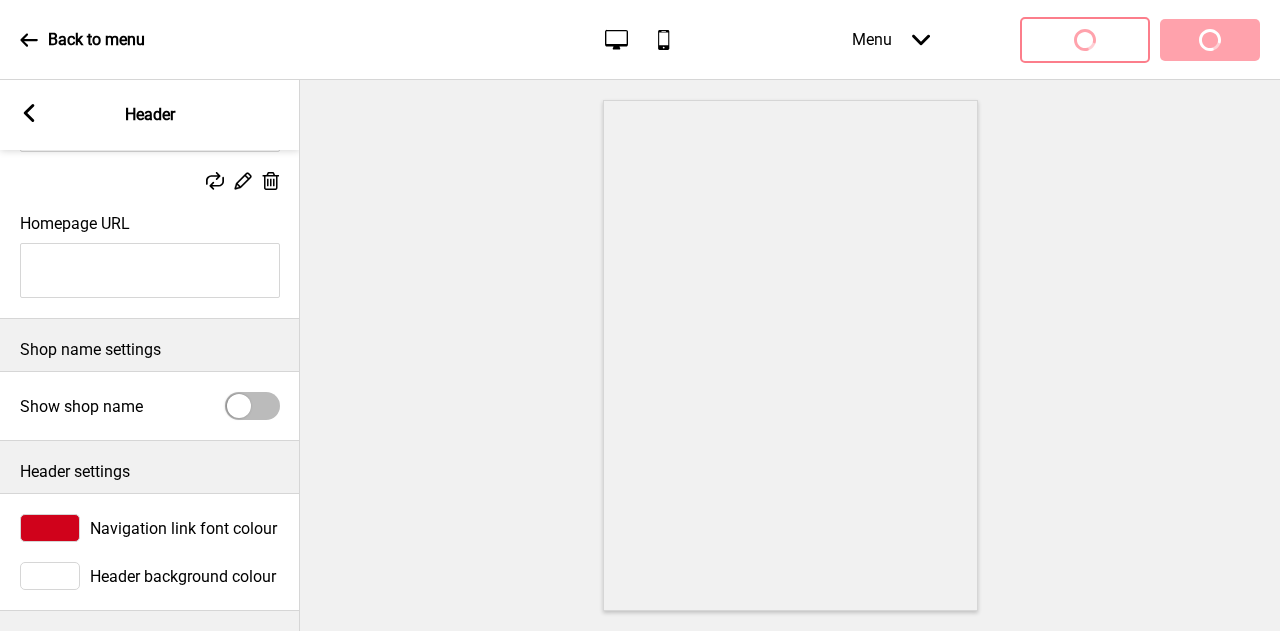 click at bounding box center (252, 406) 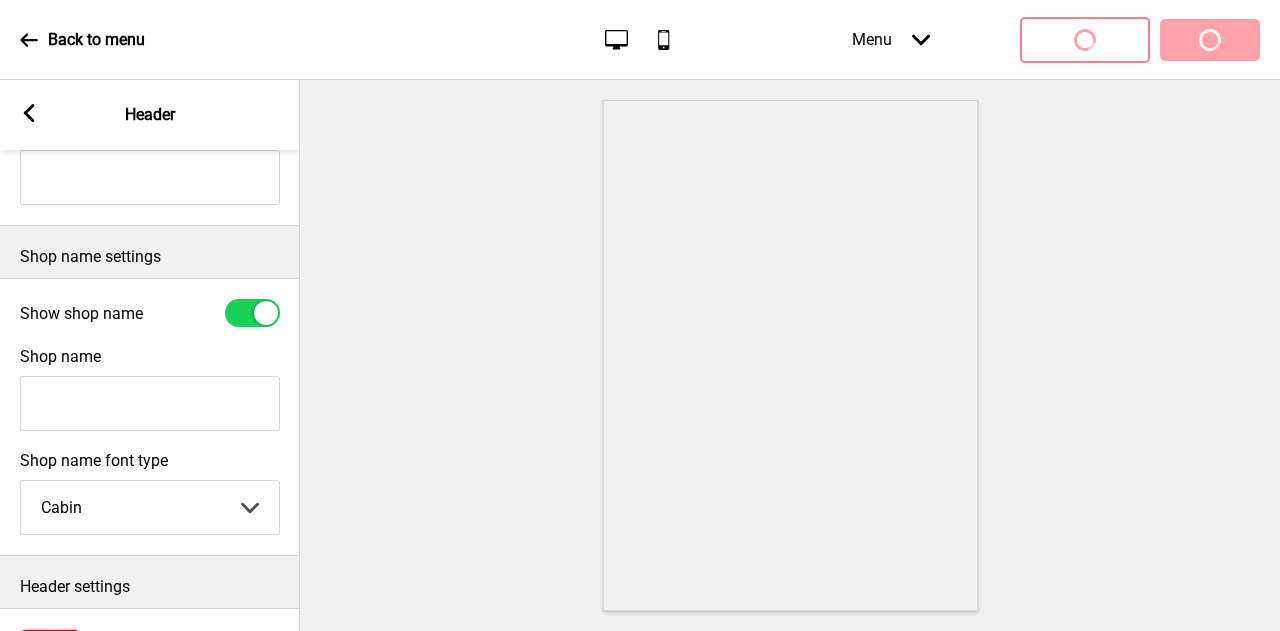 scroll, scrollTop: 416, scrollLeft: 0, axis: vertical 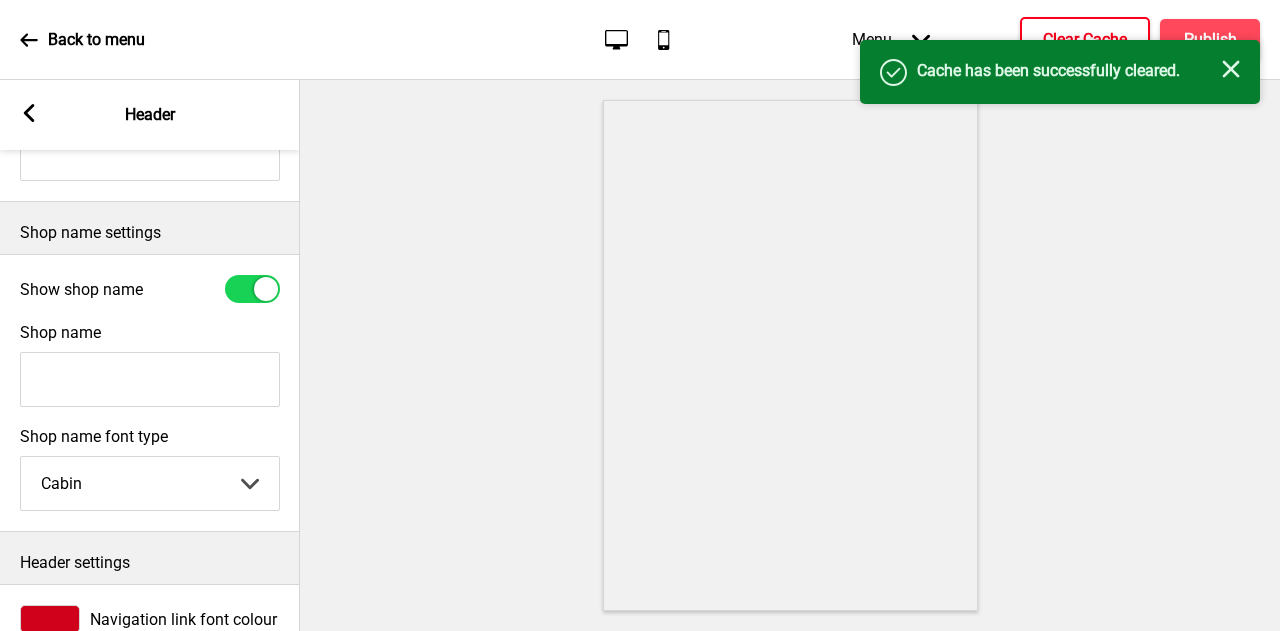 click on "Abhaya Libre Abhaya Libre Abril Fatface Adobe Garamond Pro Arimo Arsenal Arvo Berkshire Swash Be Vietnam Pro Bitter Bree Serif Cantora One Cabin Courgette Coustard Glegoo Hammersmith One Hind Guntur Josefin Sans Jost Kalam Lato Libre Baskerville Libre Franklin Lora Merriweather Nunito Sans Oregano Oswald Pacifico Playfair Display Prata Quattrocento Quicksand Roboto Roboto Slab Rye Sanchez Signika Trocchi Ubuntu Vollkorn Yeseva One 王漢宗細黑體繁 王漢宗細圓體繁 王漢宗粗明體繁 小米兰亭简 腾翔嘉丽细圆简 腾祥睿黑简 王漢宗波卡體繁一空陰 王漢宗粗圓體繁一雙空 瀨戶字體繁 田氏方筆刷體繁 田氏细笔刷體繁 站酷快乐简体 站酷酷黑 站酷小薇字体简体 Aa晚风 Aa荷包鼓鼓 中文 STSong" at bounding box center (150, 483) 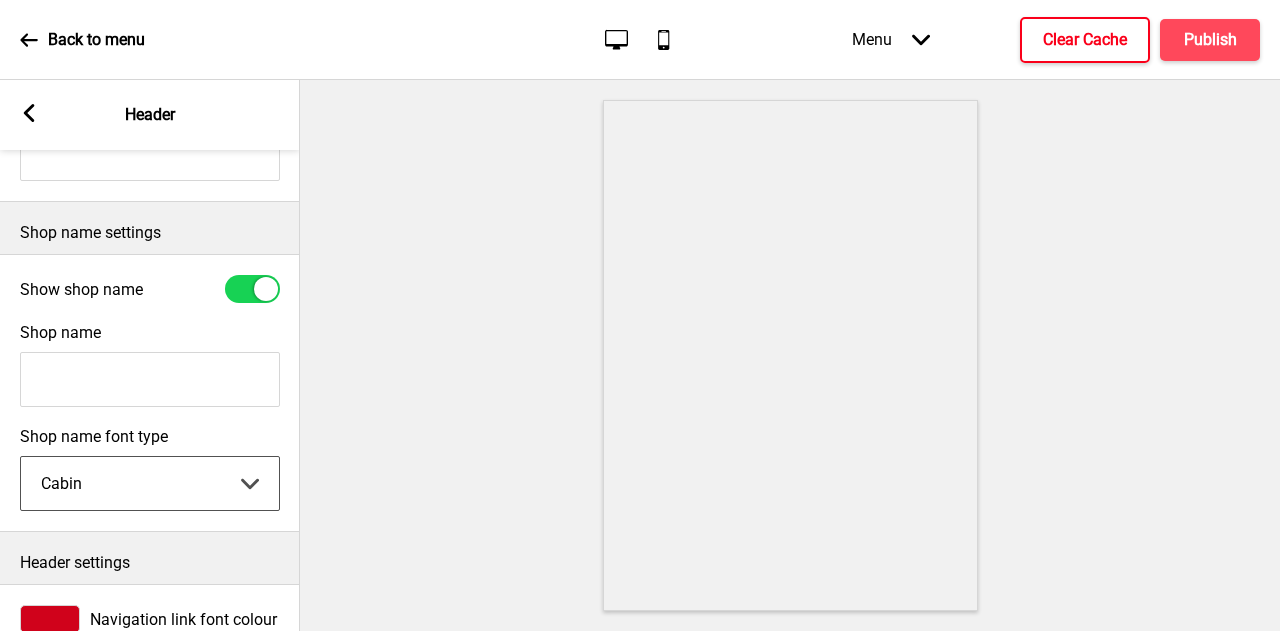 click on "Abhaya Libre Abhaya Libre Abril Fatface Adobe Garamond Pro Arimo Arsenal Arvo Berkshire Swash Be Vietnam Pro Bitter Bree Serif Cantora One Cabin Courgette Coustard Glegoo Hammersmith One Hind Guntur Josefin Sans Jost Kalam Lato Libre Baskerville Libre Franklin Lora Merriweather Nunito Sans Oregano Oswald Pacifico Playfair Display Prata Quattrocento Quicksand Roboto Roboto Slab Rye Sanchez Signika Trocchi Ubuntu Vollkorn Yeseva One 王漢宗細黑體繁 王漢宗細圓體繁 王漢宗粗明體繁 小米兰亭简 腾翔嘉丽细圆简 腾祥睿黑简 王漢宗波卡體繁一空陰 王漢宗粗圓體繁一雙空 瀨戶字體繁 田氏方筆刷體繁 田氏细笔刷體繁 站酷快乐简体 站酷酷黑 站酷小薇字体简体 Aa晚风 Aa荷包鼓鼓 中文 STSong" at bounding box center (150, 483) 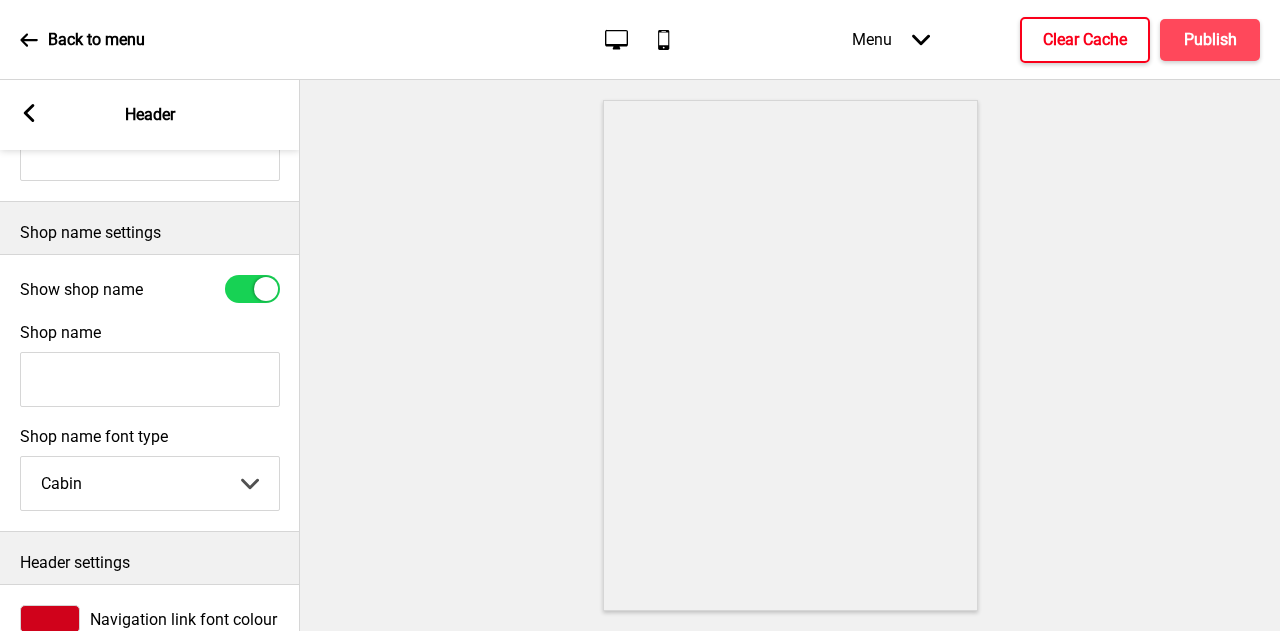 click on "Show shop name" at bounding box center [150, 289] 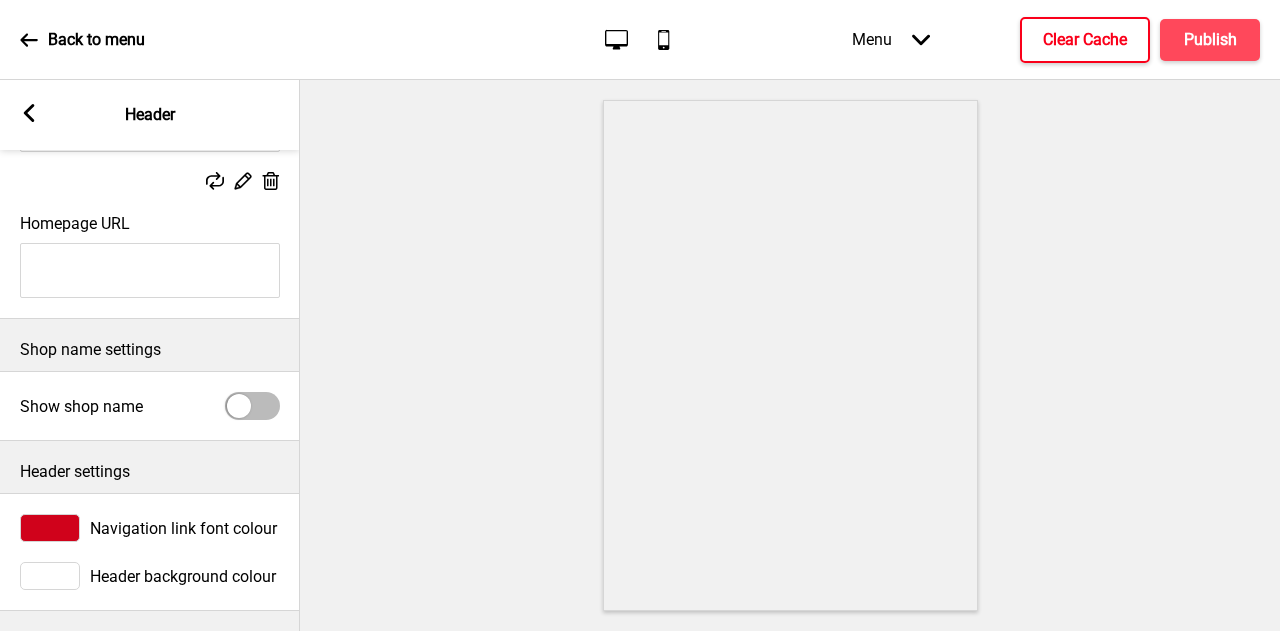 scroll, scrollTop: 316, scrollLeft: 0, axis: vertical 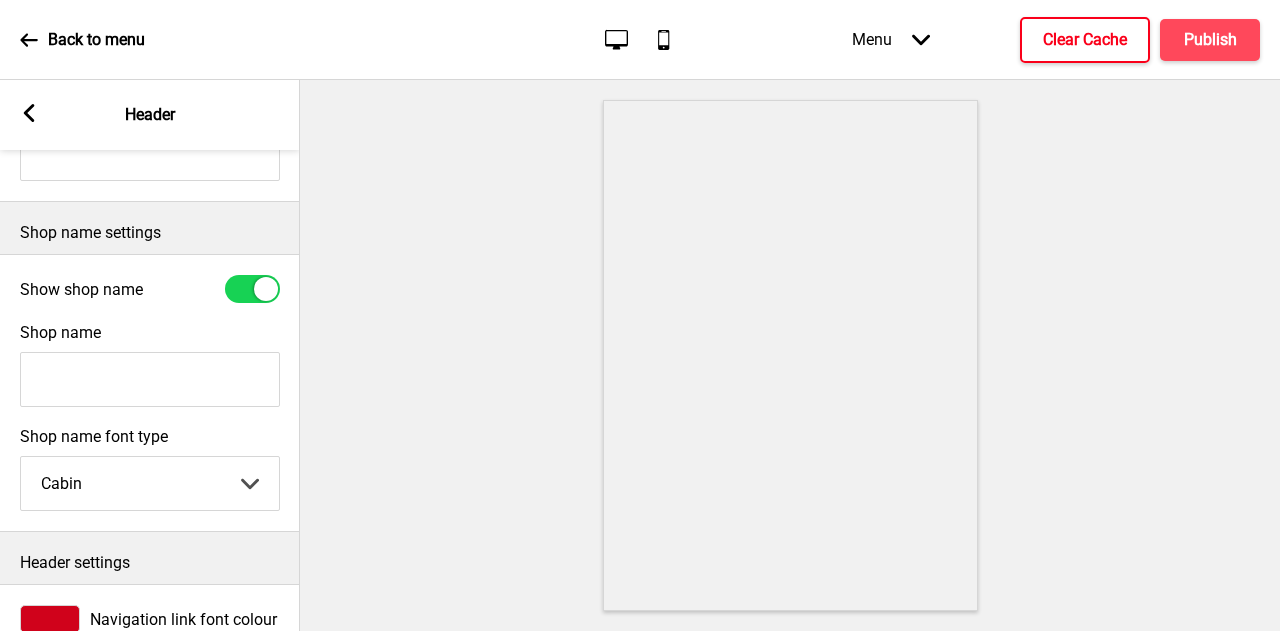 click on "Shop name" at bounding box center (150, 379) 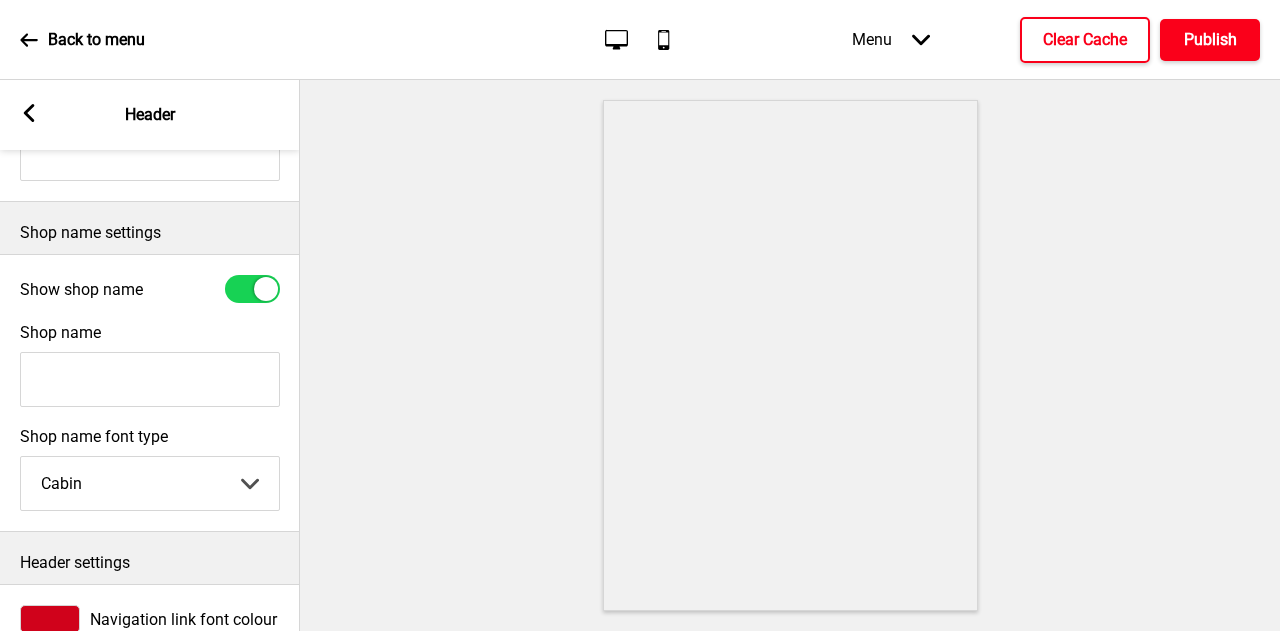 click on "Publish" at bounding box center [1210, 40] 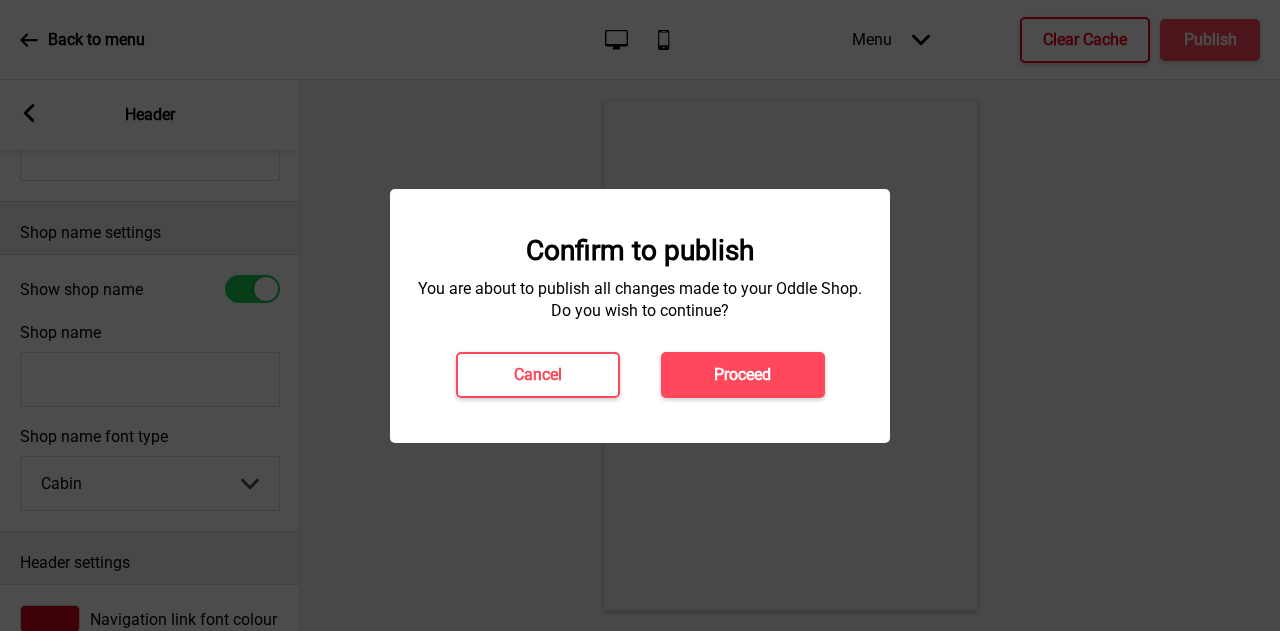 click on "Proceed" at bounding box center (743, 375) 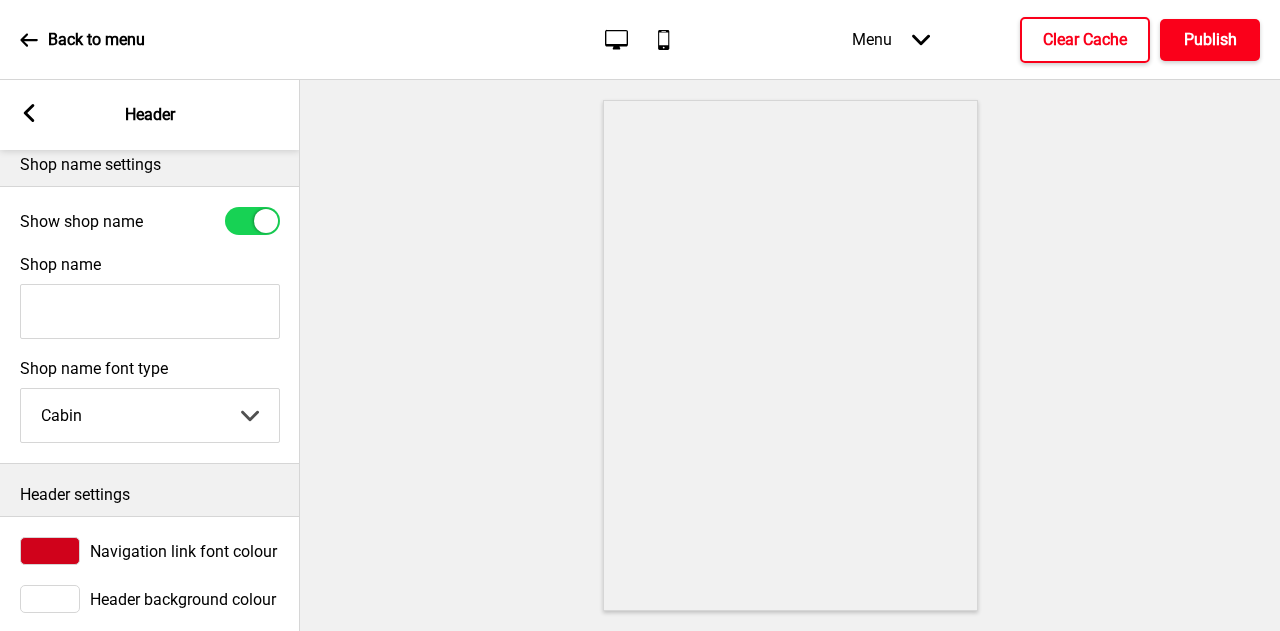 scroll, scrollTop: 527, scrollLeft: 0, axis: vertical 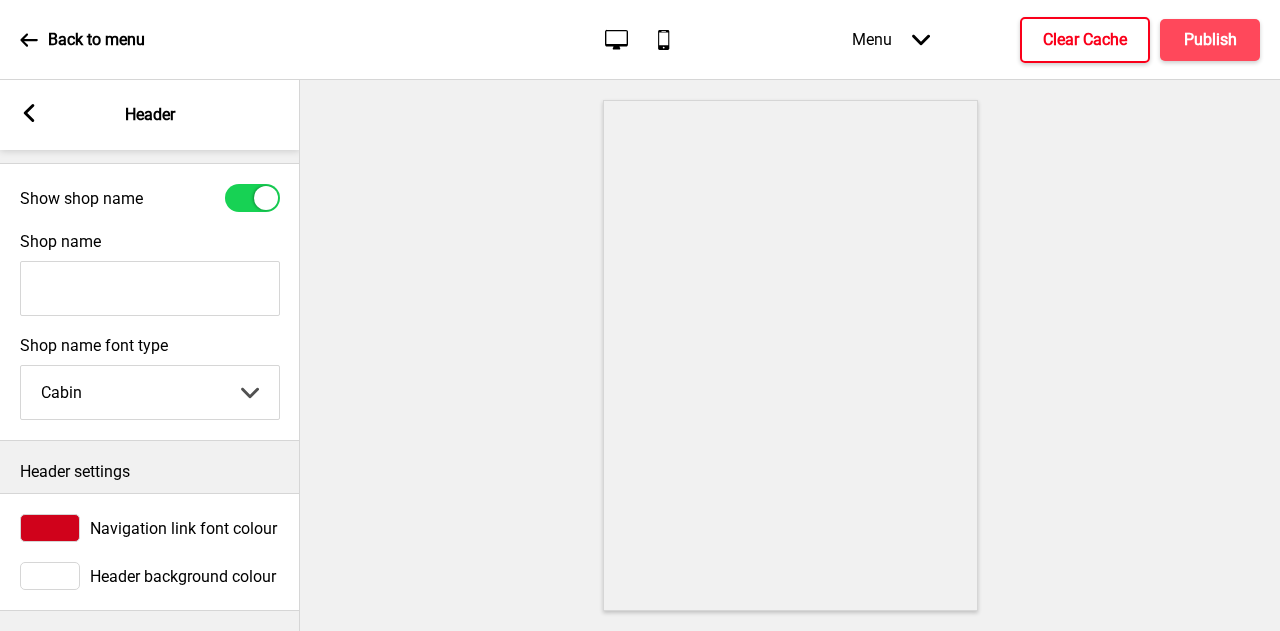 click on "Arrow left" at bounding box center (29, 115) 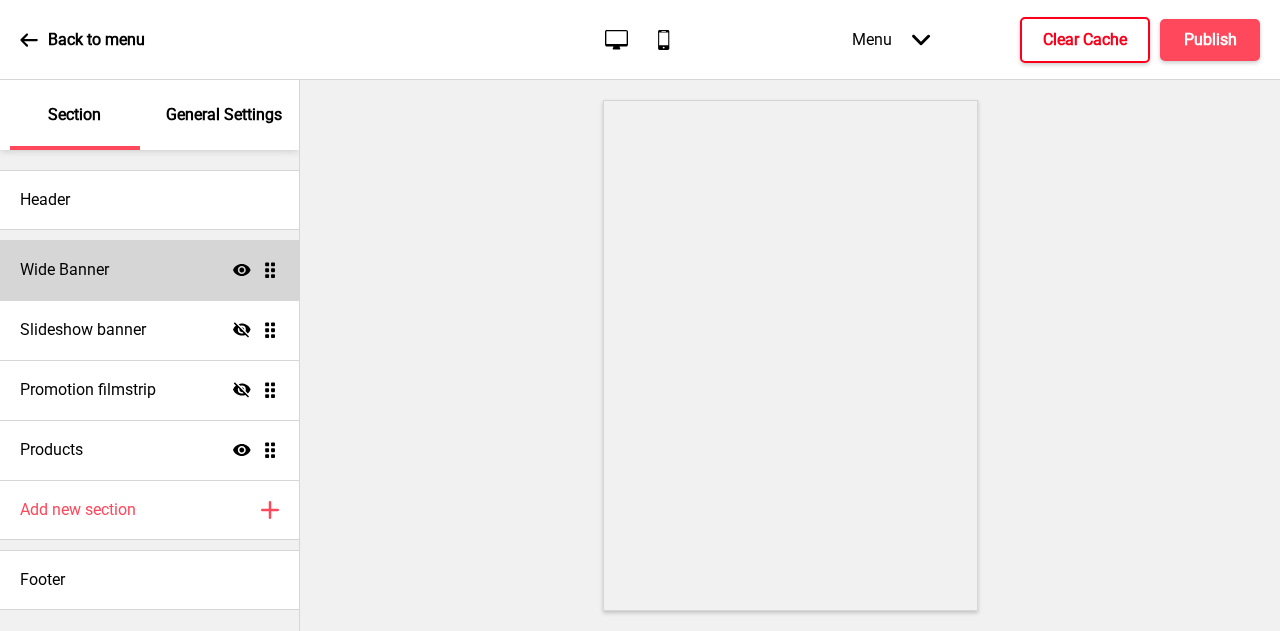 click on "Wide Banner Show Drag" at bounding box center (149, 270) 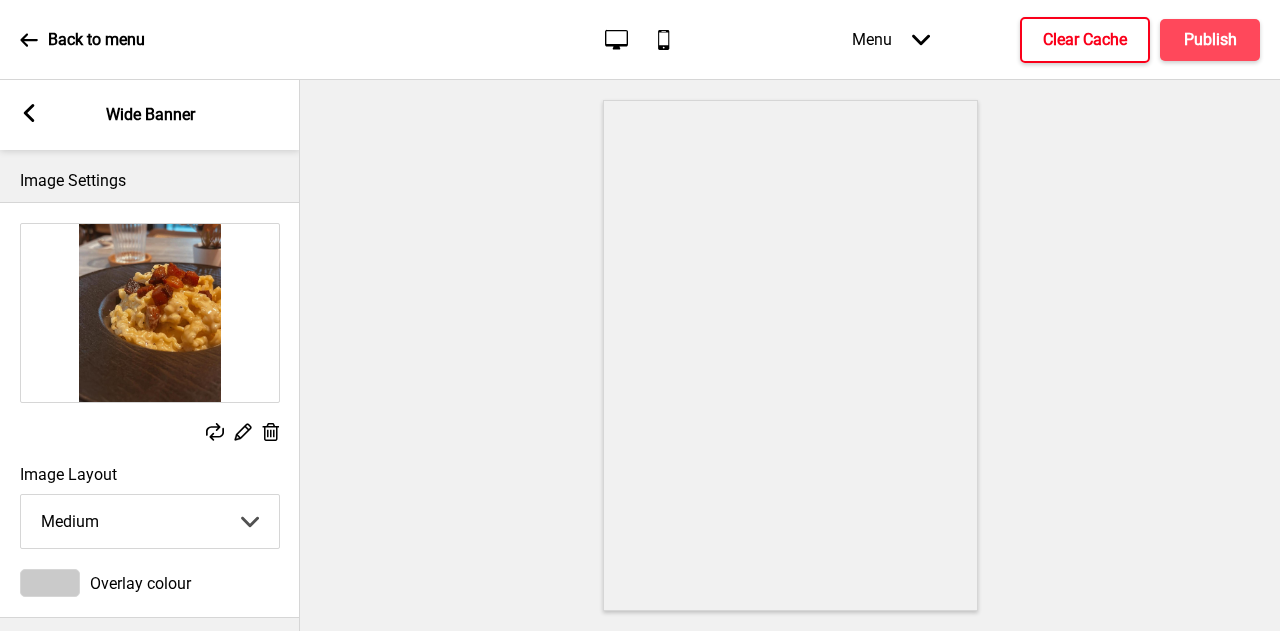 click on "Small Medium Large" at bounding box center (150, 521) 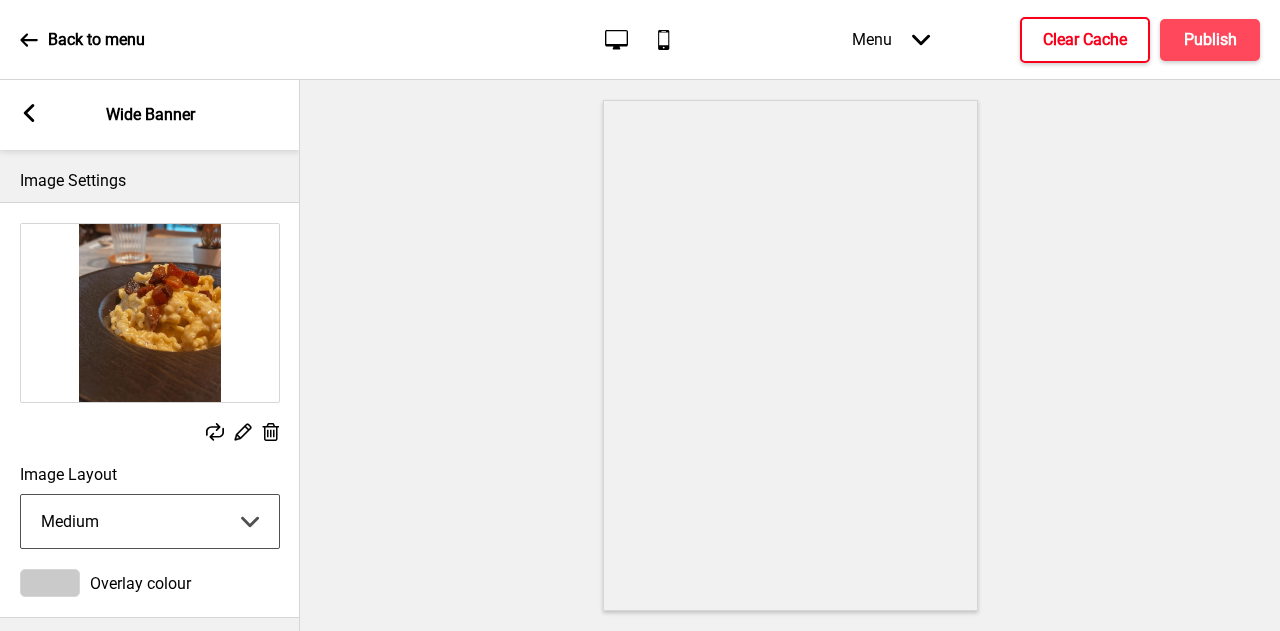 click on "Small Medium Large" at bounding box center (150, 521) 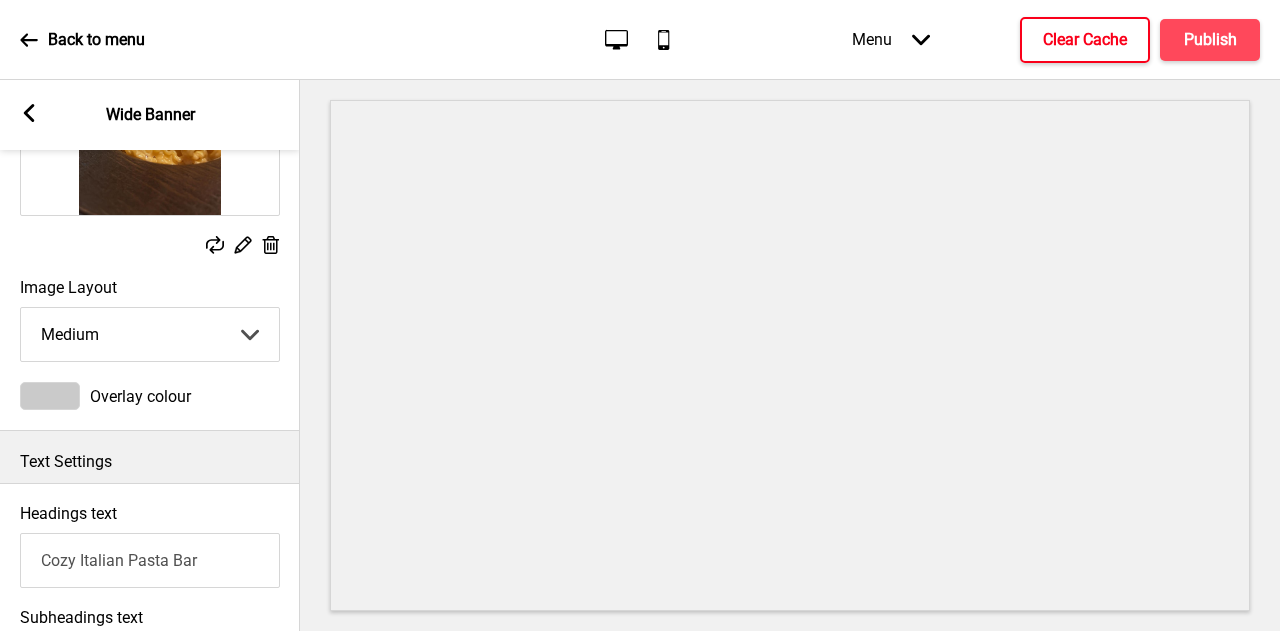 scroll, scrollTop: 200, scrollLeft: 0, axis: vertical 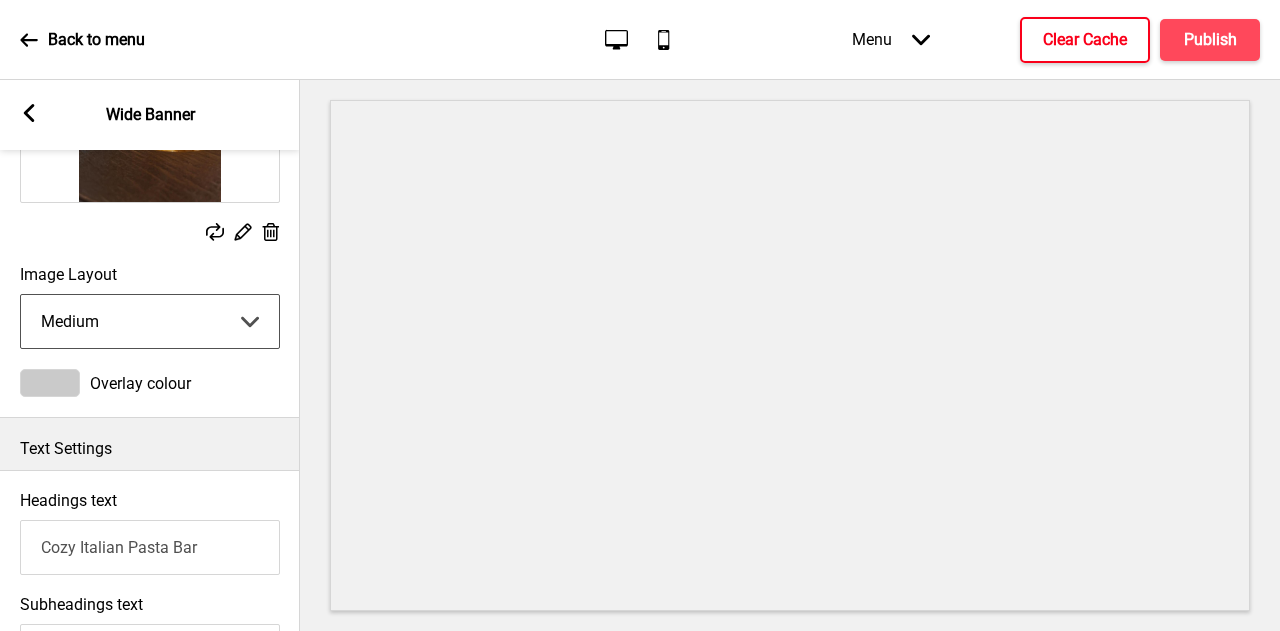 click on "Small Medium Large" at bounding box center (150, 321) 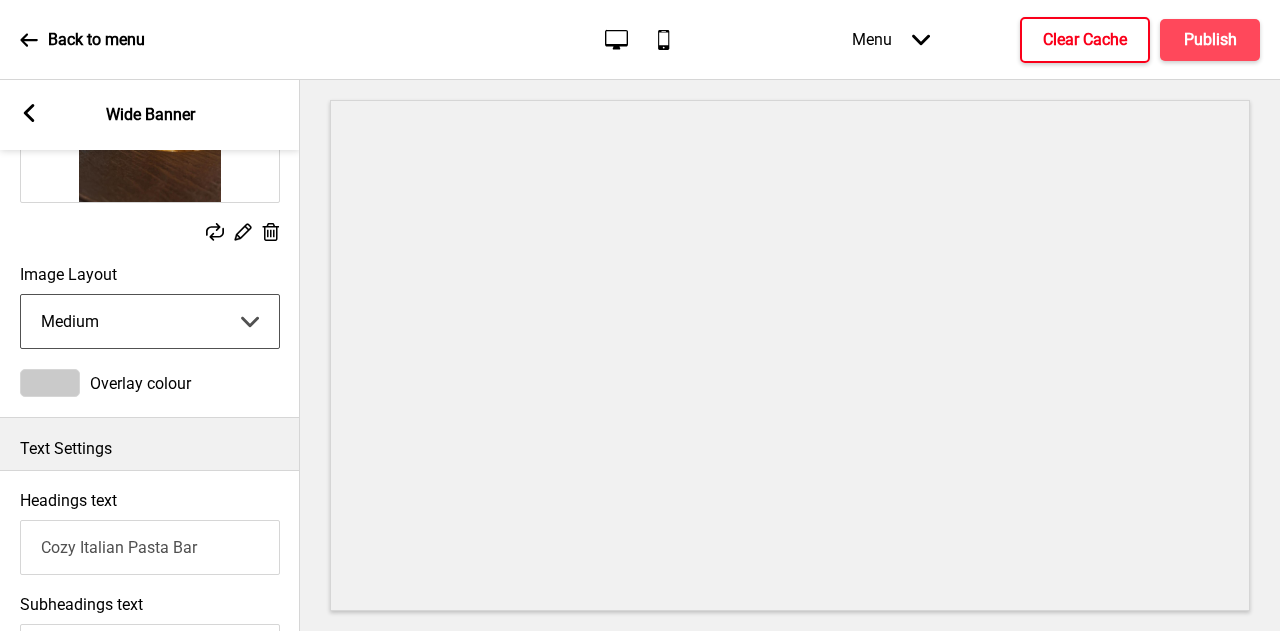 click on "Small Medium Large" at bounding box center [150, 321] 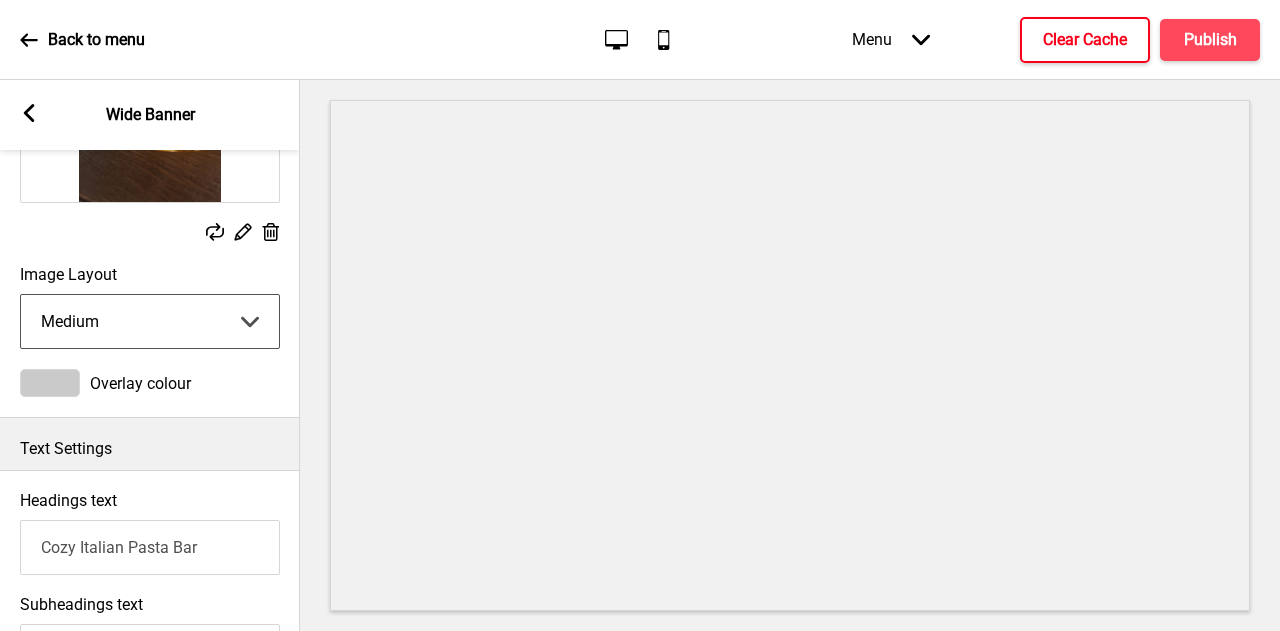 click on "Small Medium Large" at bounding box center [150, 321] 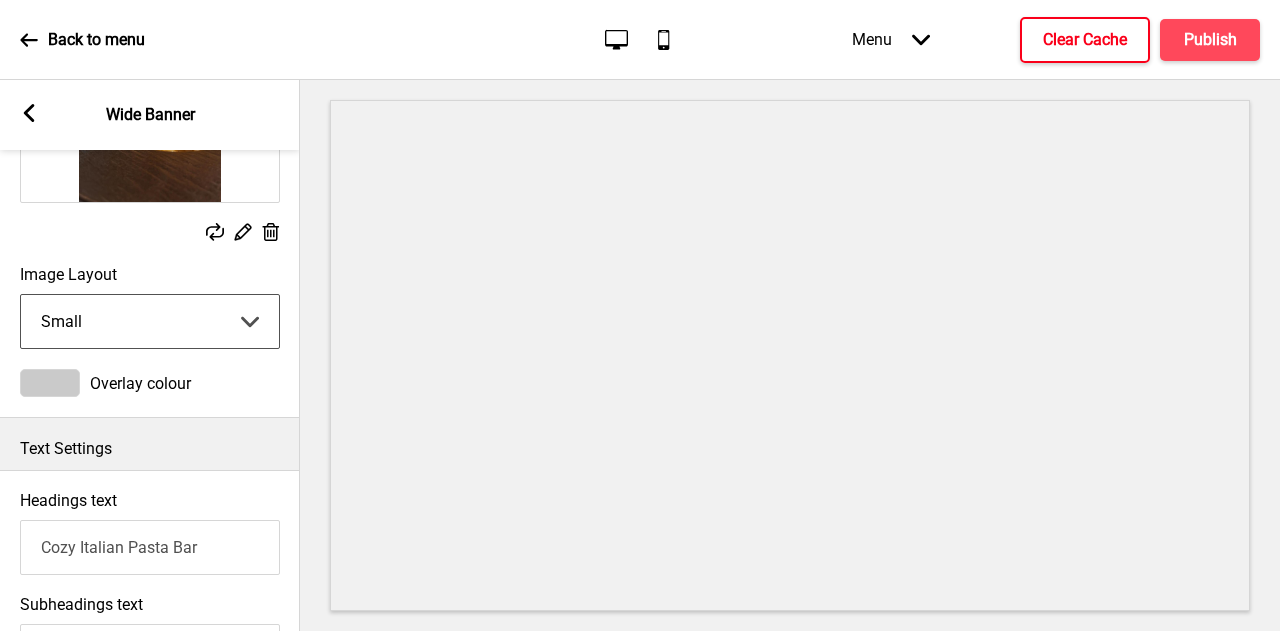 click on "Small Medium Large" at bounding box center [150, 321] 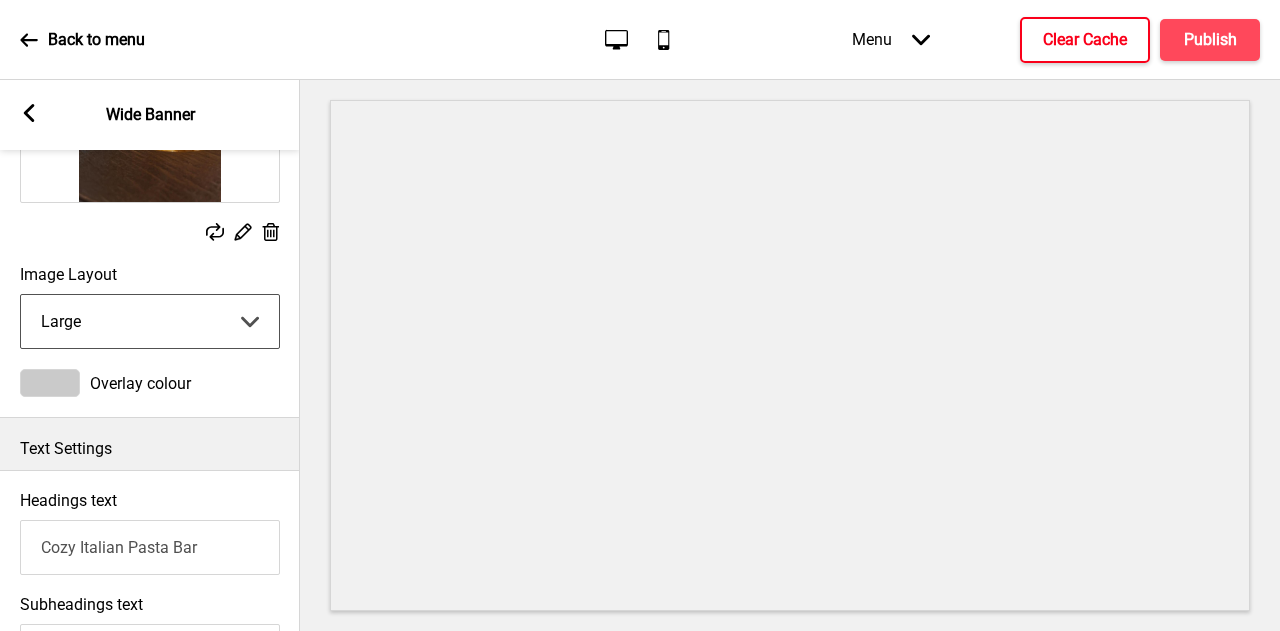 click on "Small Medium Large" at bounding box center [150, 321] 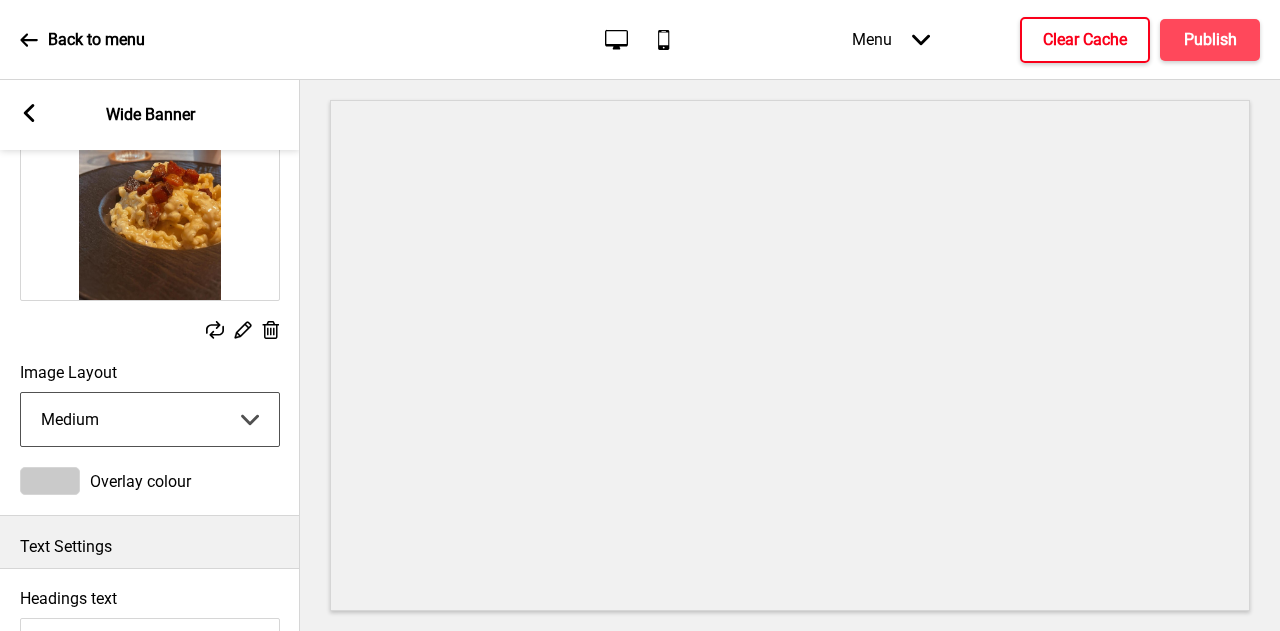 scroll, scrollTop: 0, scrollLeft: 0, axis: both 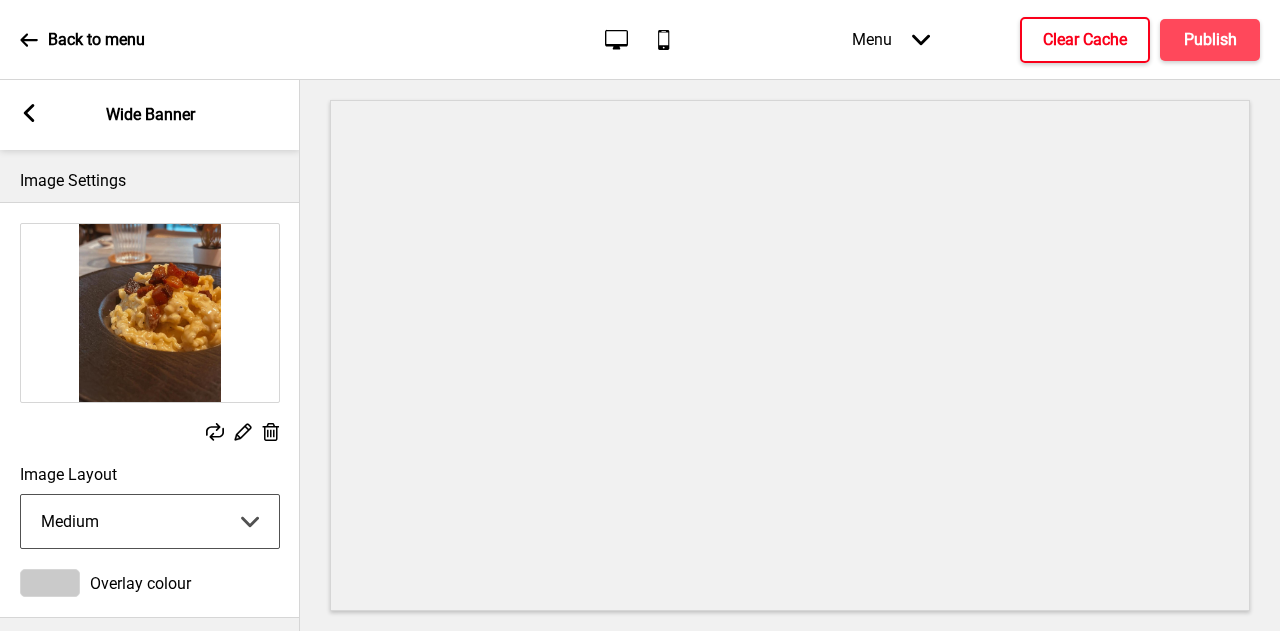click 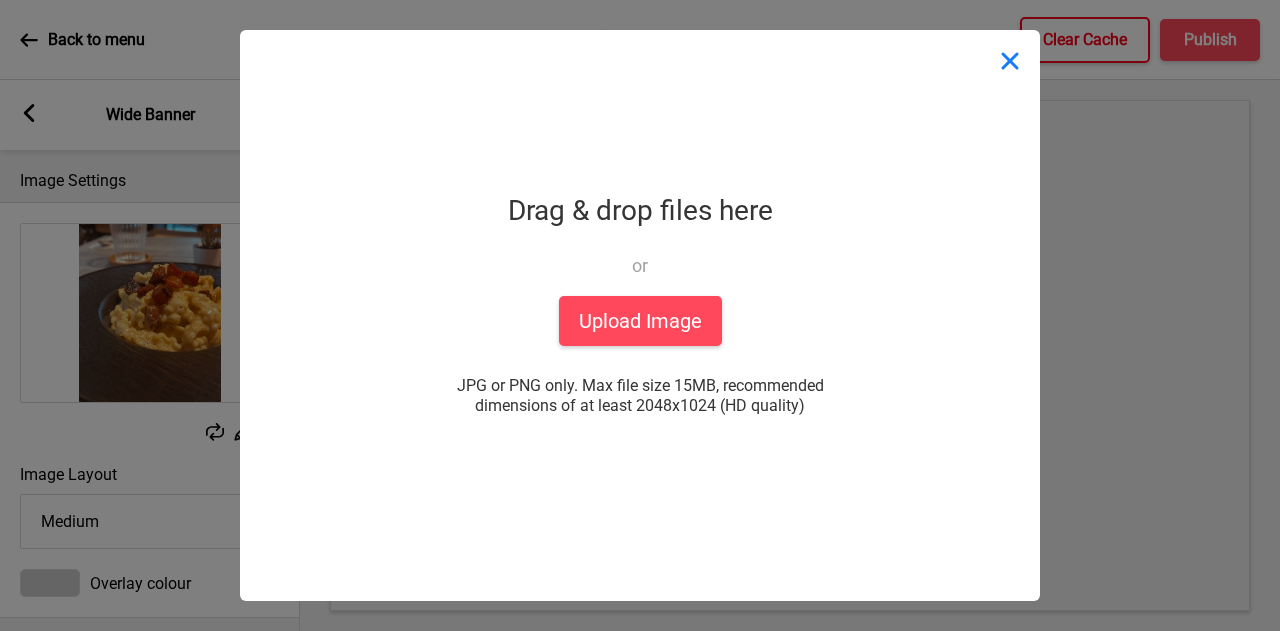 click at bounding box center [1010, 60] 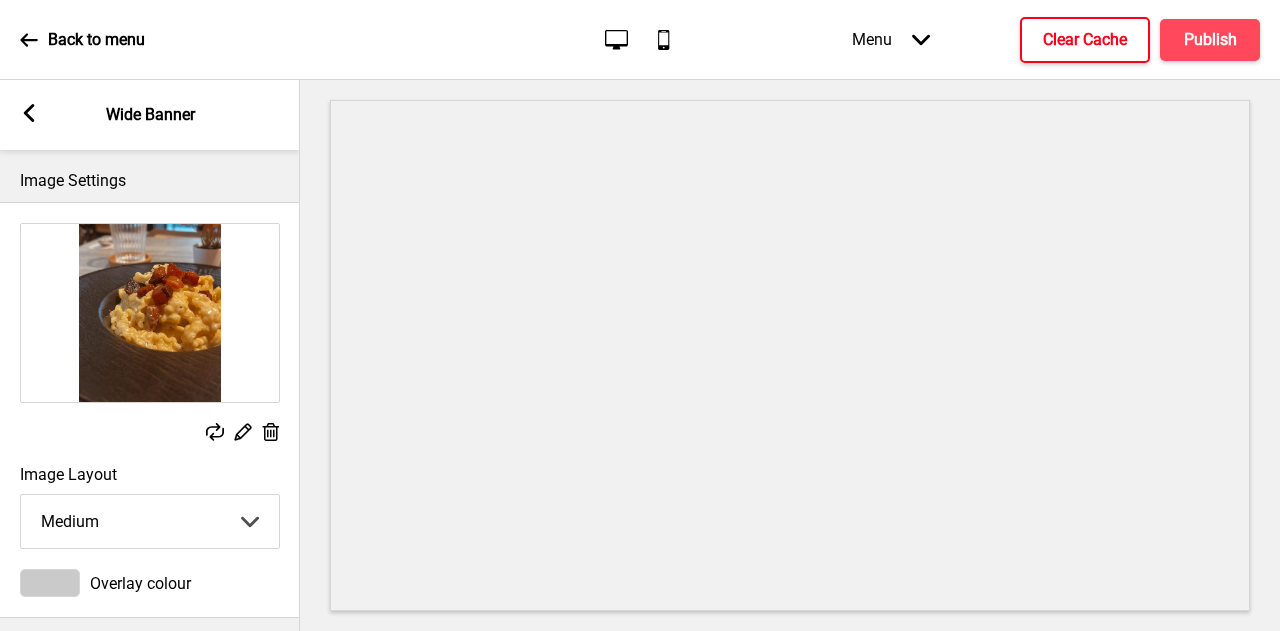 click 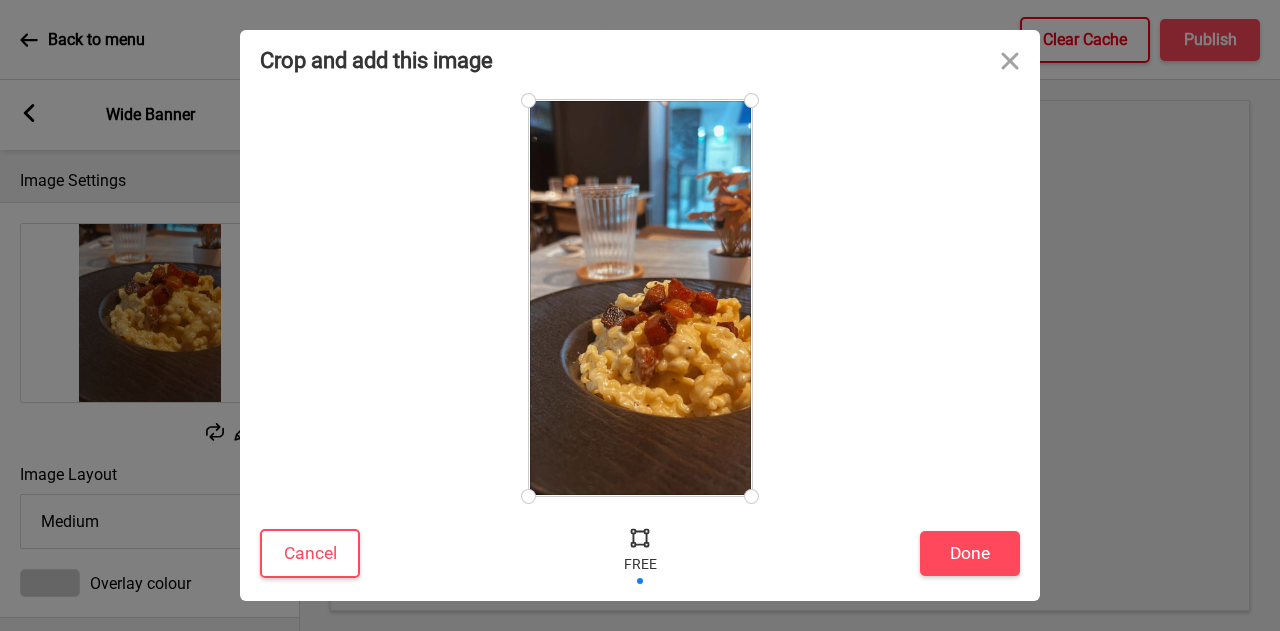 drag, startPoint x: 535, startPoint y: 217, endPoint x: 499, endPoint y: 46, distance: 174.7484 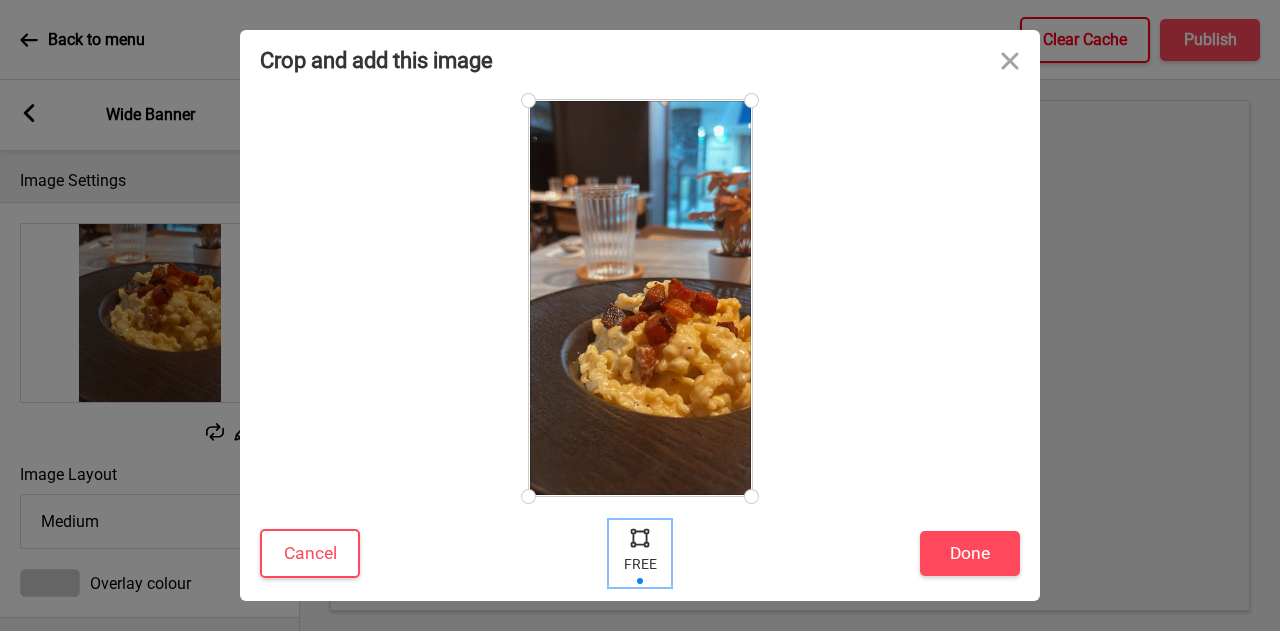 click at bounding box center (640, 553) 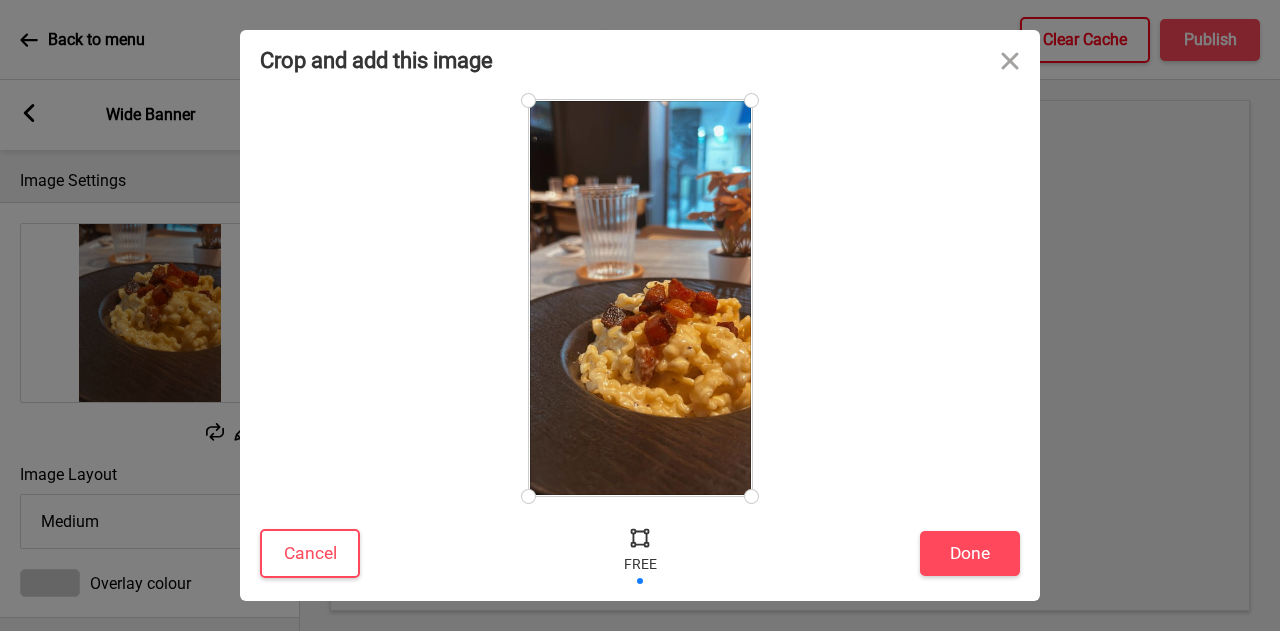 click at bounding box center (640, 537) 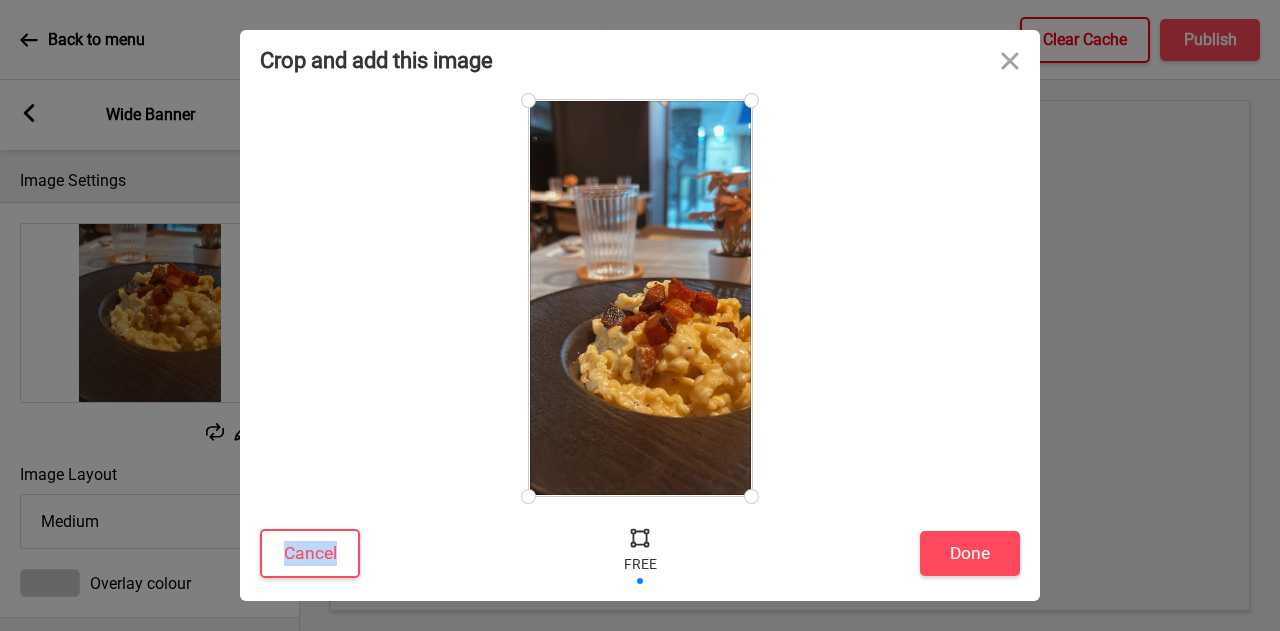 click at bounding box center (640, 537) 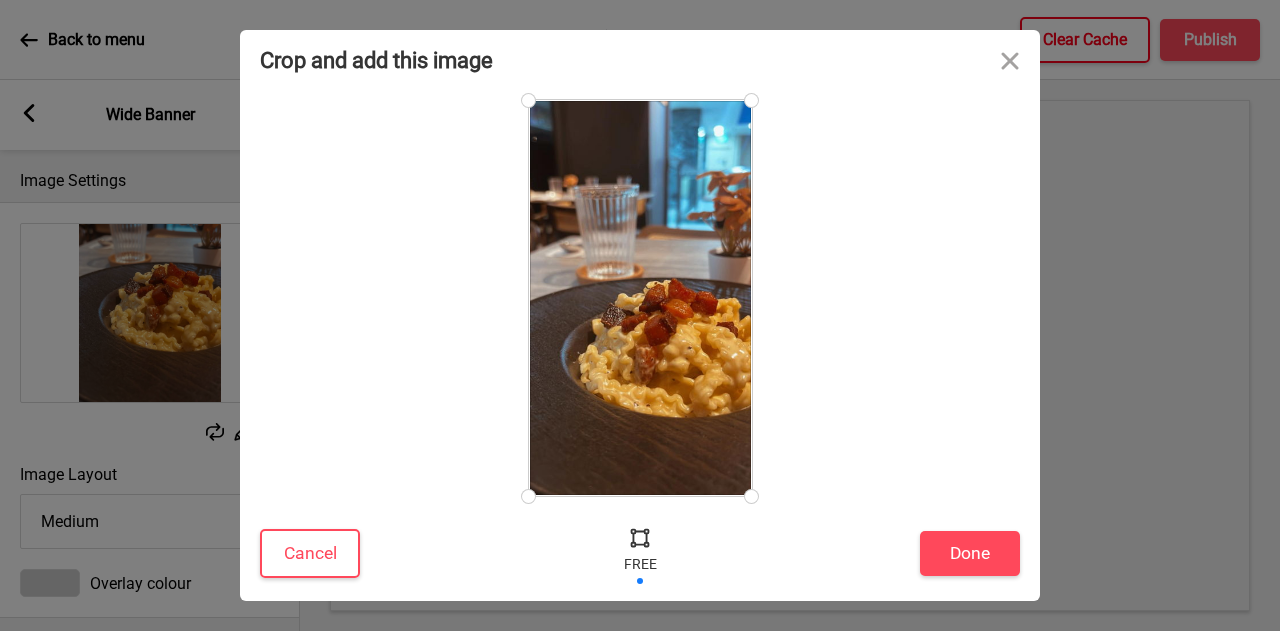 click at bounding box center [640, 553] 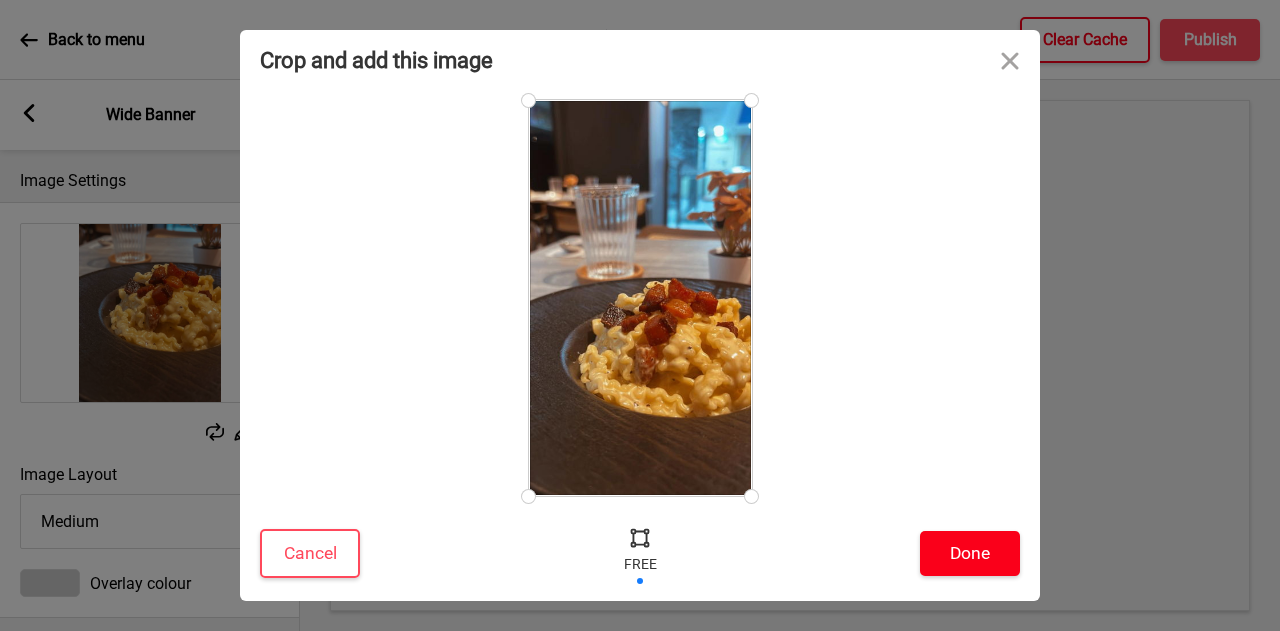 click on "Done" at bounding box center (970, 553) 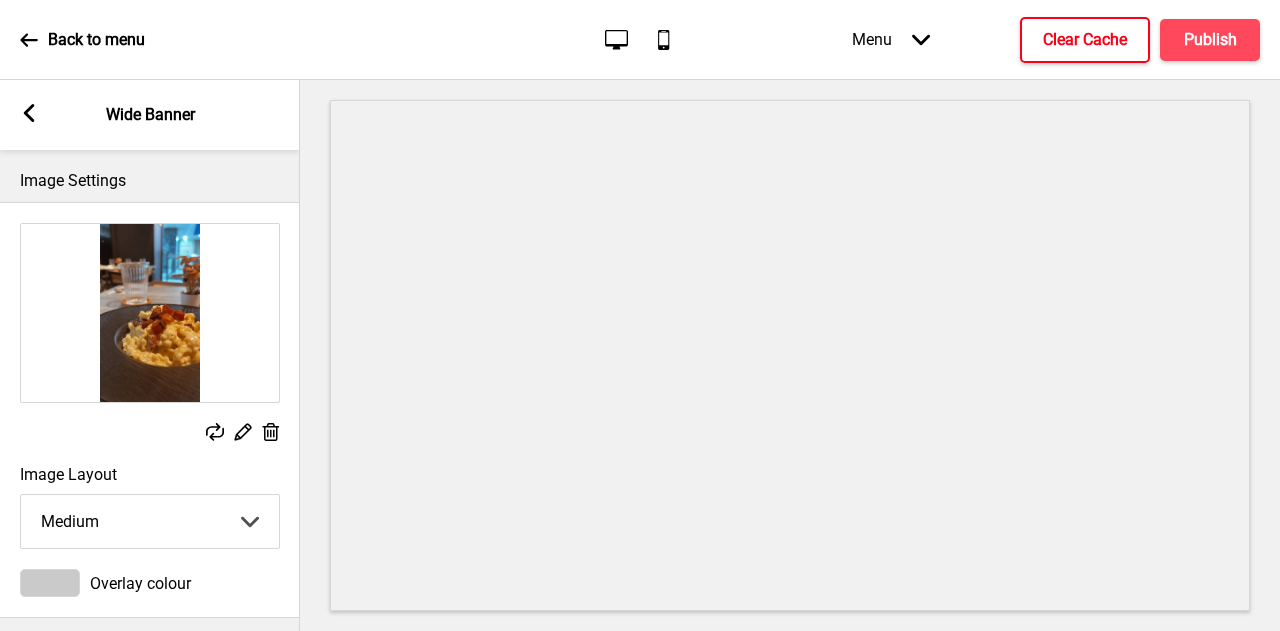 drag, startPoint x: 632, startPoint y: 53, endPoint x: 643, endPoint y: 50, distance: 11.401754 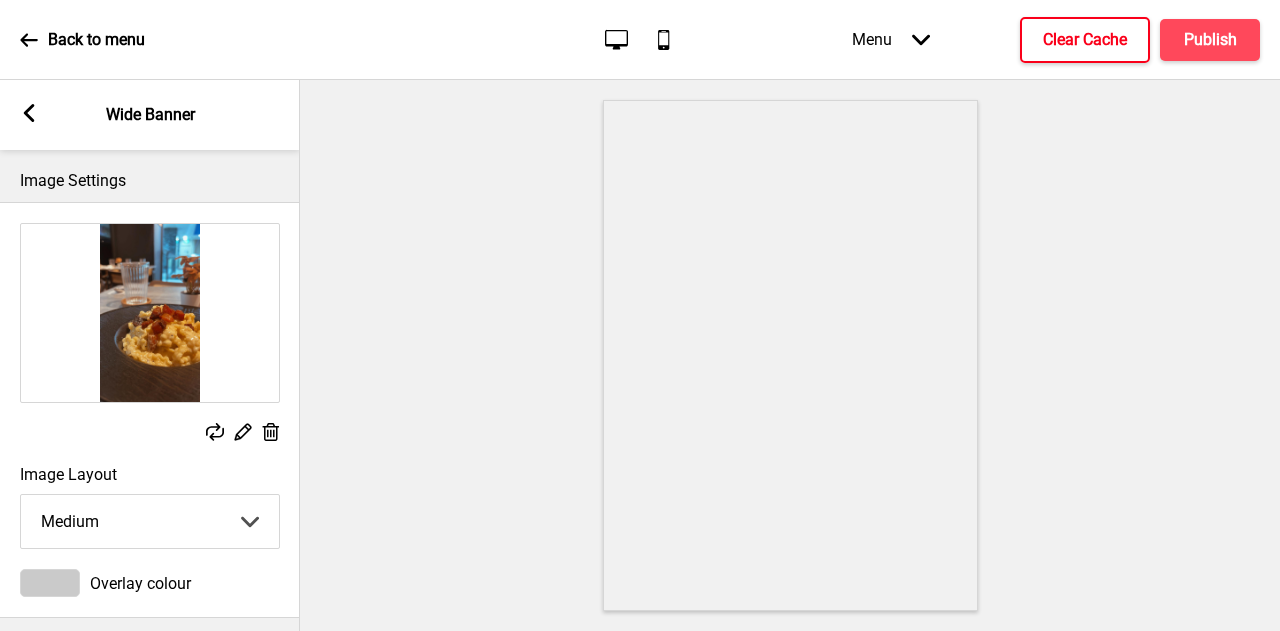 click on "Desktop" 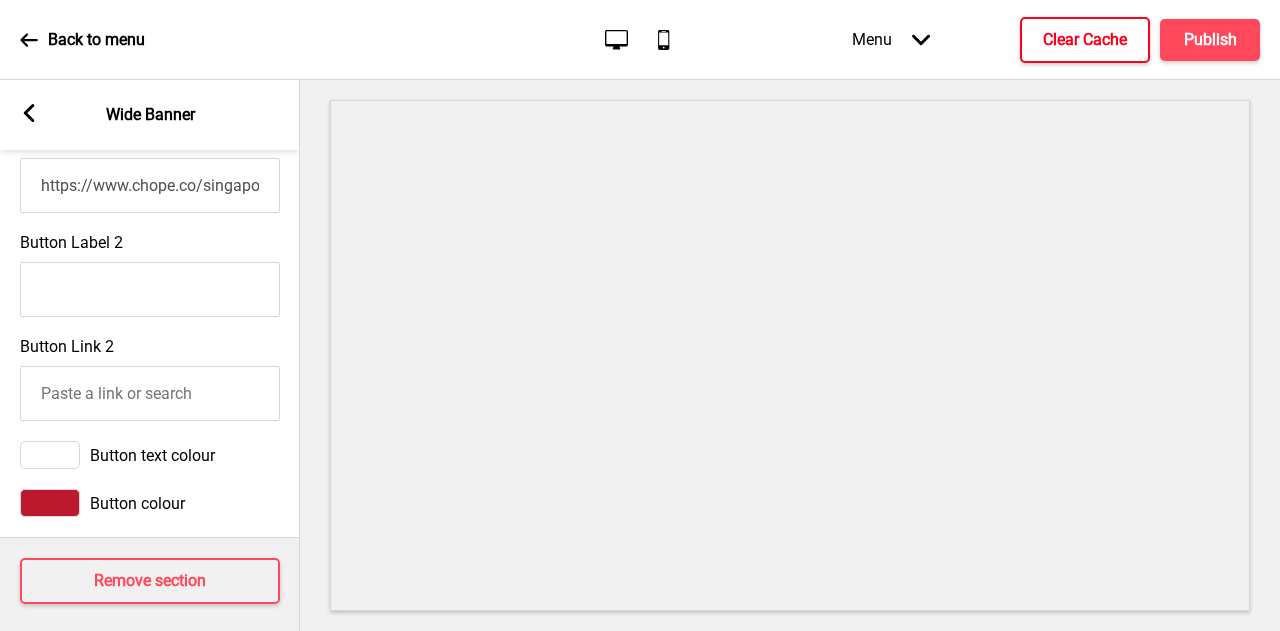 scroll, scrollTop: 1208, scrollLeft: 0, axis: vertical 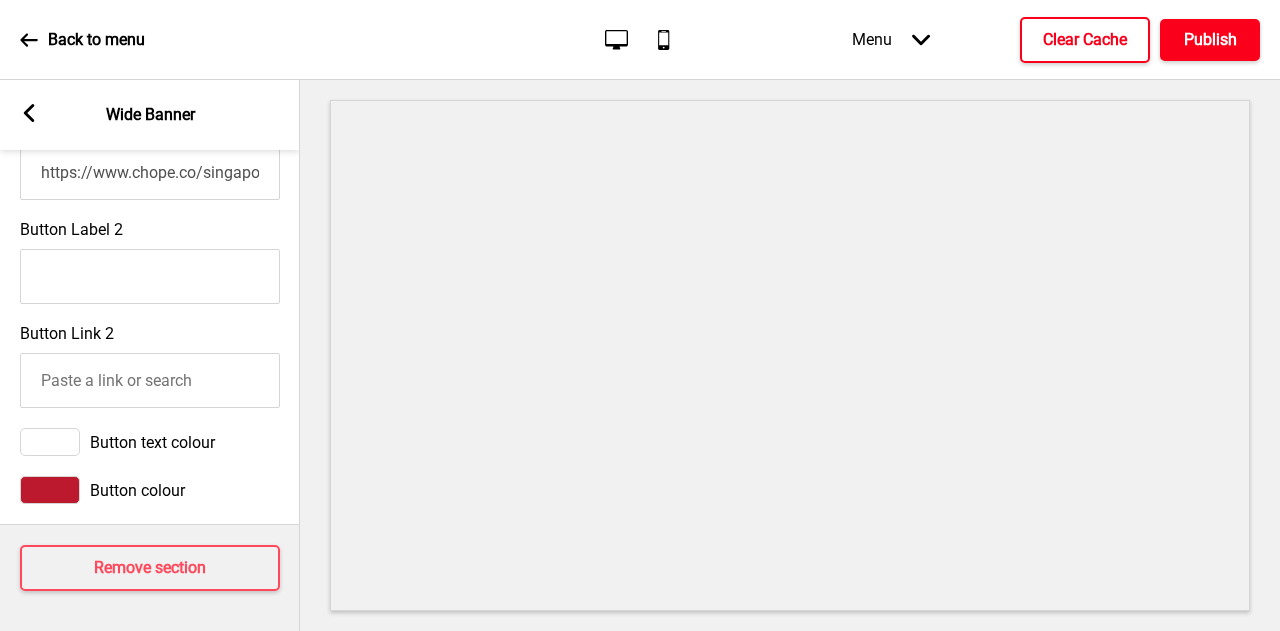 click on "Publish" at bounding box center [1210, 40] 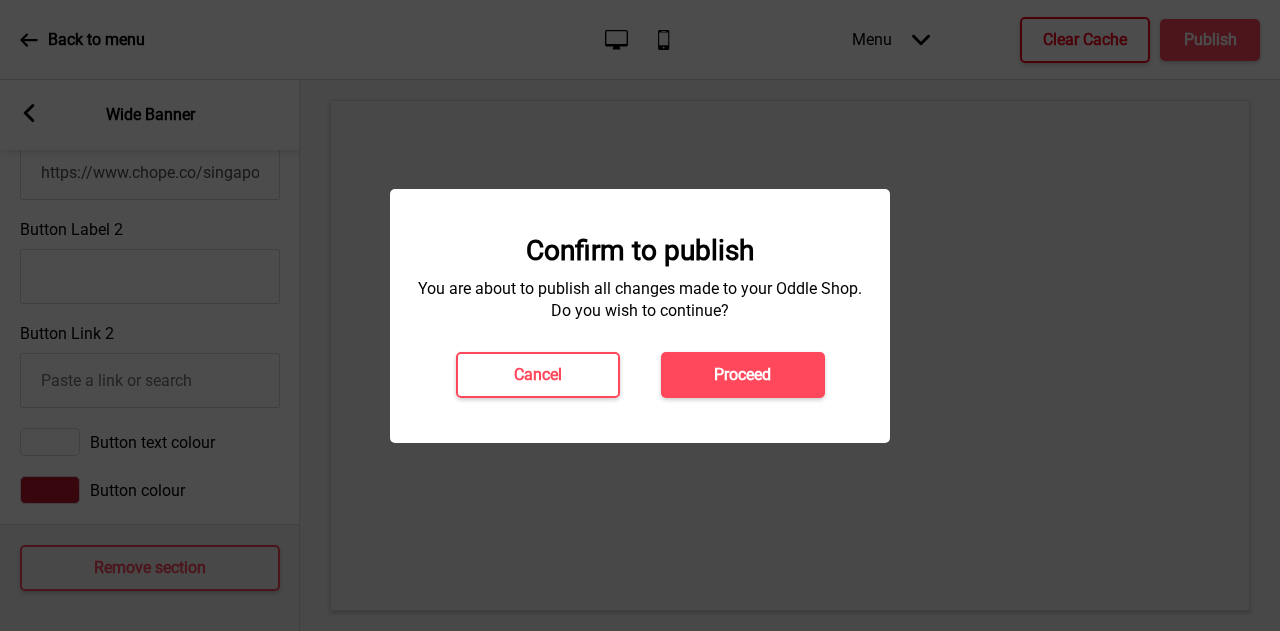 drag, startPoint x: 713, startPoint y: 389, endPoint x: 717, endPoint y: 374, distance: 15.524175 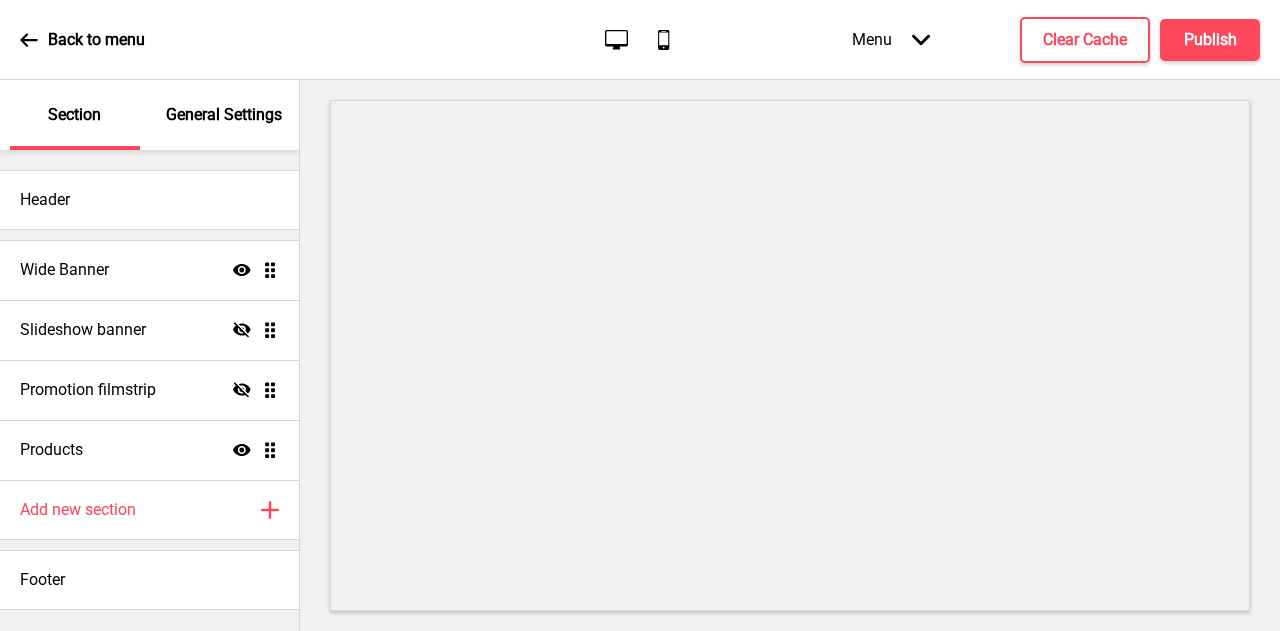 scroll, scrollTop: 0, scrollLeft: 0, axis: both 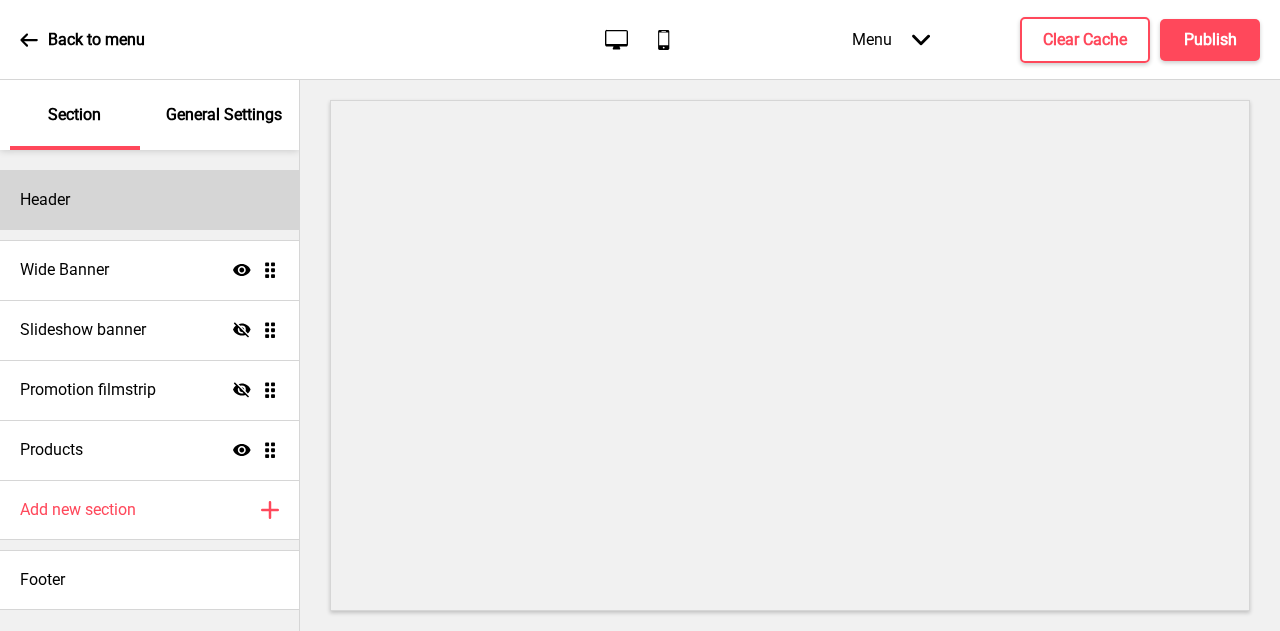 click on "Header" at bounding box center [149, 200] 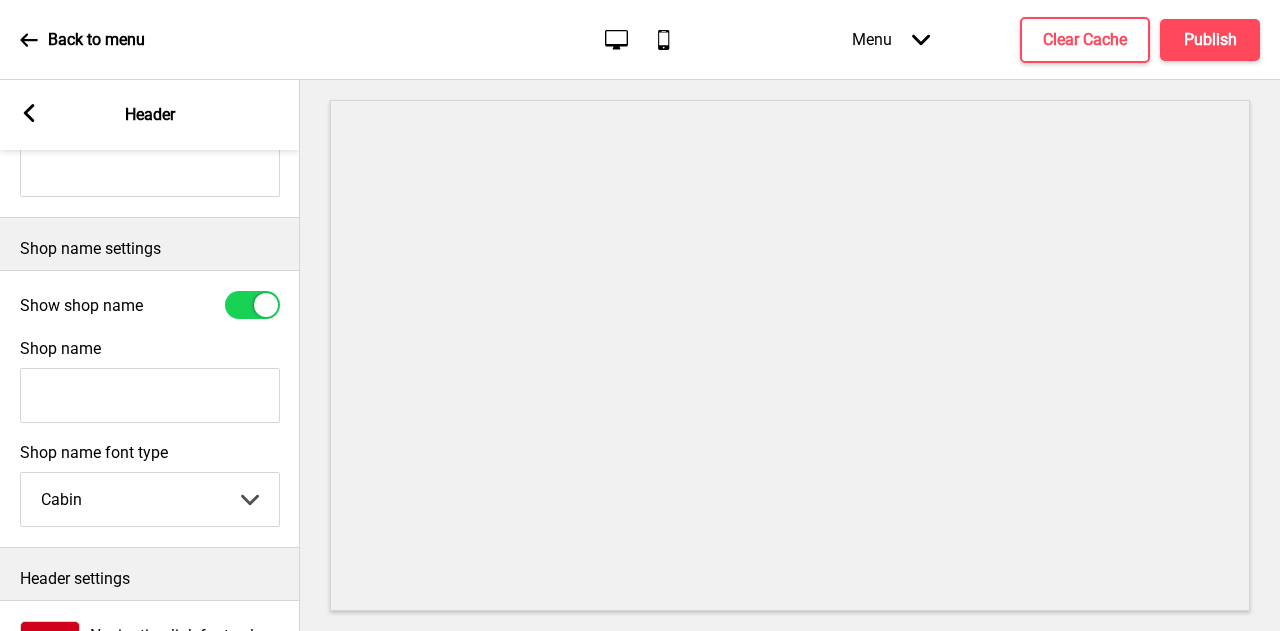 scroll, scrollTop: 527, scrollLeft: 0, axis: vertical 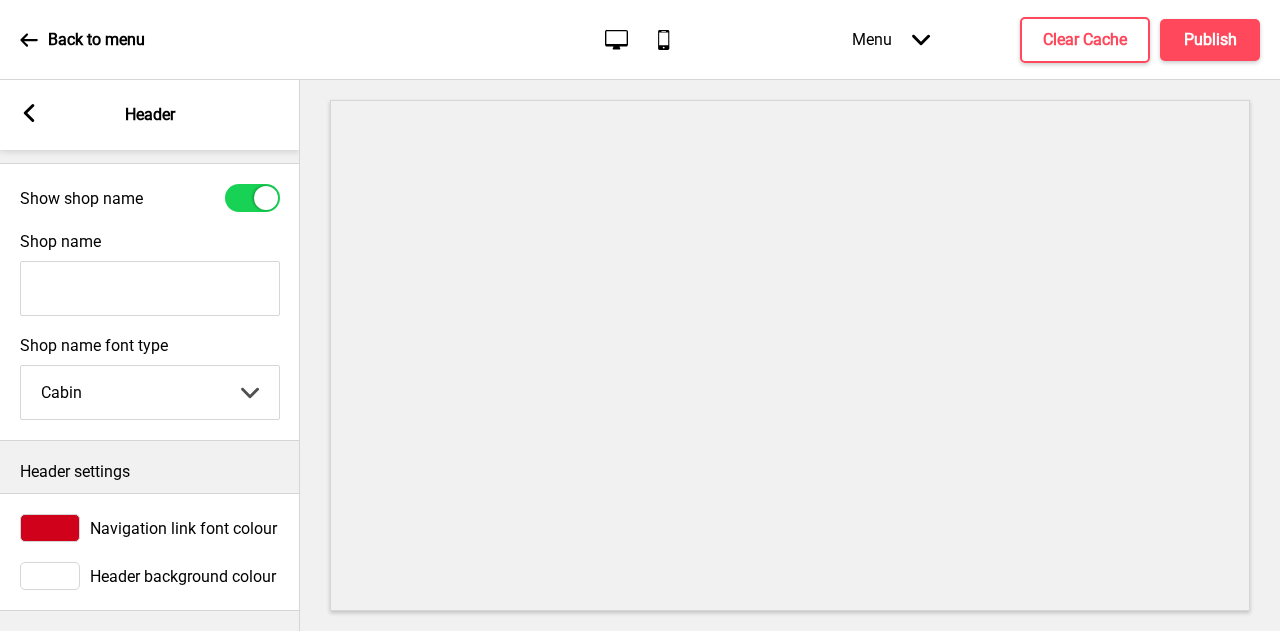 click at bounding box center [252, 198] 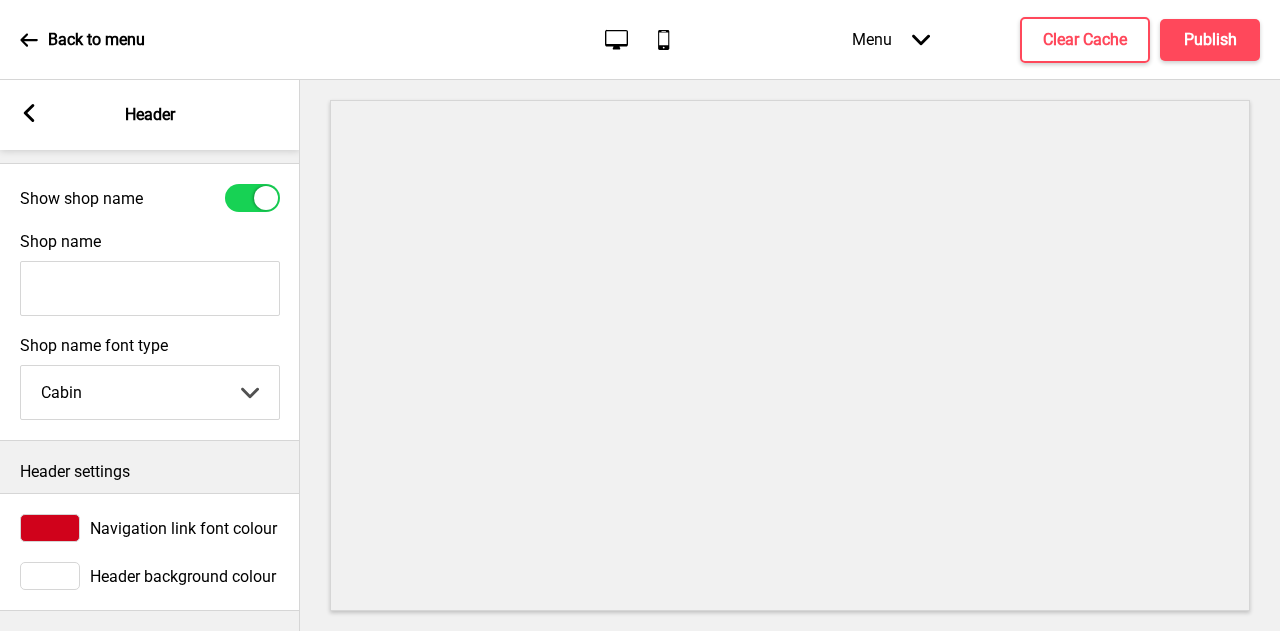 checkbox on "false" 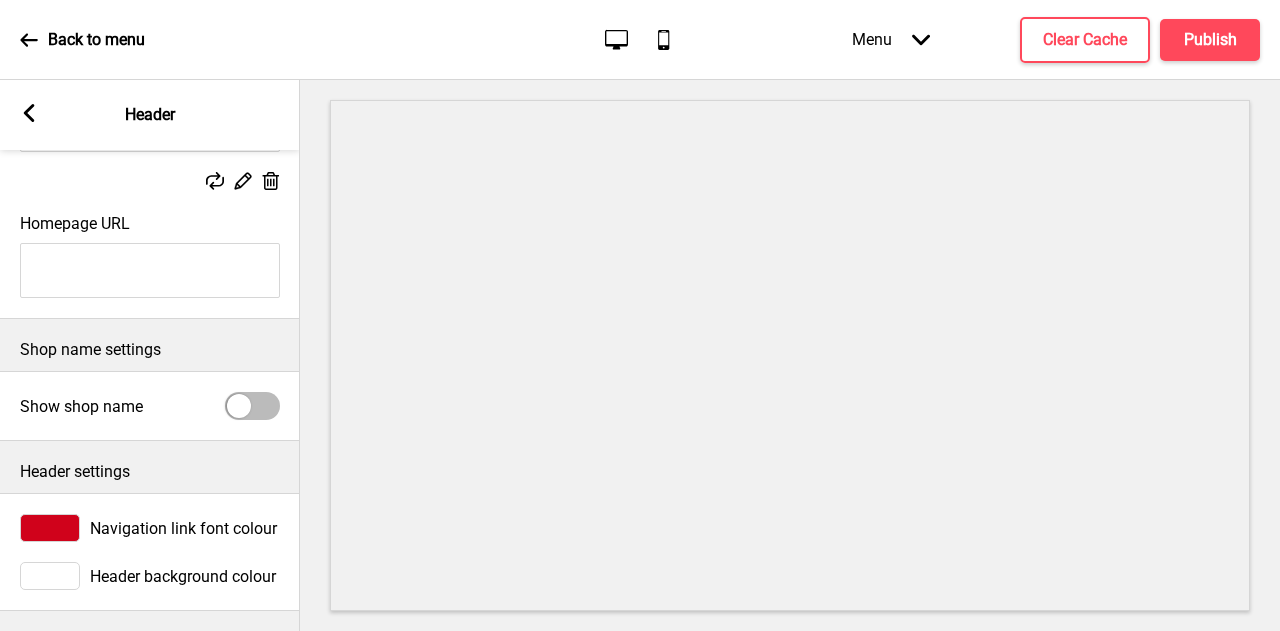 scroll, scrollTop: 316, scrollLeft: 0, axis: vertical 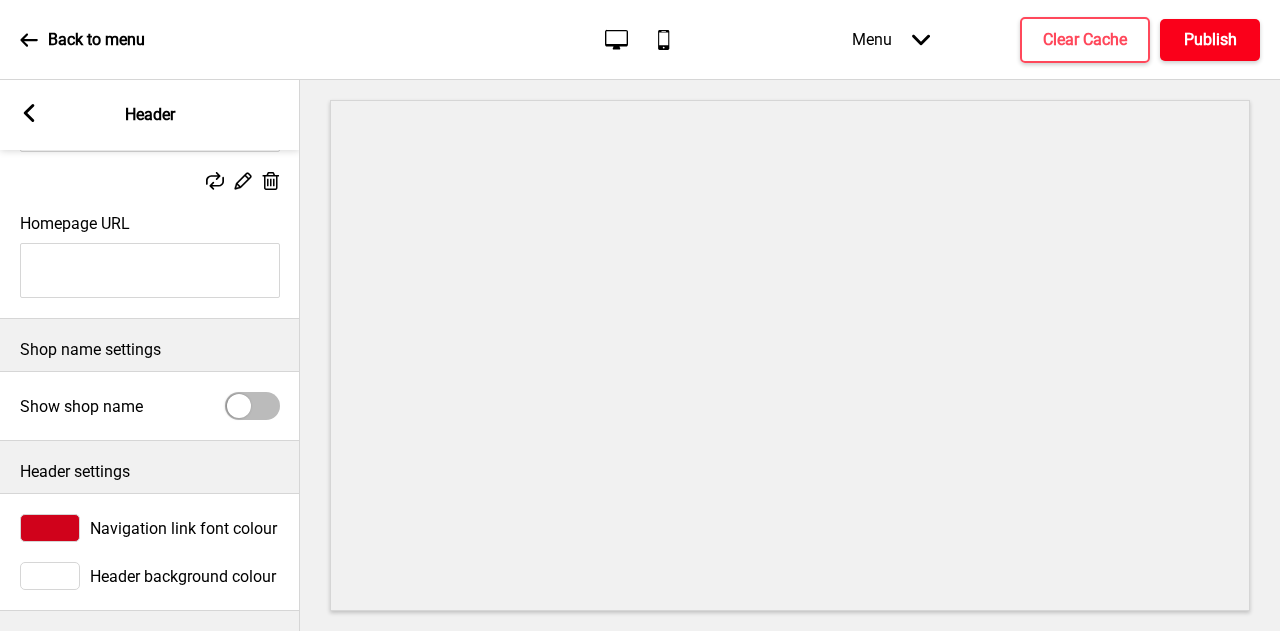 click on "Publish" at bounding box center (1210, 40) 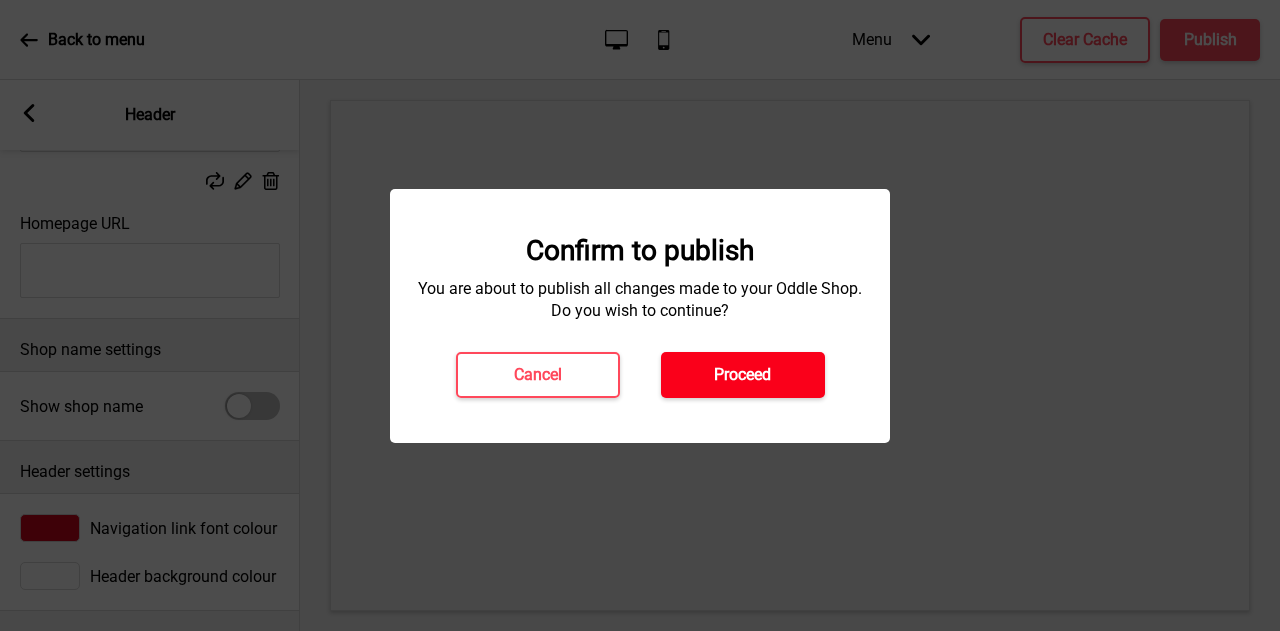 click on "Proceed" at bounding box center (743, 375) 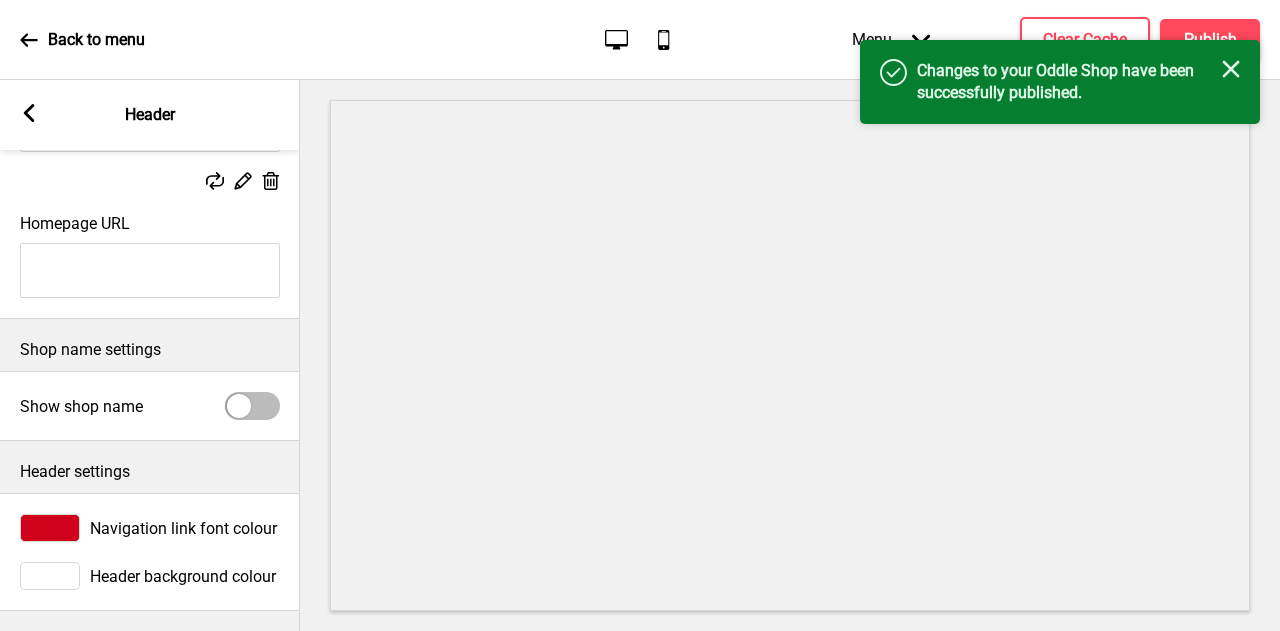 click on "Back to menu Desktop Mobile Menu Arrow down Product Page Store Information Checkout Thank you Terms & Conditions Privacy Policy Payment Invoice Menu Clear Cache Publish" at bounding box center (640, 40) 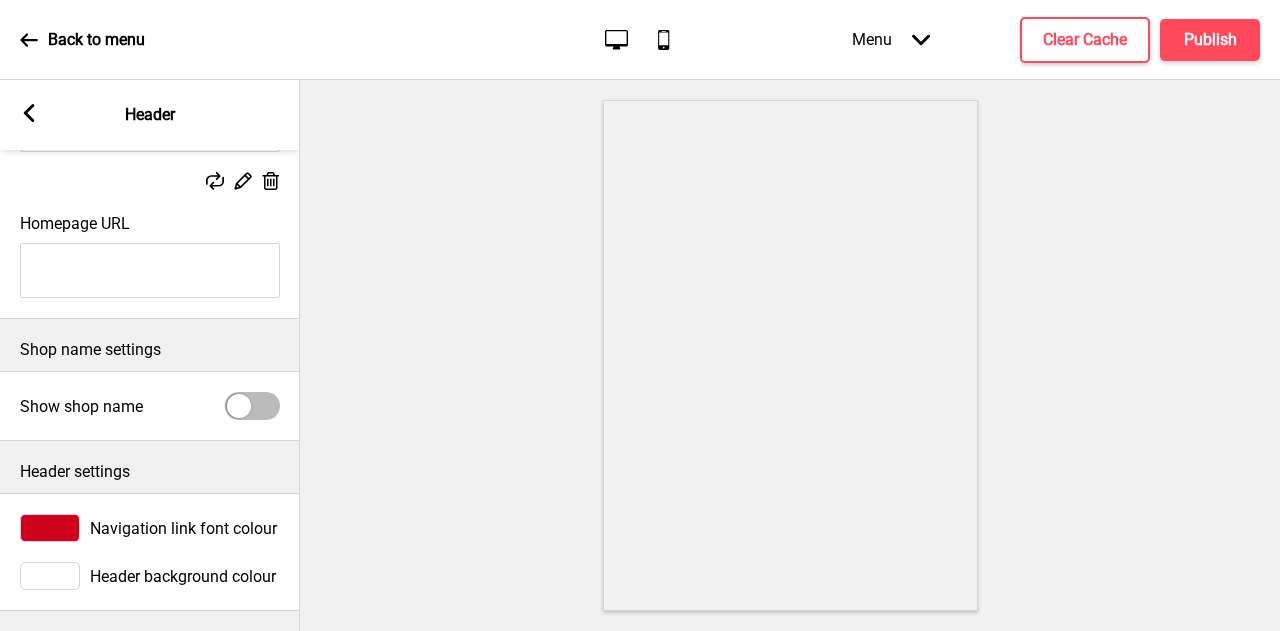 click 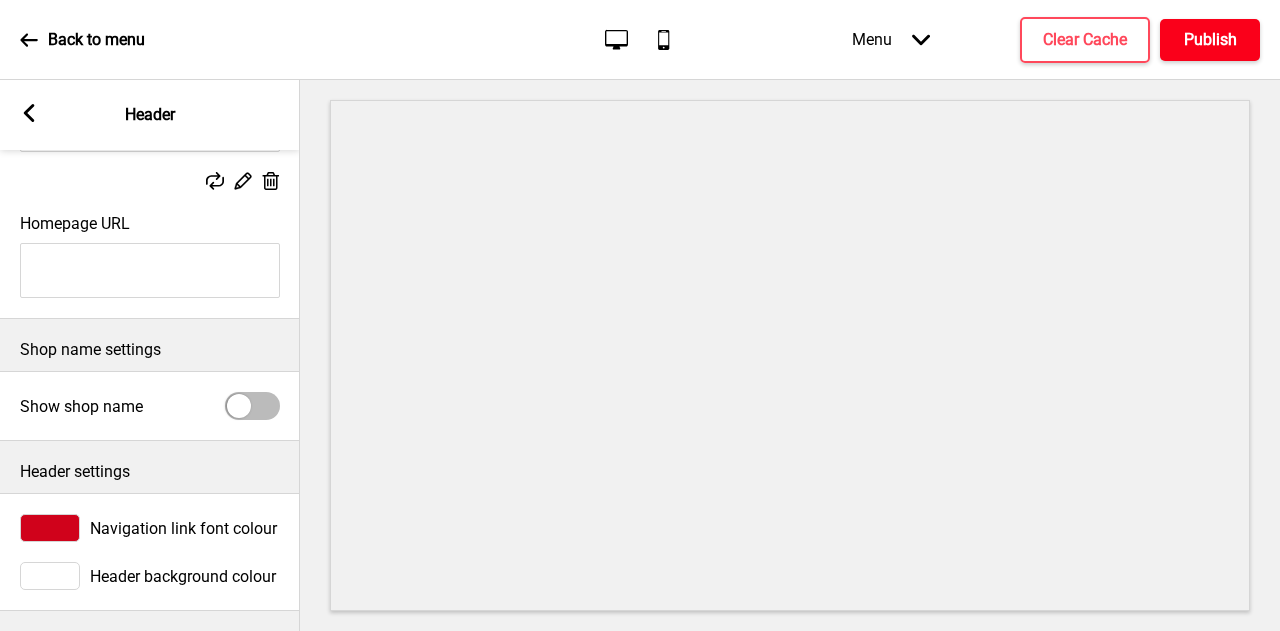 click on "Publish" at bounding box center [1210, 40] 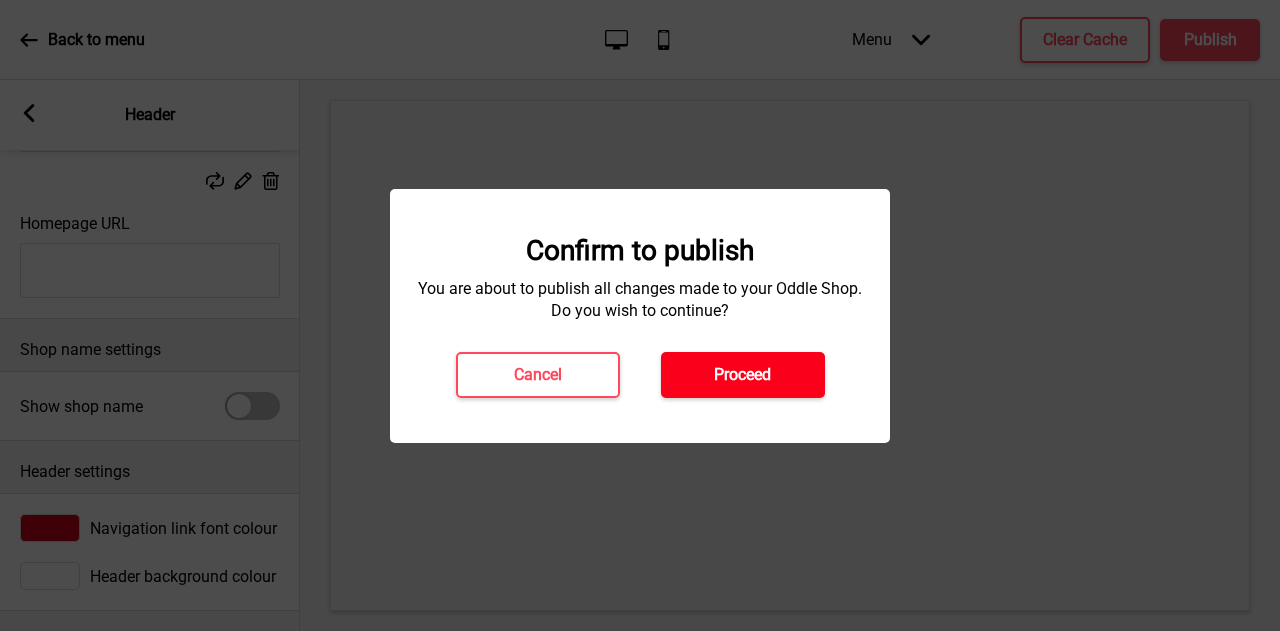 click on "Proceed" at bounding box center (743, 375) 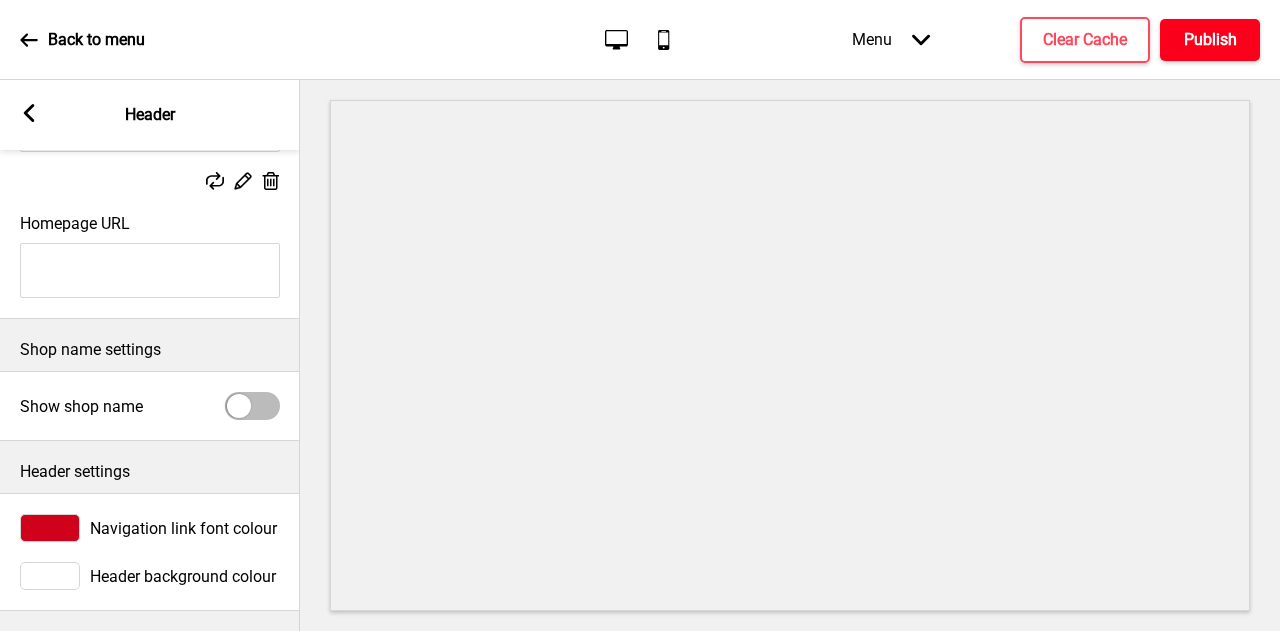 click on "Publish" at bounding box center (1210, 40) 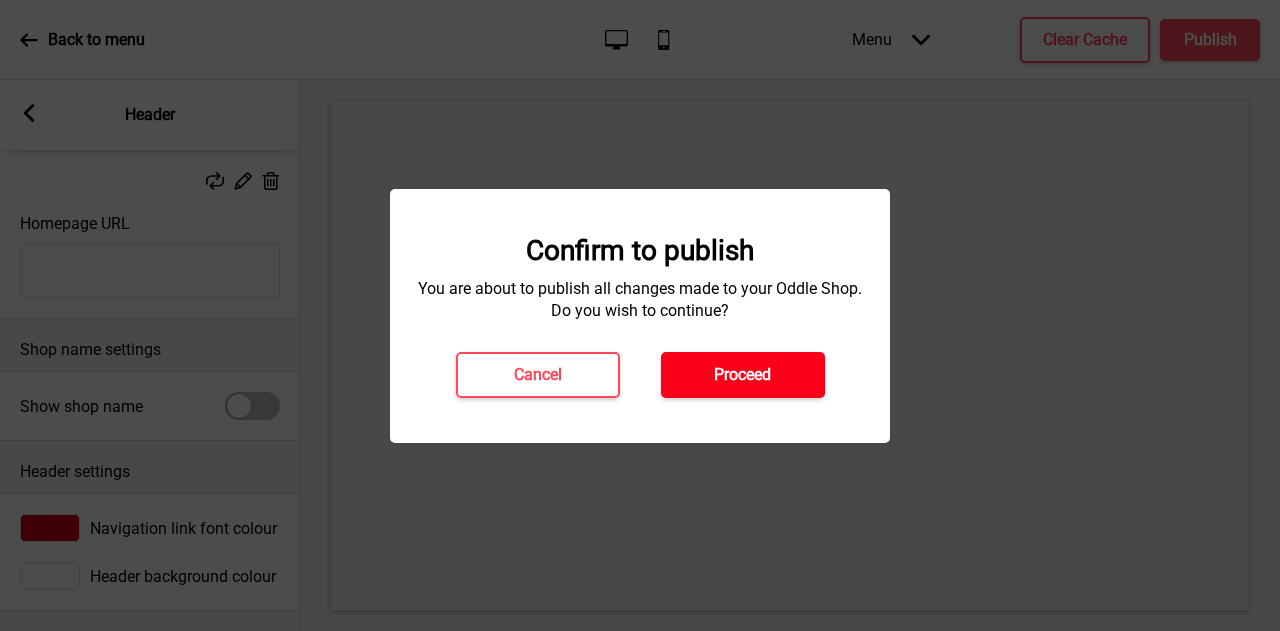 click on "Proceed" at bounding box center [743, 375] 